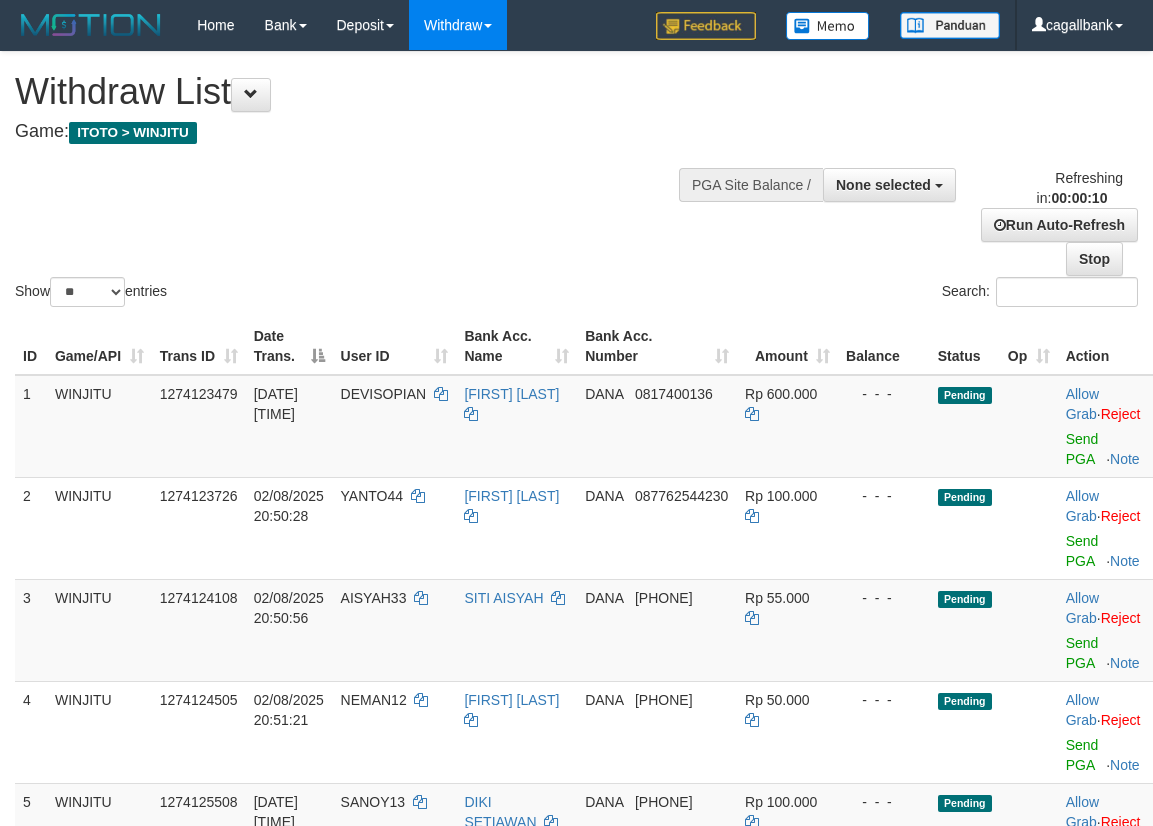 select 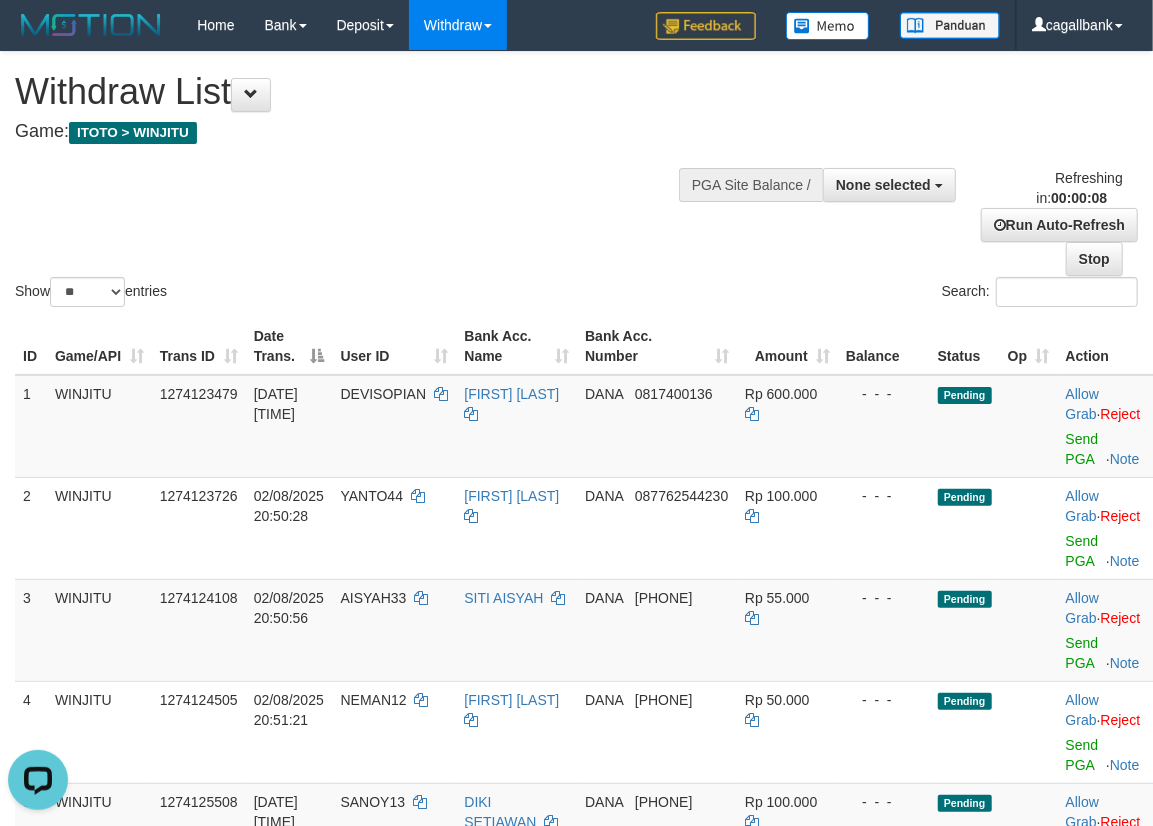 scroll, scrollTop: 0, scrollLeft: 0, axis: both 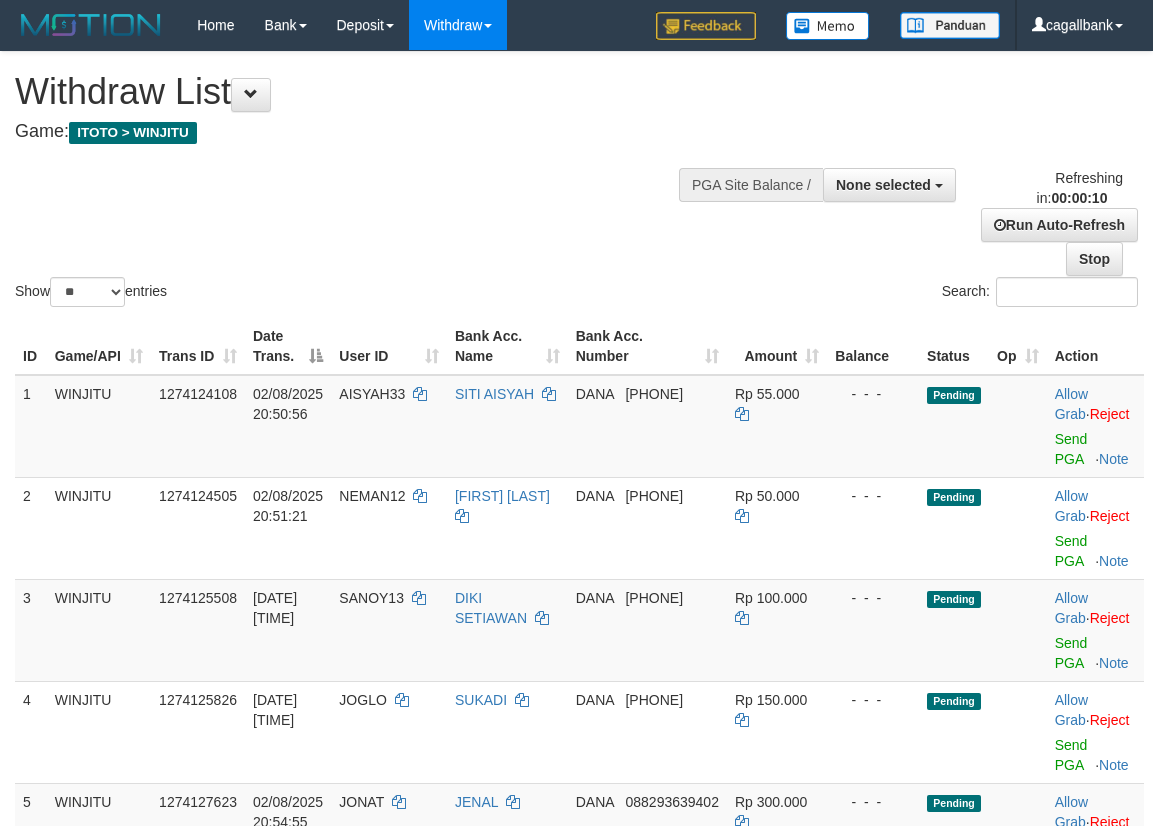 select 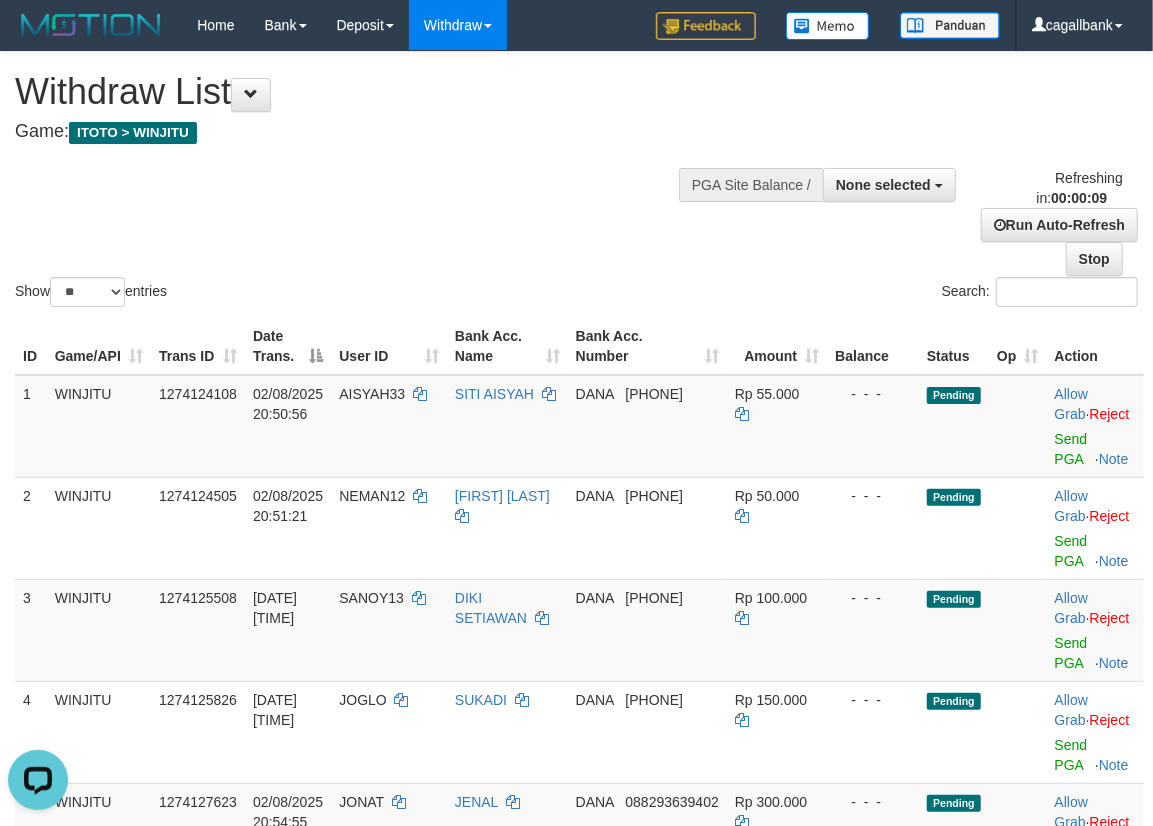 scroll, scrollTop: 0, scrollLeft: 0, axis: both 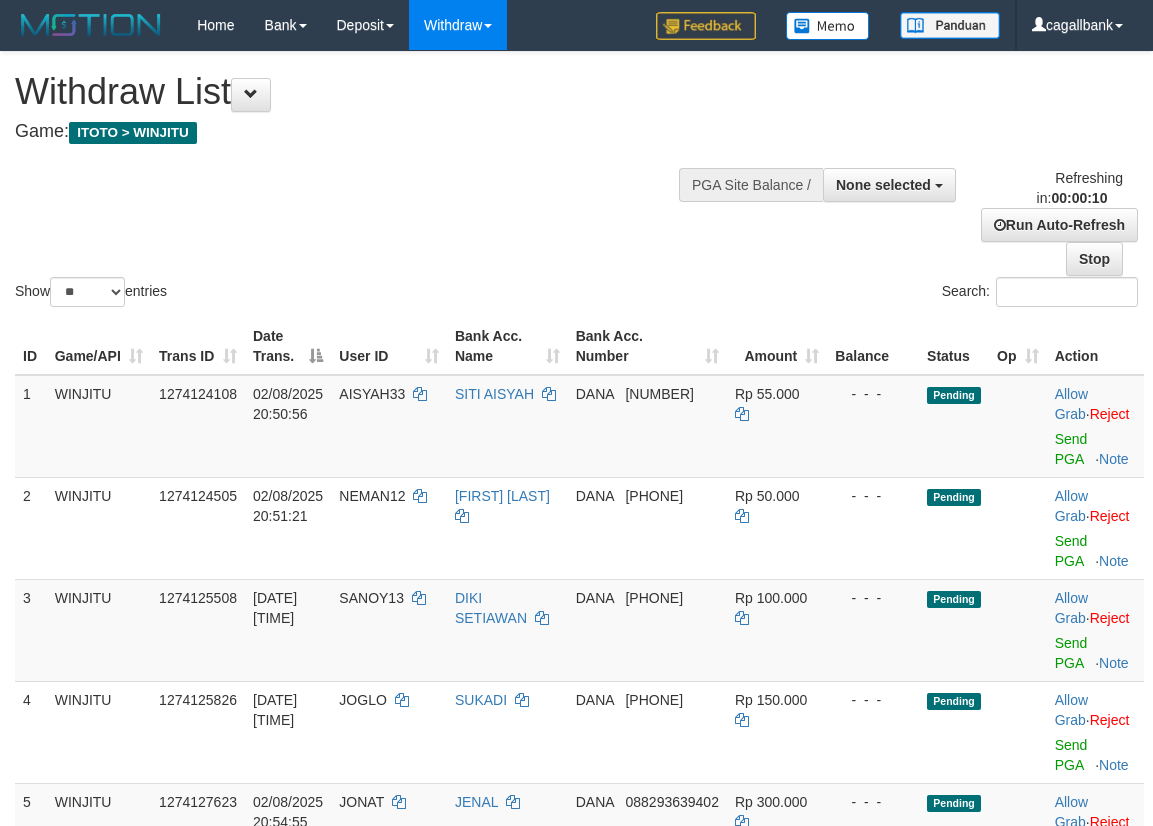 select 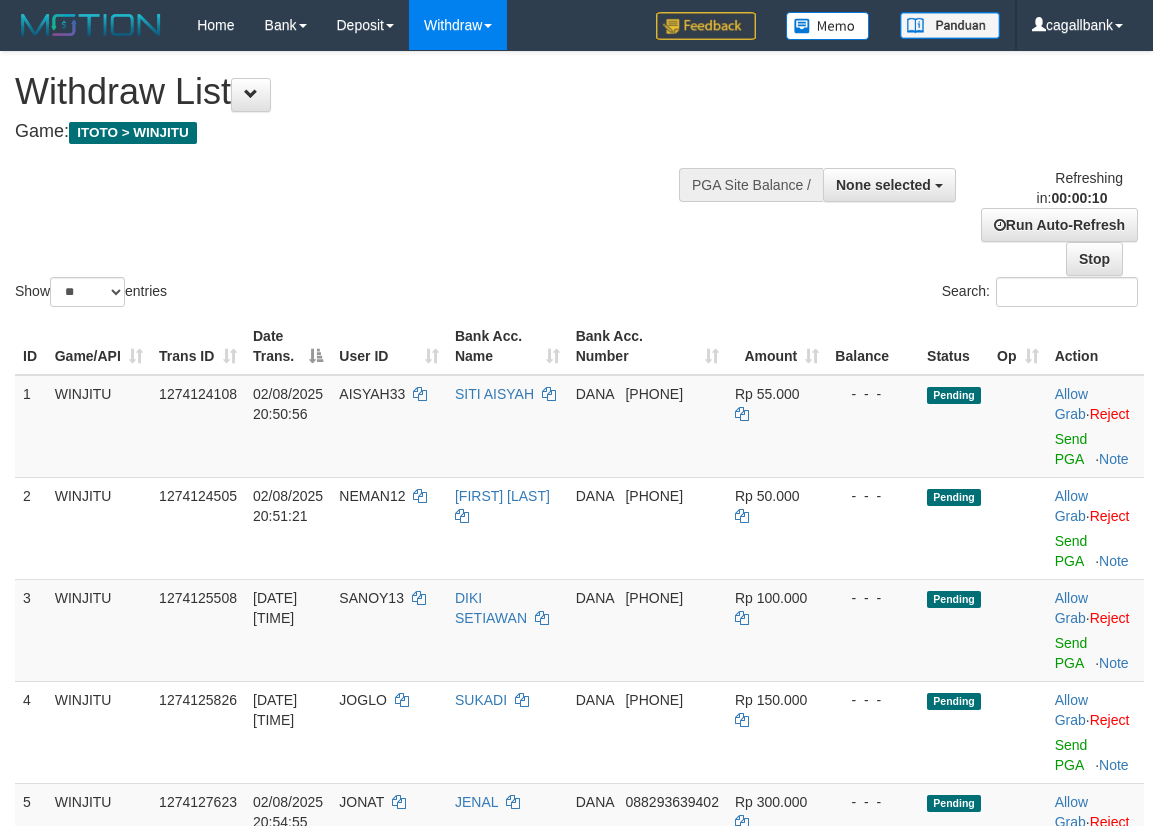 select 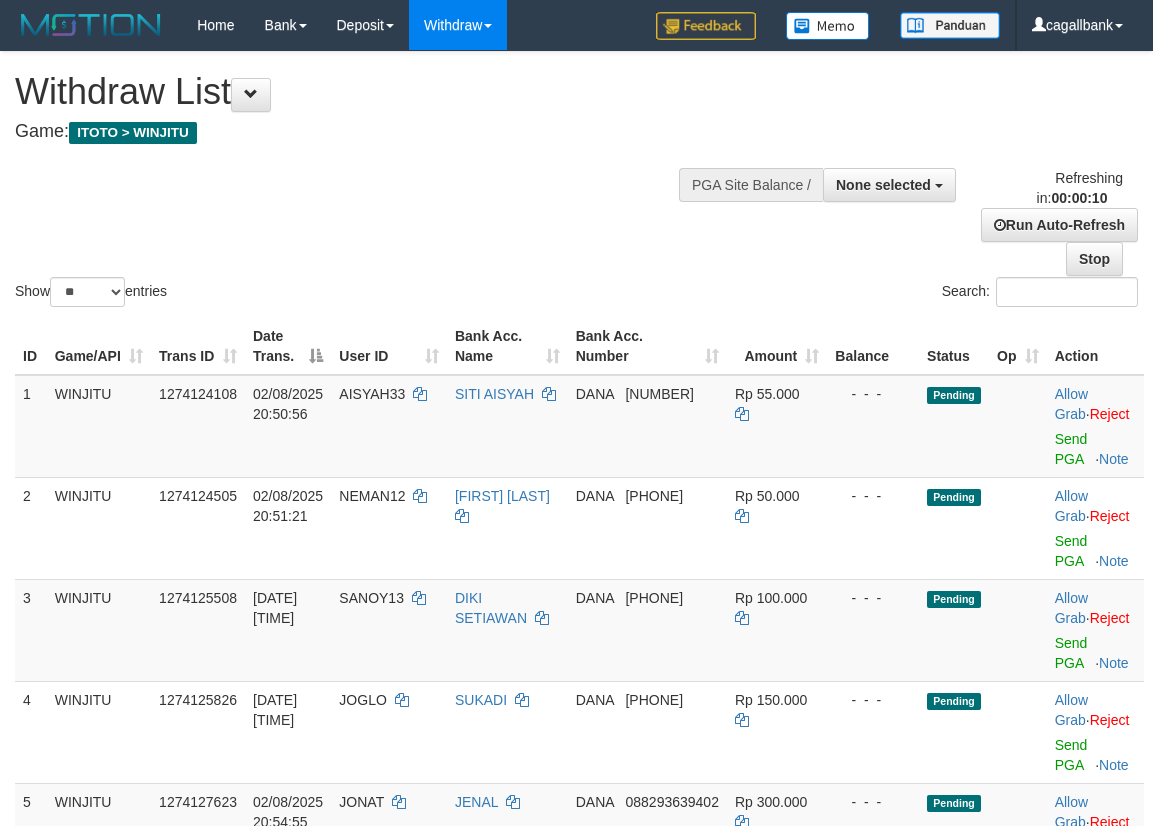select 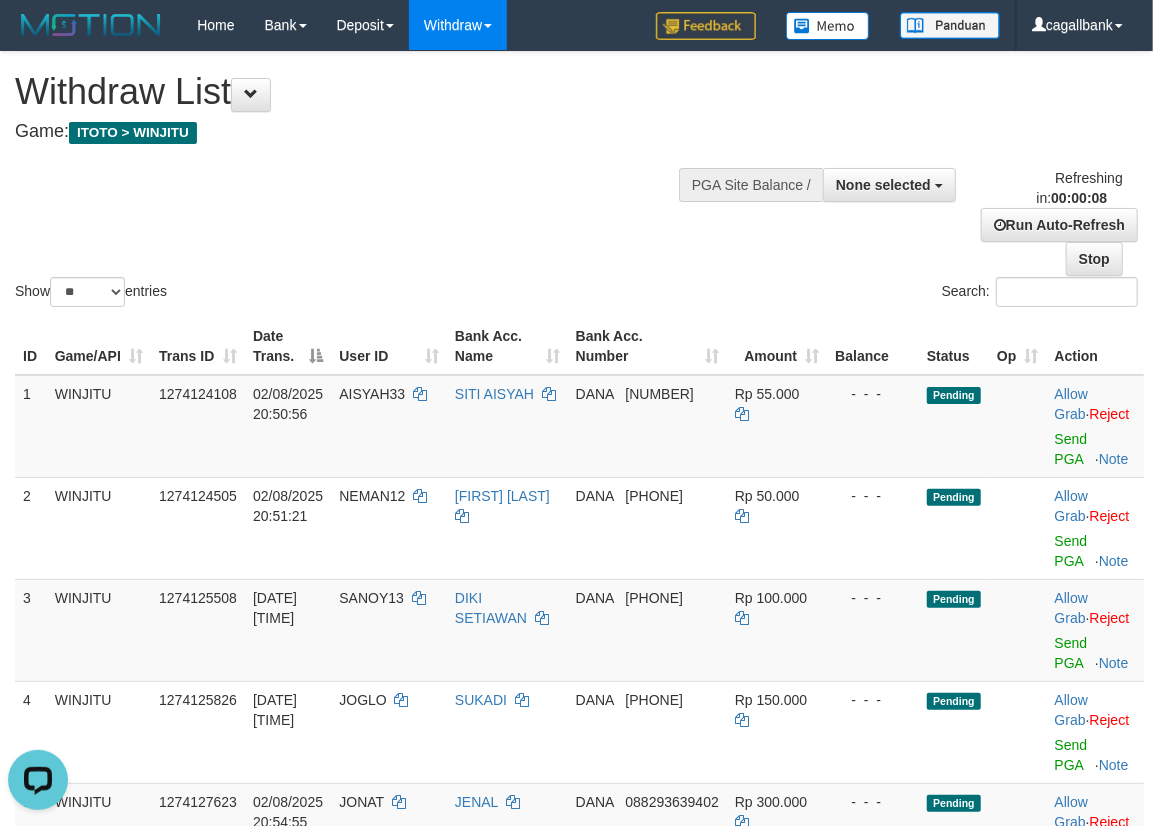 scroll, scrollTop: 0, scrollLeft: 0, axis: both 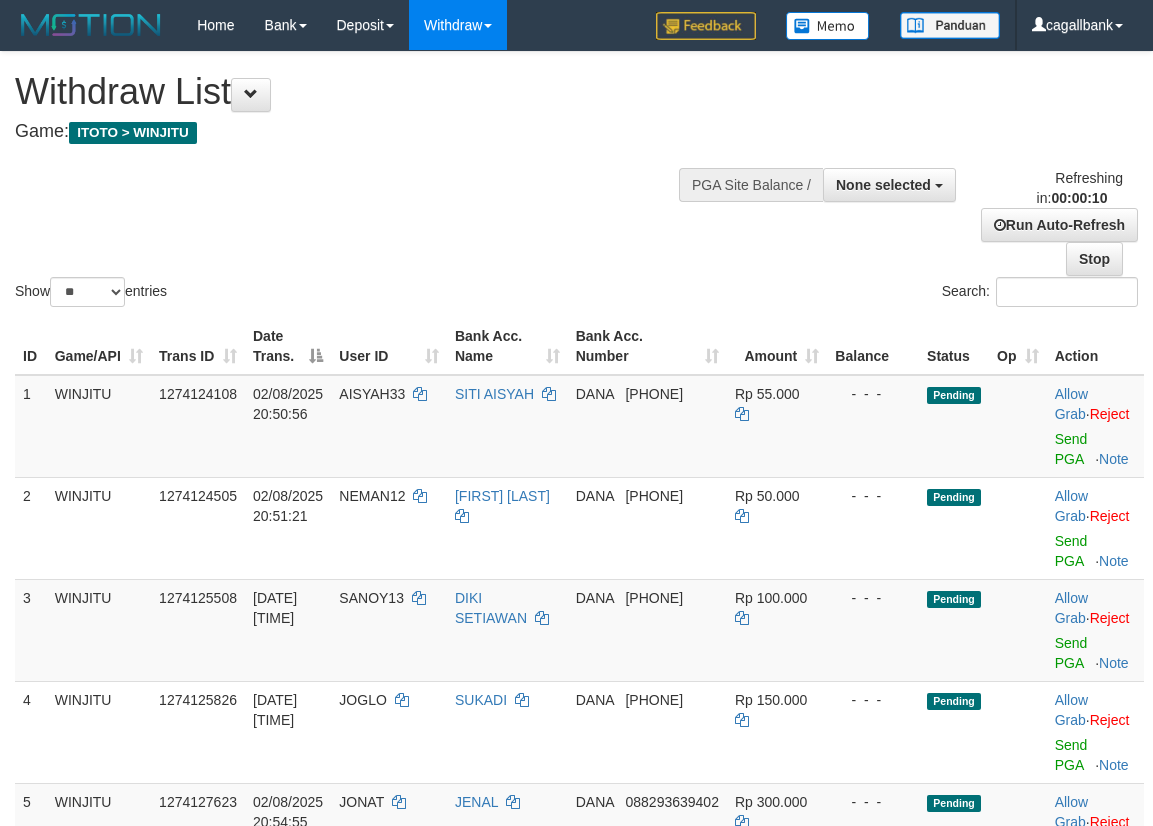 select 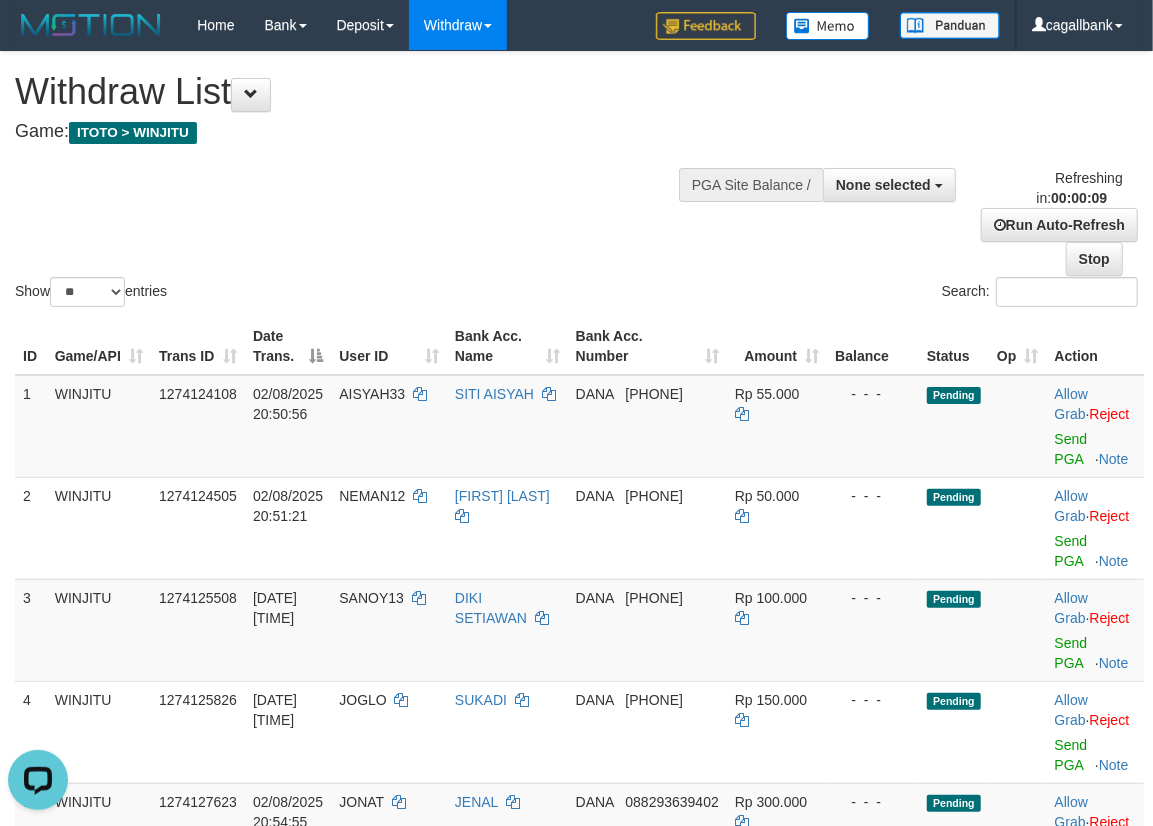 scroll, scrollTop: 0, scrollLeft: 0, axis: both 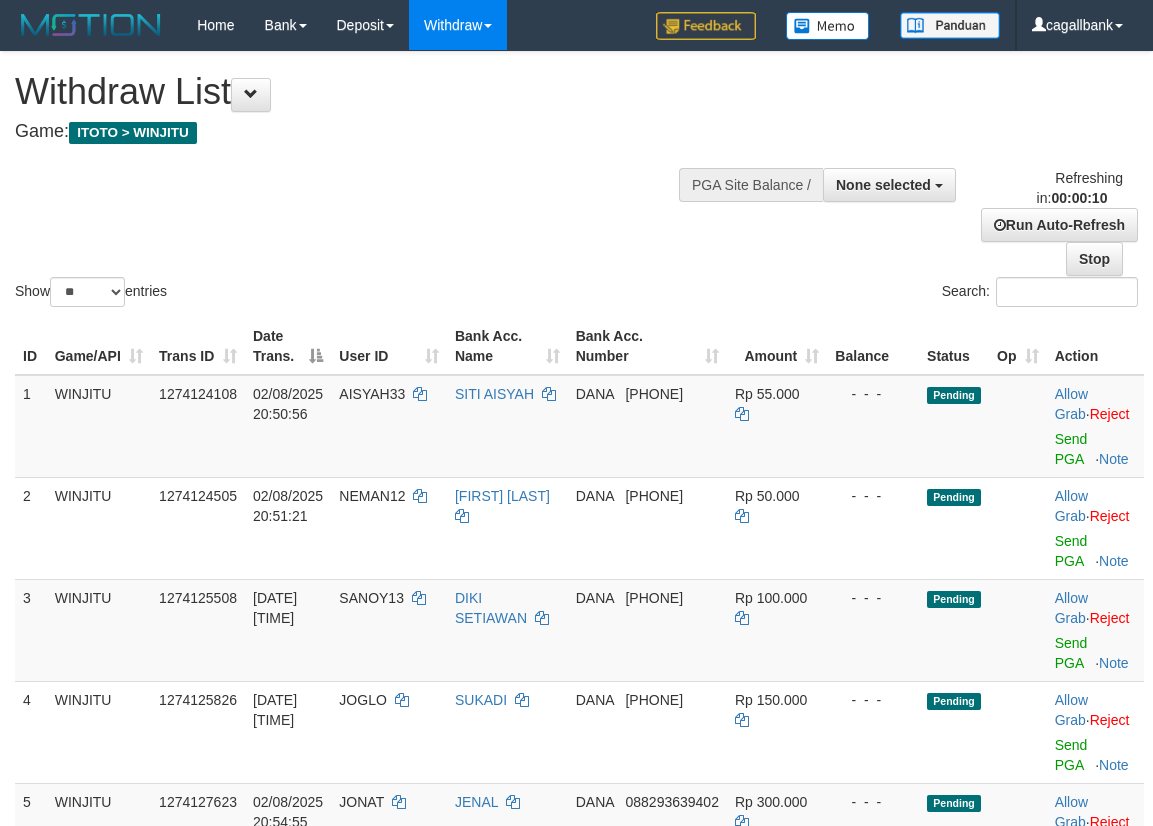 select 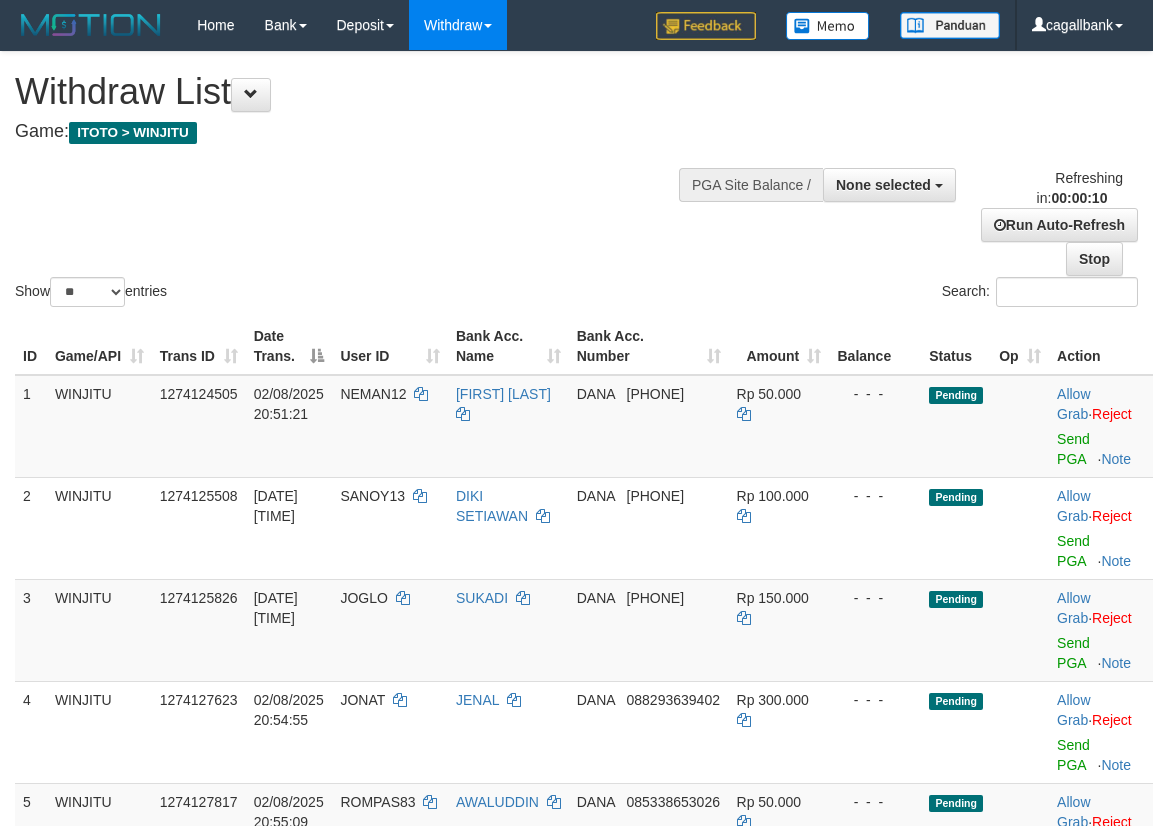select 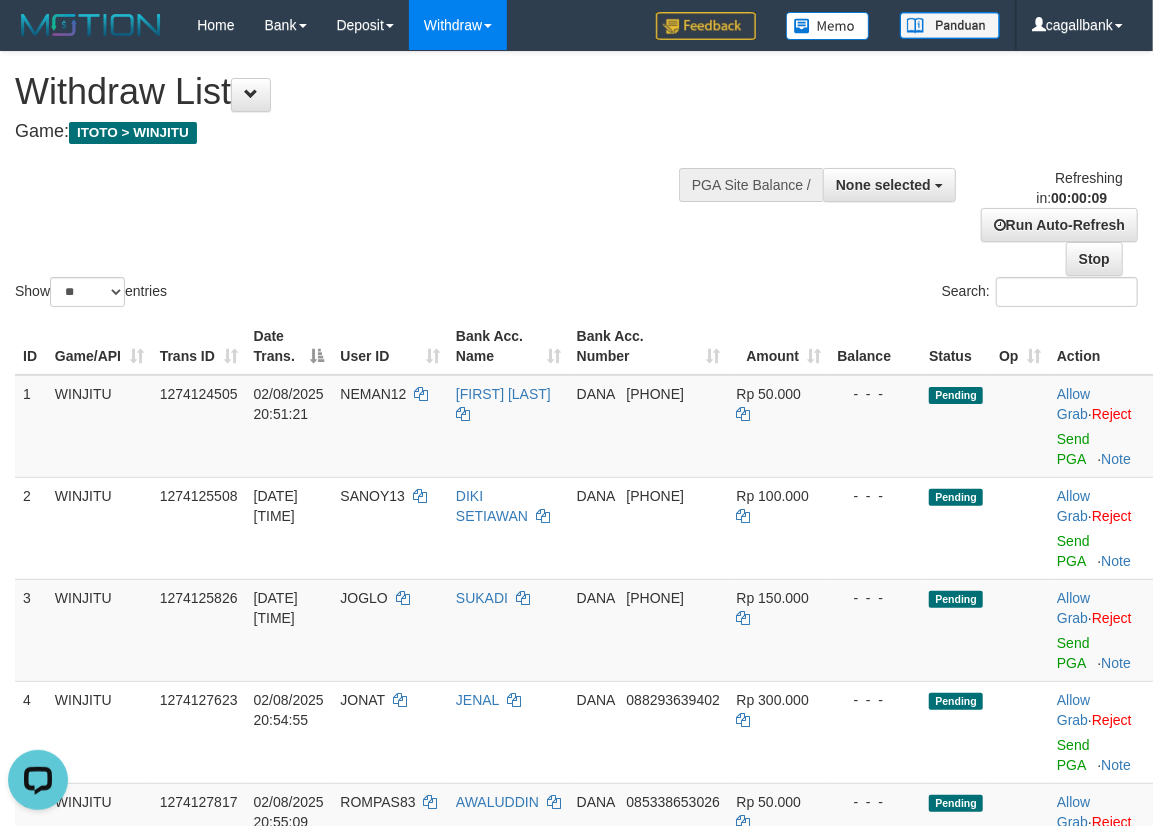 scroll, scrollTop: 0, scrollLeft: 0, axis: both 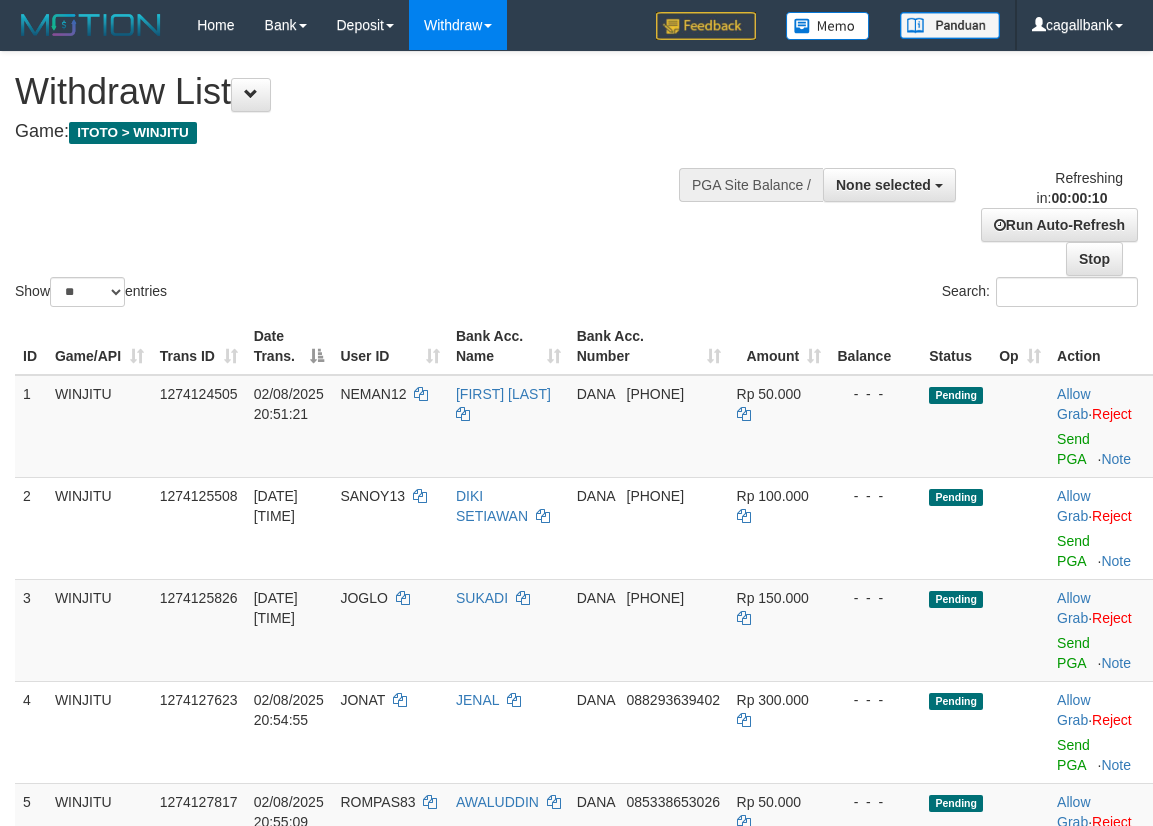 select 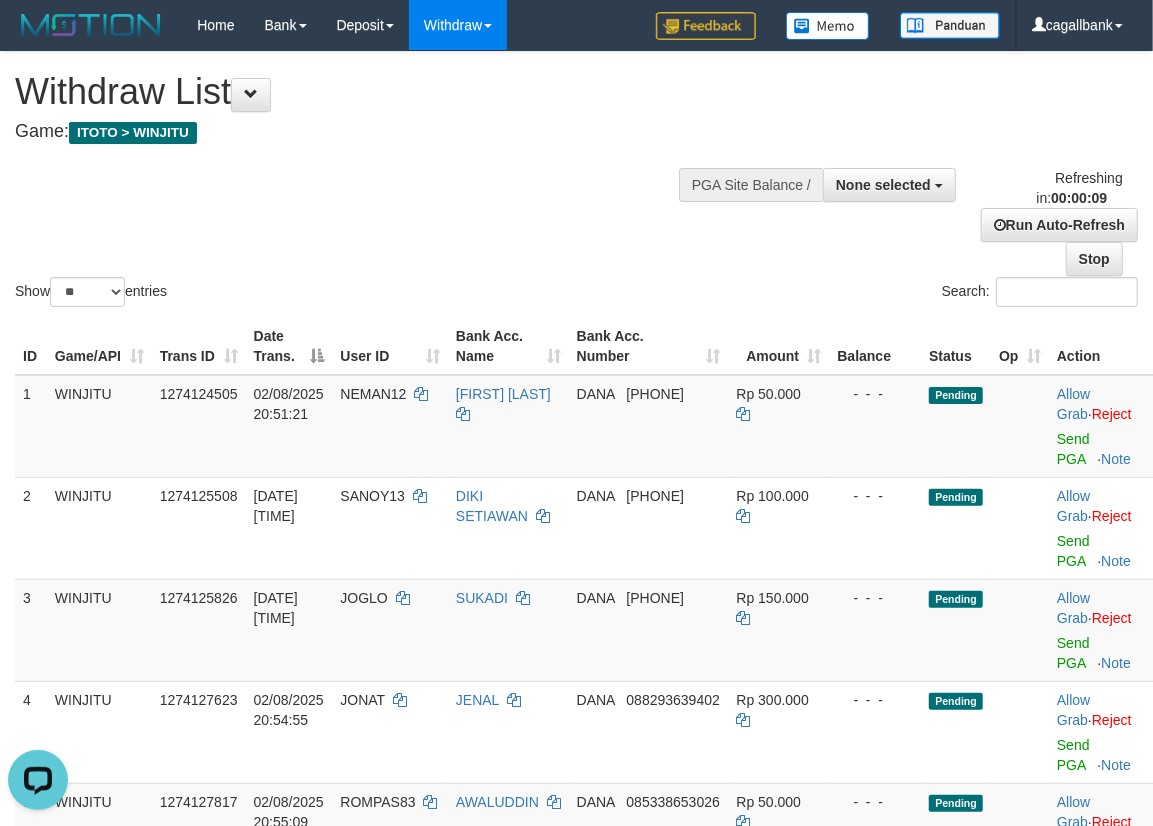 scroll, scrollTop: 0, scrollLeft: 0, axis: both 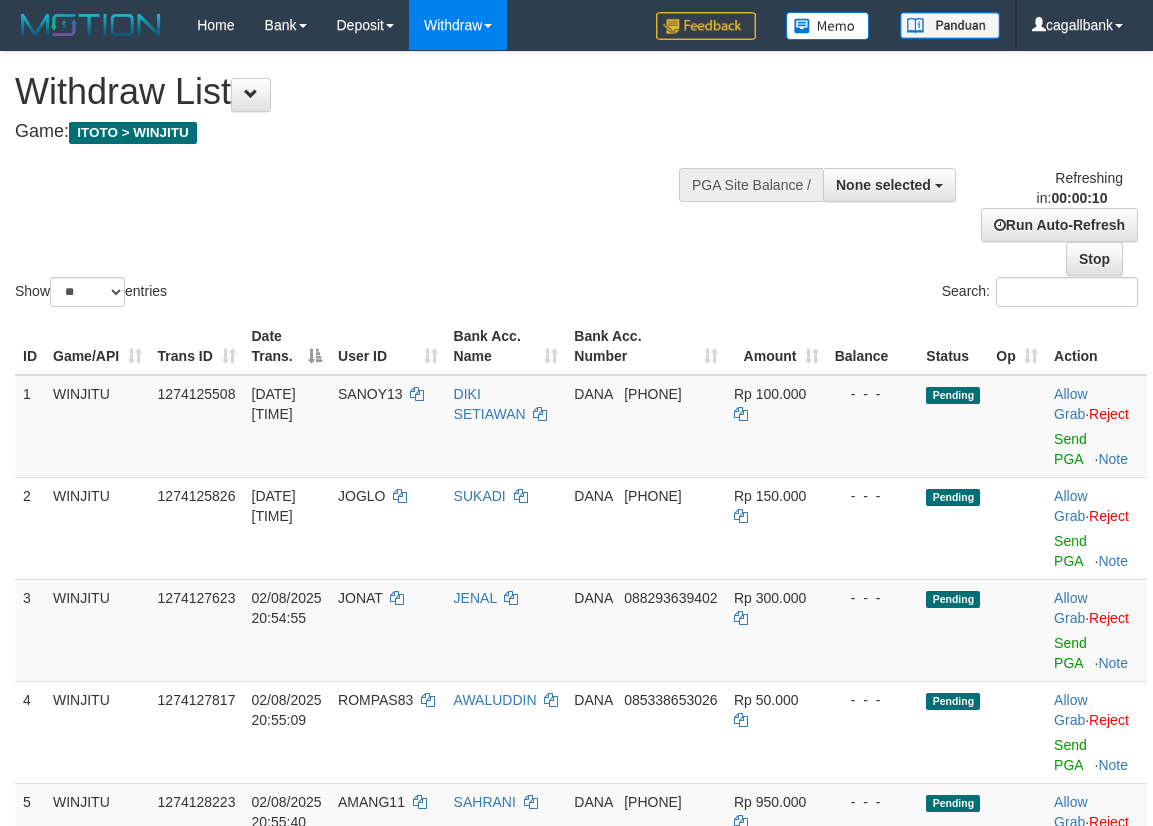 select 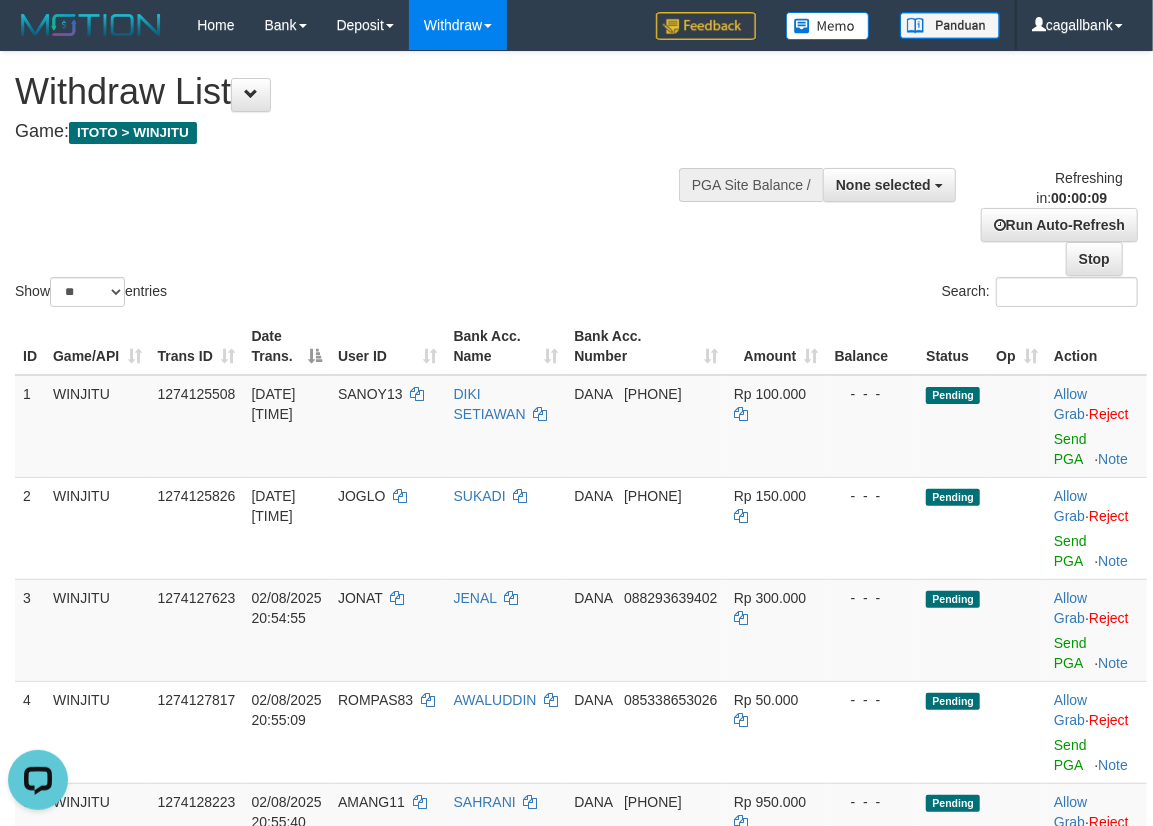 scroll, scrollTop: 0, scrollLeft: 0, axis: both 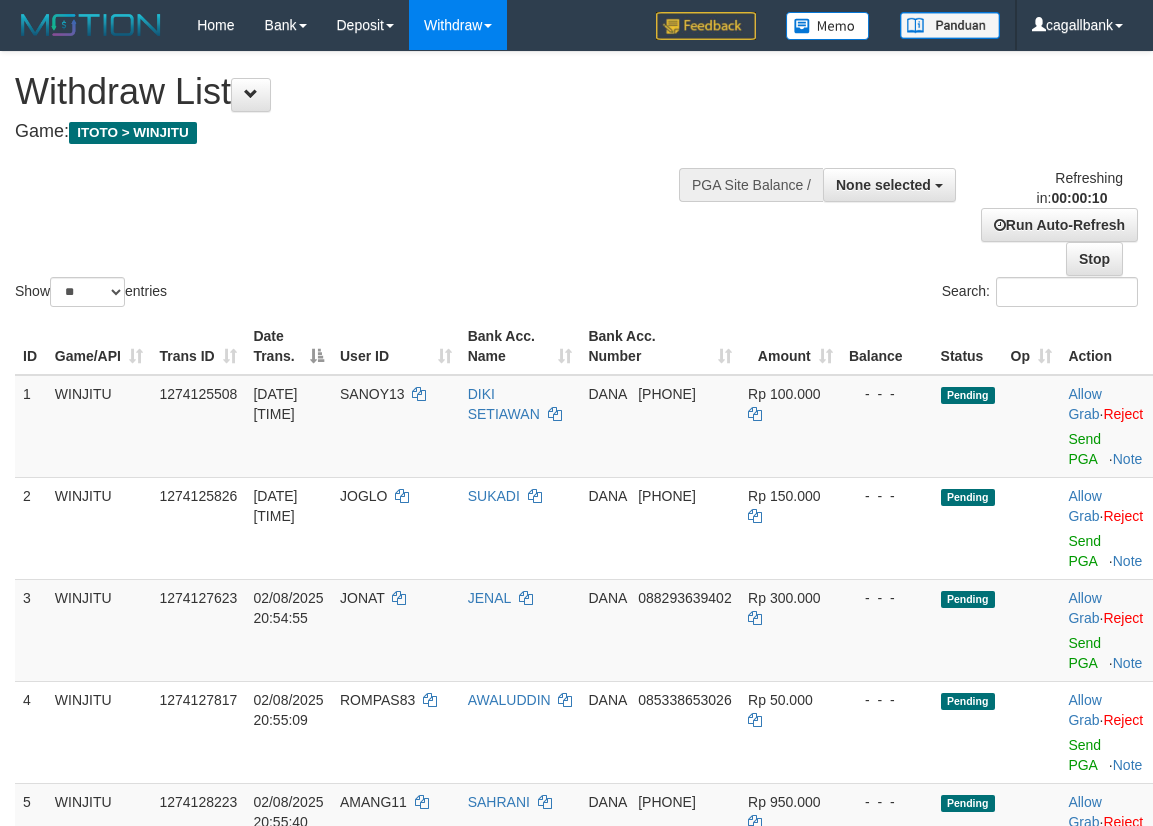 select 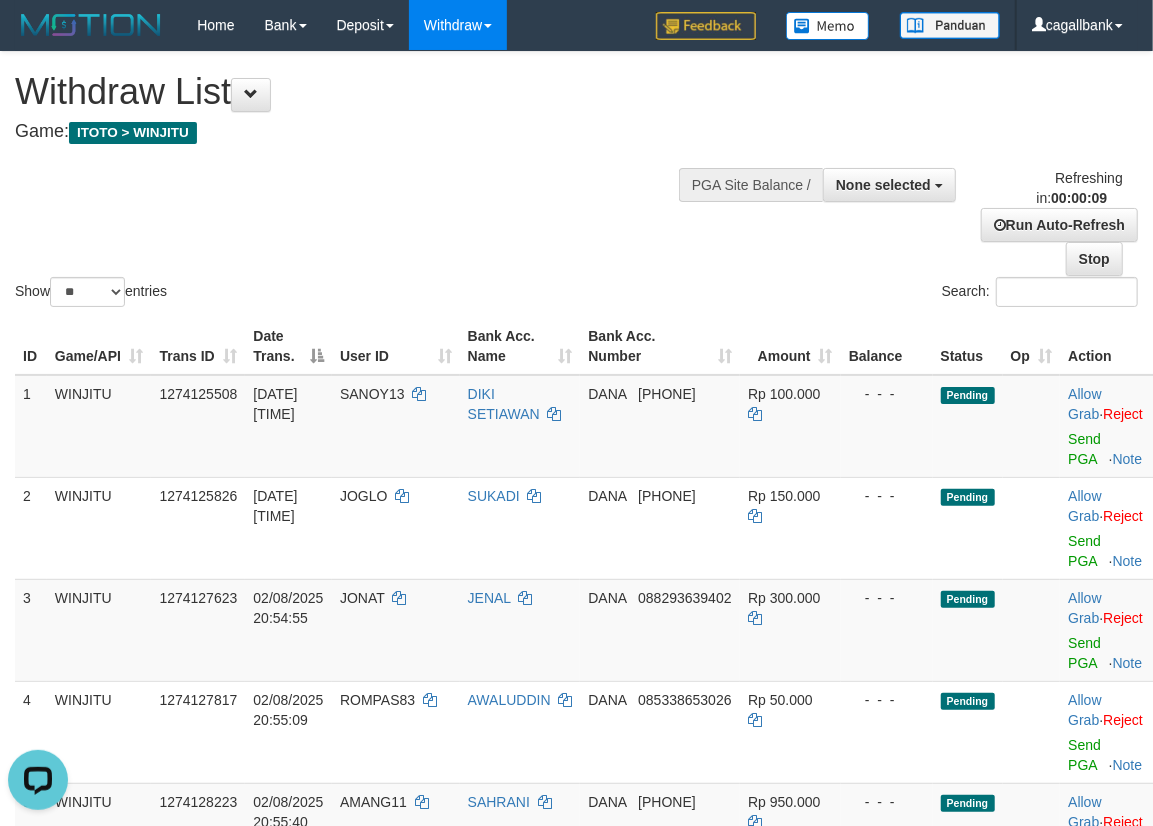 scroll, scrollTop: 0, scrollLeft: 0, axis: both 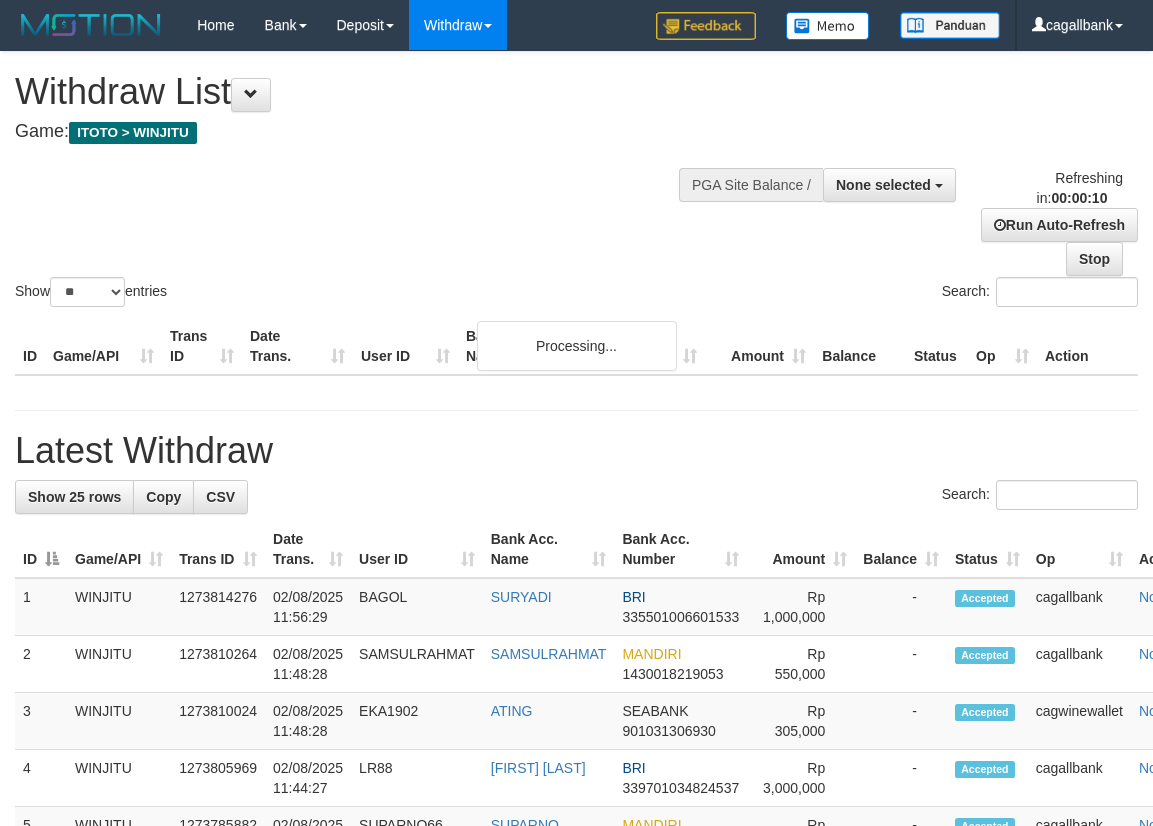 select 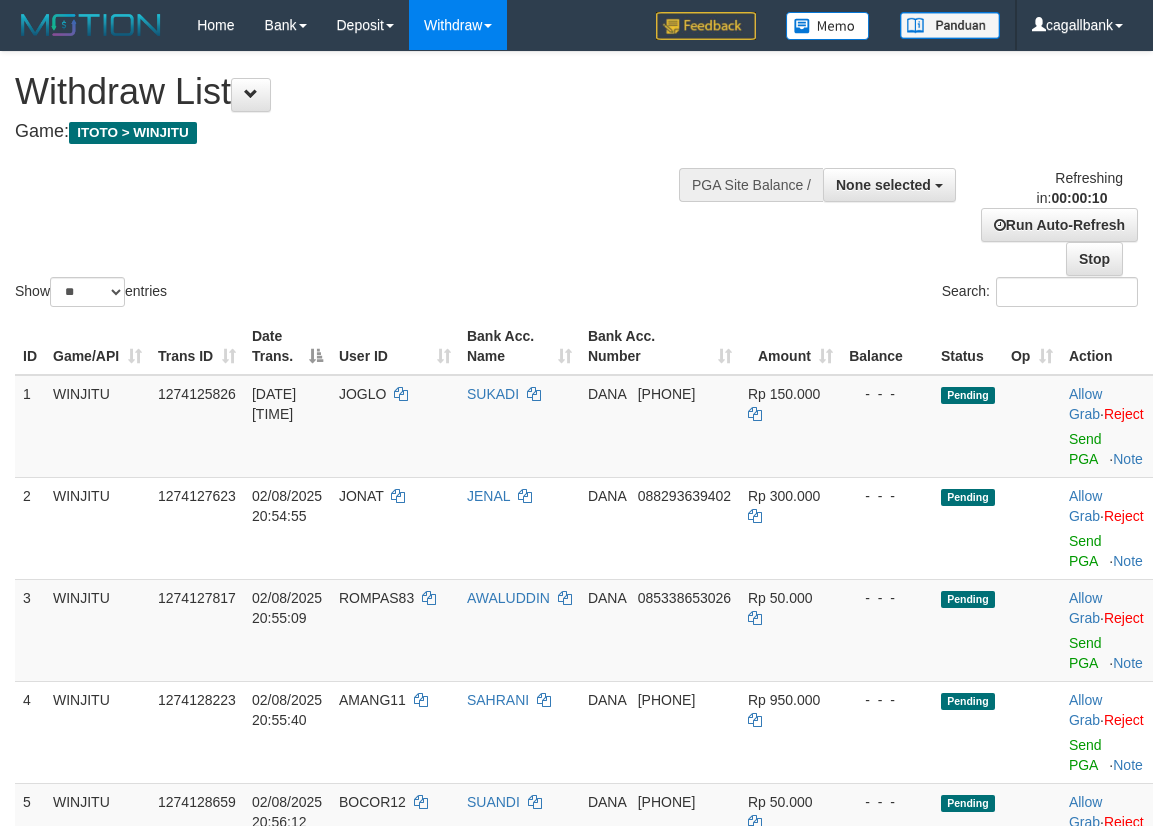 select 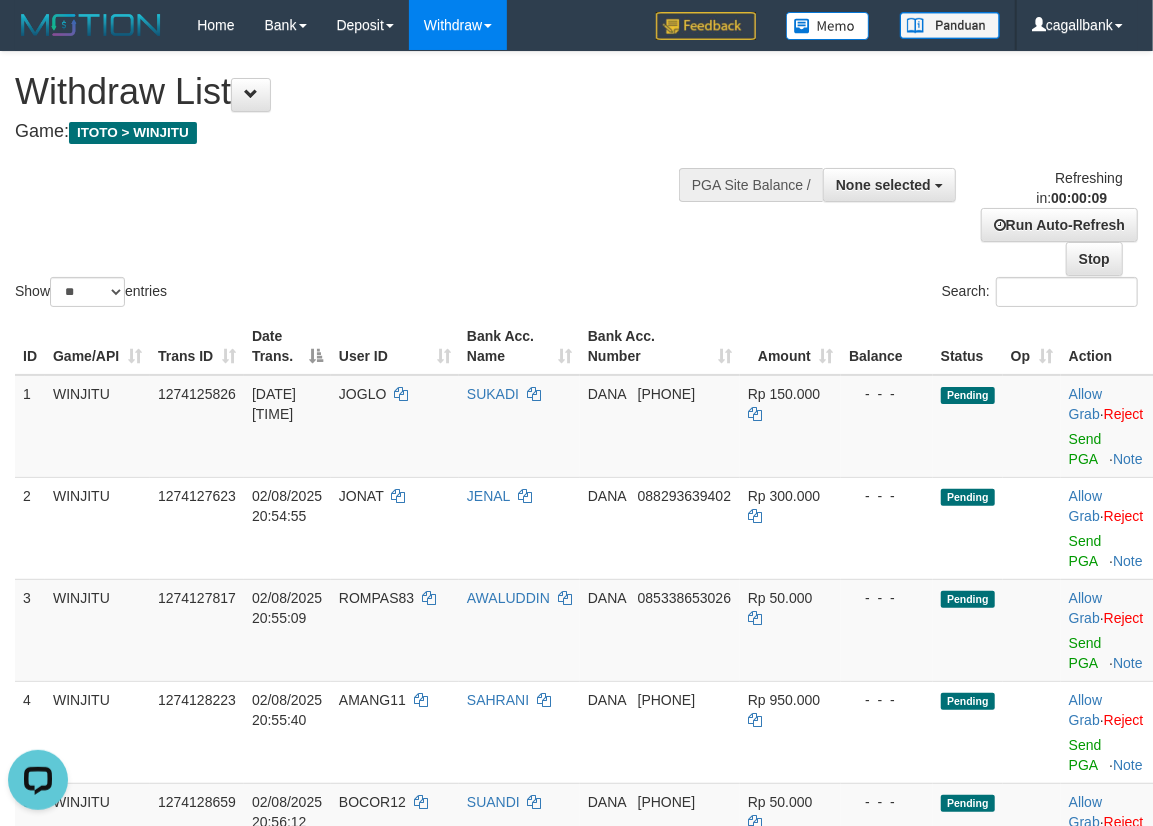 scroll, scrollTop: 0, scrollLeft: 0, axis: both 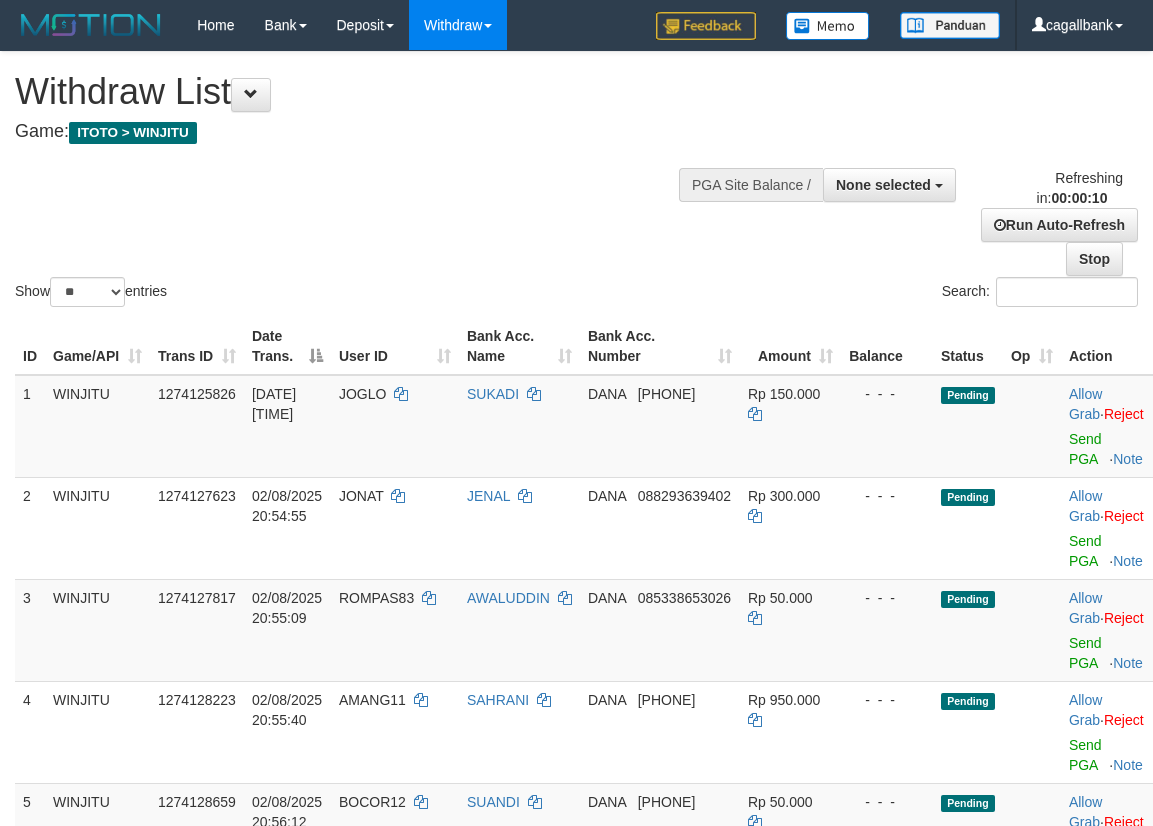 select 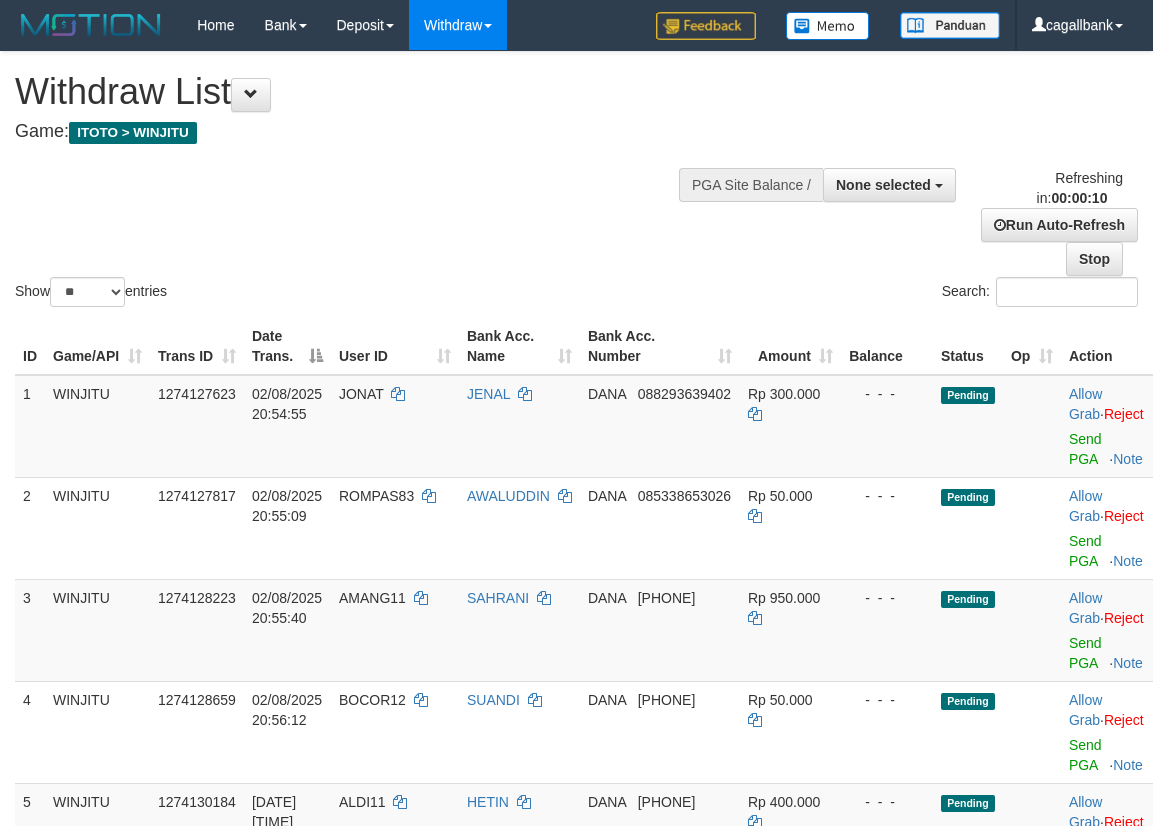 select 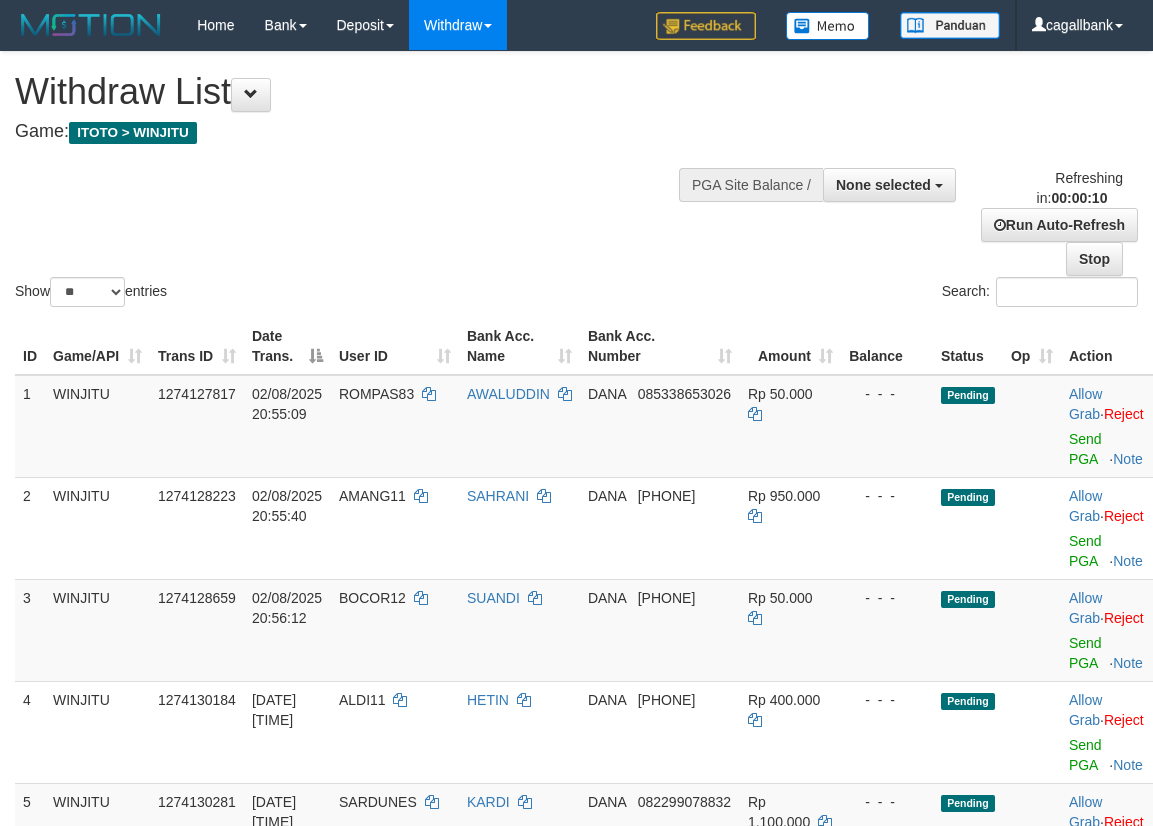 select 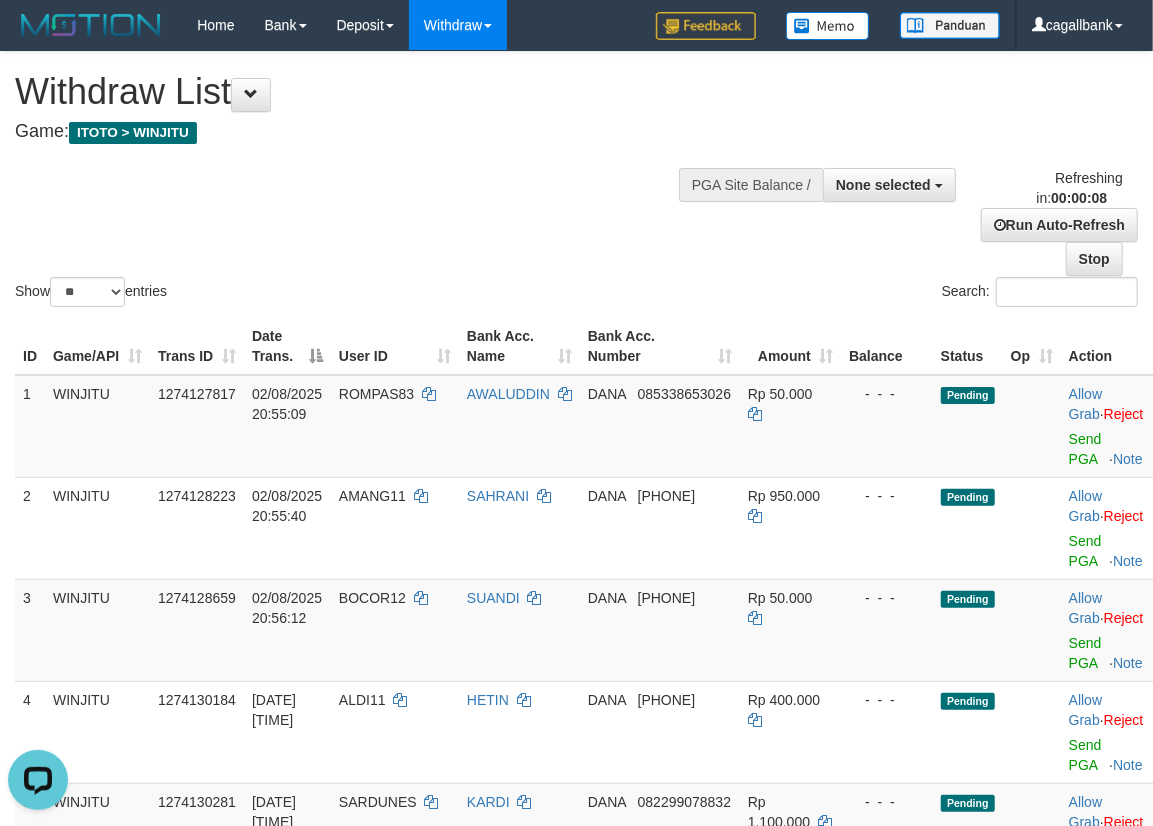 scroll, scrollTop: 0, scrollLeft: 0, axis: both 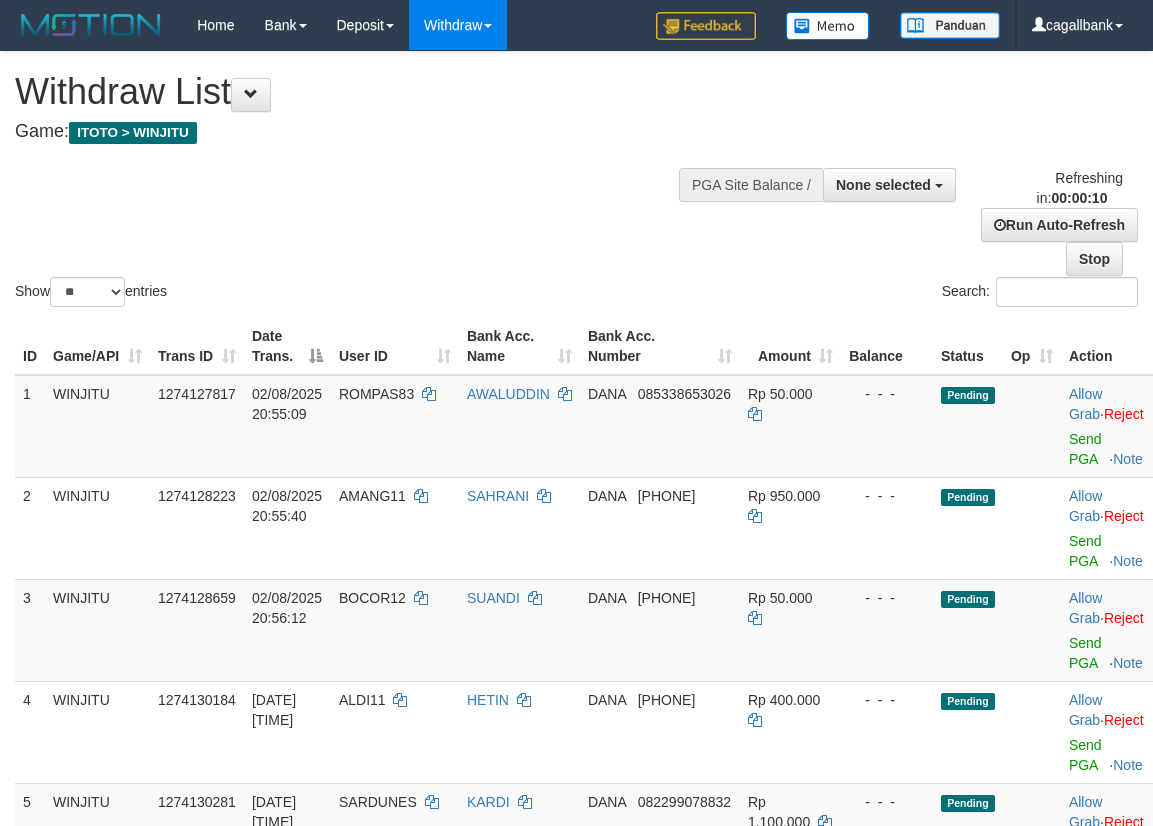 select 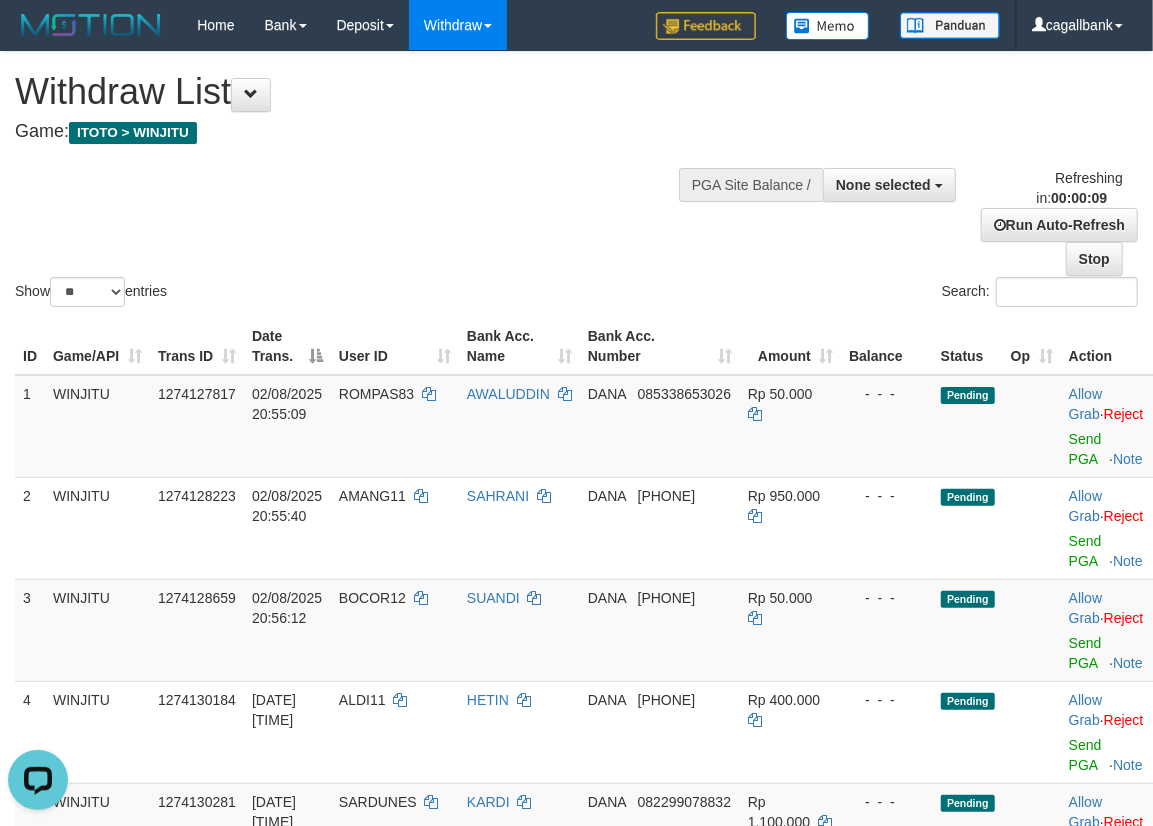 scroll, scrollTop: 0, scrollLeft: 0, axis: both 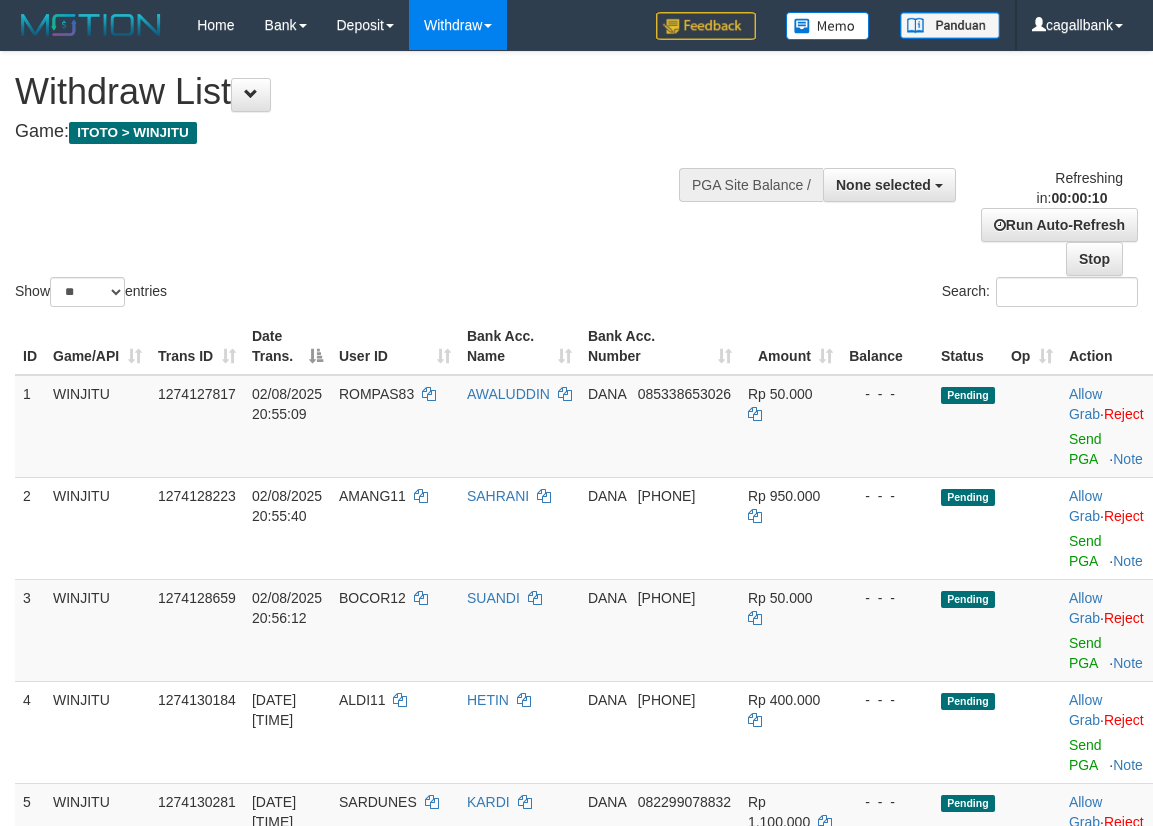 select 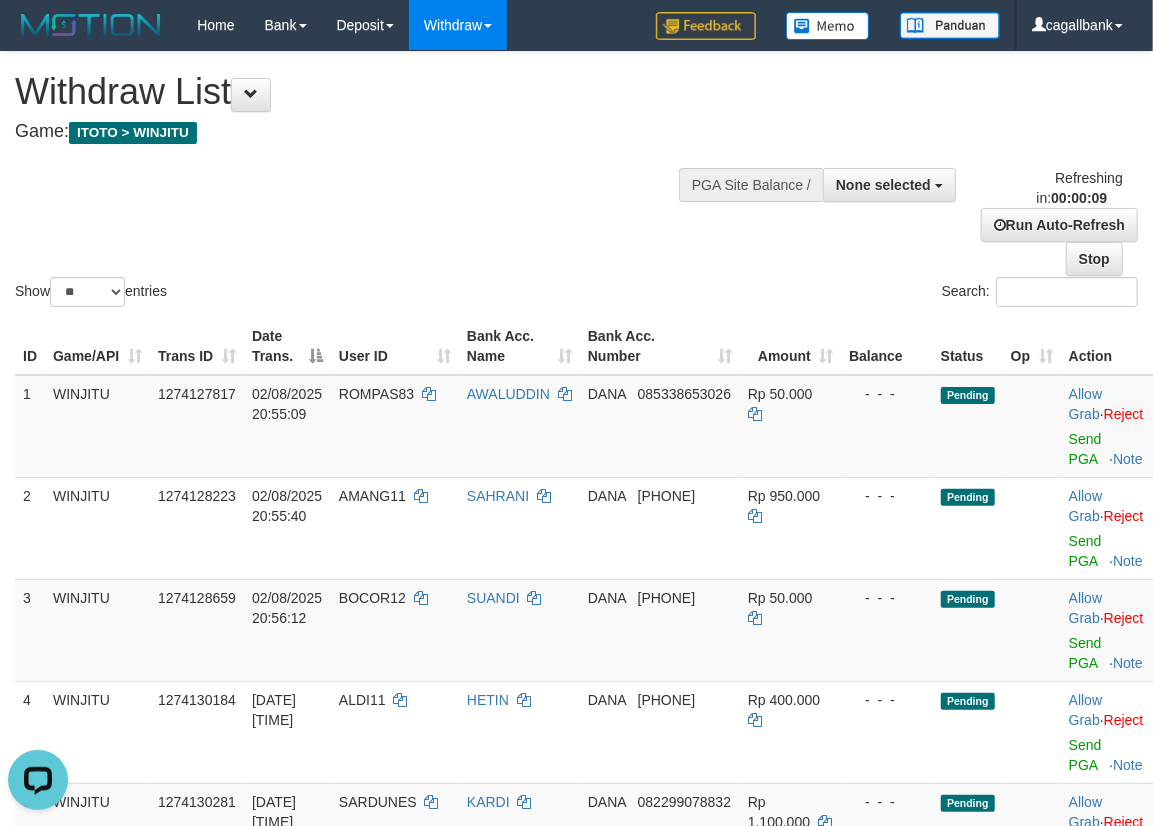 scroll, scrollTop: 0, scrollLeft: 0, axis: both 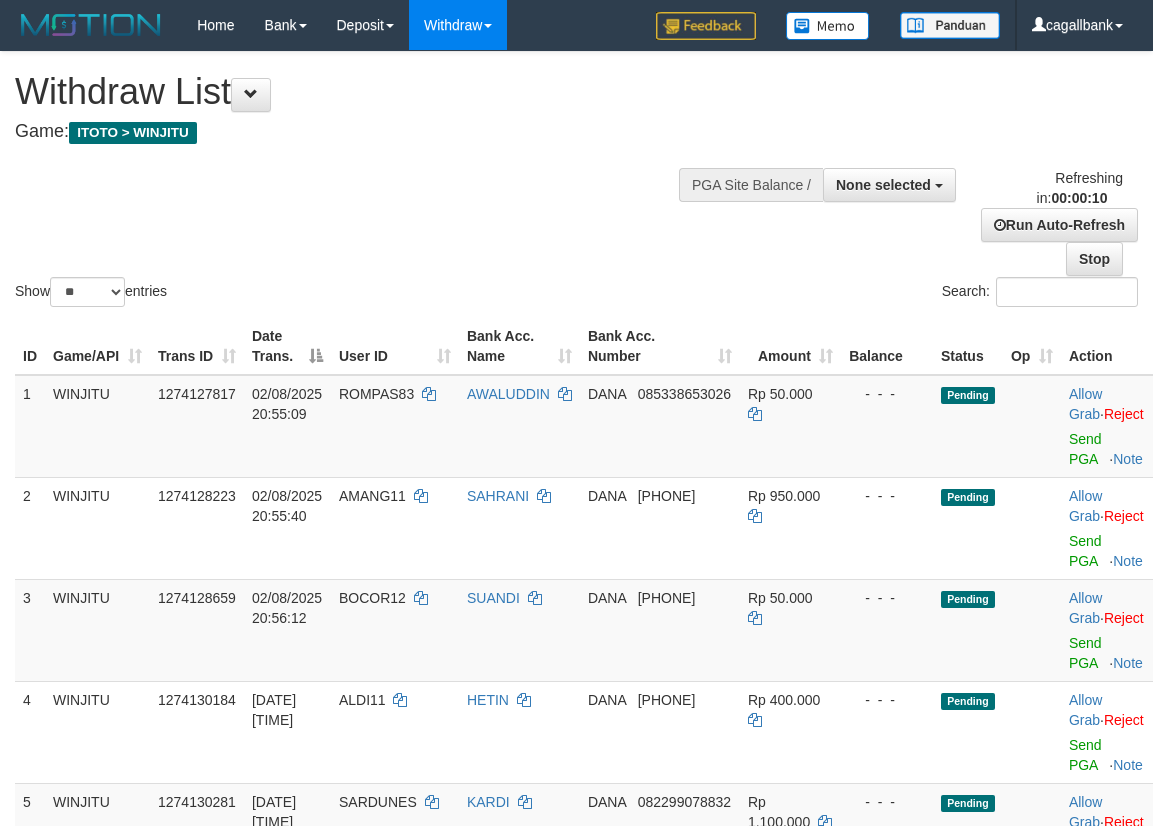 select 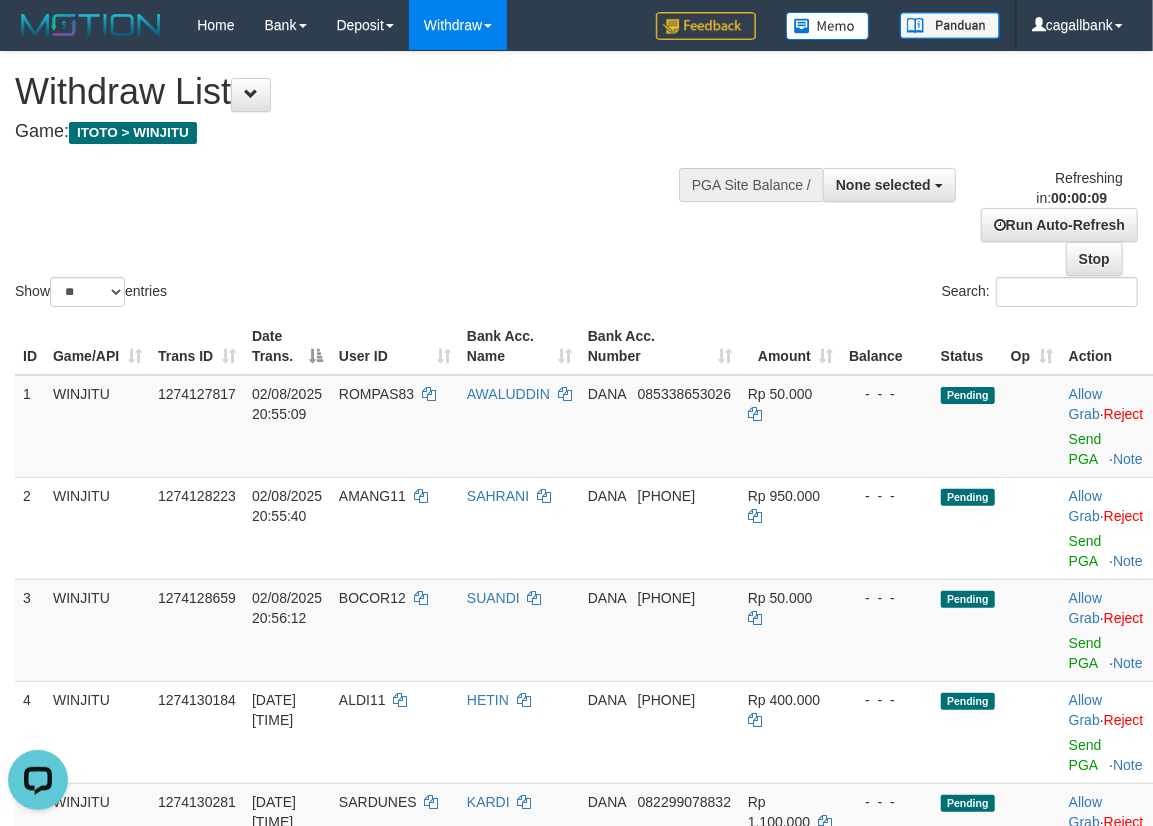 scroll, scrollTop: 0, scrollLeft: 0, axis: both 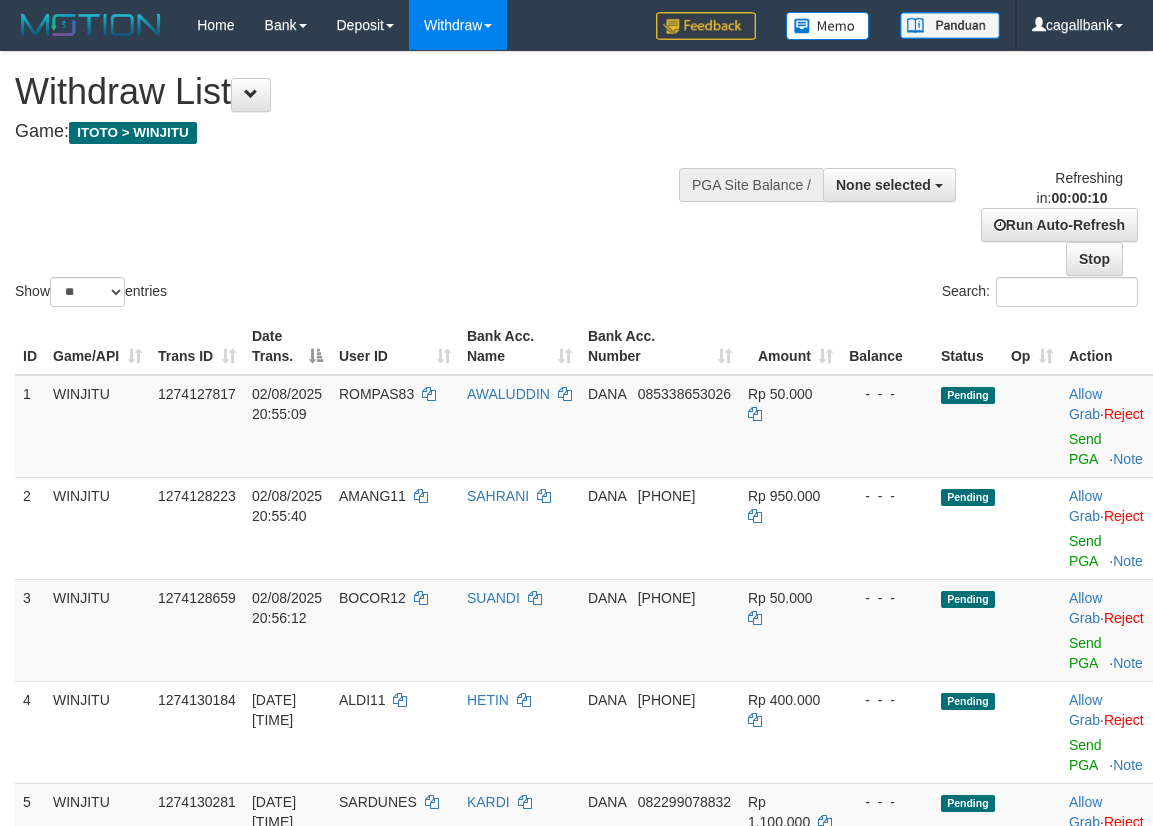 select 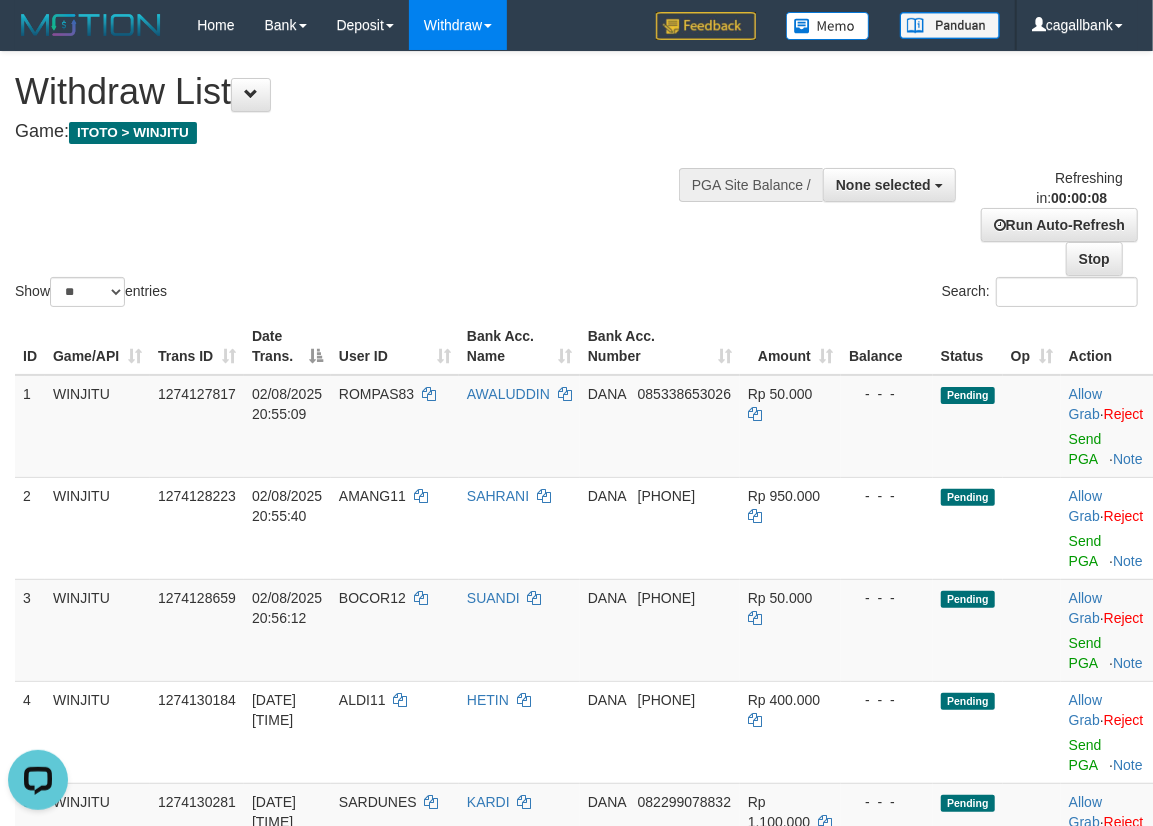 scroll, scrollTop: 0, scrollLeft: 0, axis: both 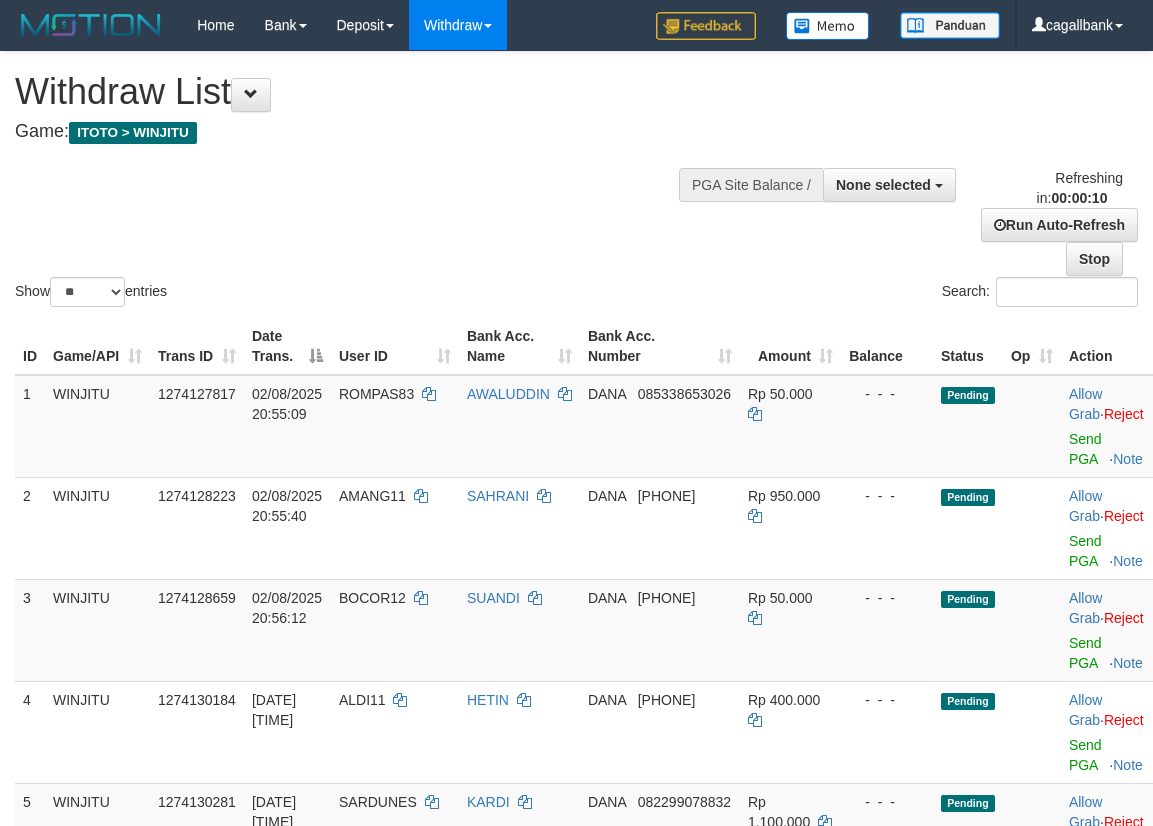 select 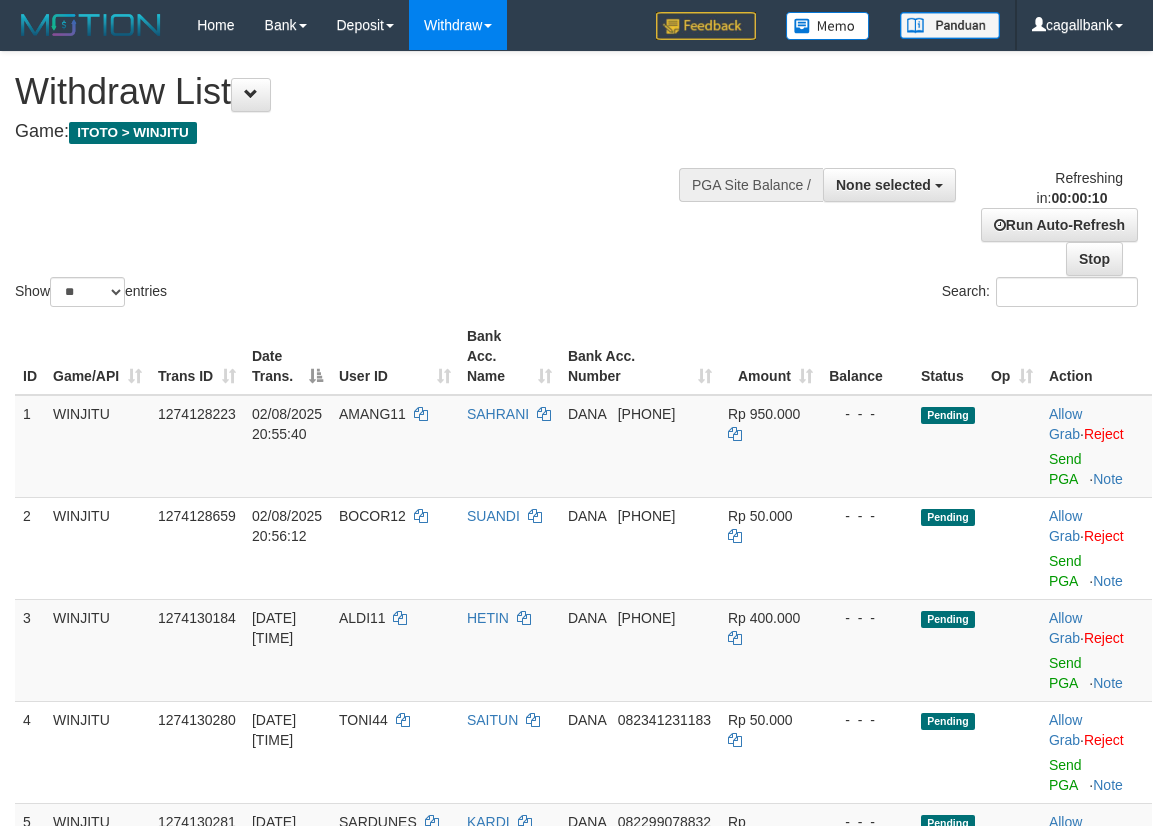 select 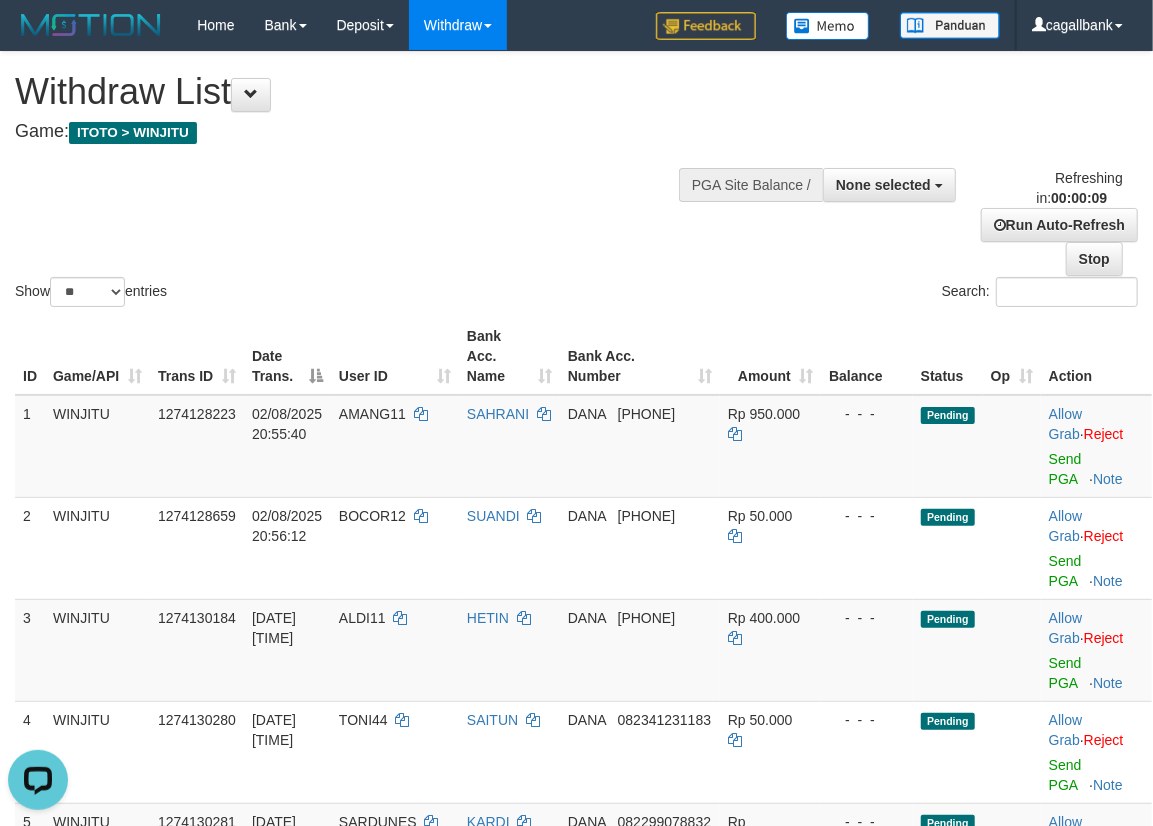 scroll, scrollTop: 0, scrollLeft: 0, axis: both 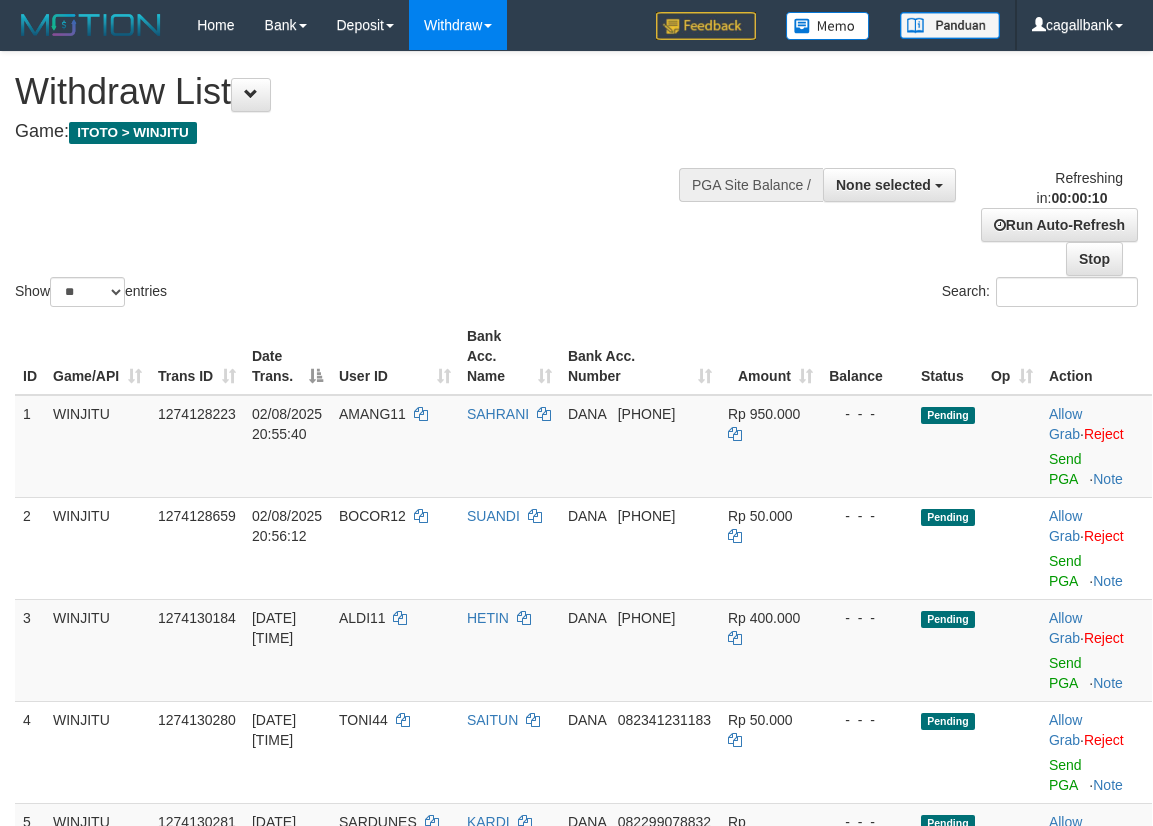 select 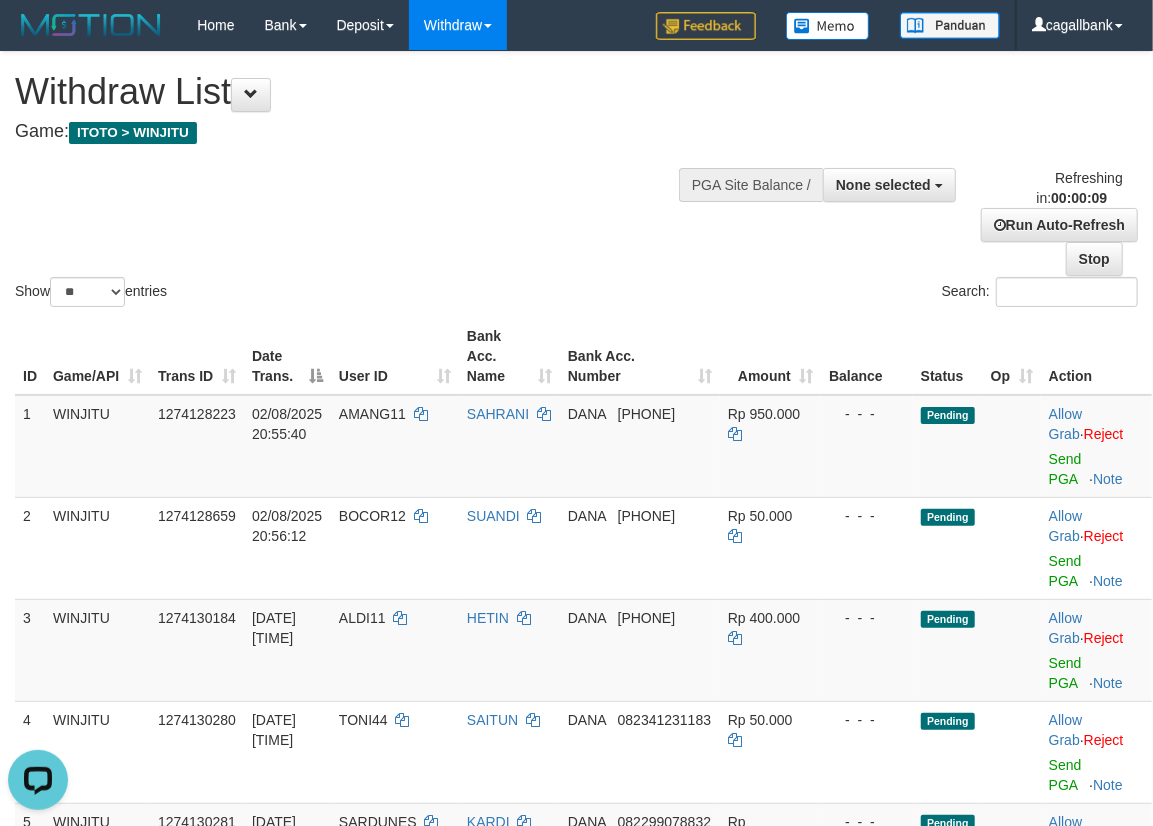 scroll, scrollTop: 0, scrollLeft: 0, axis: both 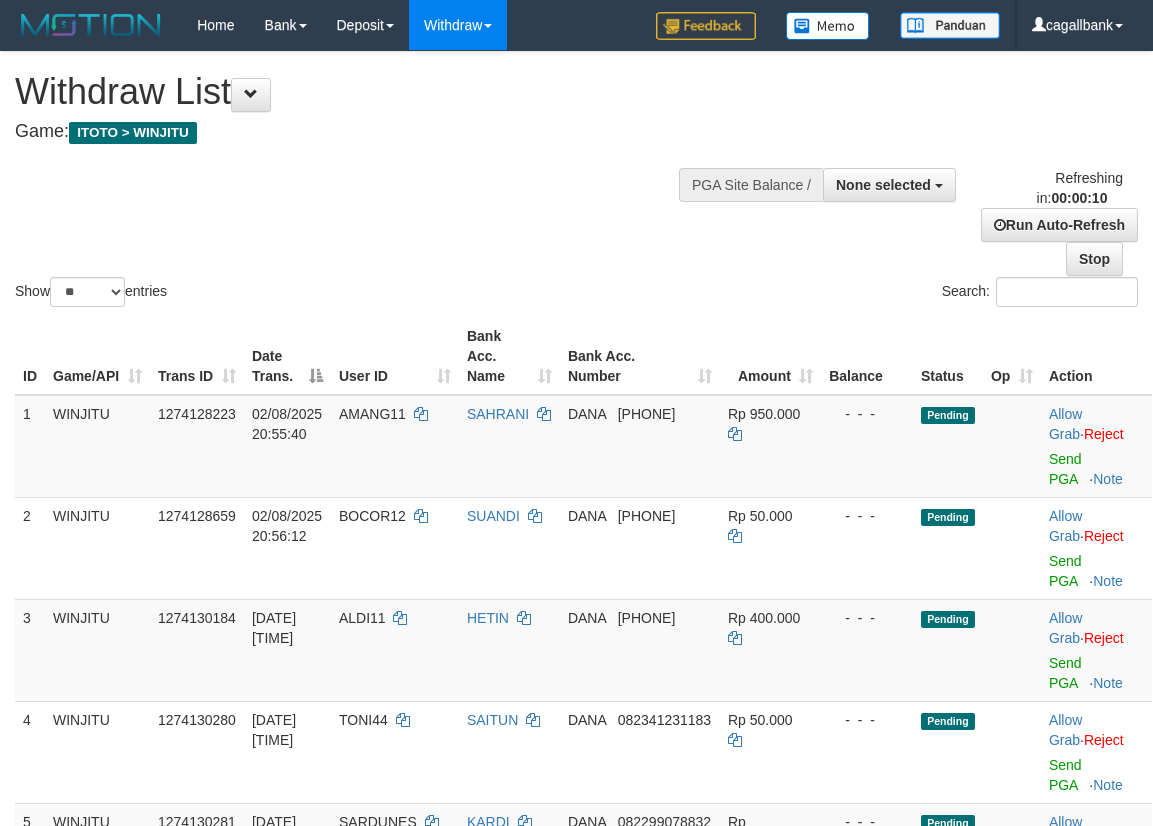 select 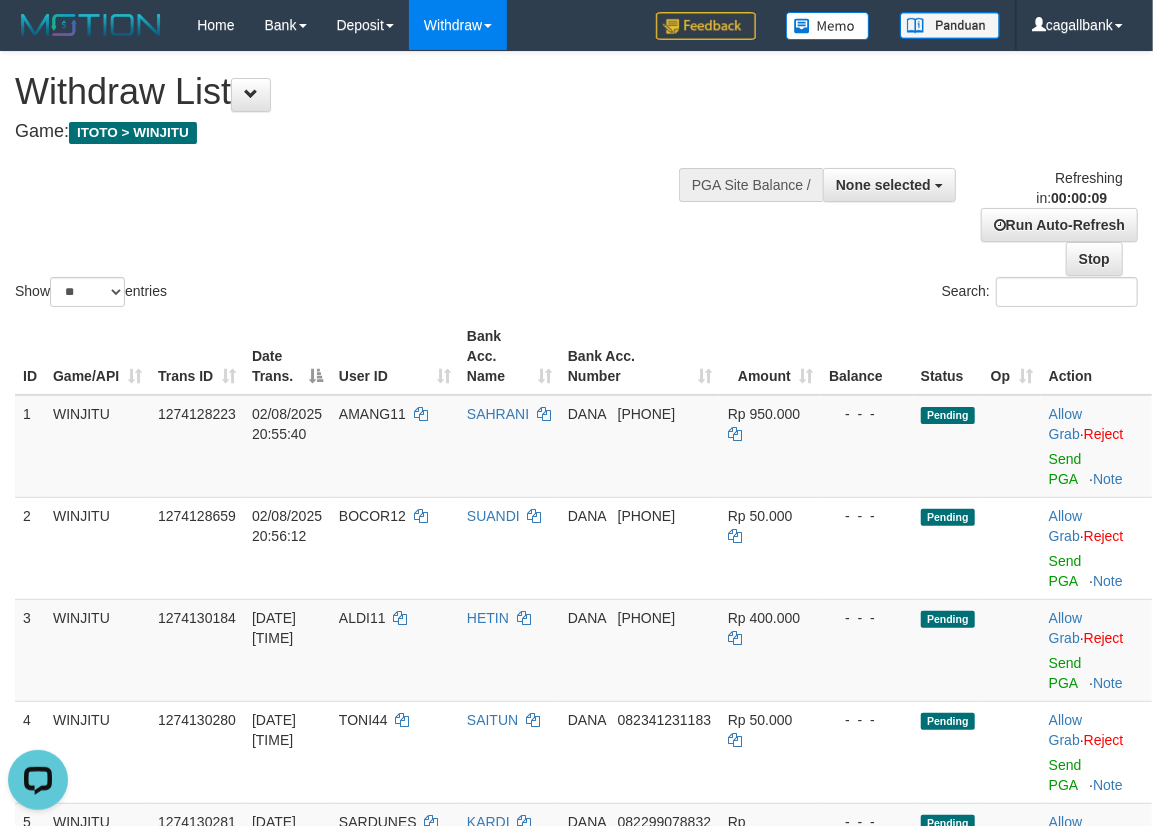 scroll, scrollTop: 0, scrollLeft: 0, axis: both 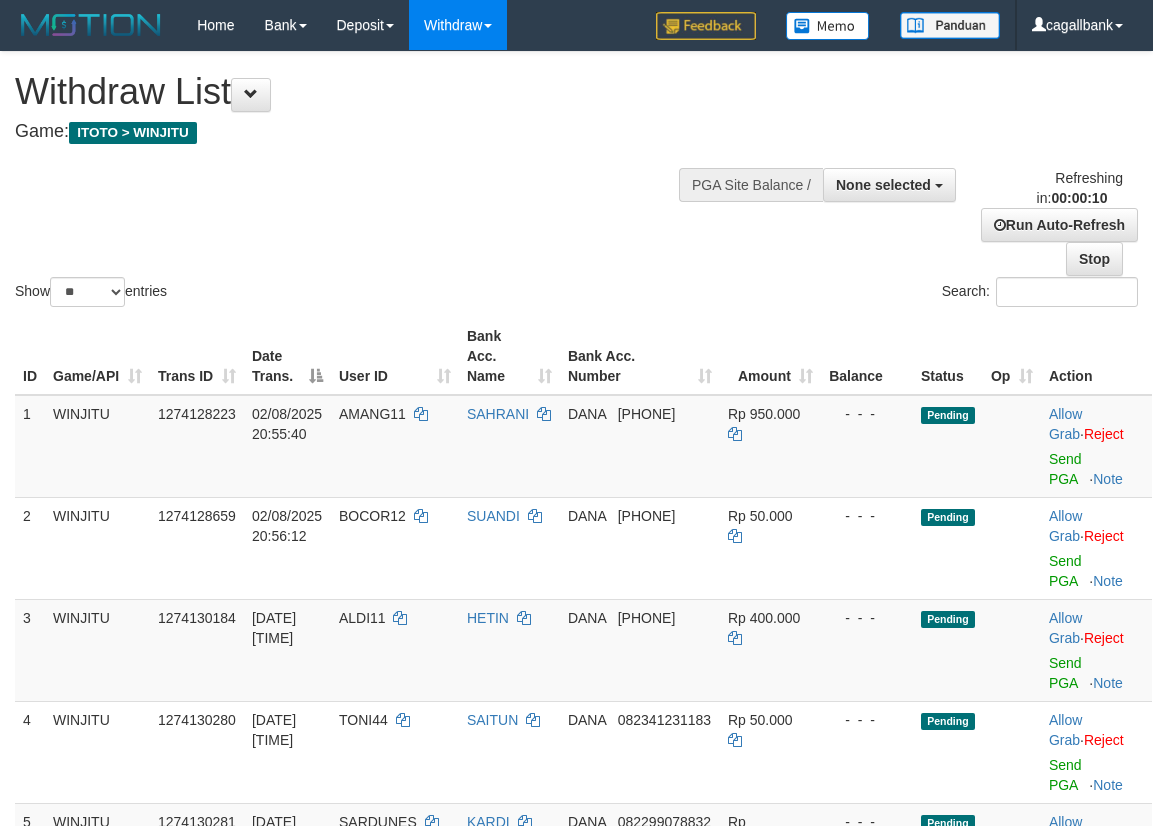 select 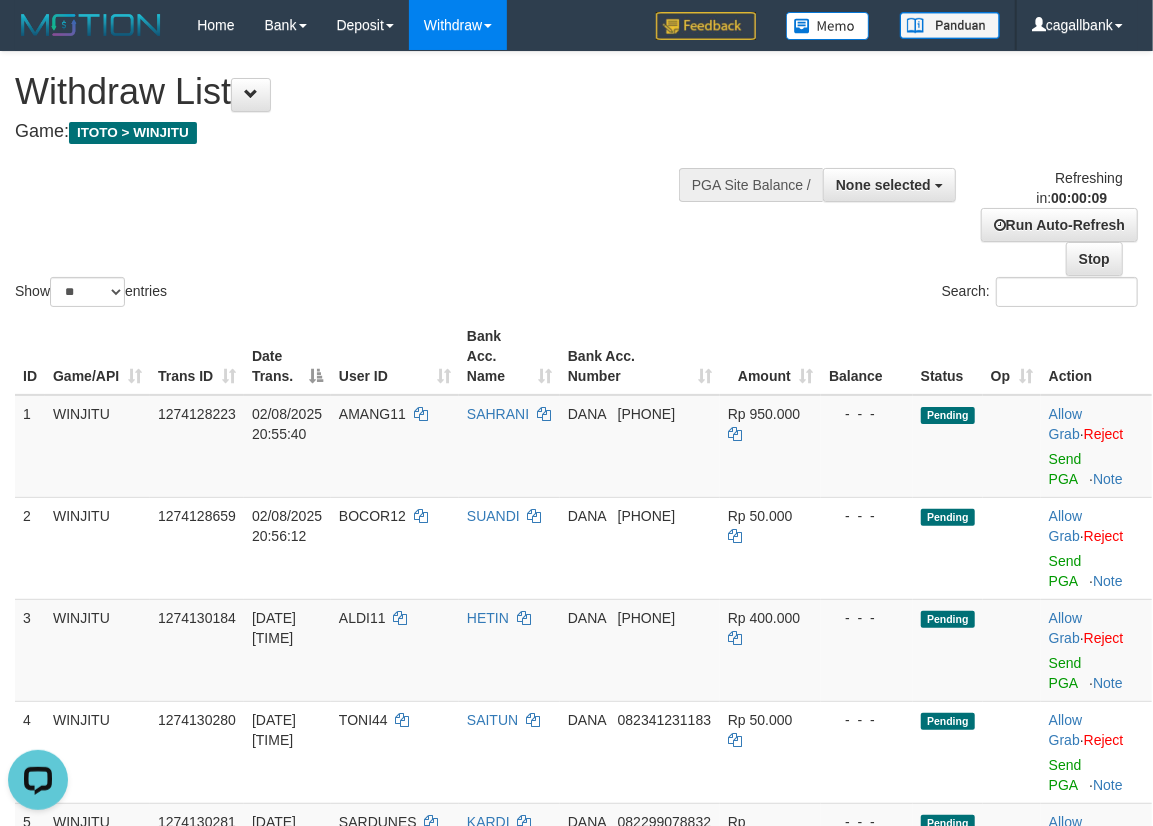 scroll, scrollTop: 0, scrollLeft: 0, axis: both 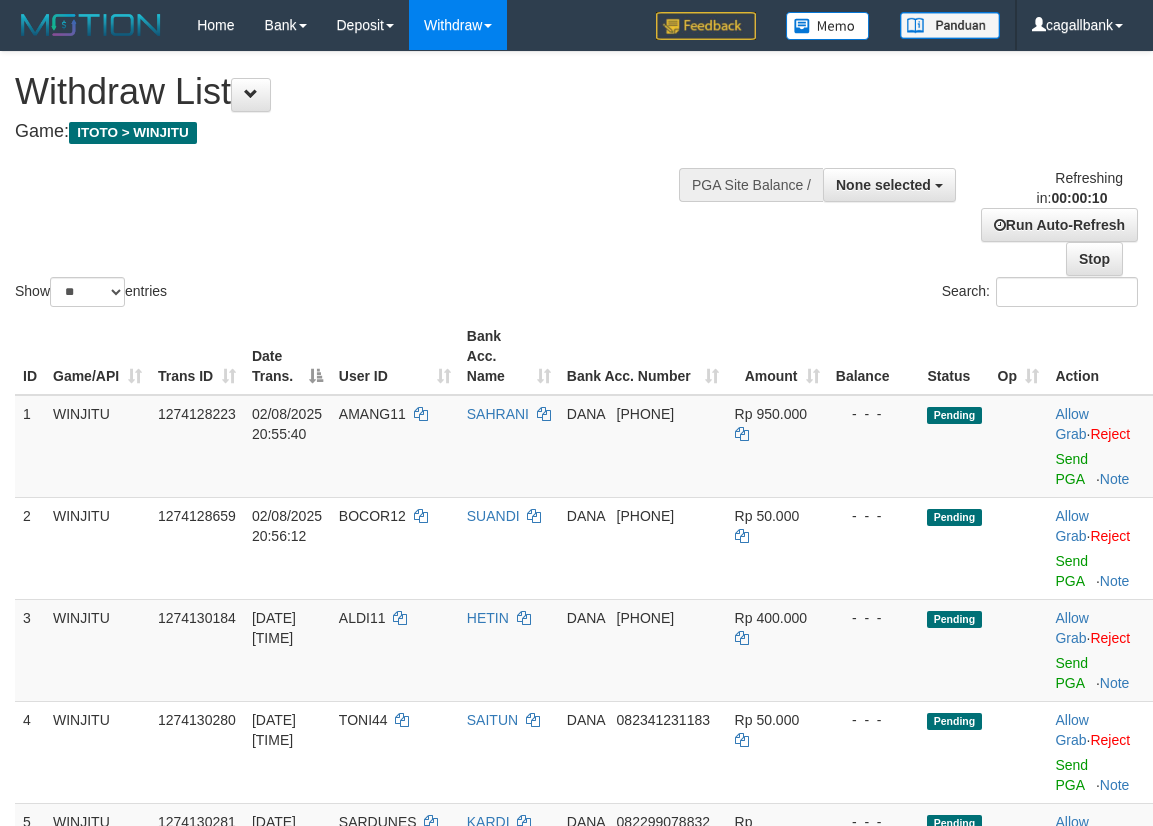 select 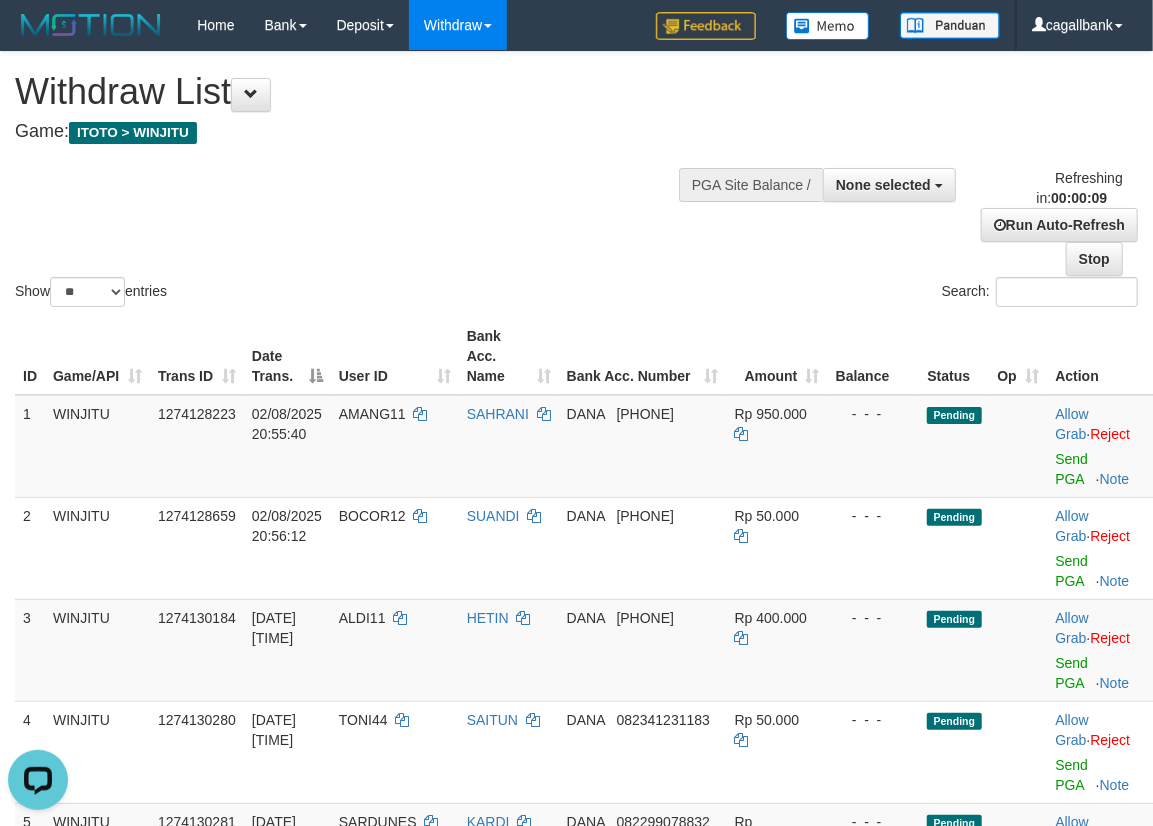 scroll, scrollTop: 0, scrollLeft: 0, axis: both 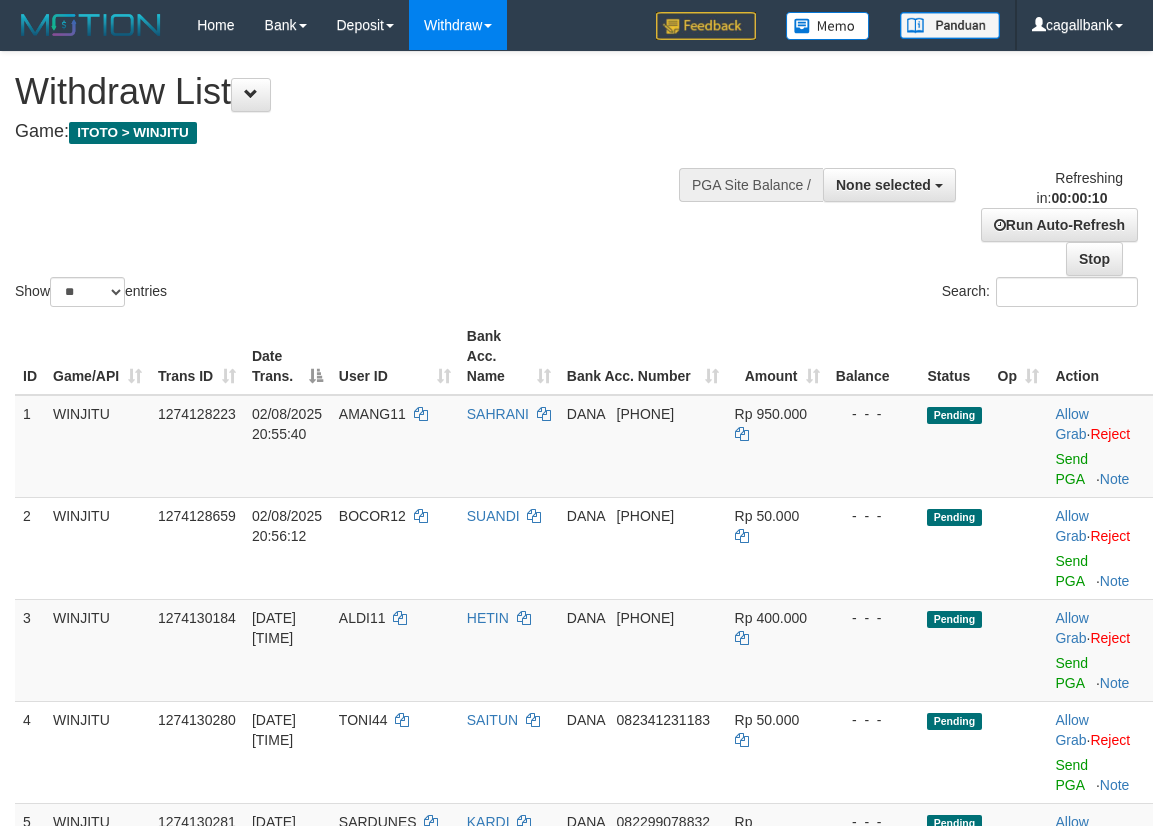 select 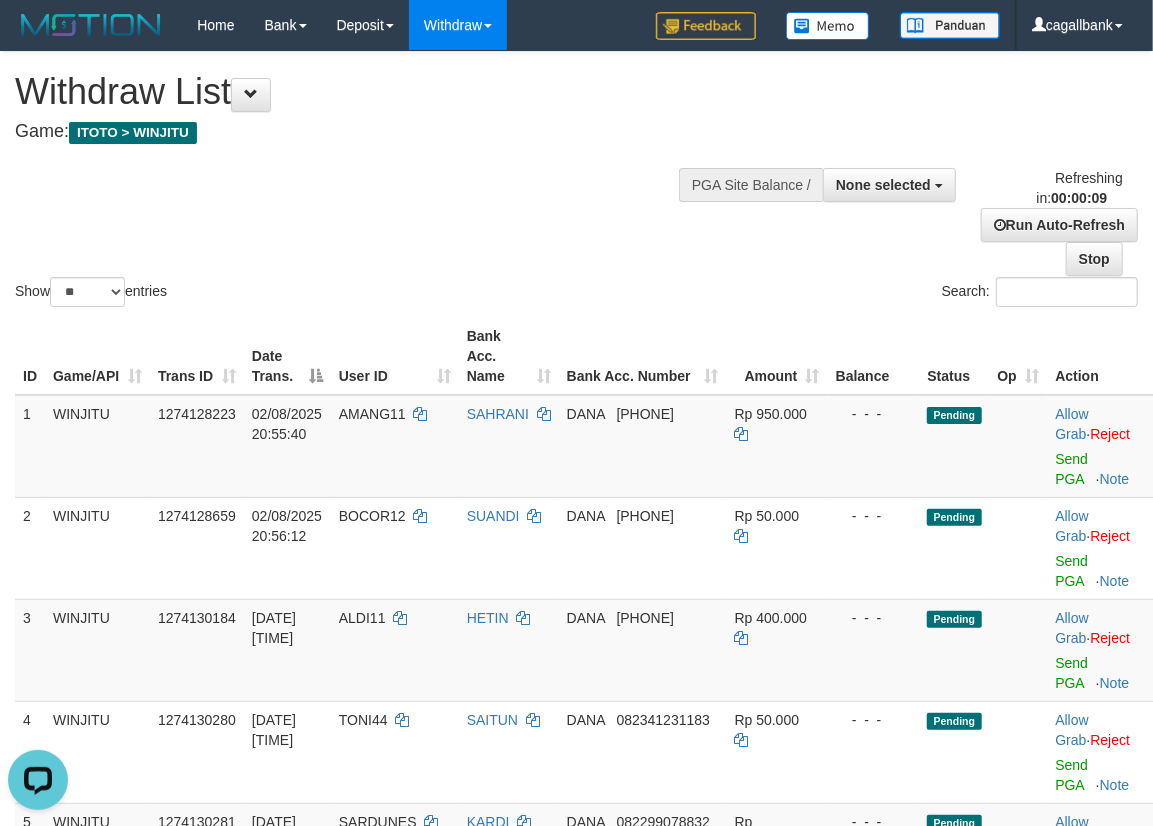 scroll, scrollTop: 0, scrollLeft: 0, axis: both 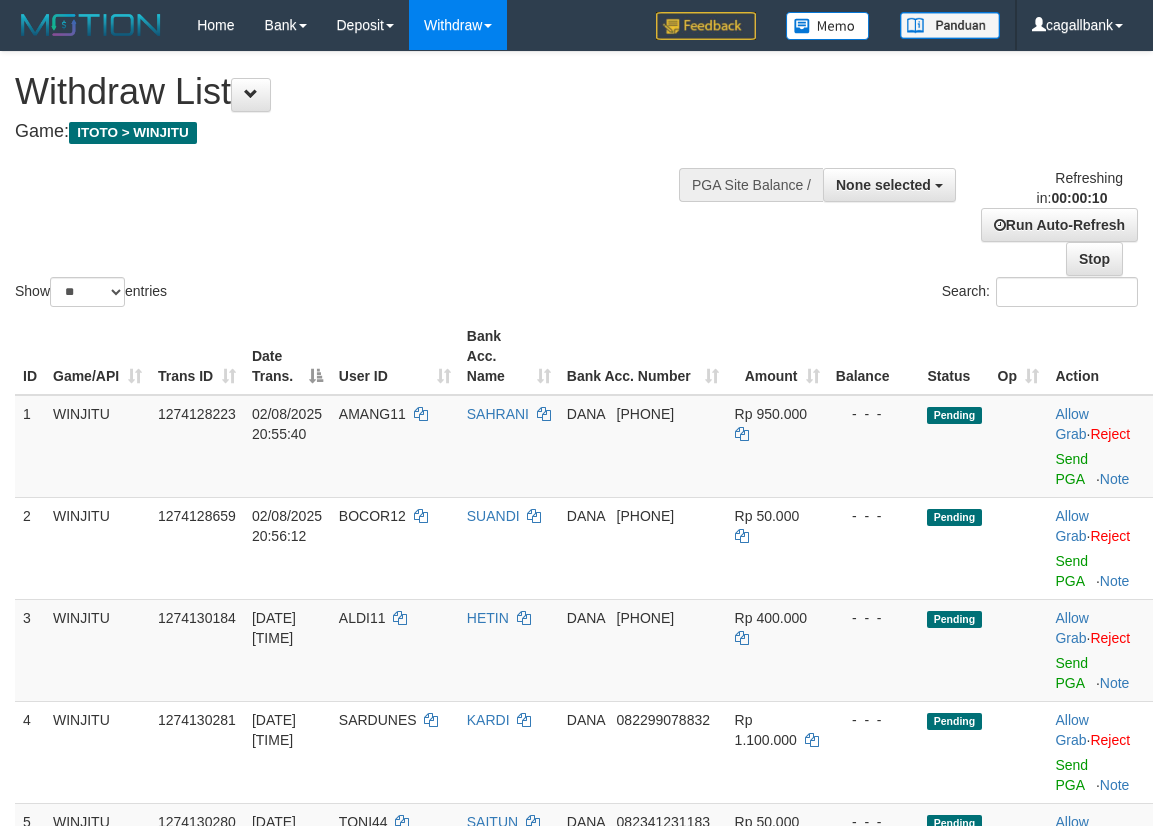 select 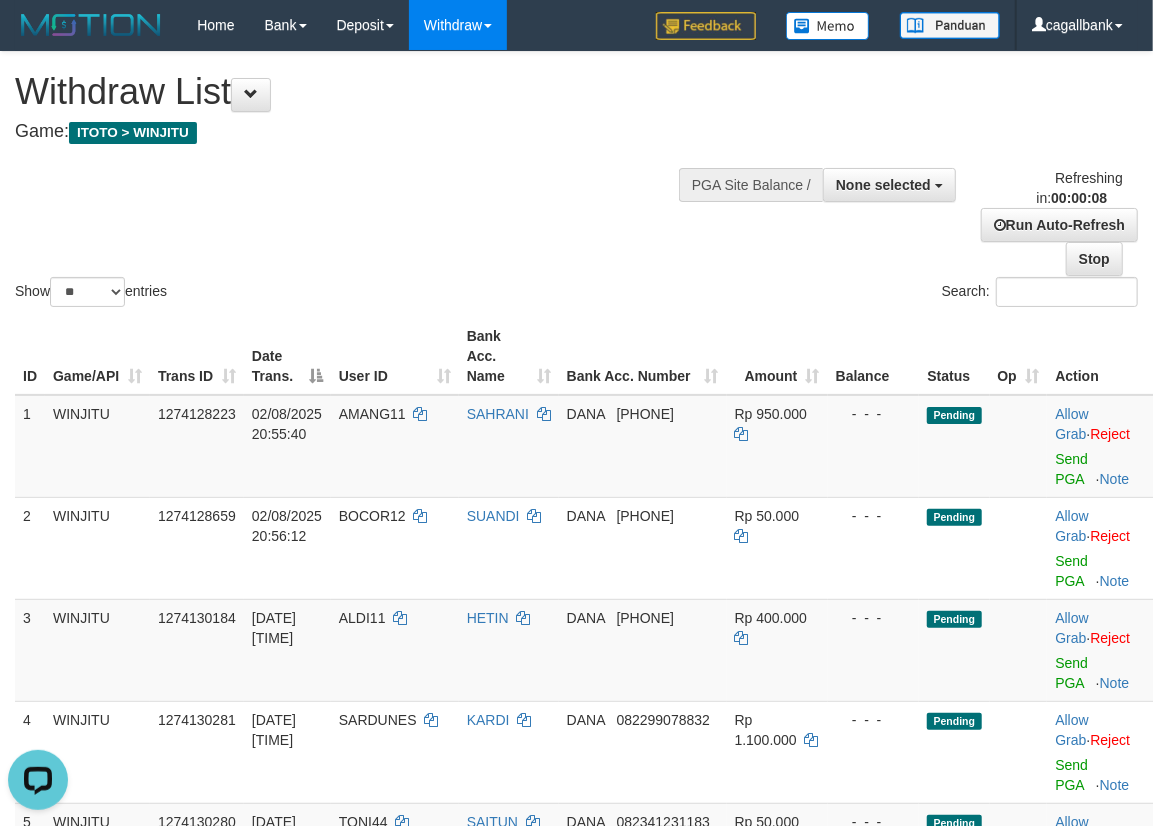 scroll, scrollTop: 0, scrollLeft: 0, axis: both 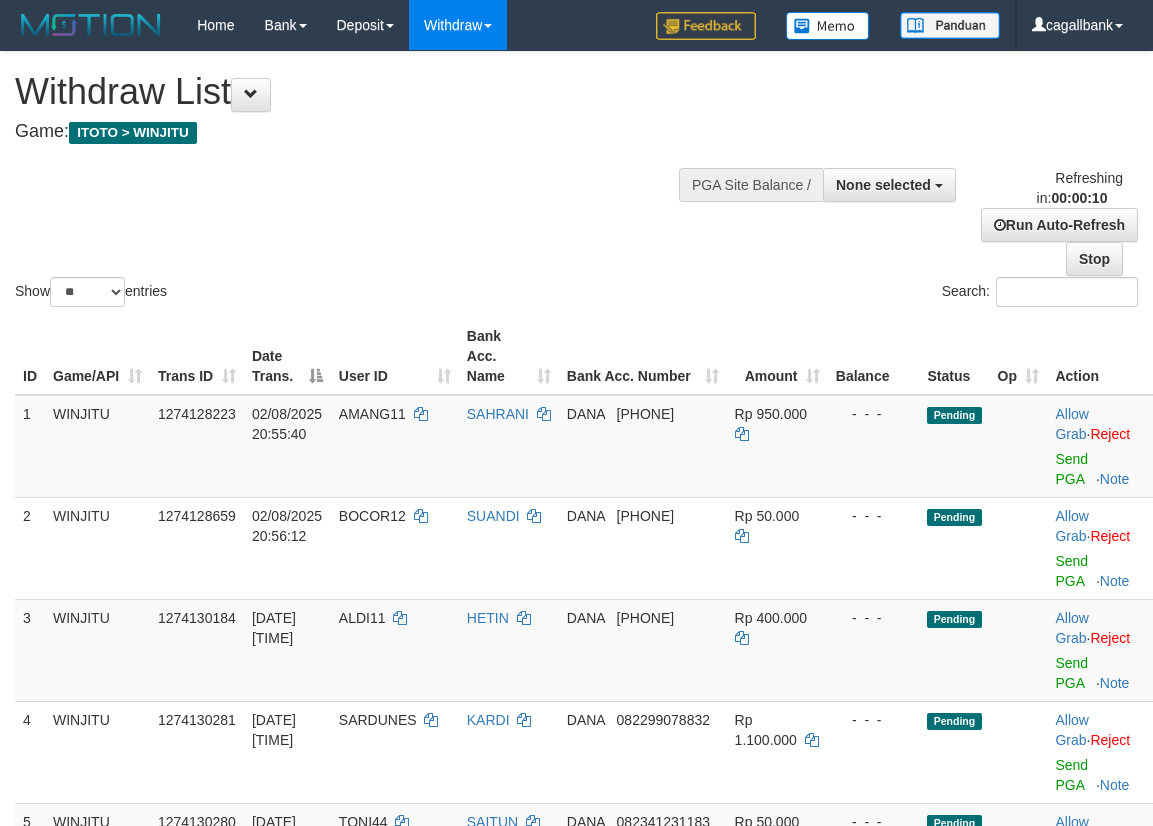 select 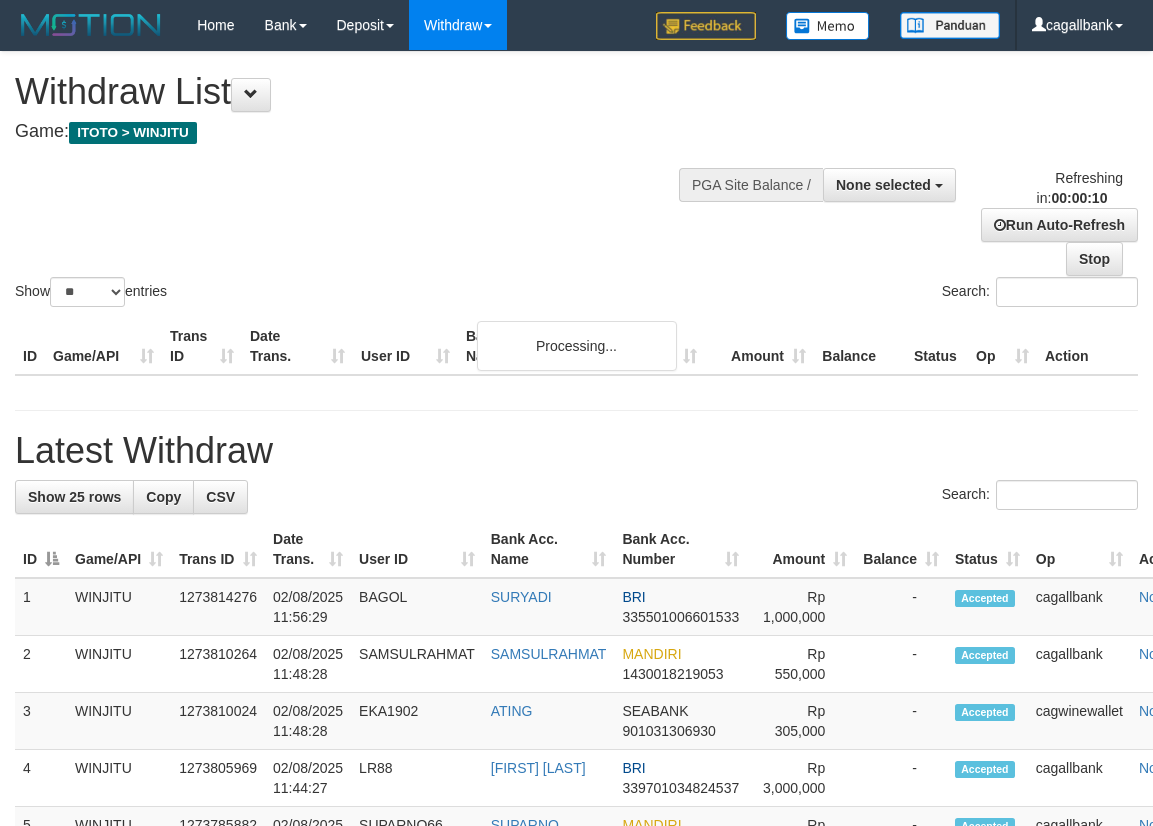 select 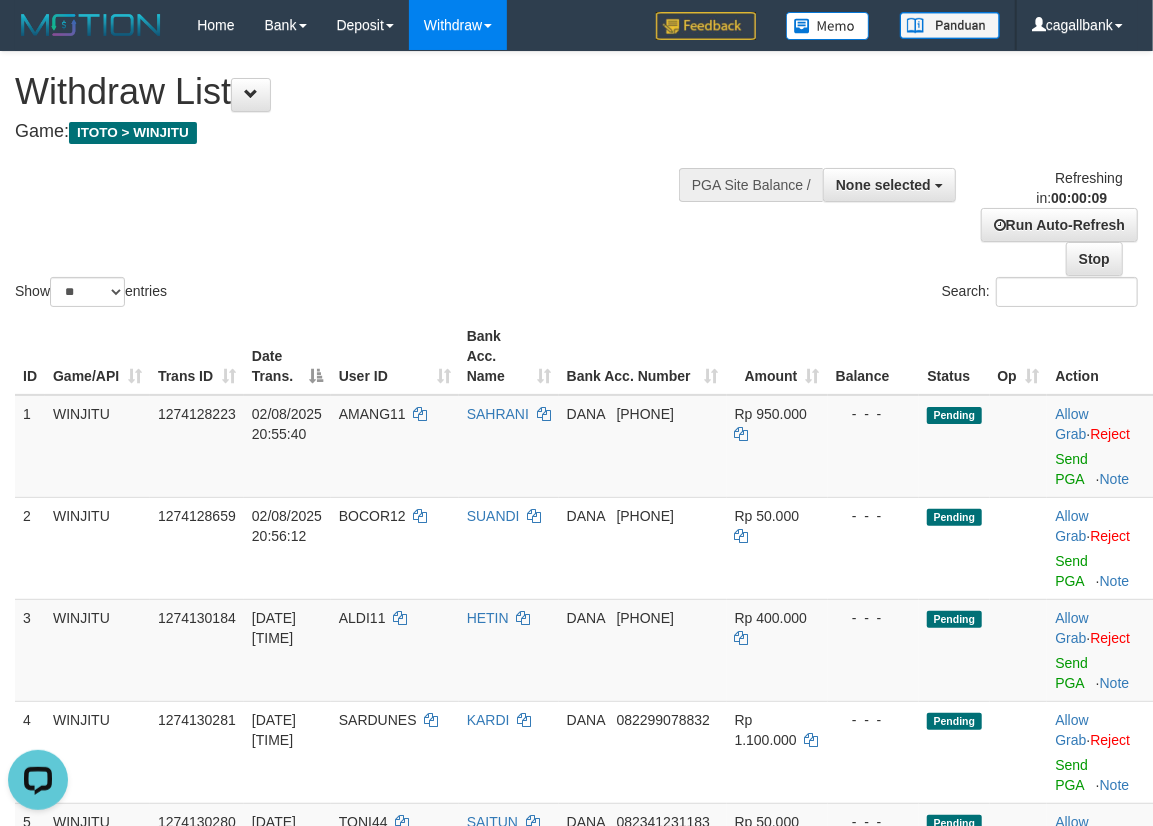 scroll, scrollTop: 0, scrollLeft: 0, axis: both 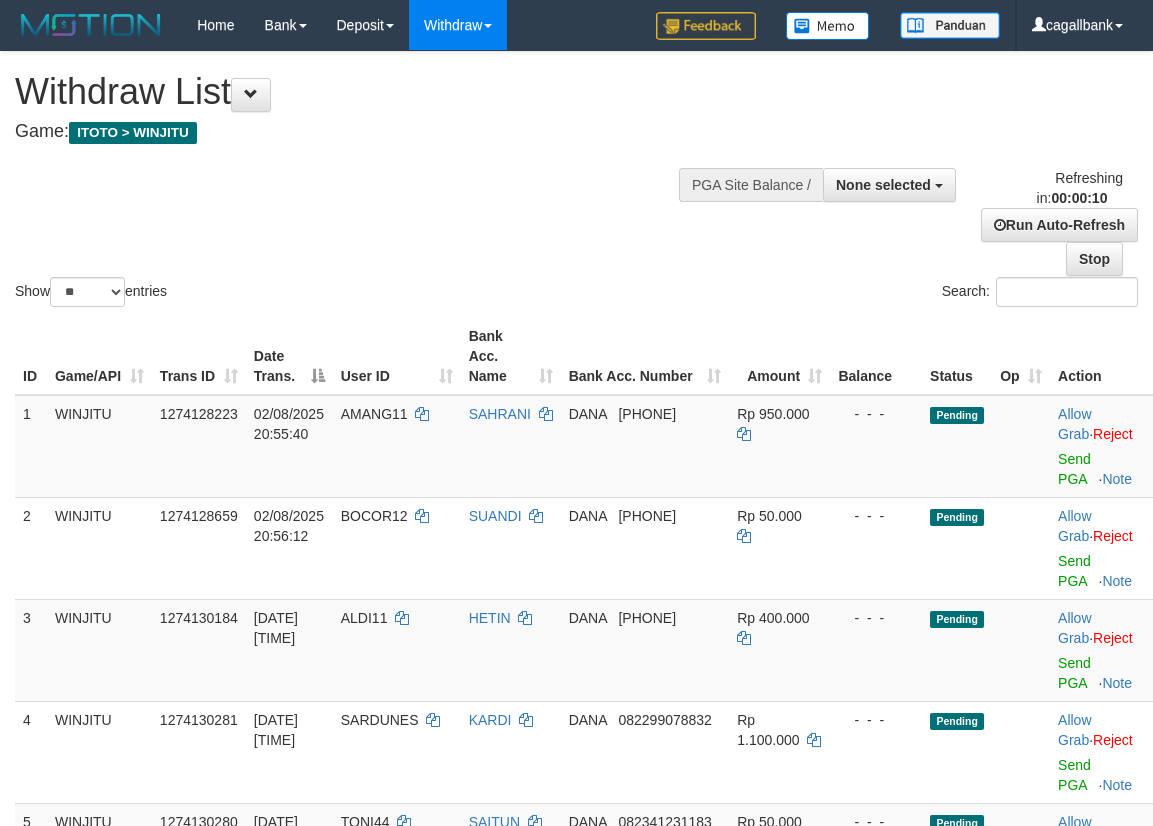 select 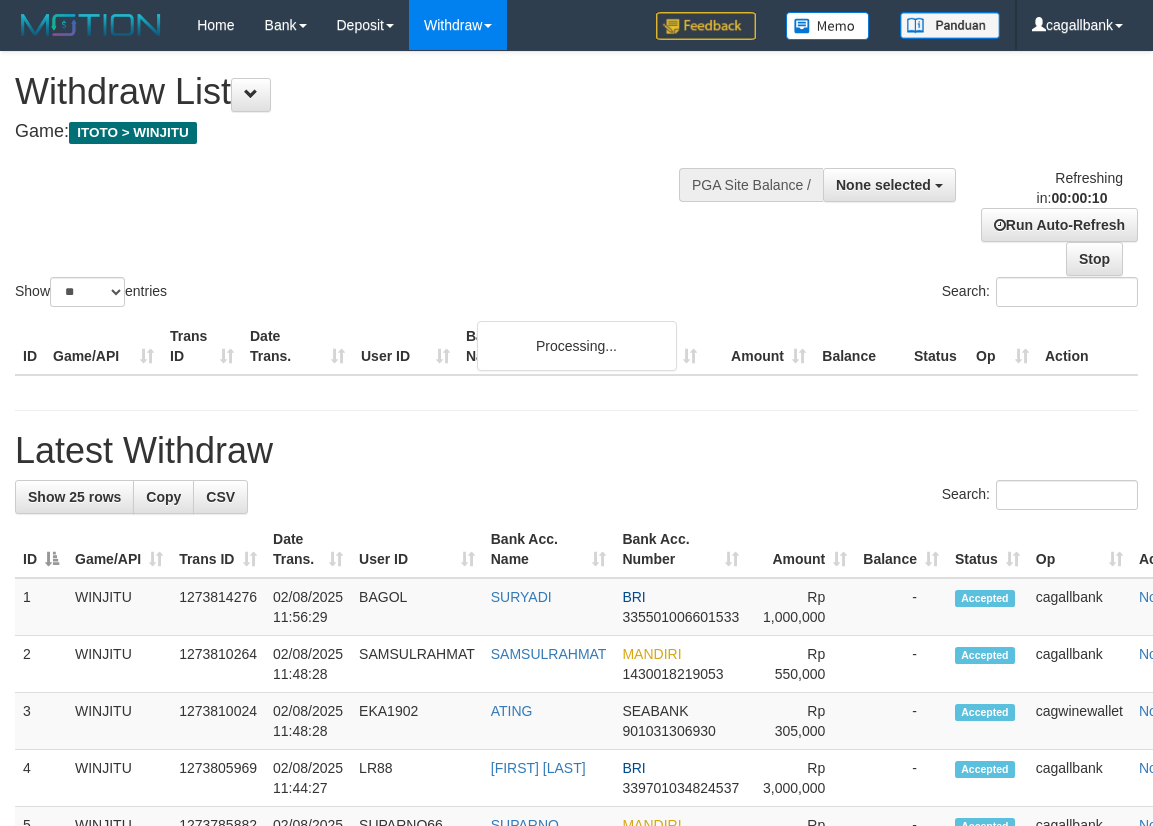select 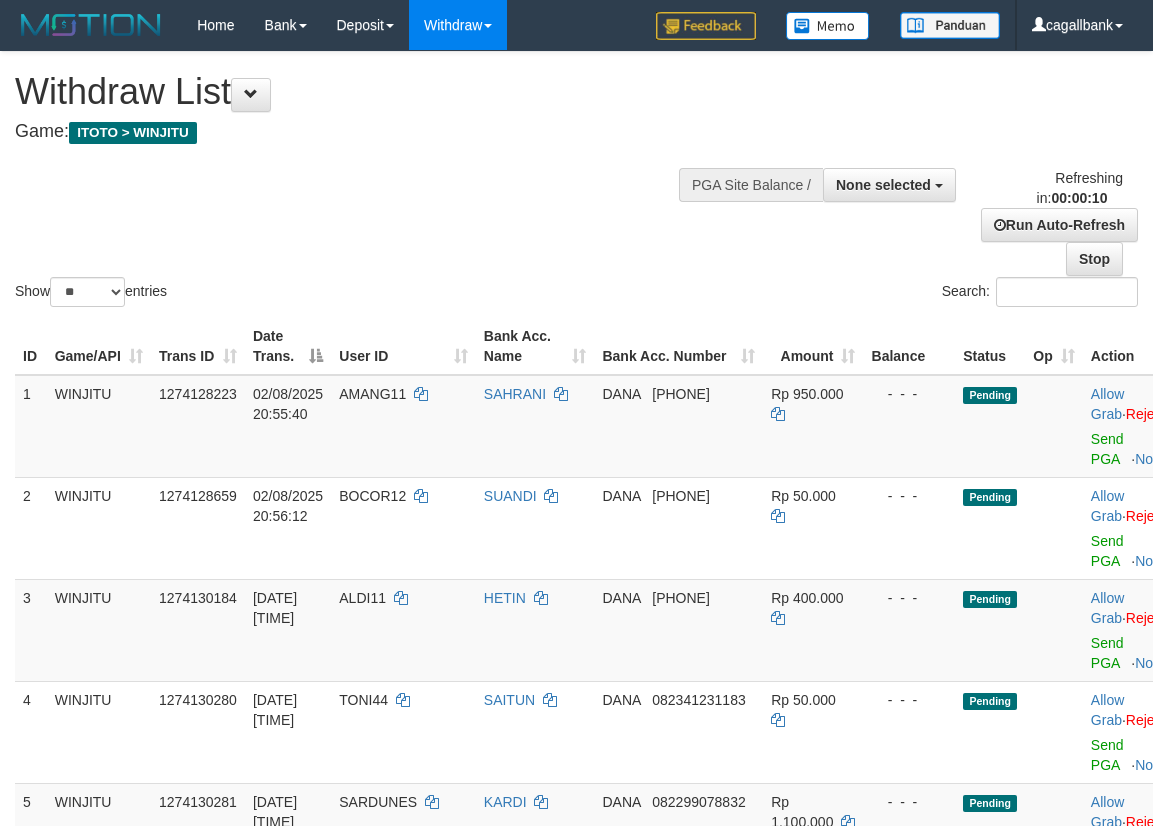 select 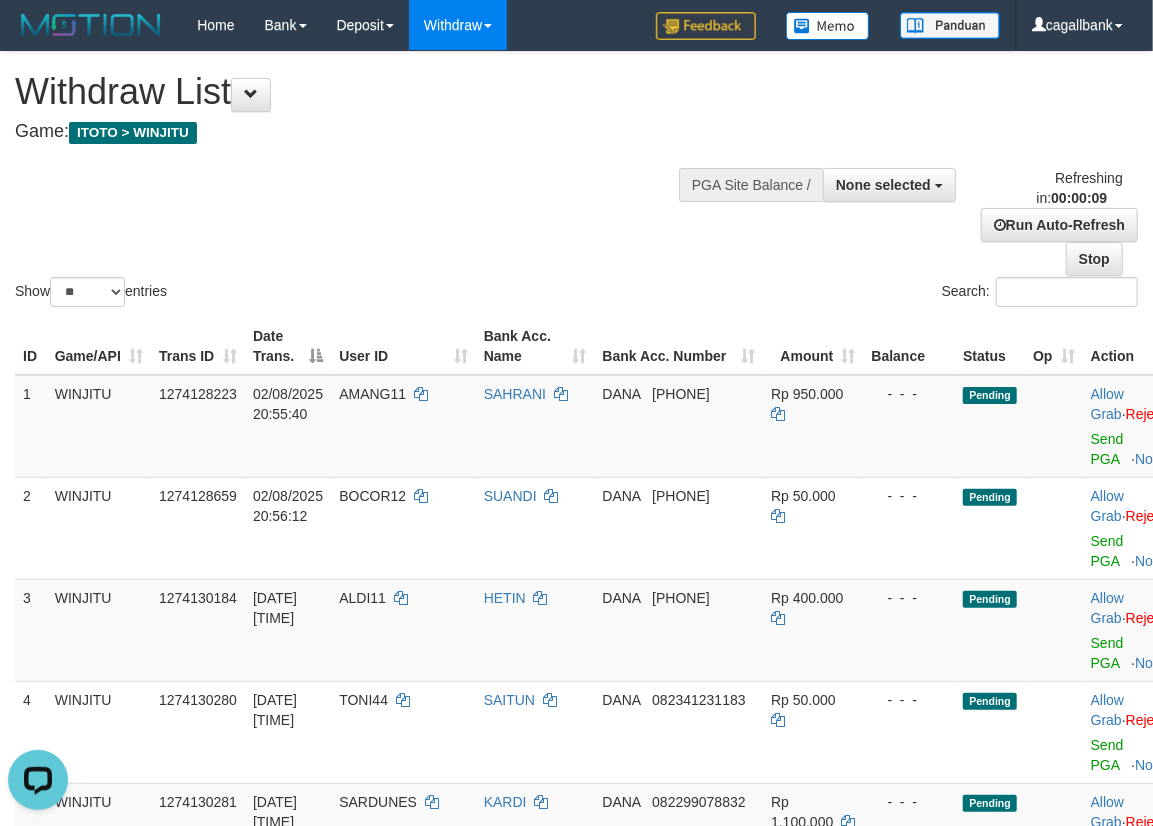 scroll, scrollTop: 0, scrollLeft: 0, axis: both 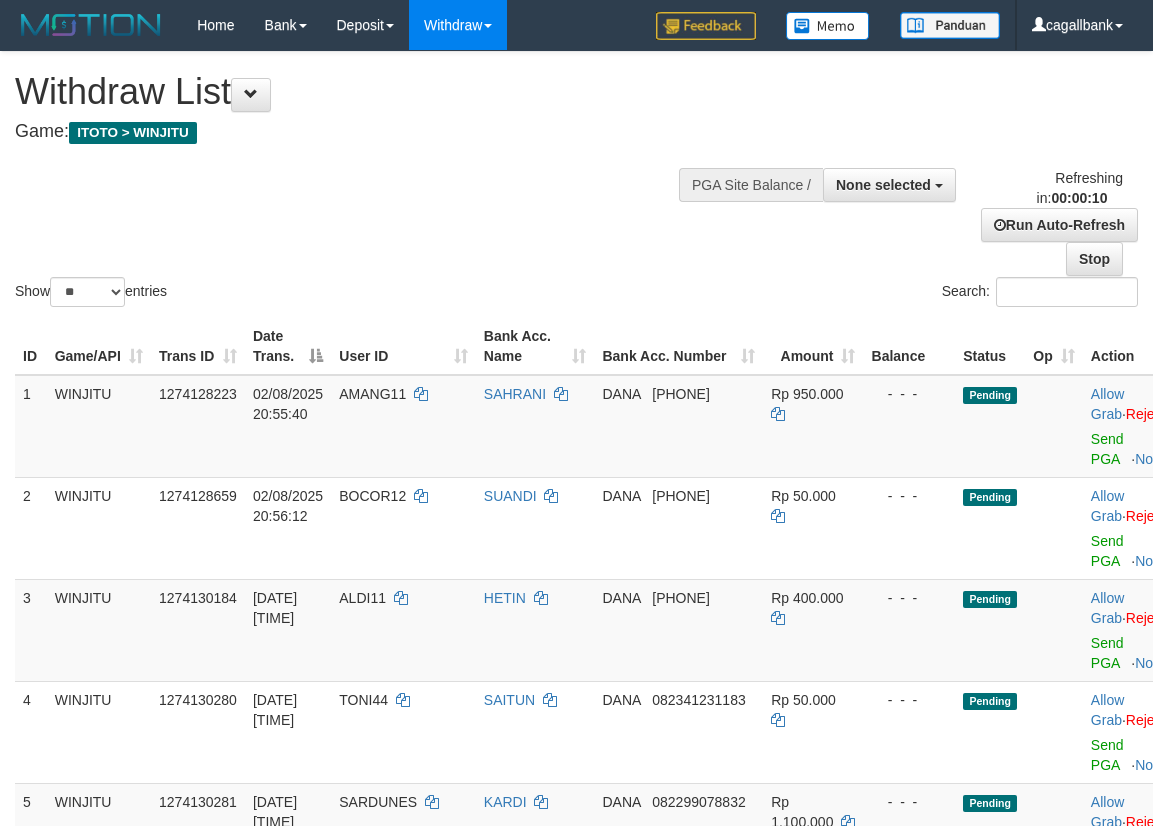 select 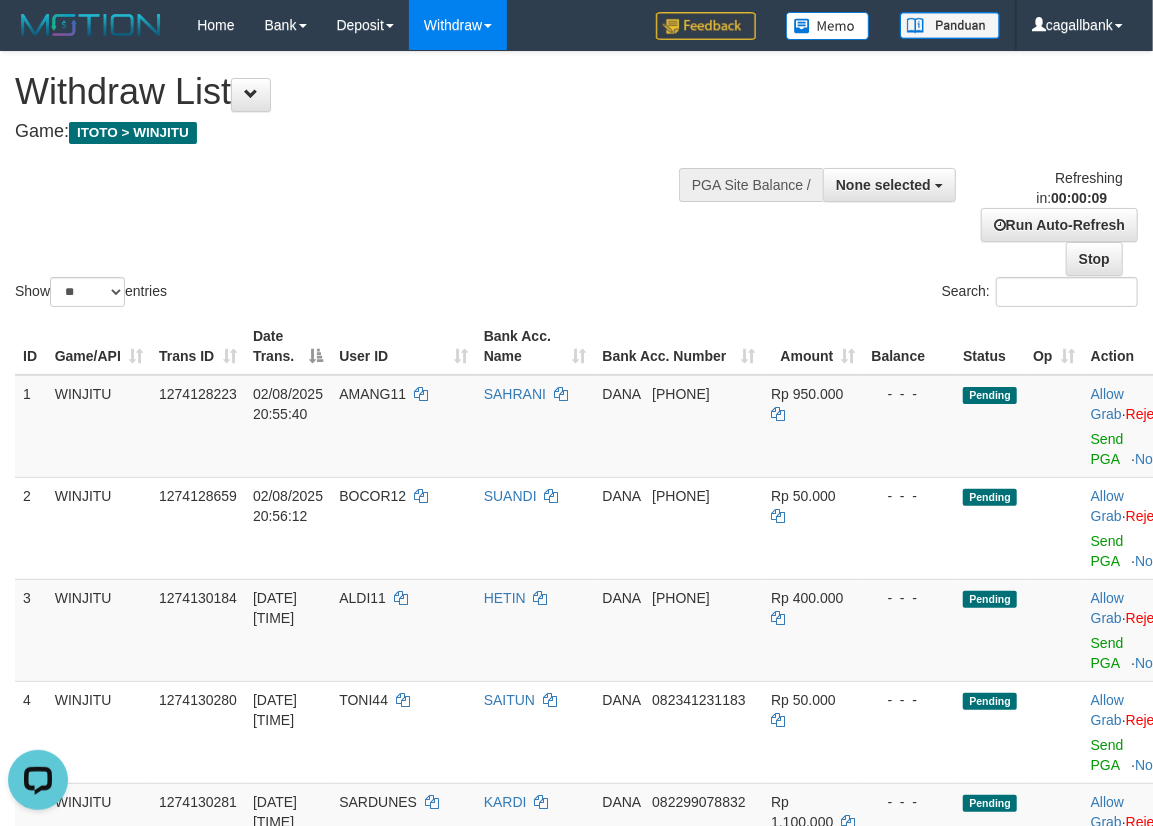 scroll, scrollTop: 0, scrollLeft: 0, axis: both 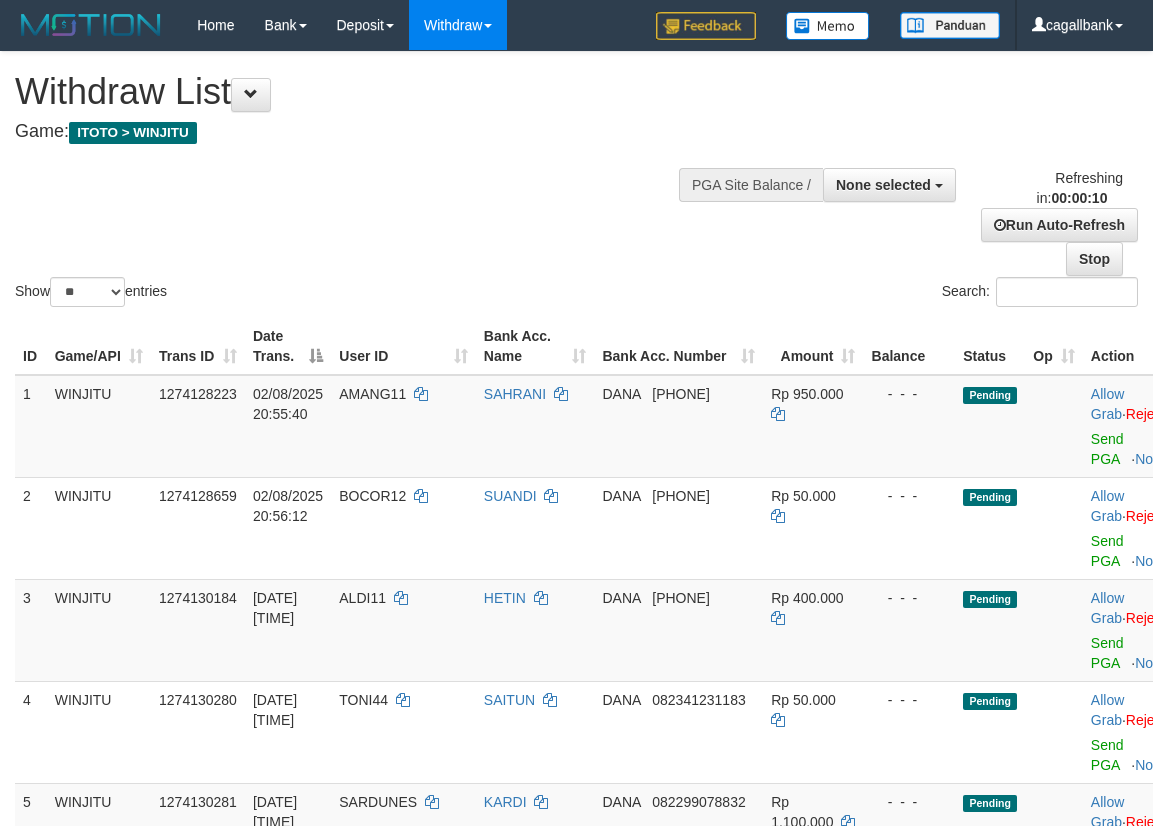select 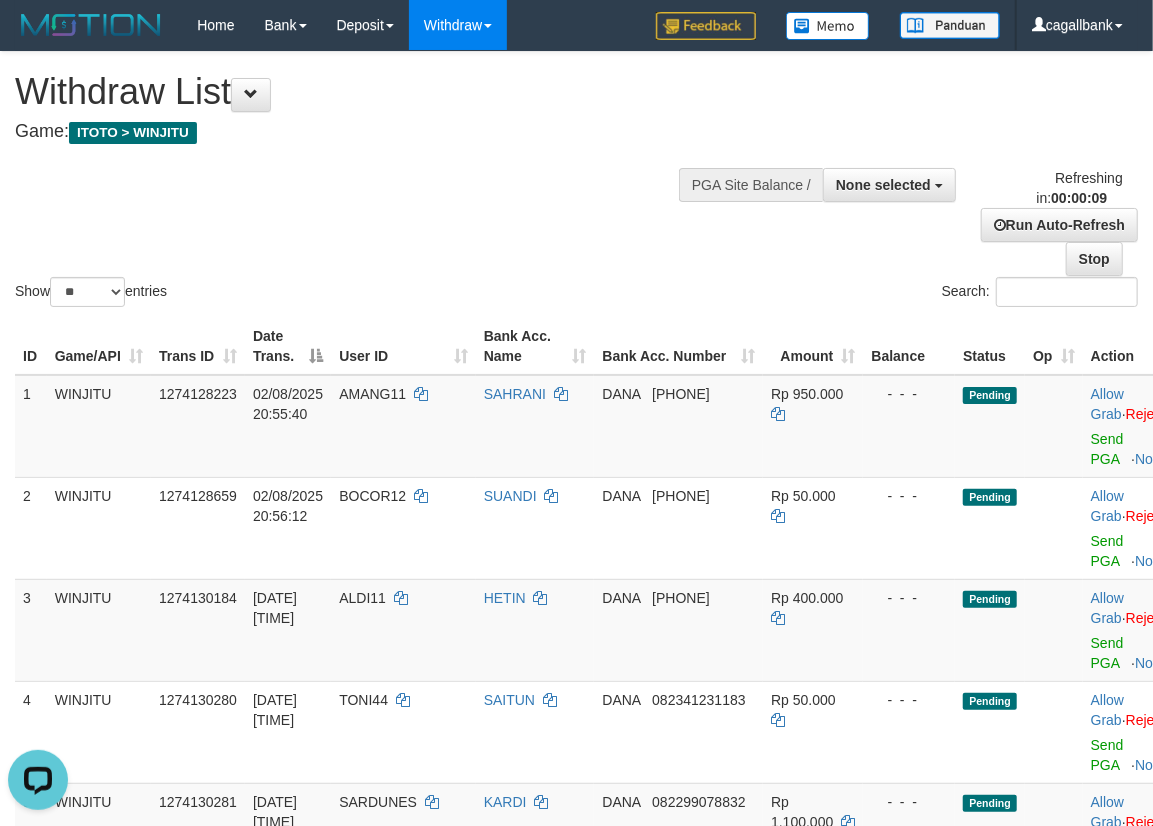 scroll, scrollTop: 0, scrollLeft: 0, axis: both 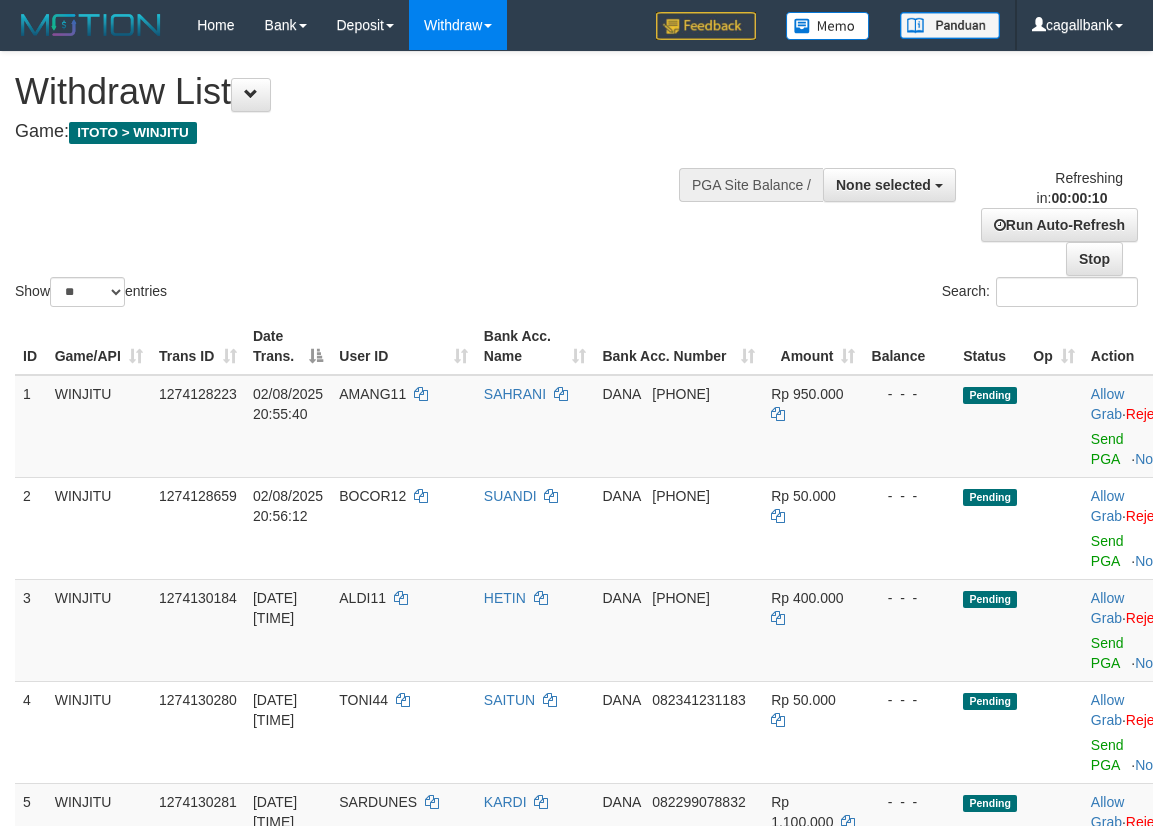 select 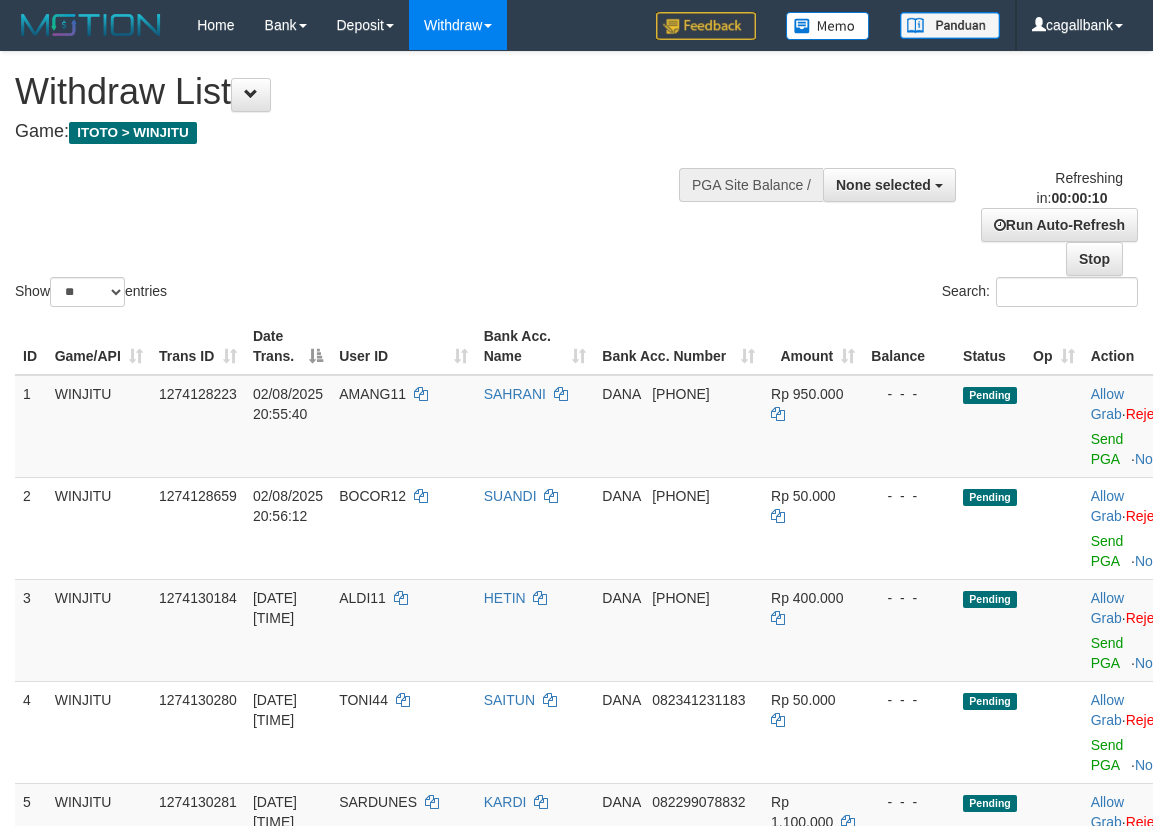 select 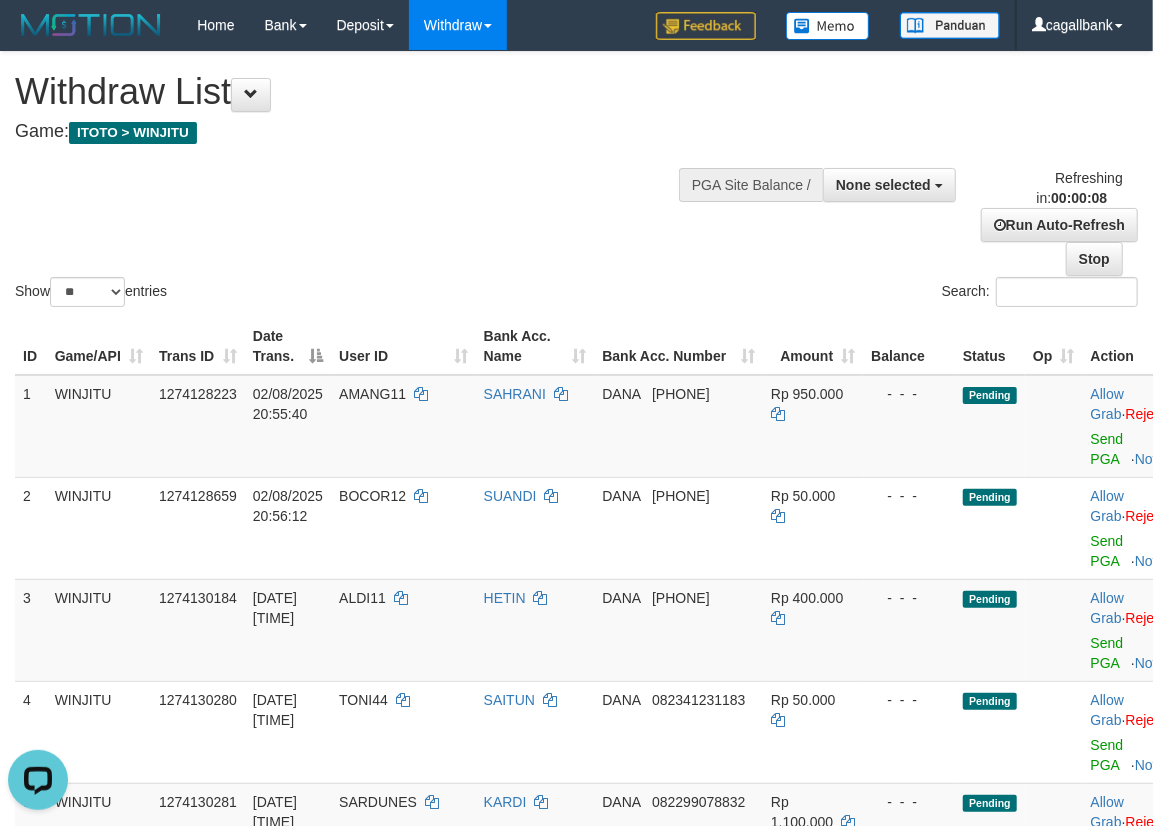 scroll, scrollTop: 0, scrollLeft: 0, axis: both 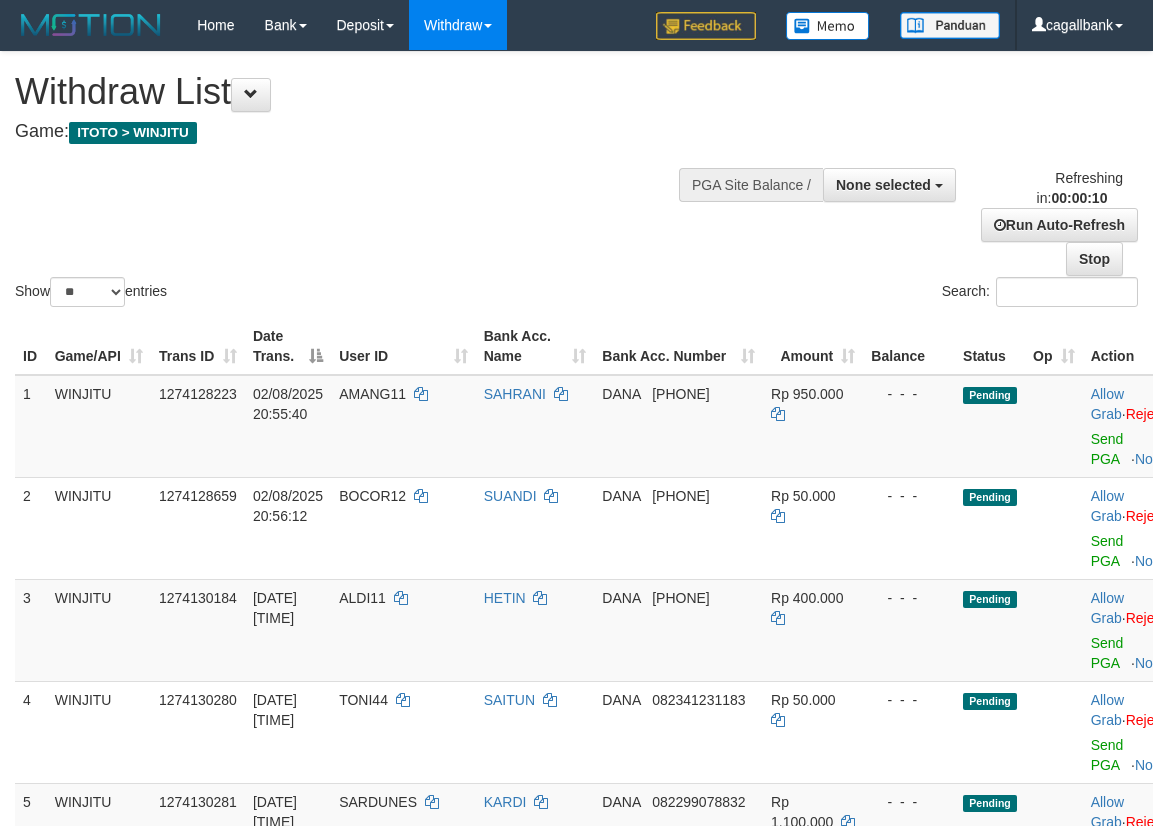 select 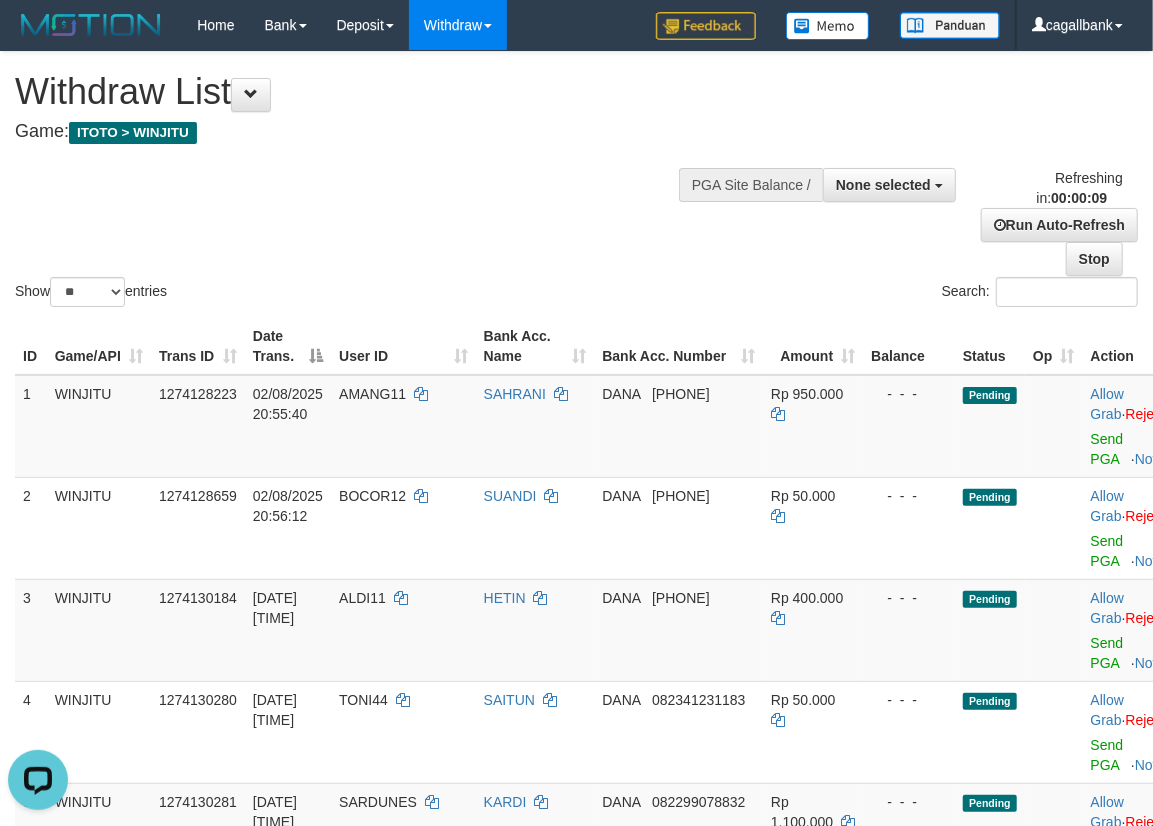 scroll, scrollTop: 0, scrollLeft: 0, axis: both 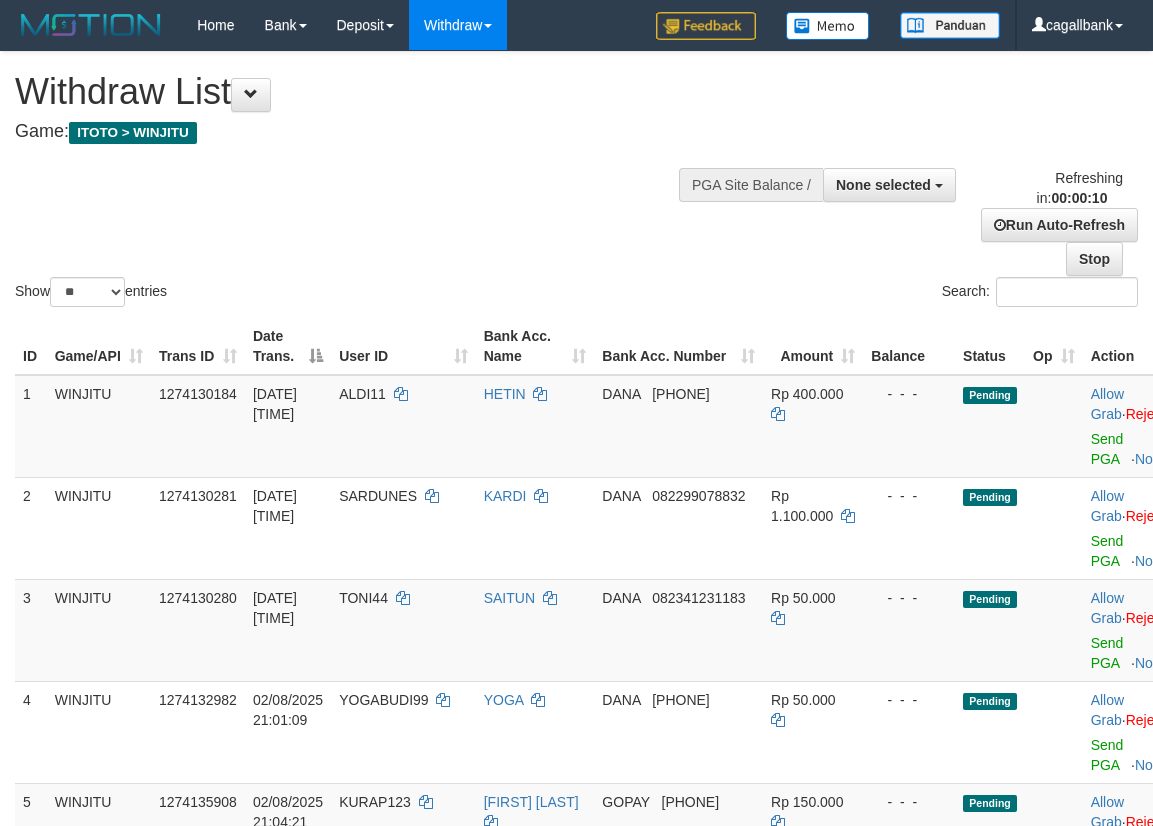 select 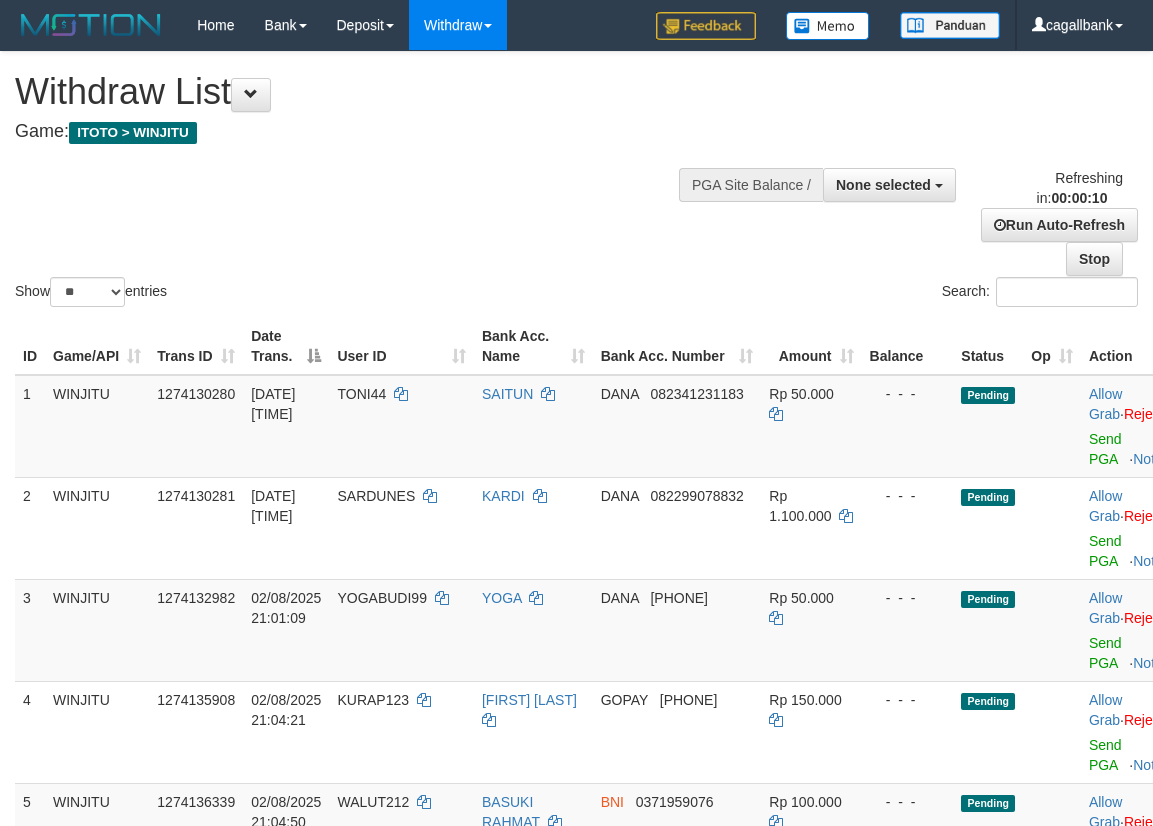 select 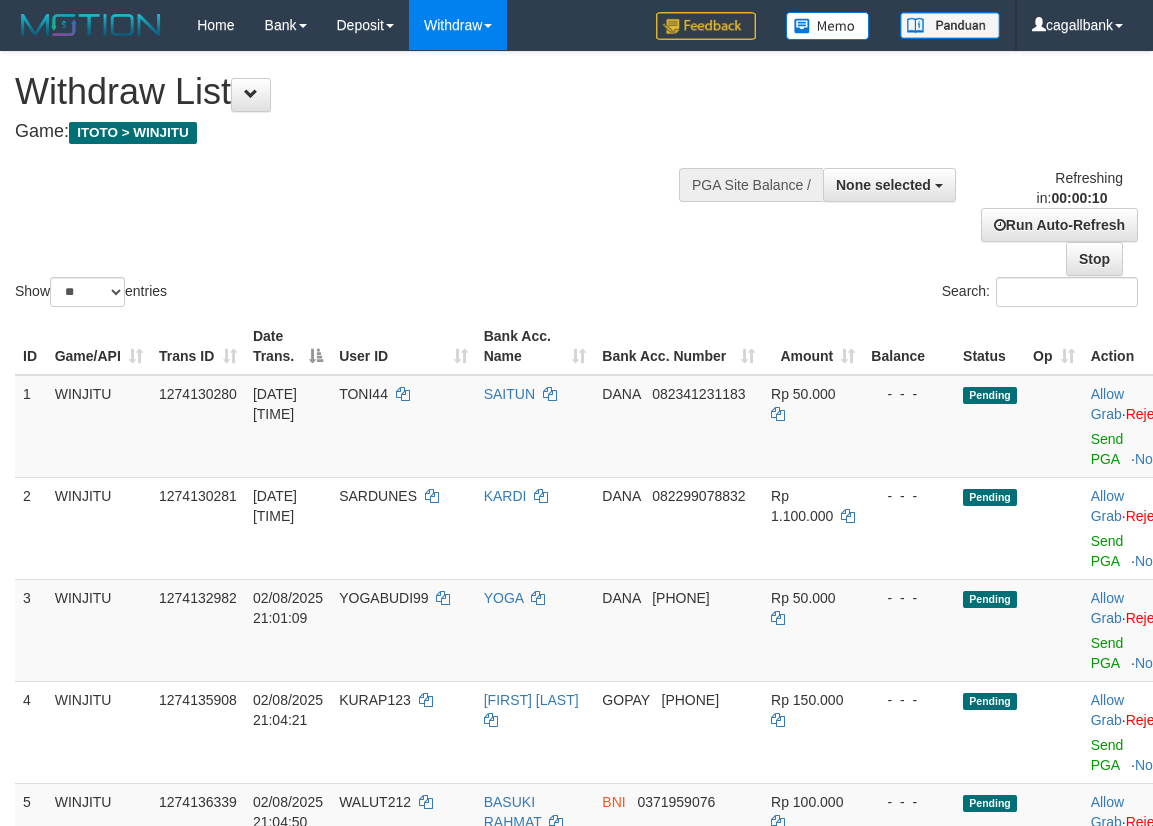 select 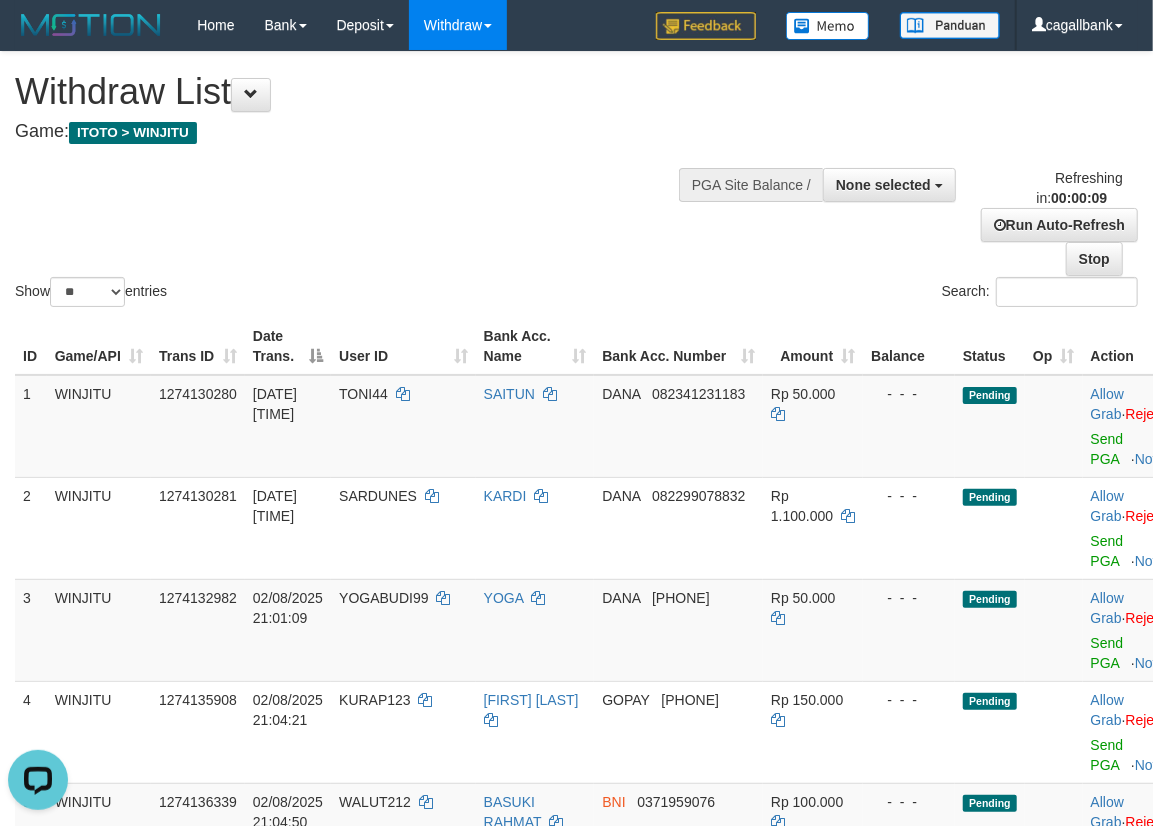 scroll, scrollTop: 0, scrollLeft: 0, axis: both 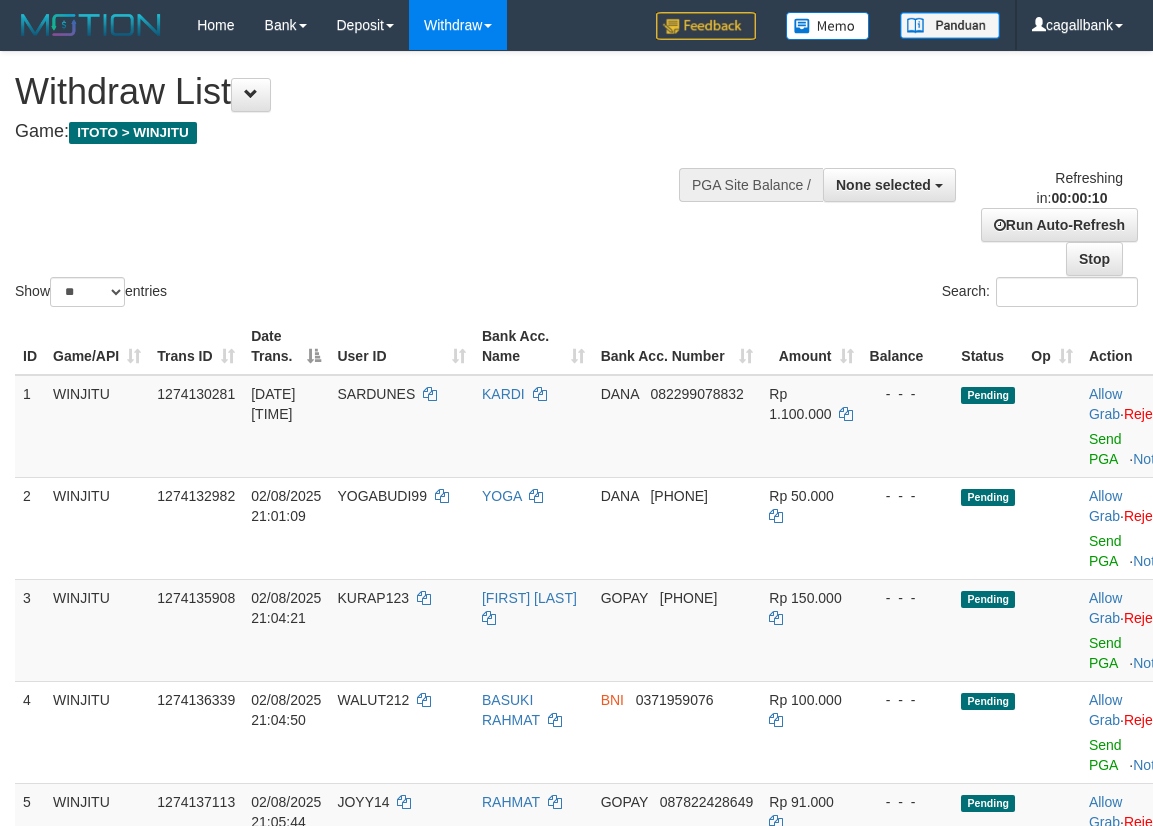 select 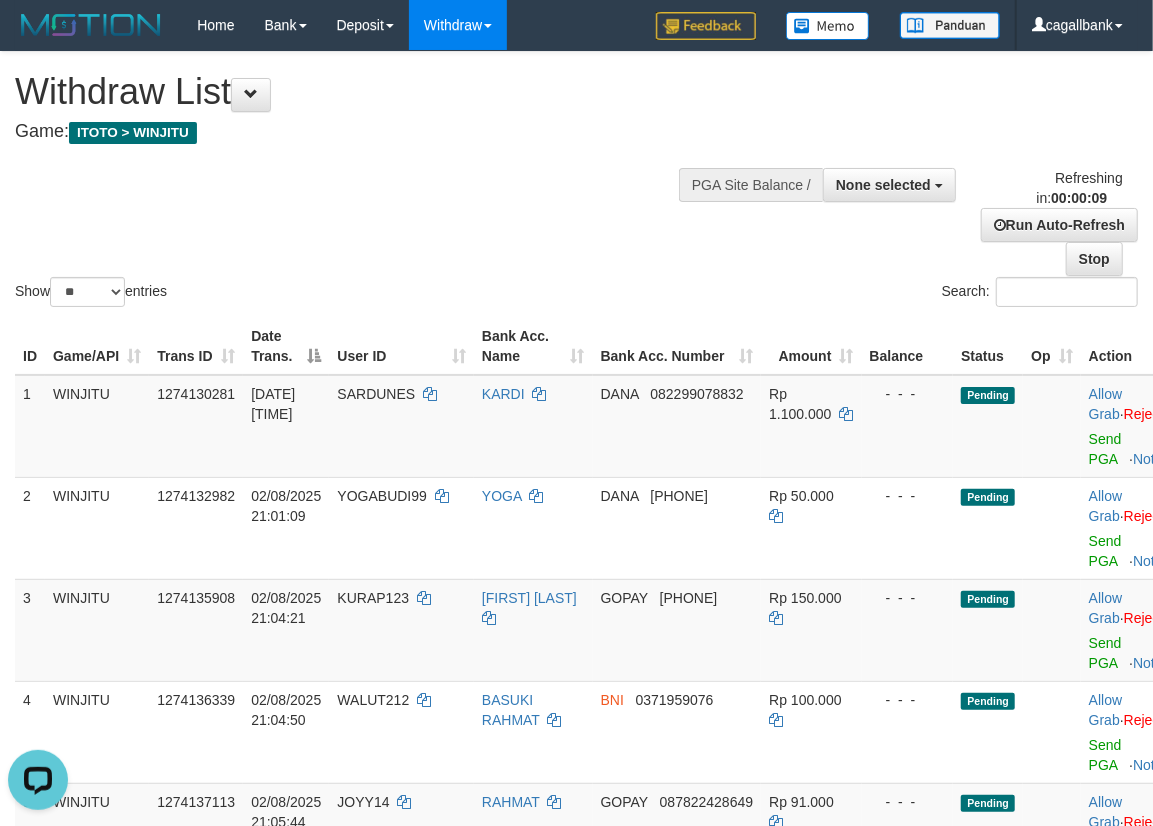scroll, scrollTop: 0, scrollLeft: 0, axis: both 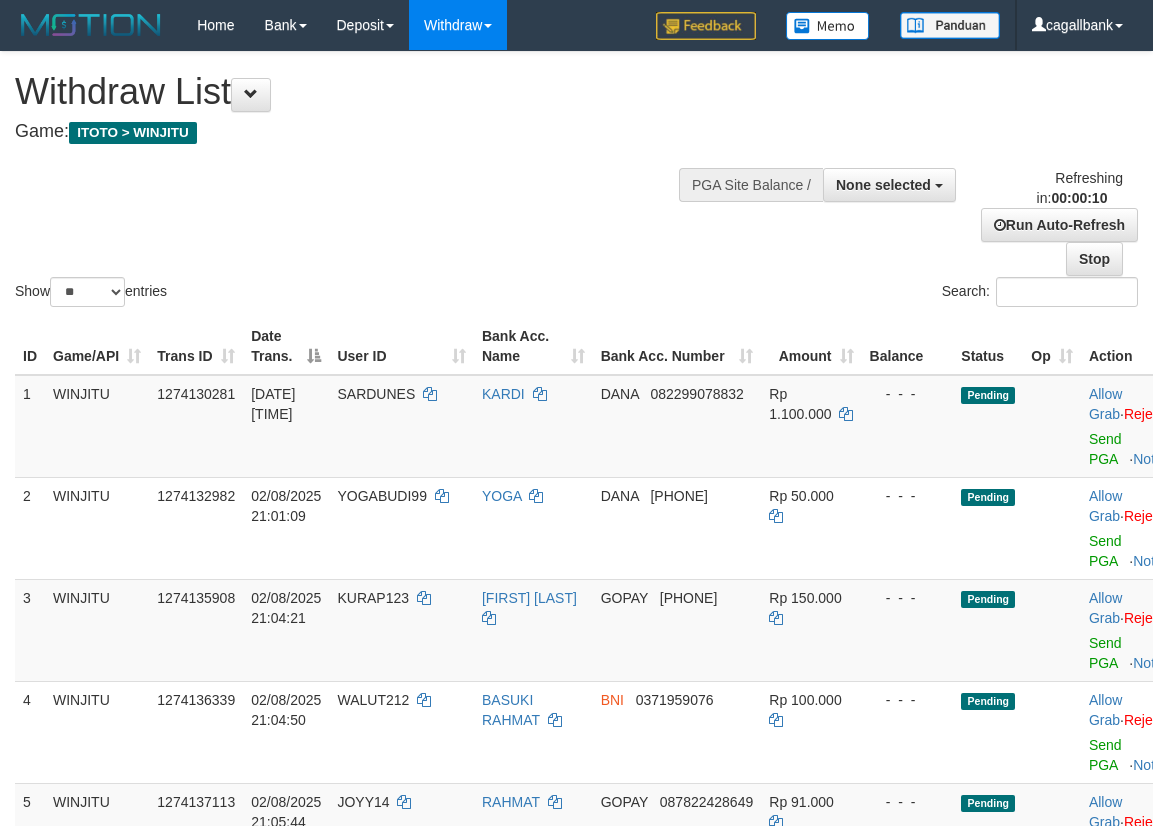 select 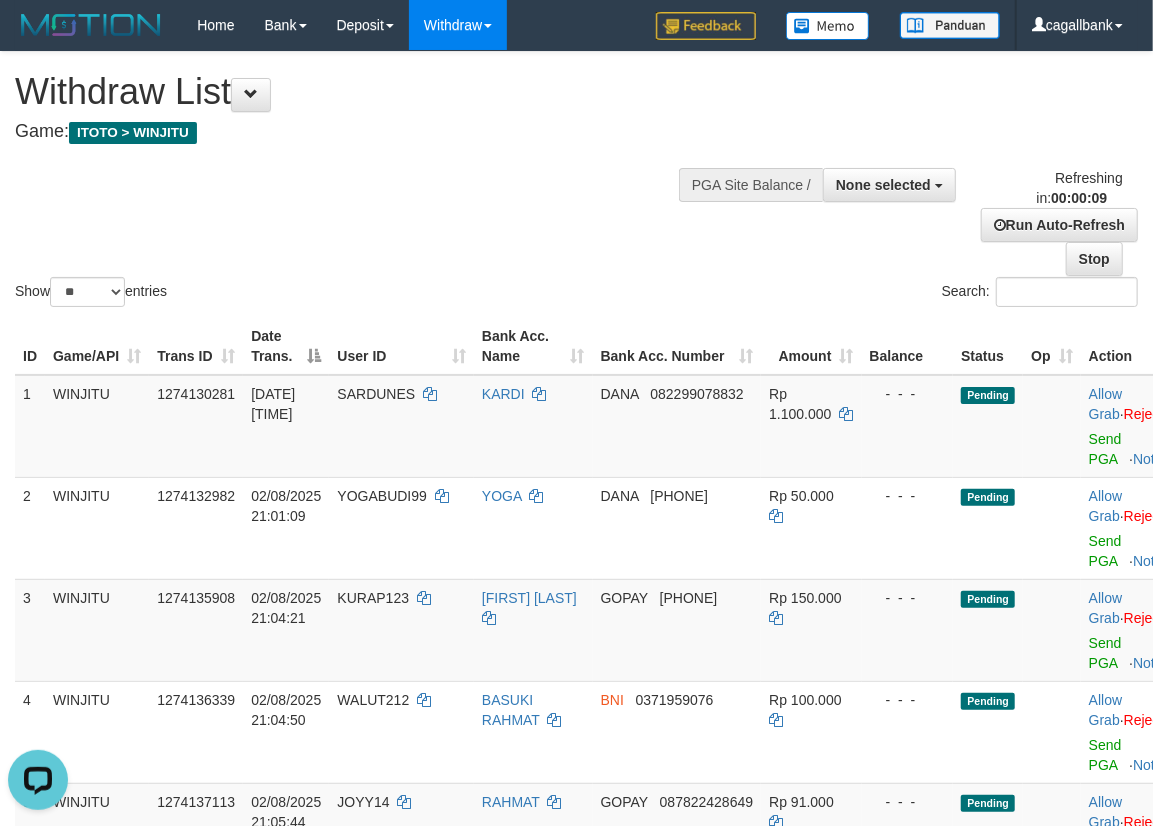 scroll, scrollTop: 0, scrollLeft: 0, axis: both 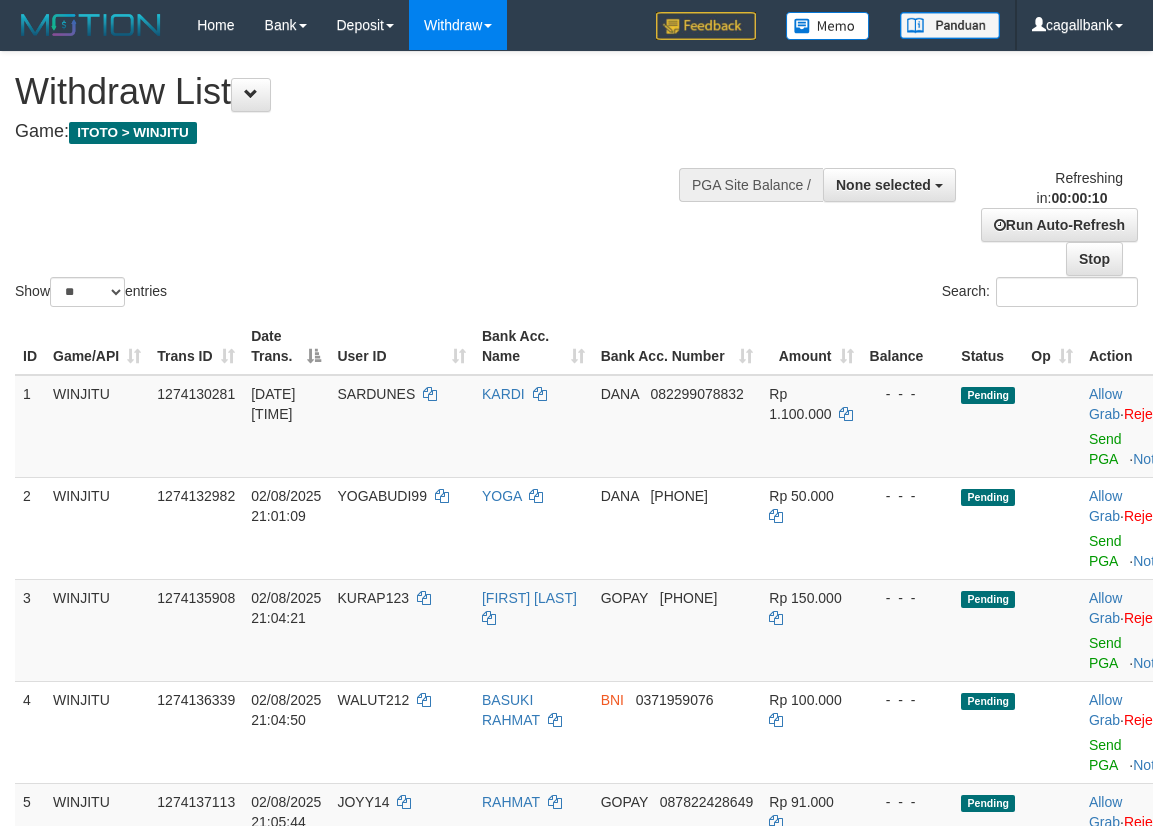 select 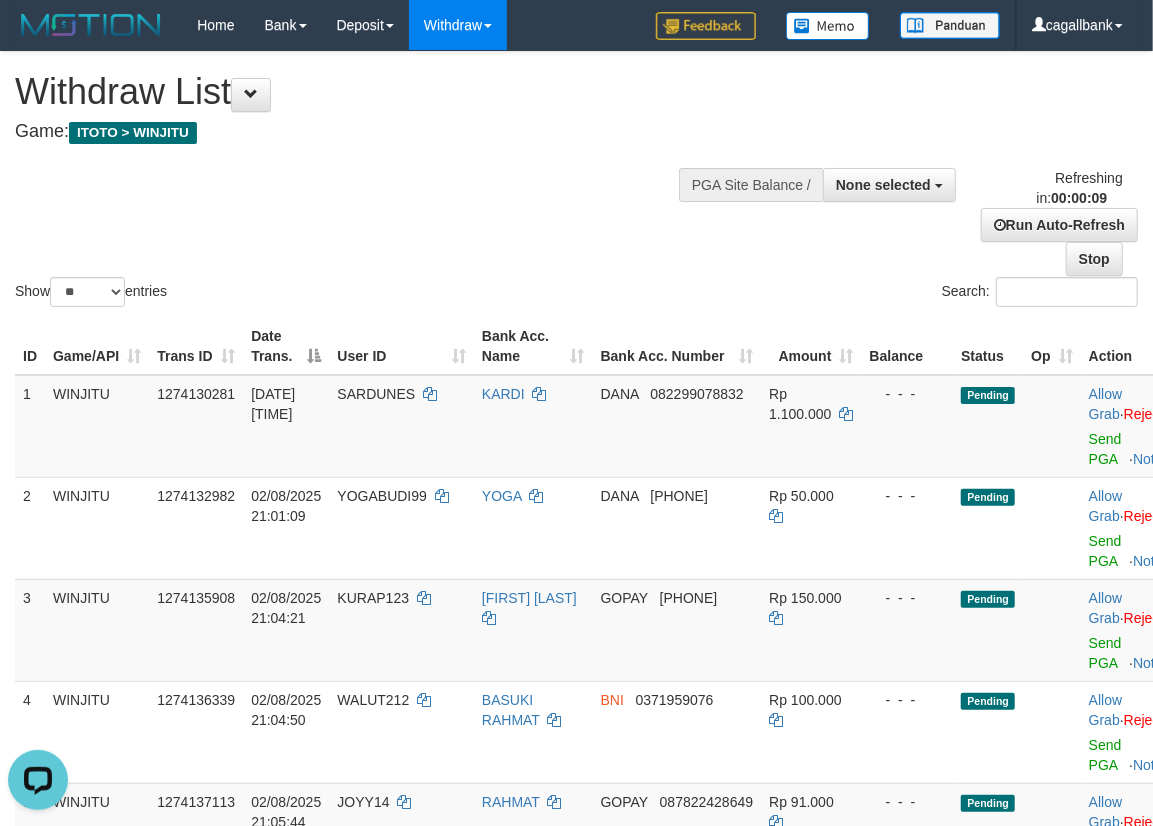 scroll, scrollTop: 0, scrollLeft: 0, axis: both 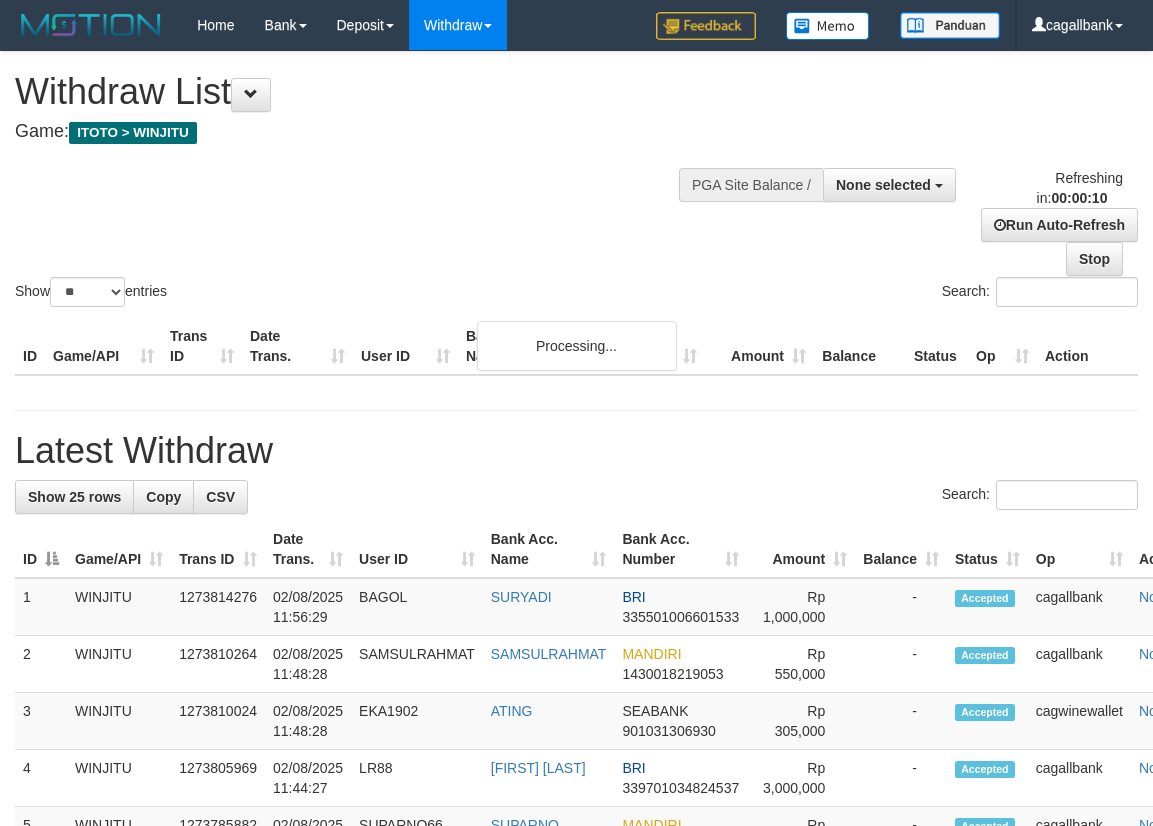 select 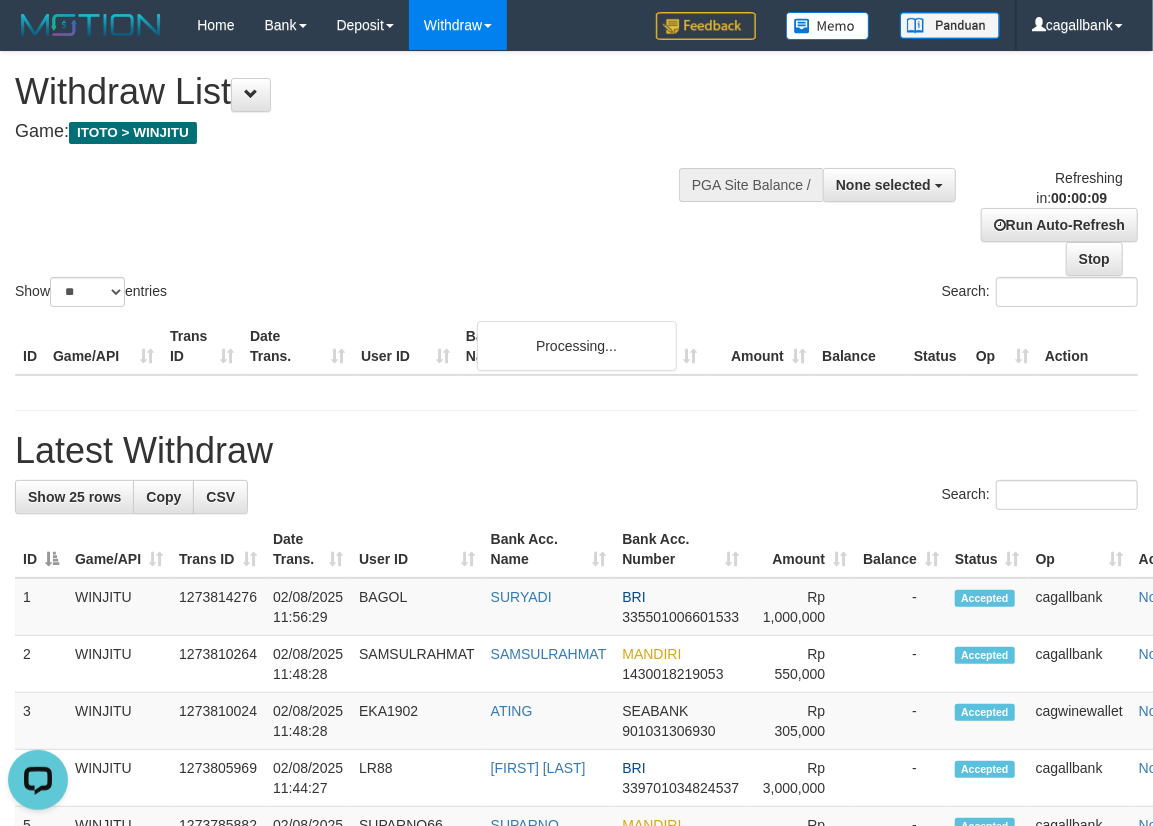 scroll, scrollTop: 0, scrollLeft: 0, axis: both 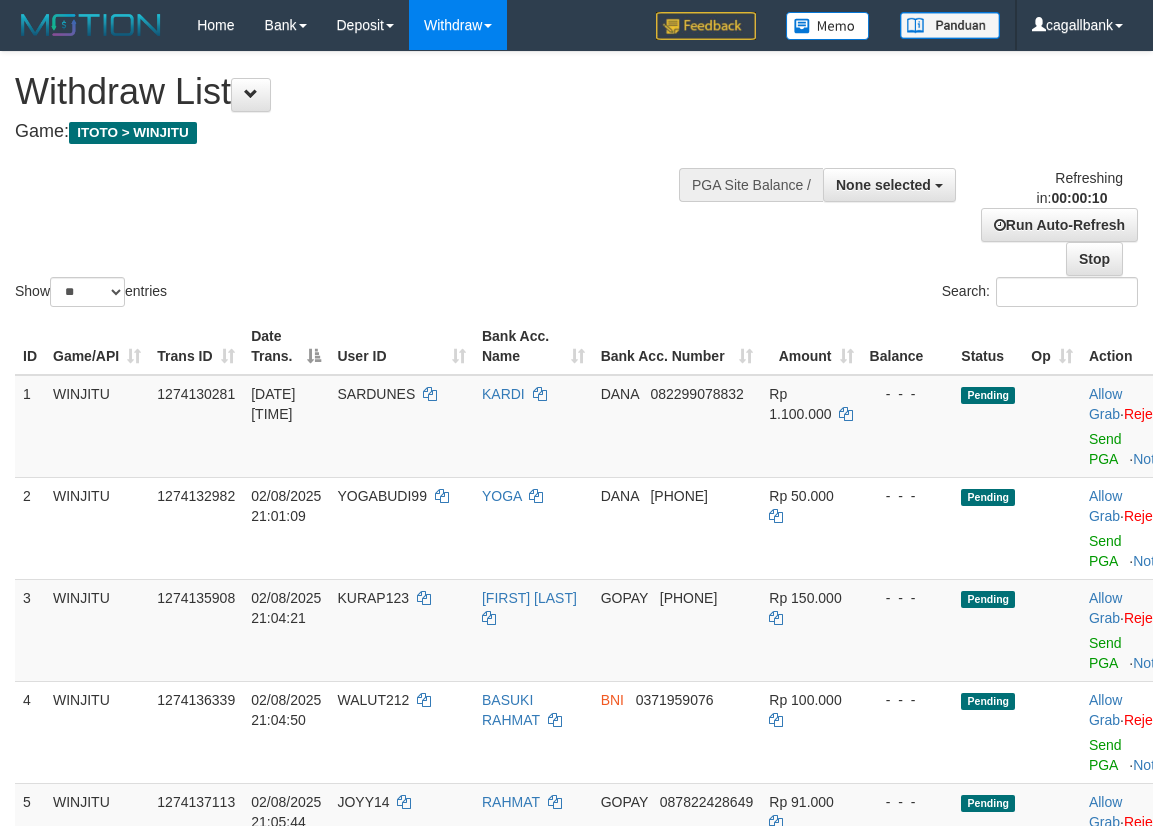 select 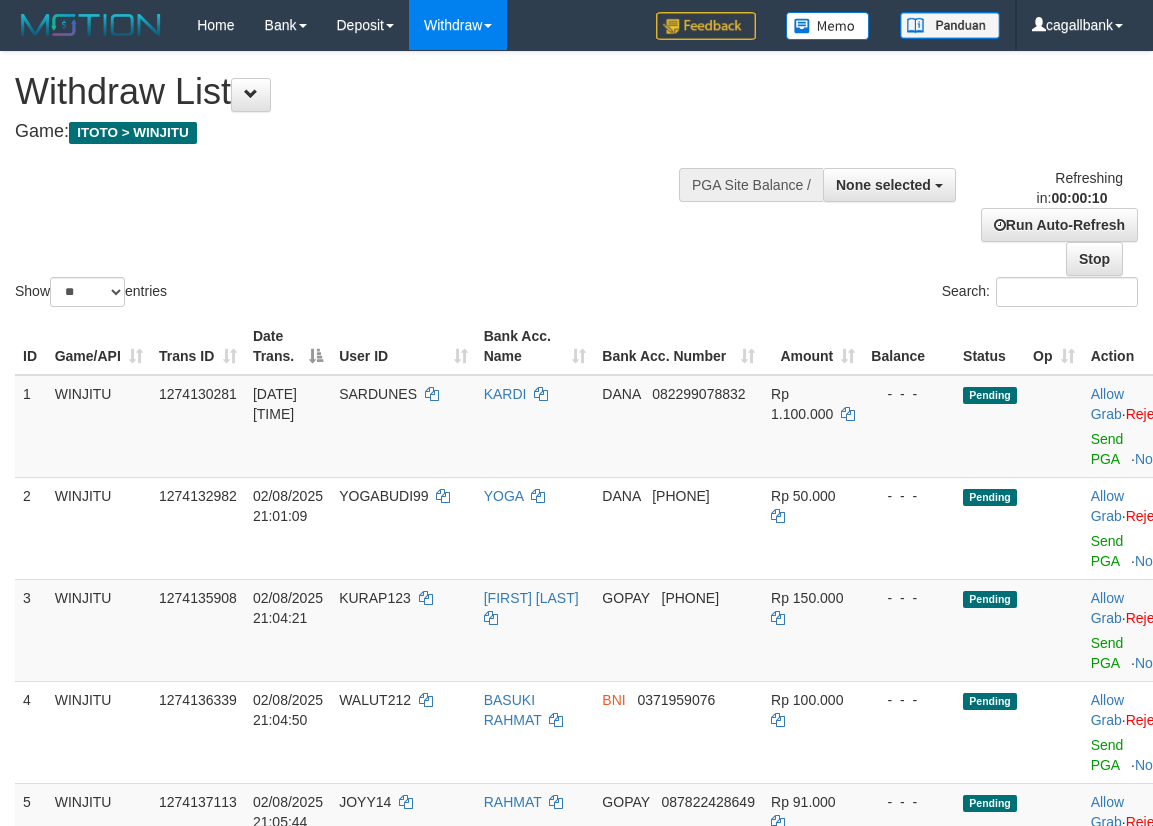 select 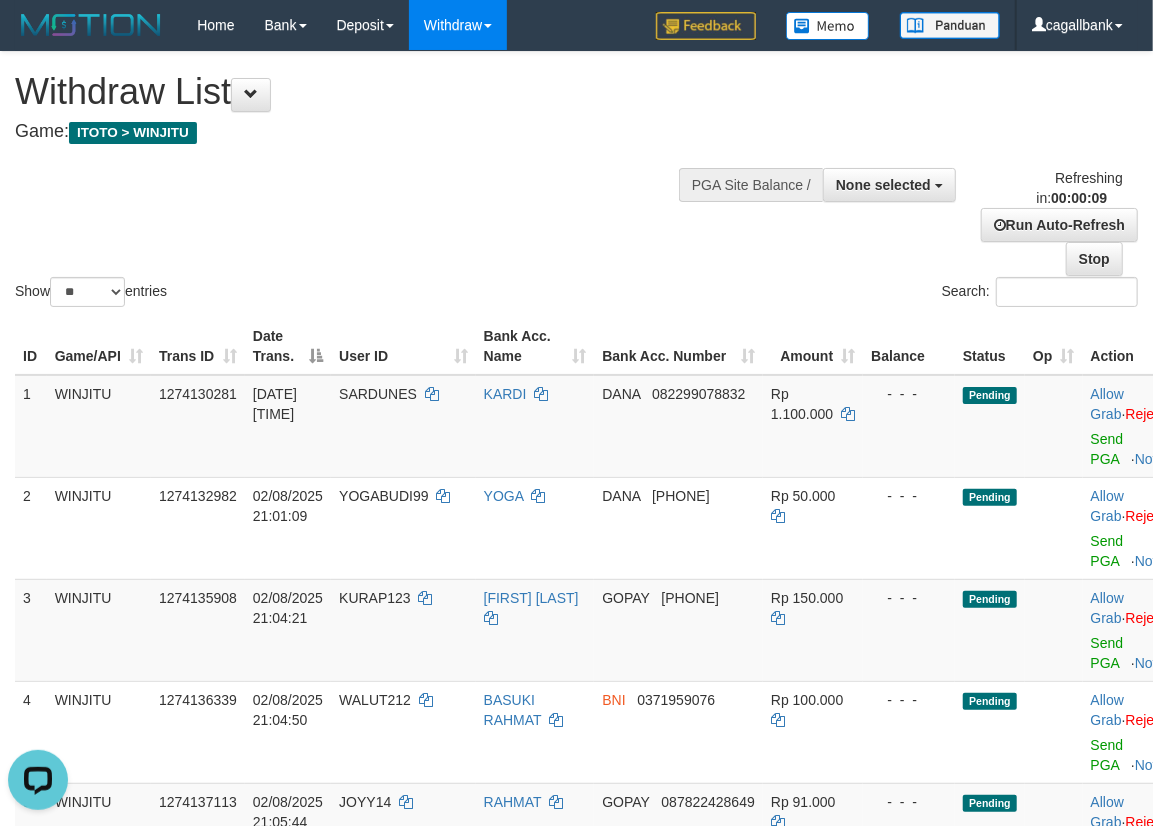 scroll, scrollTop: 0, scrollLeft: 0, axis: both 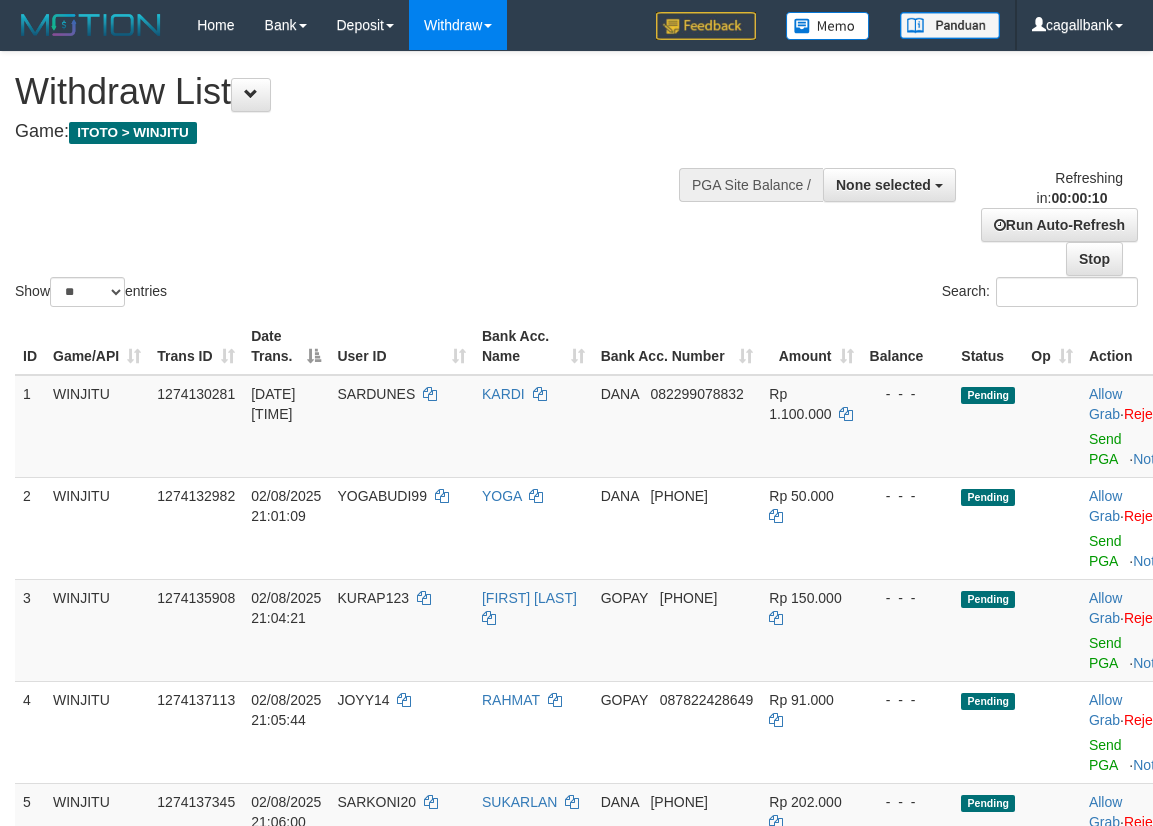 select 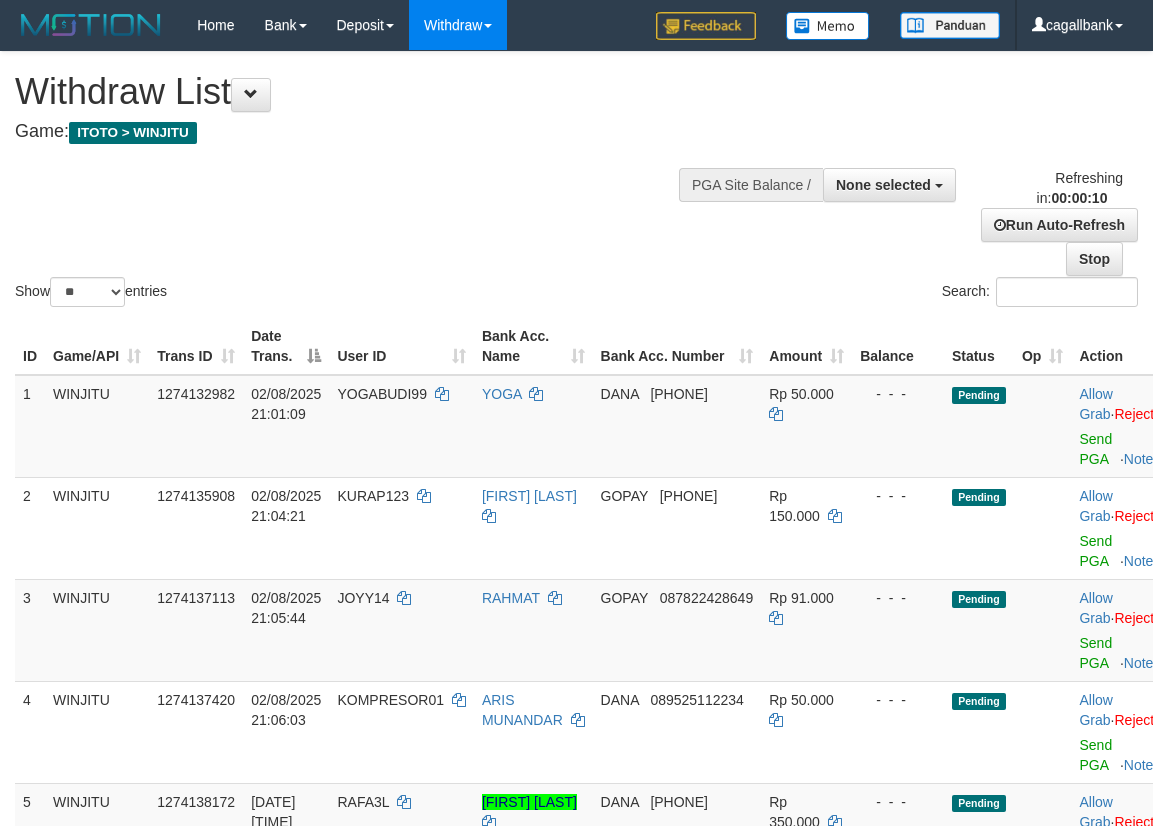 select 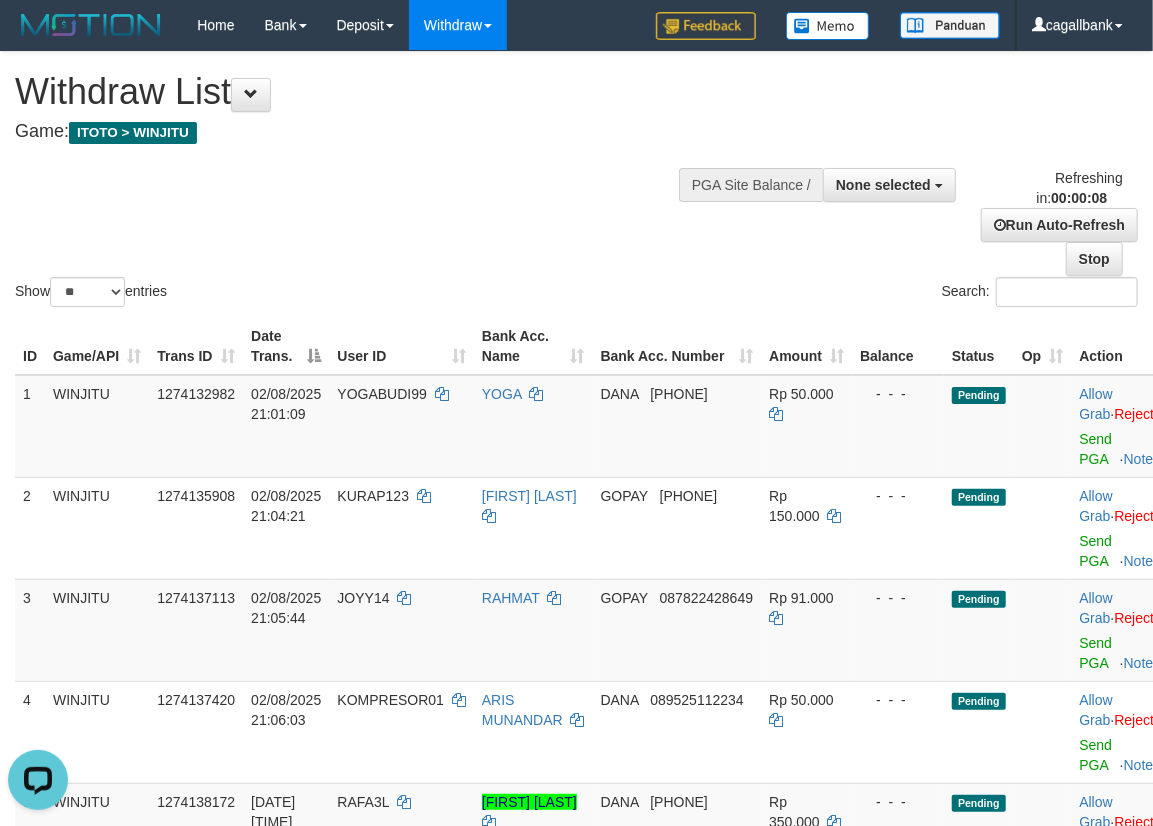 scroll, scrollTop: 0, scrollLeft: 0, axis: both 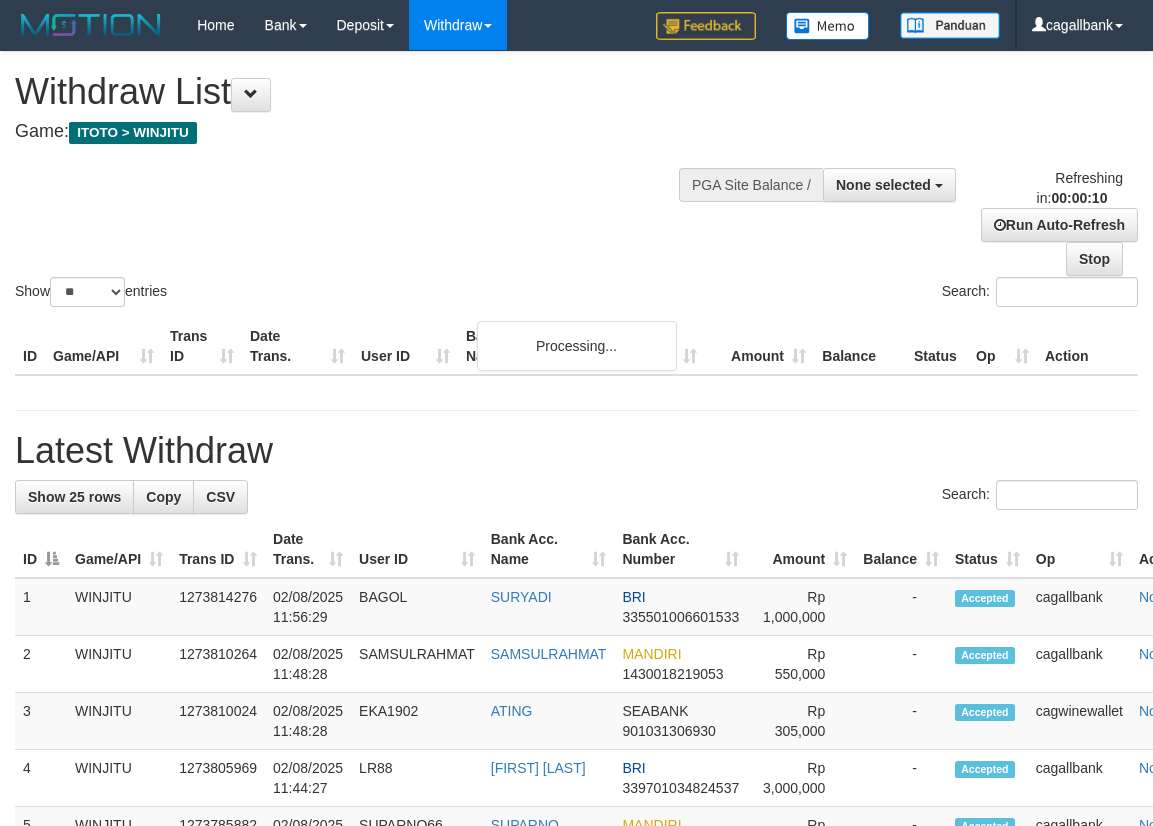 select 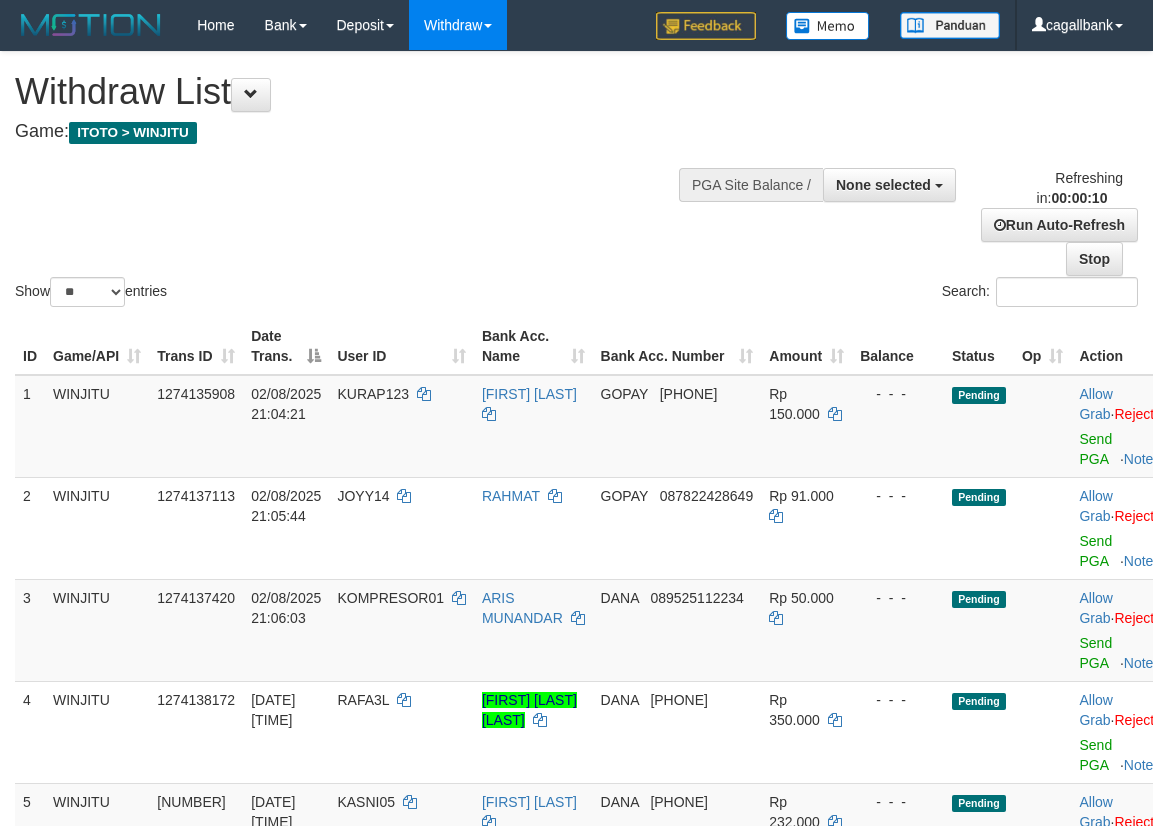 select 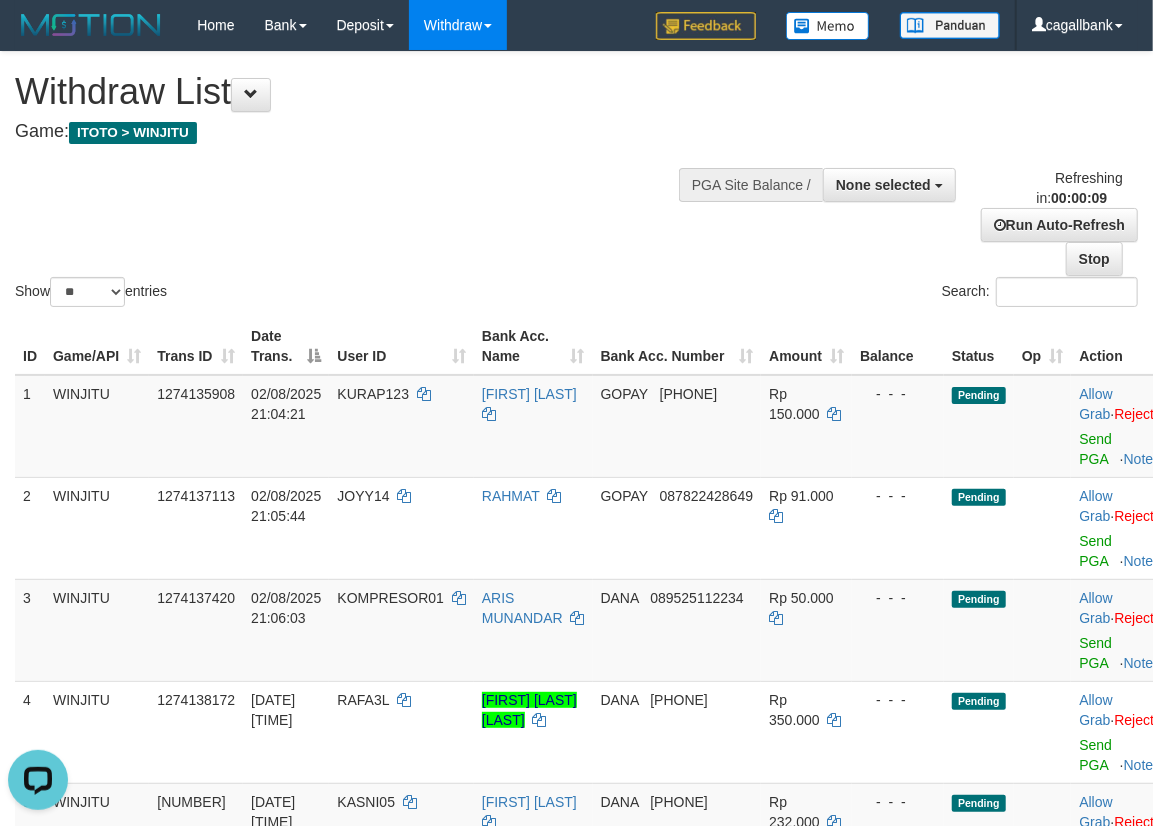 scroll, scrollTop: 0, scrollLeft: 0, axis: both 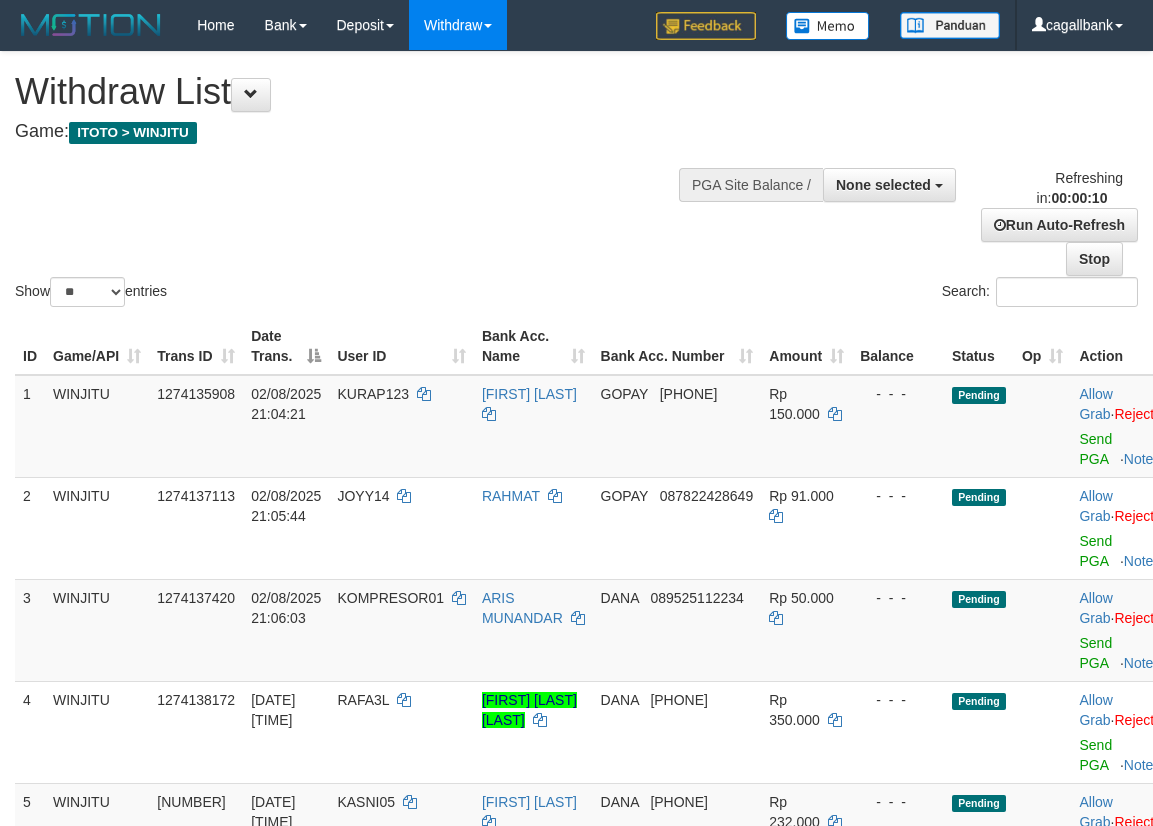 select 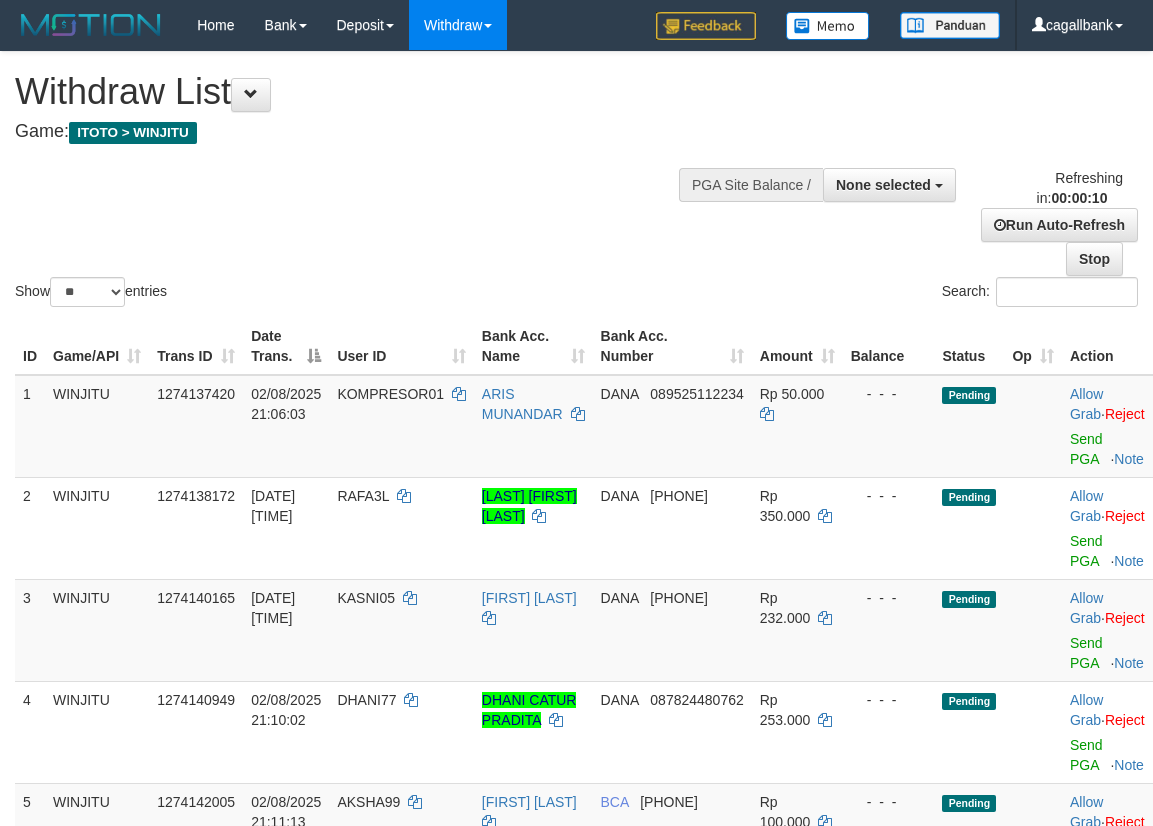 select 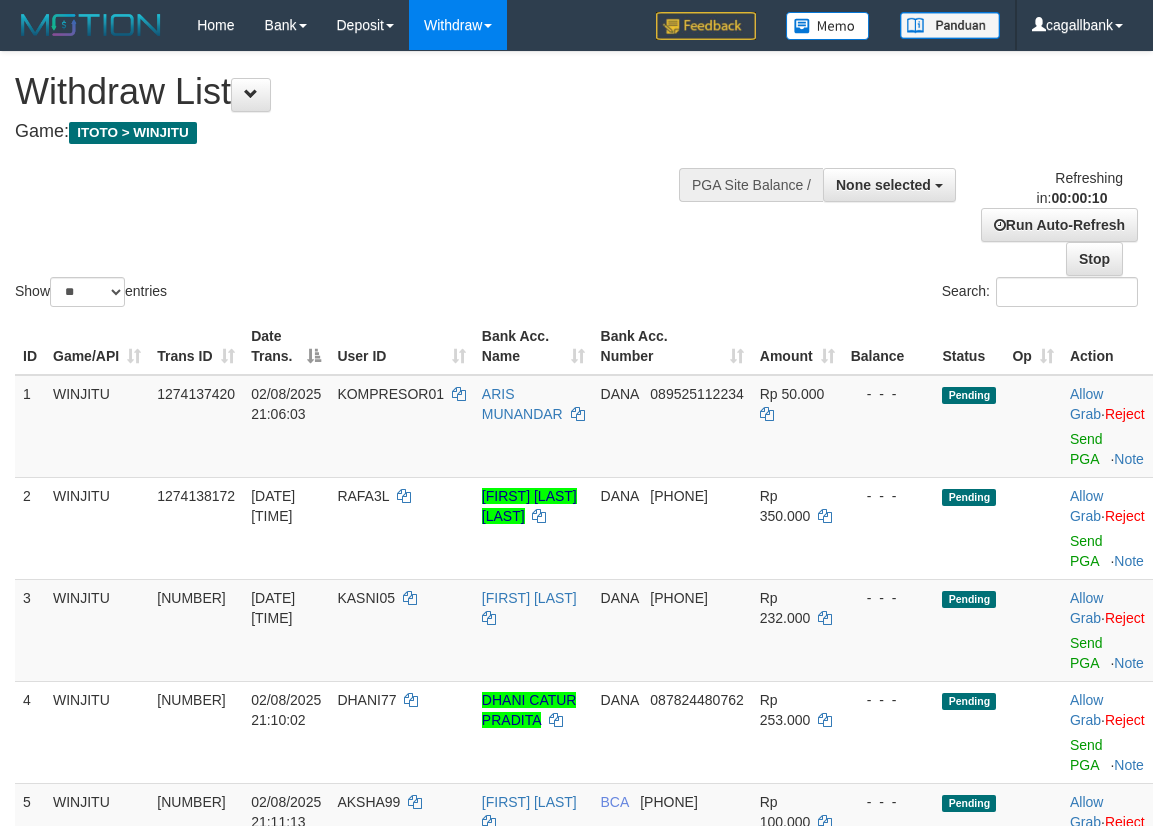 select 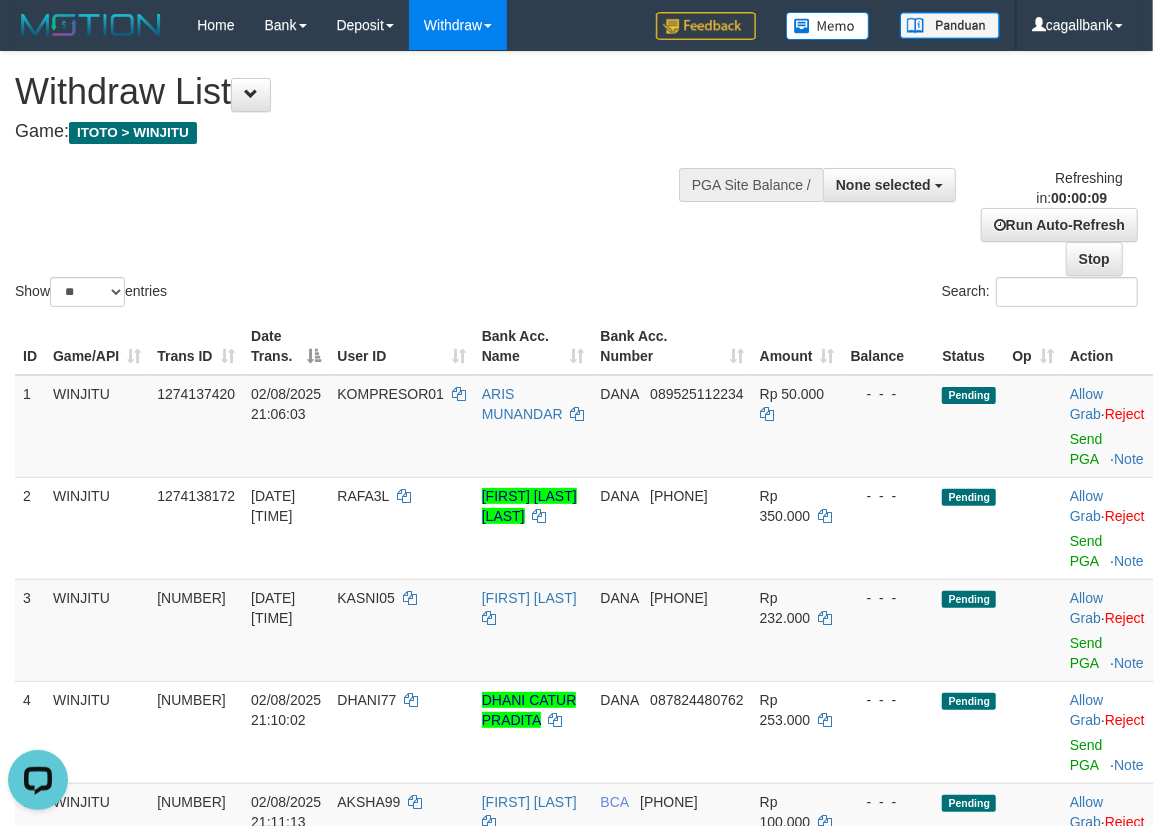 scroll, scrollTop: 0, scrollLeft: 0, axis: both 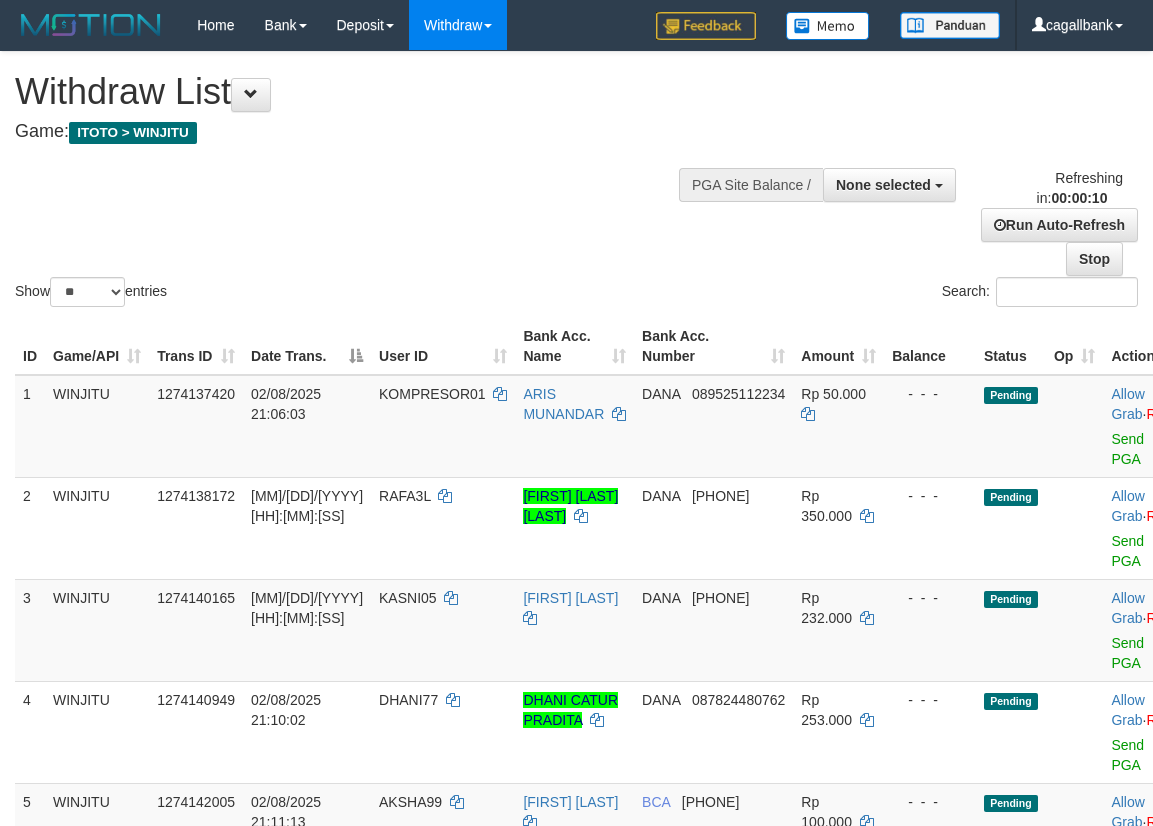 select 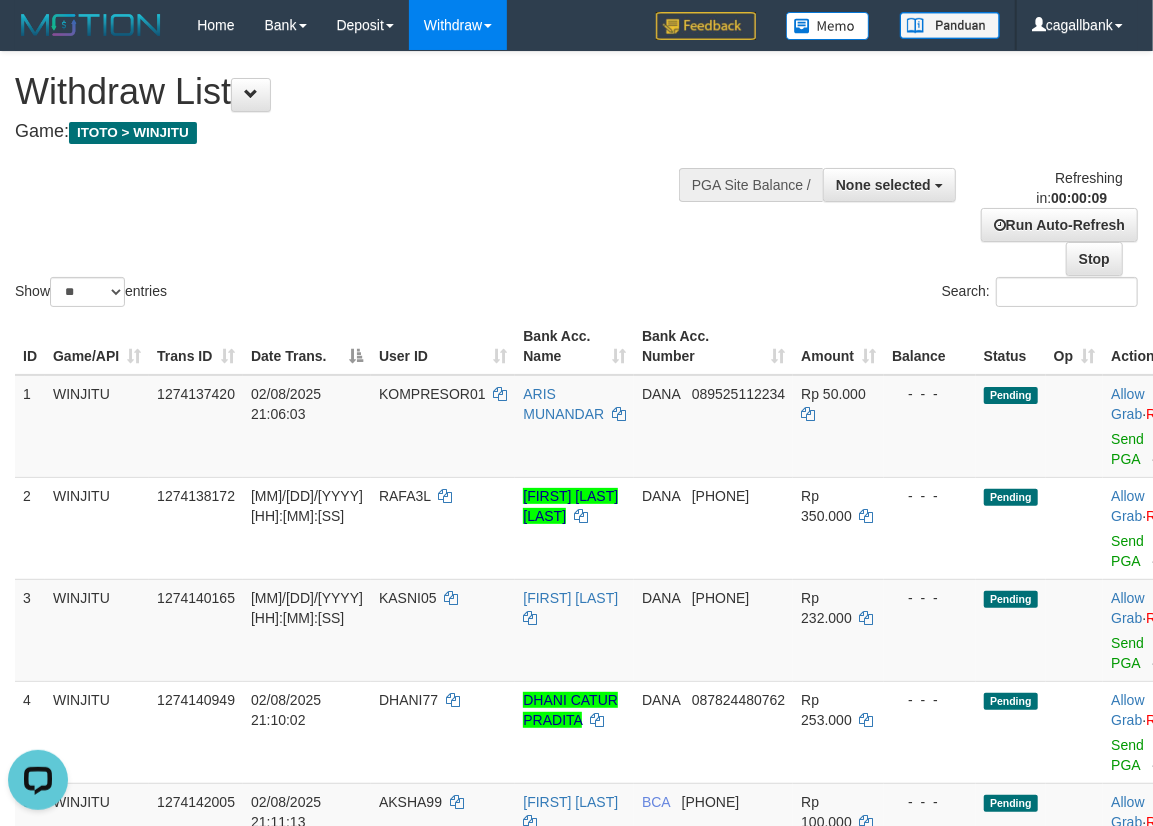 scroll, scrollTop: 0, scrollLeft: 0, axis: both 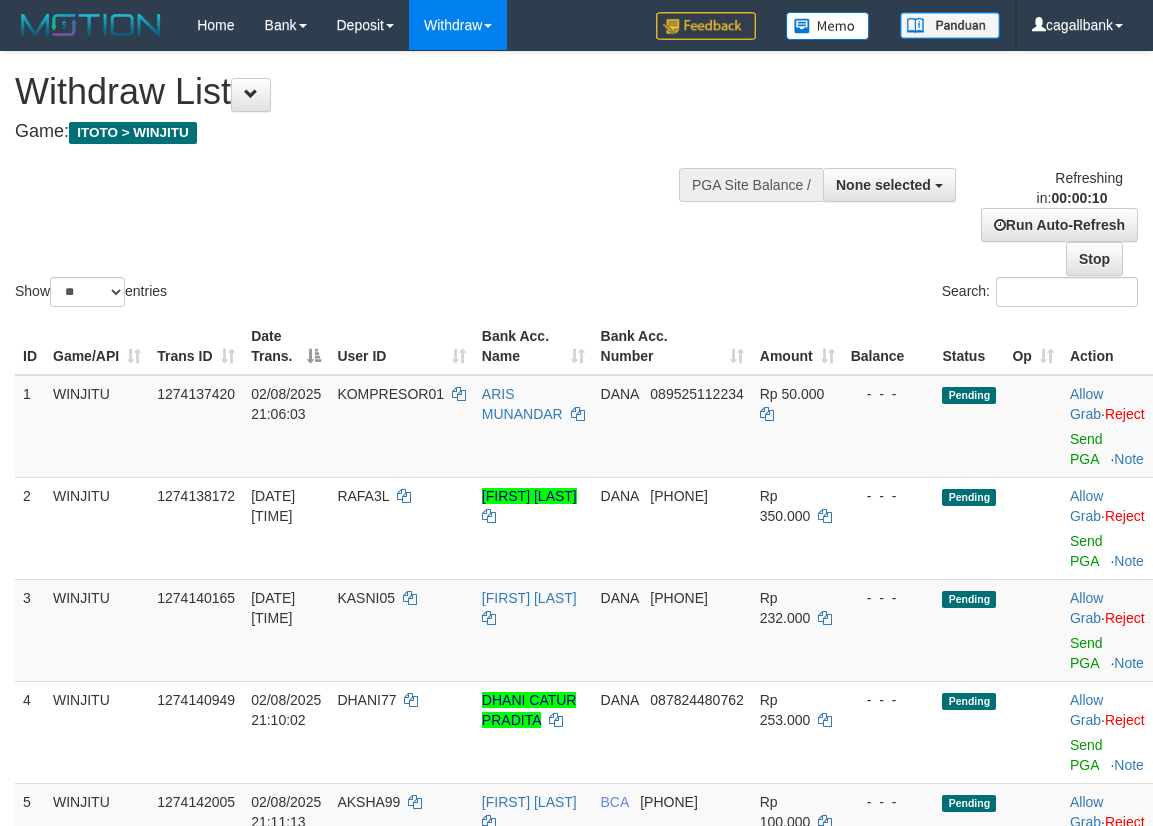 select 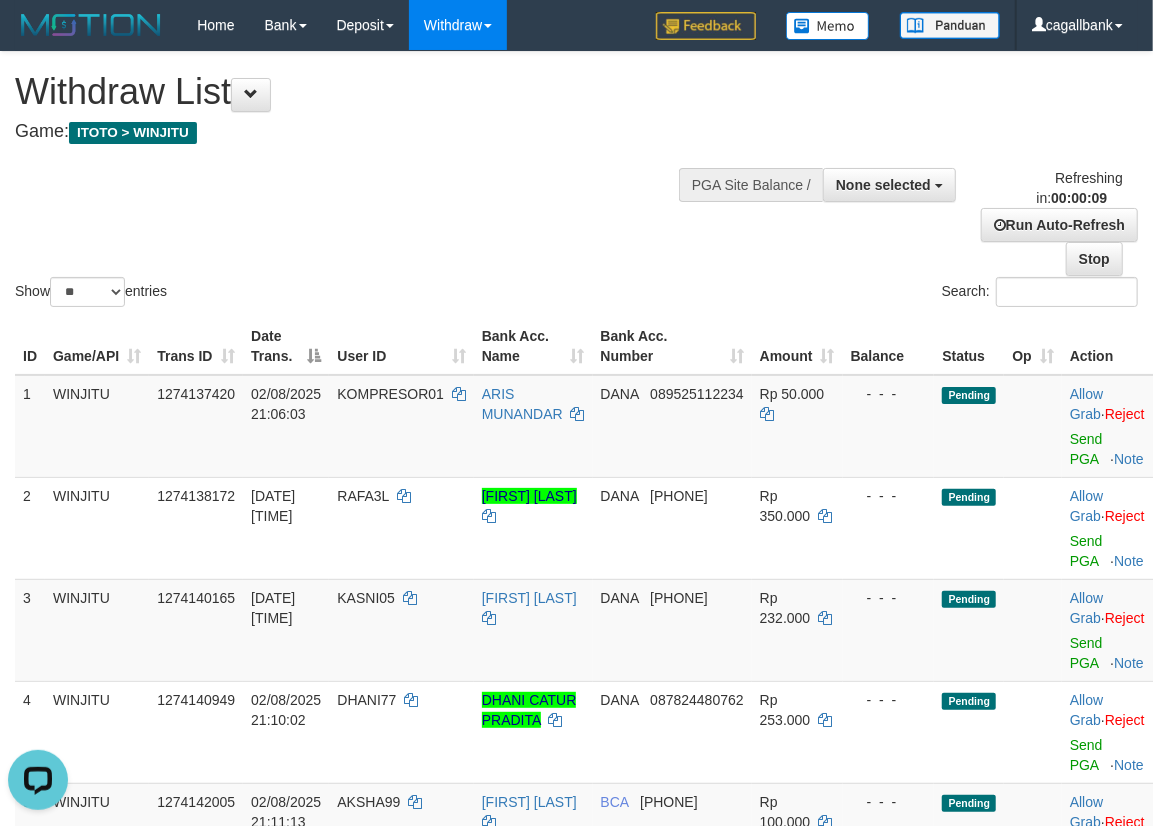scroll, scrollTop: 0, scrollLeft: 0, axis: both 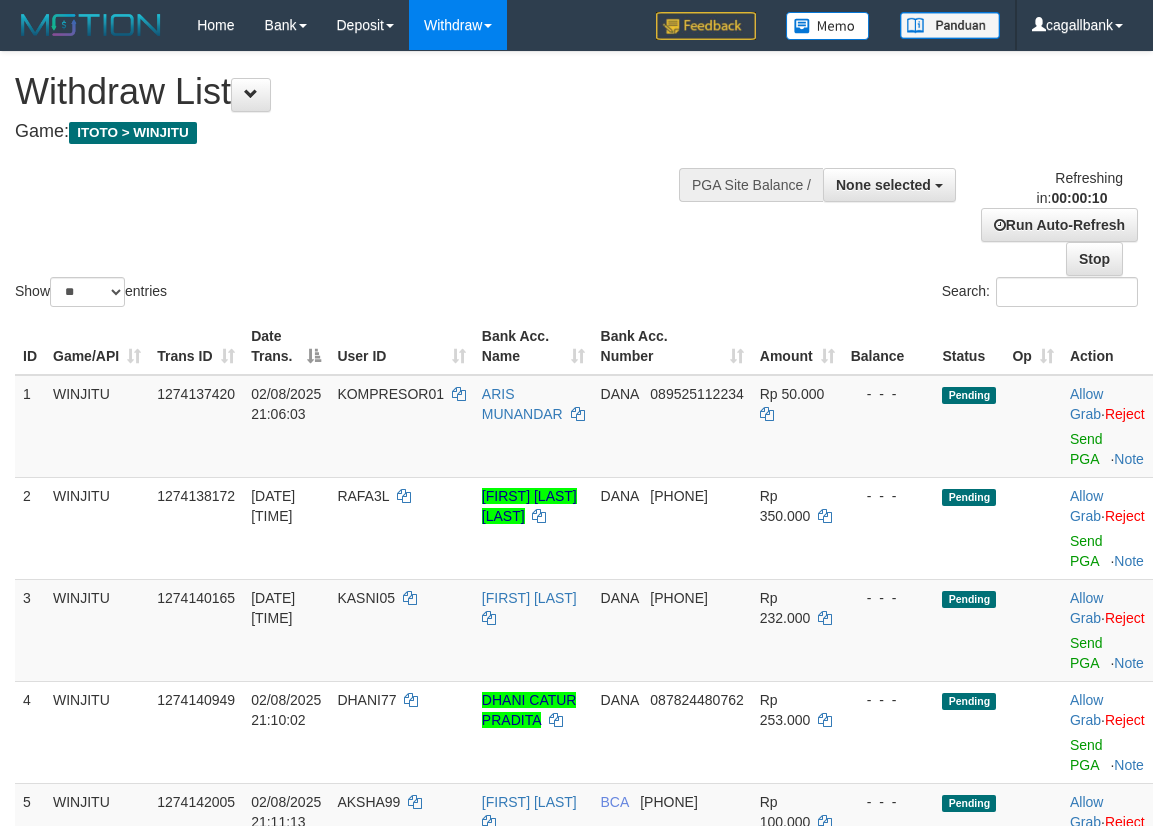 select 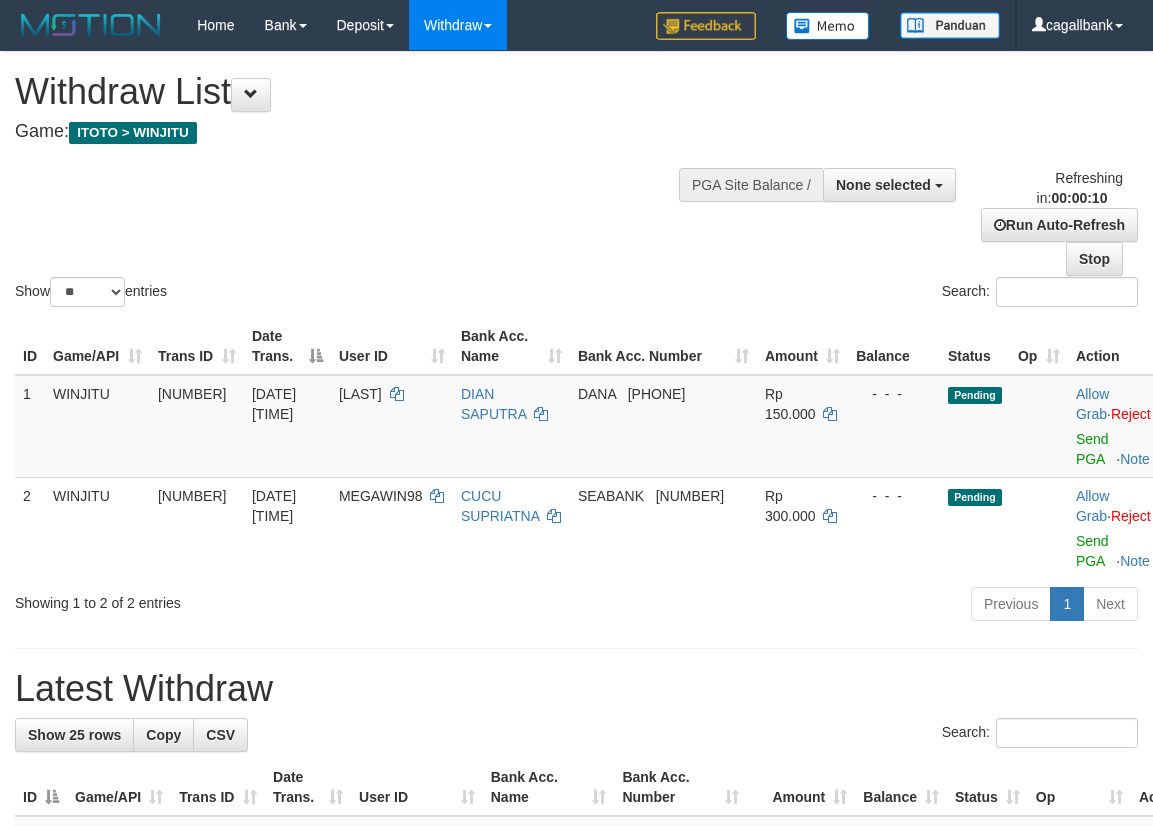select 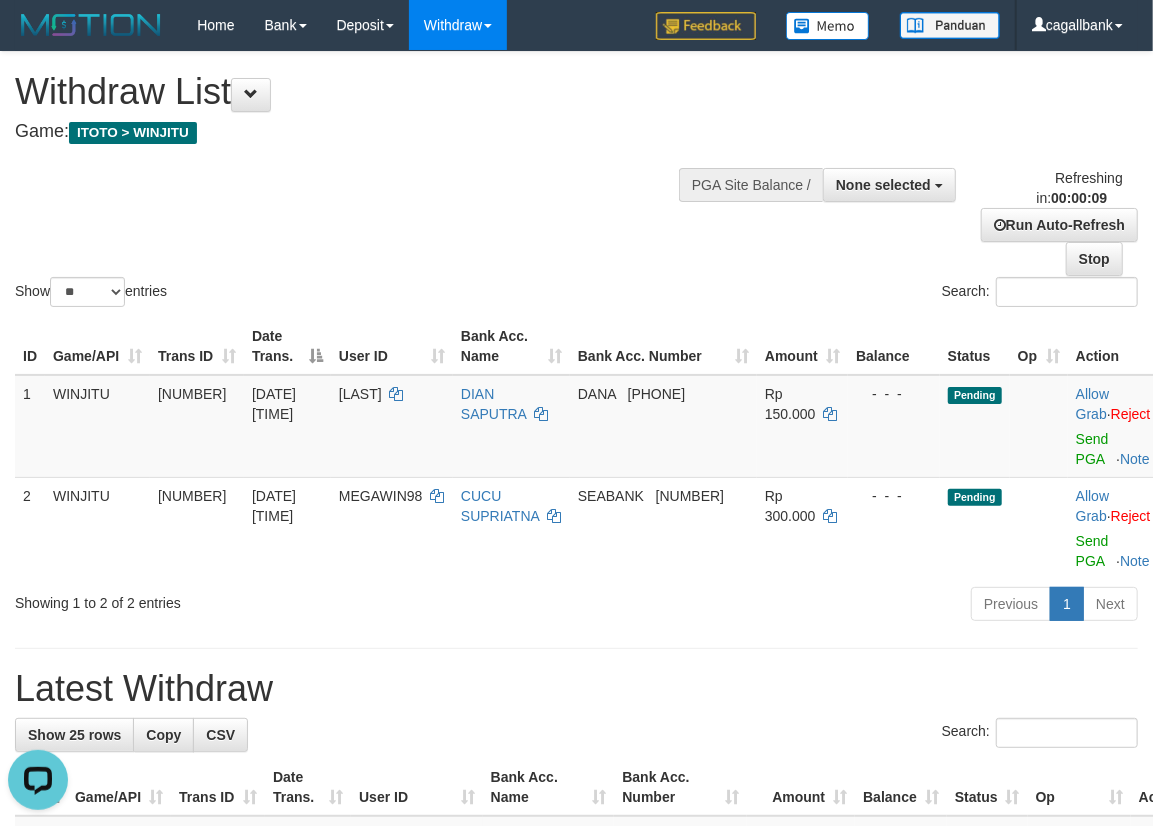 scroll, scrollTop: 0, scrollLeft: 0, axis: both 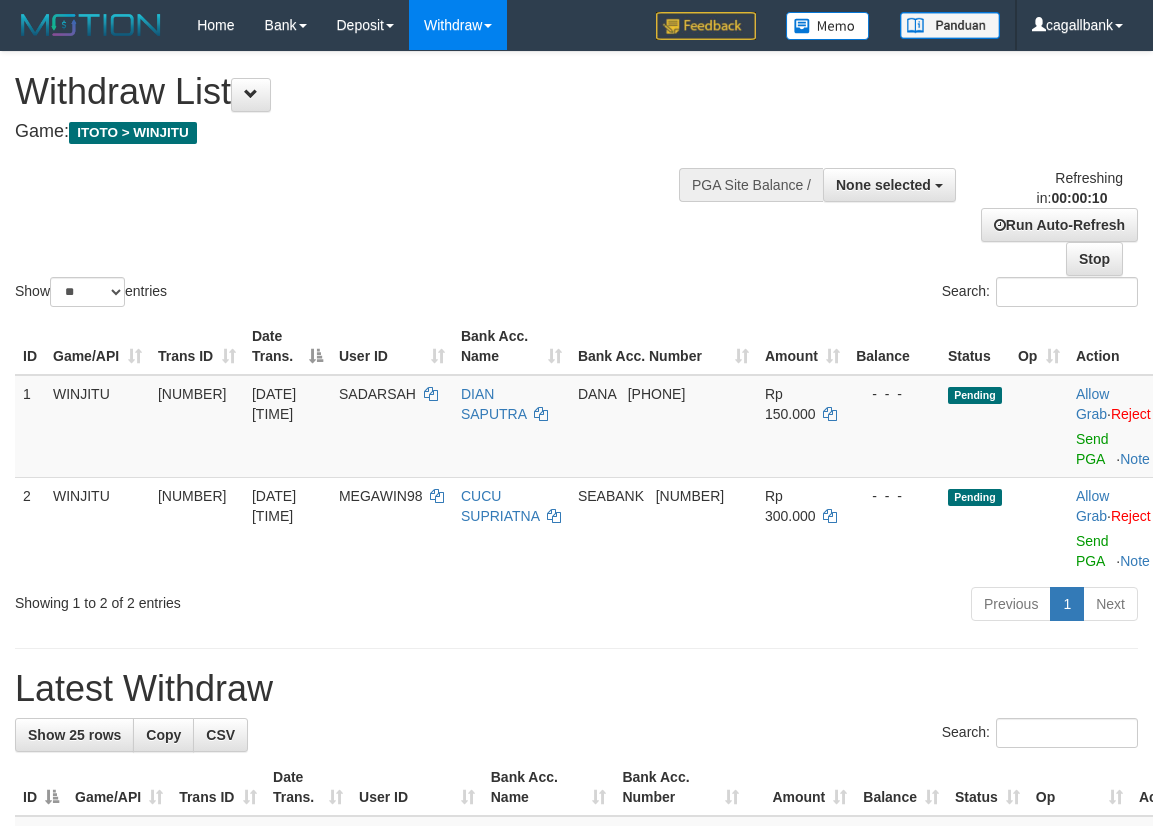 select 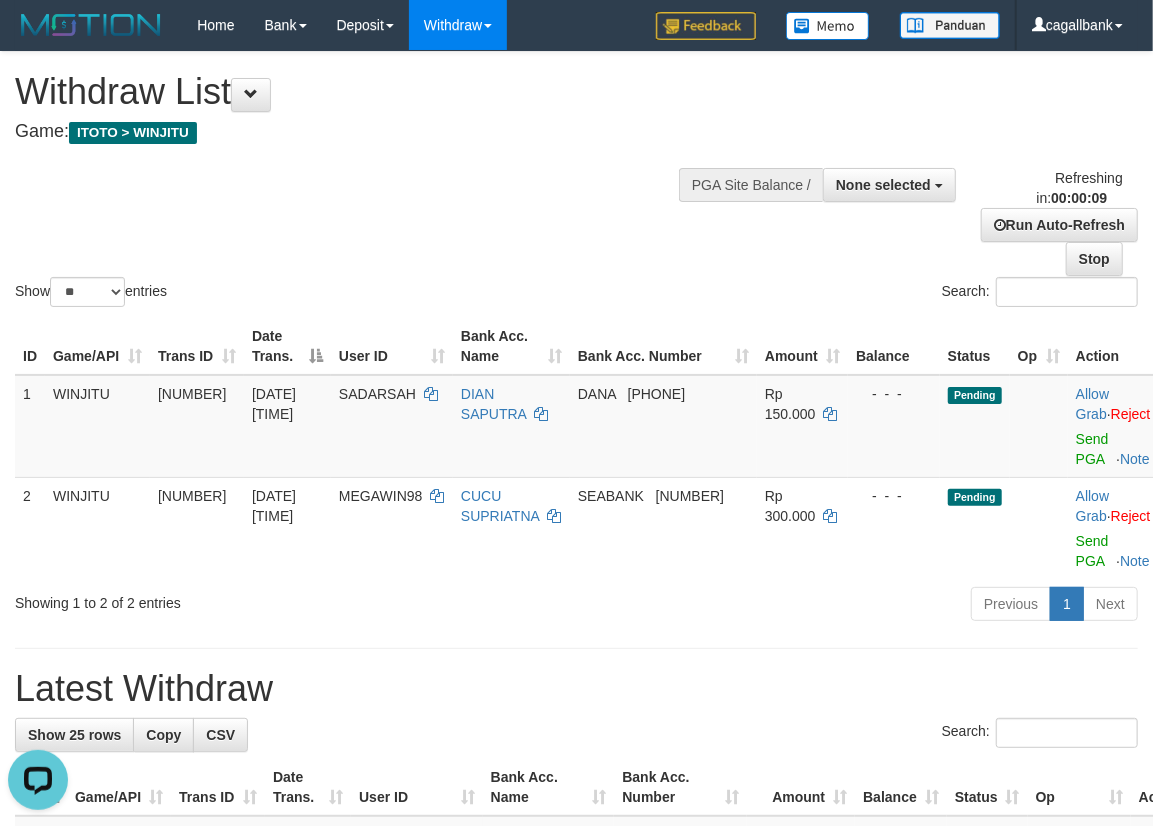 scroll, scrollTop: 0, scrollLeft: 0, axis: both 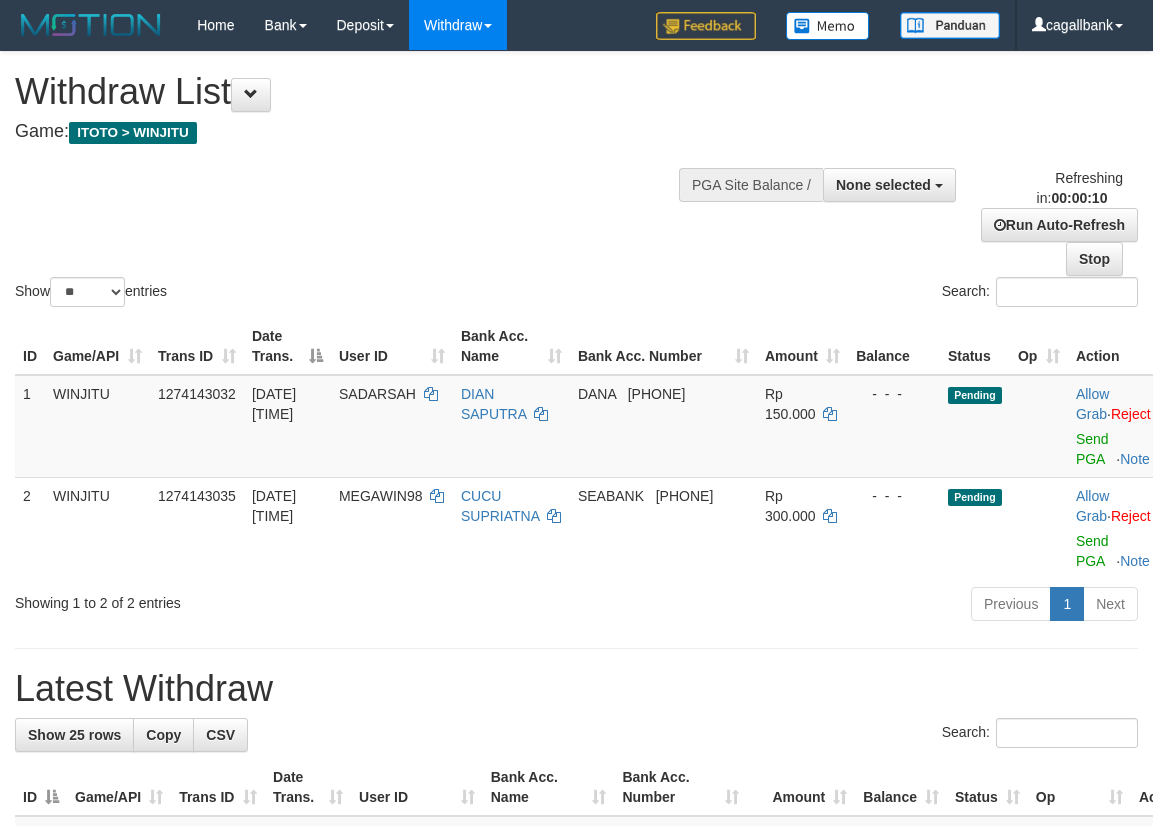 select 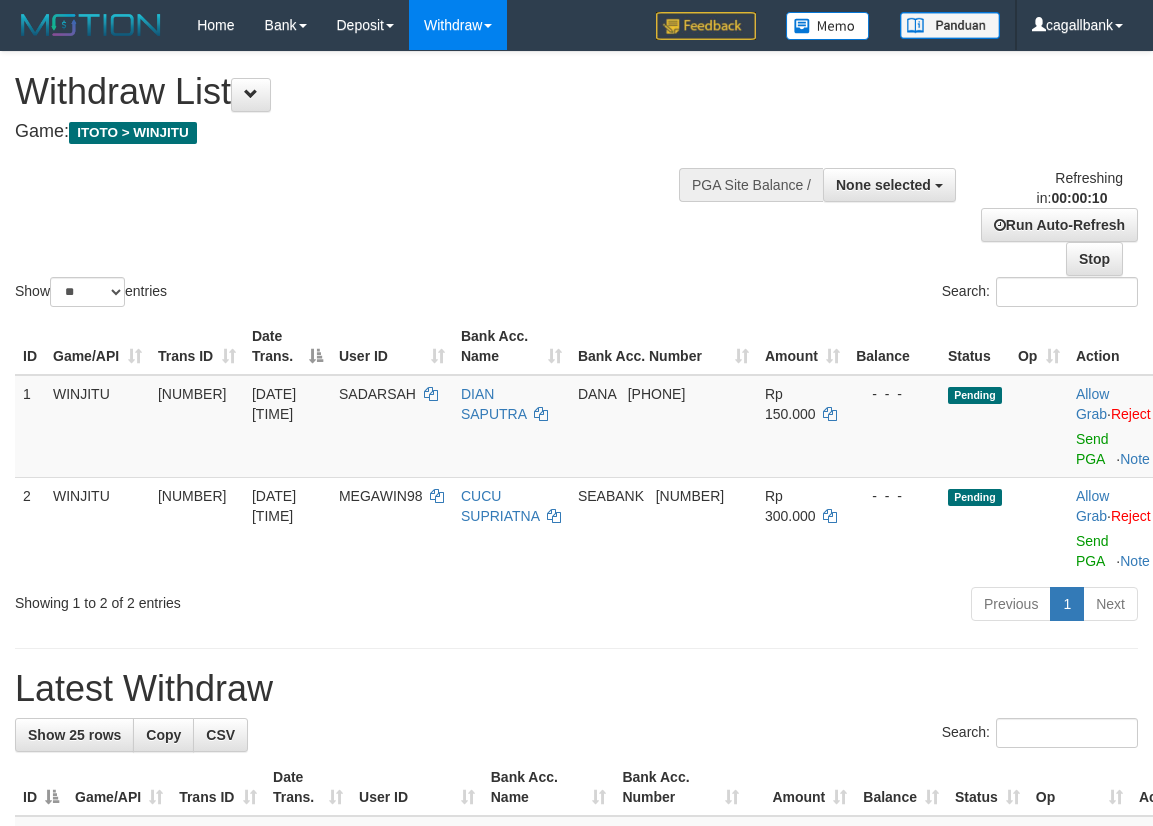 select 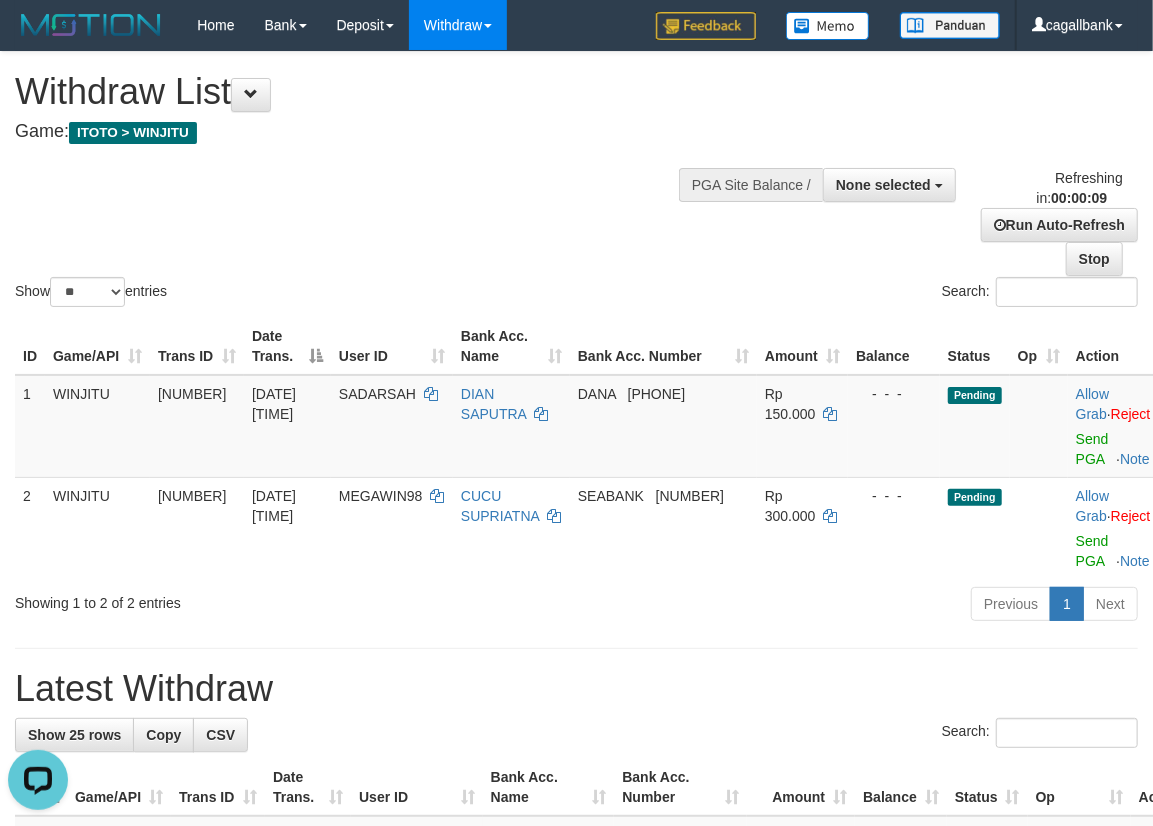 scroll, scrollTop: 0, scrollLeft: 0, axis: both 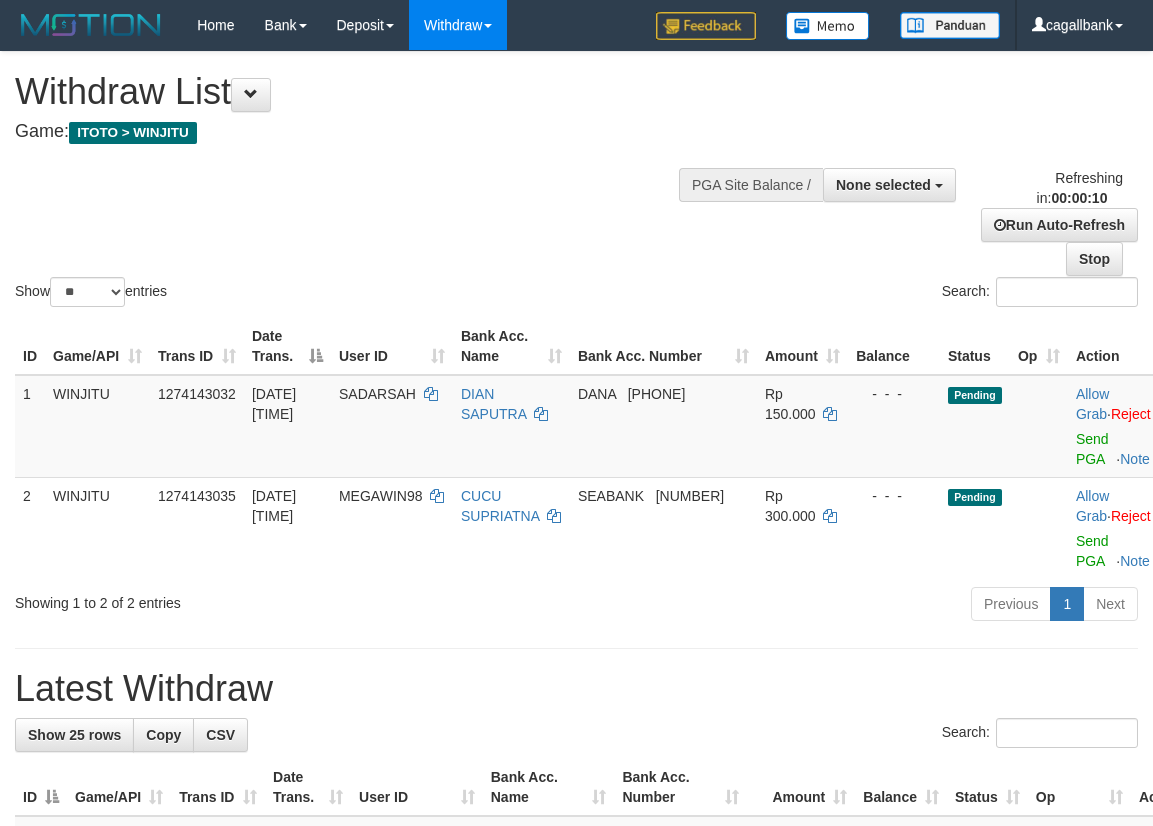 select 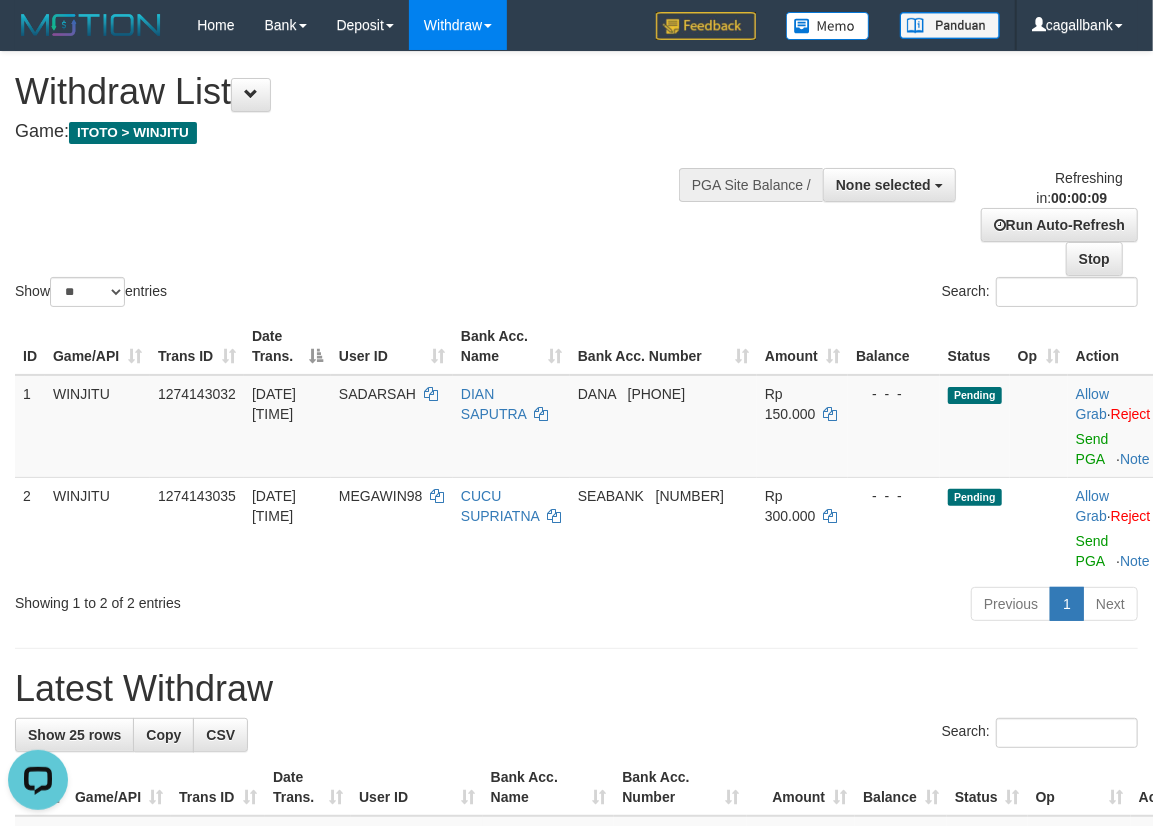 scroll, scrollTop: 0, scrollLeft: 0, axis: both 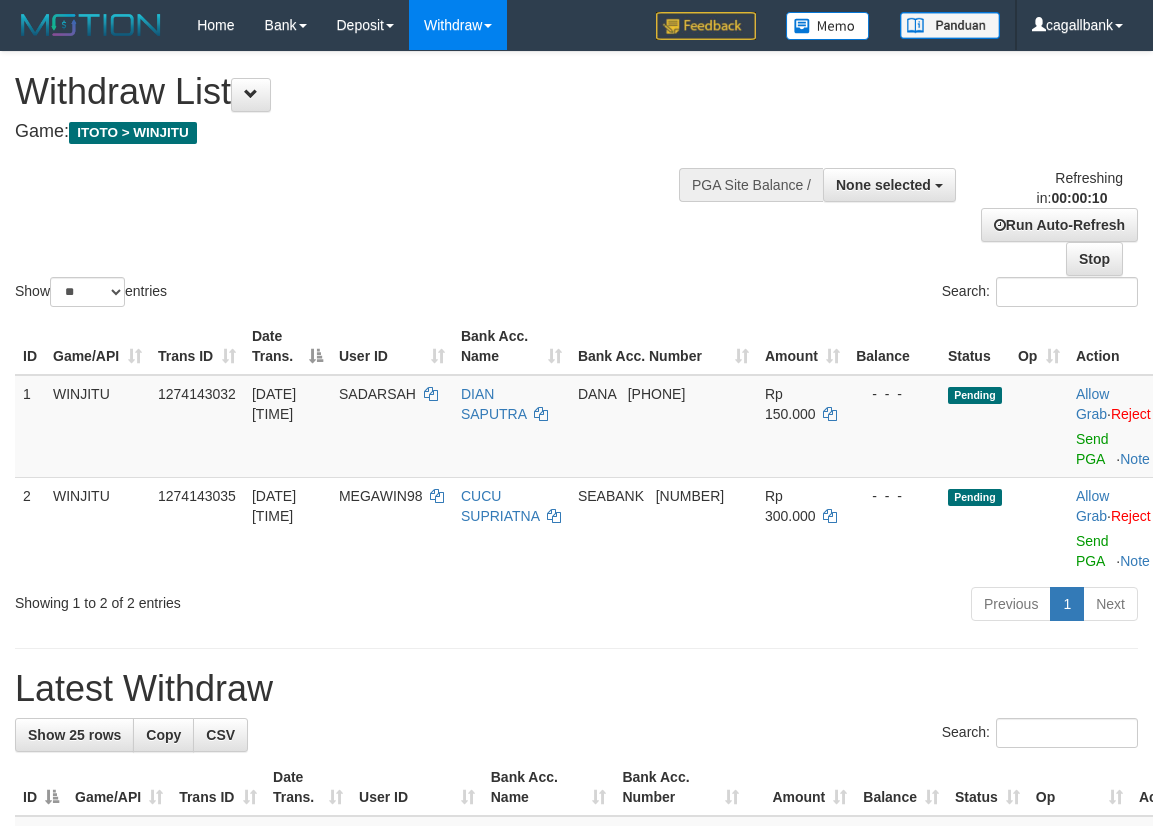select 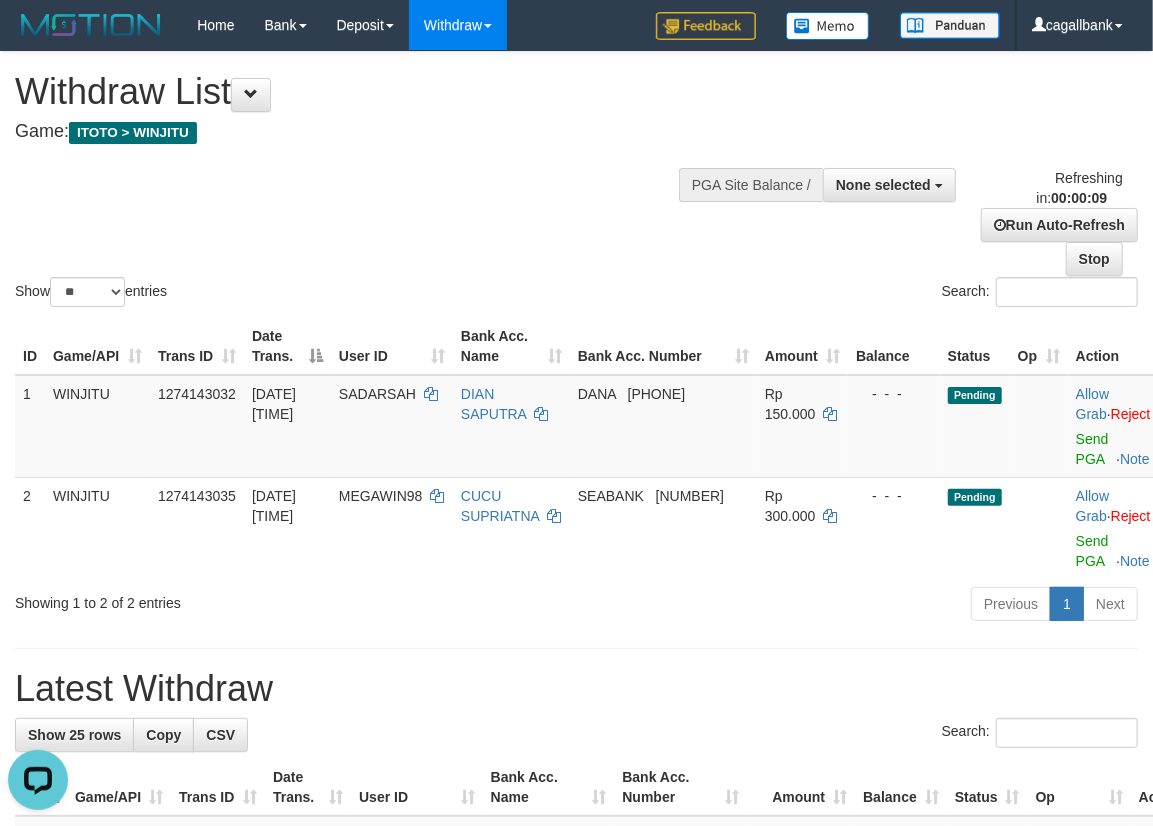 scroll, scrollTop: 0, scrollLeft: 0, axis: both 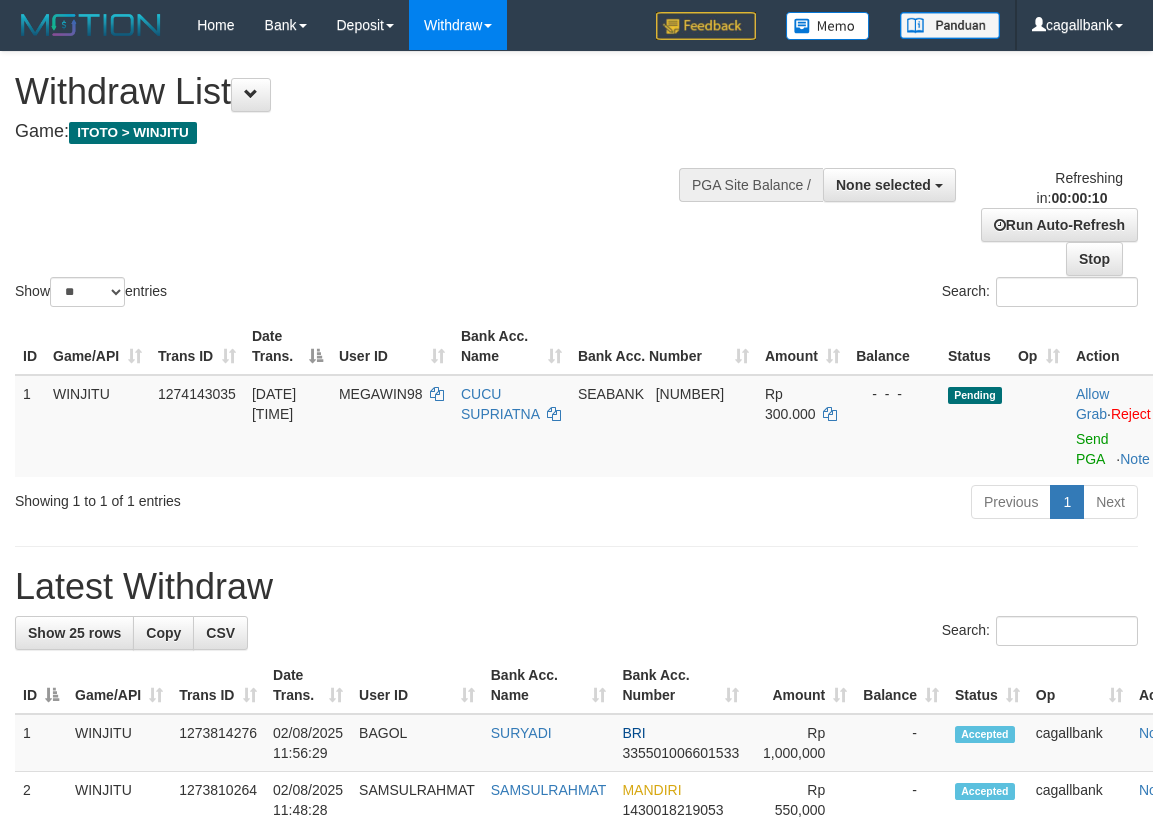 select 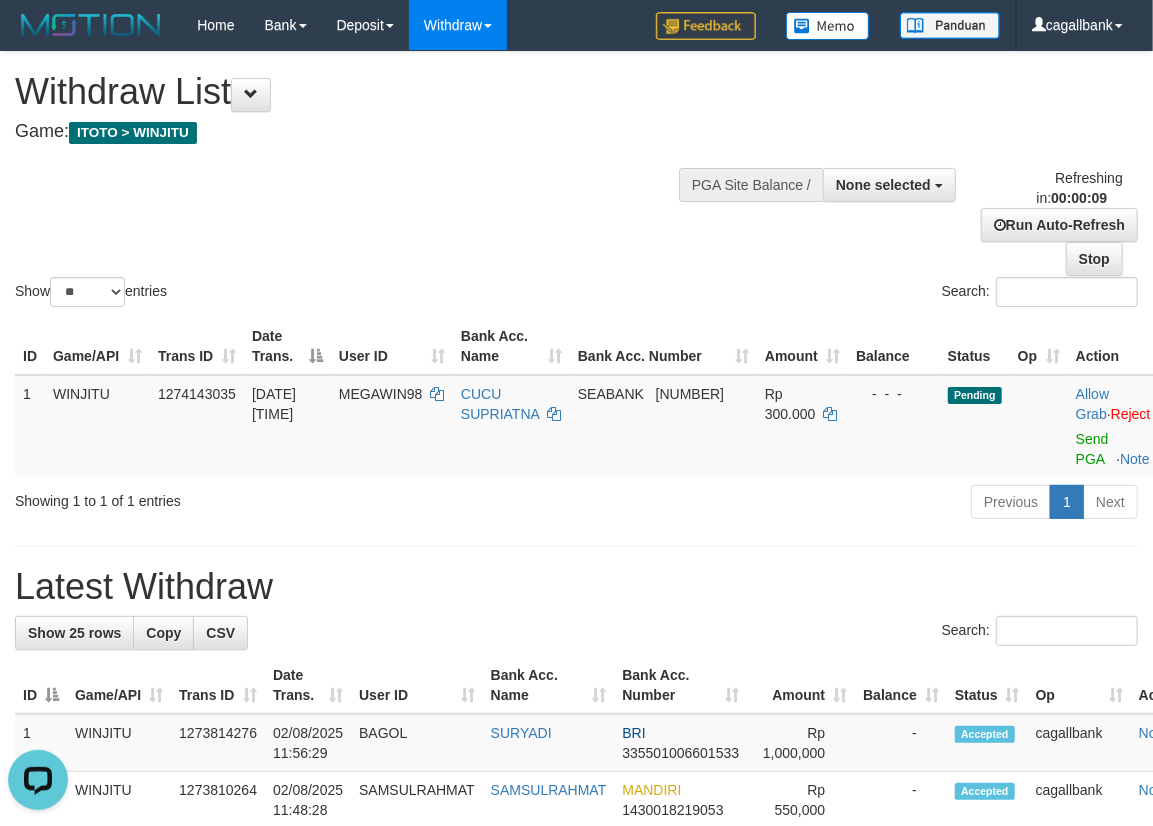 scroll, scrollTop: 0, scrollLeft: 0, axis: both 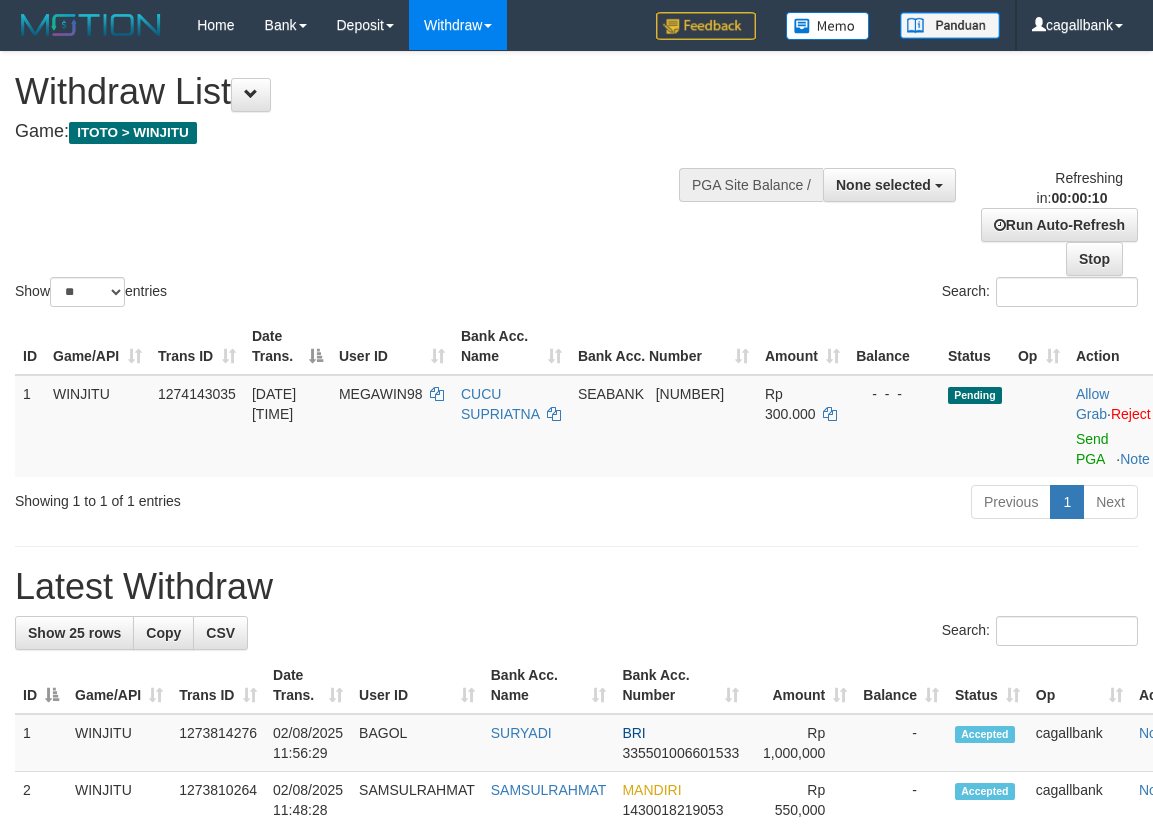 select 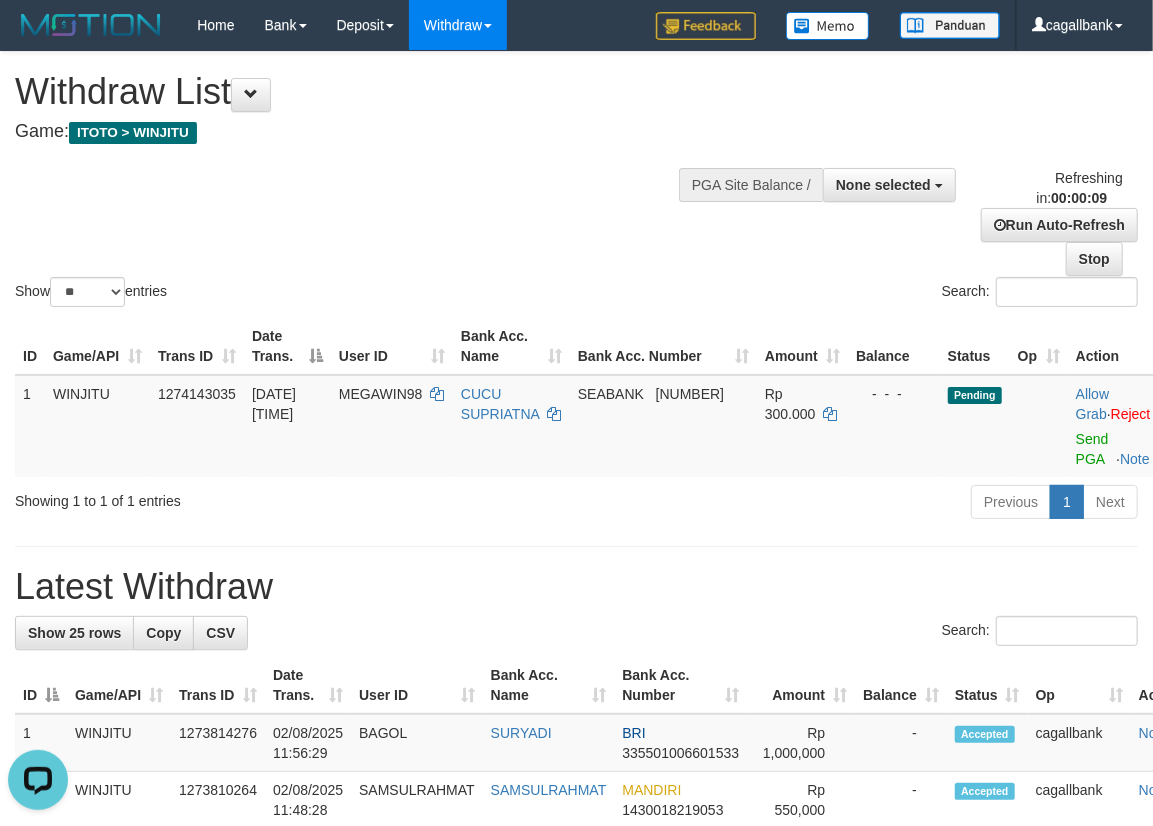 scroll, scrollTop: 0, scrollLeft: 0, axis: both 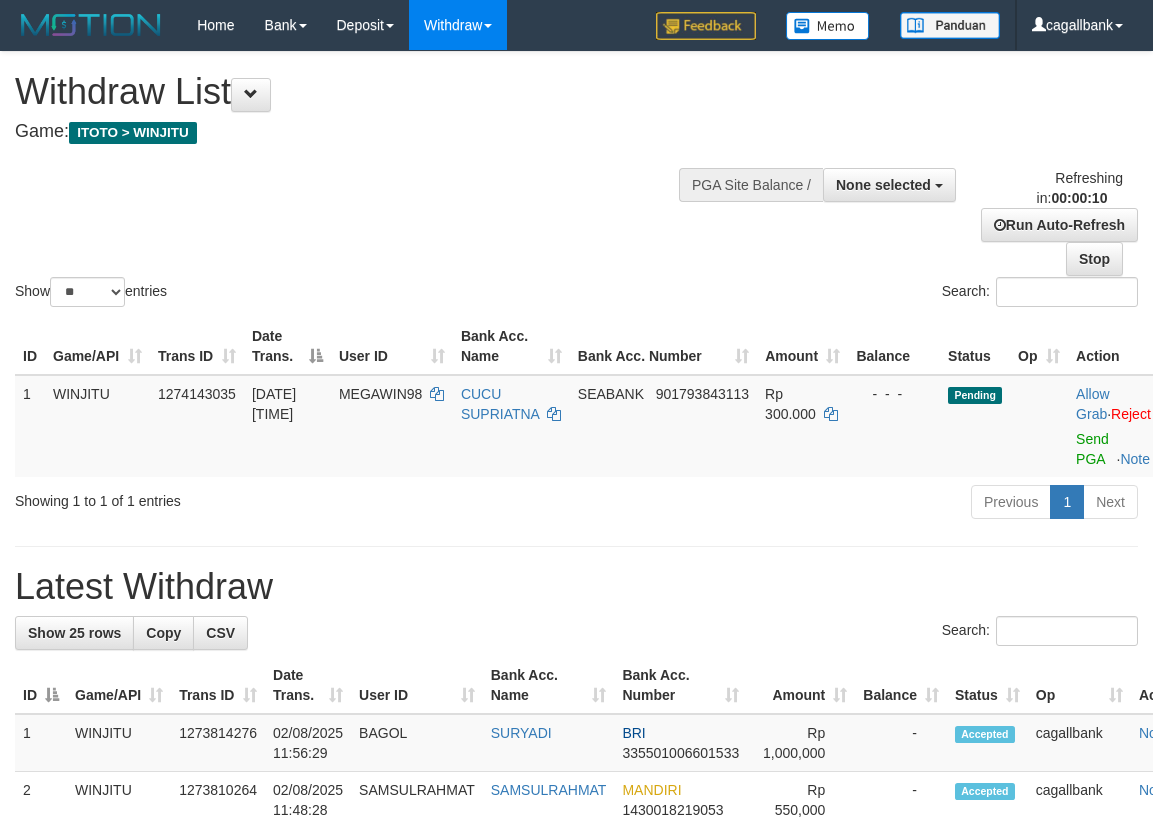 select 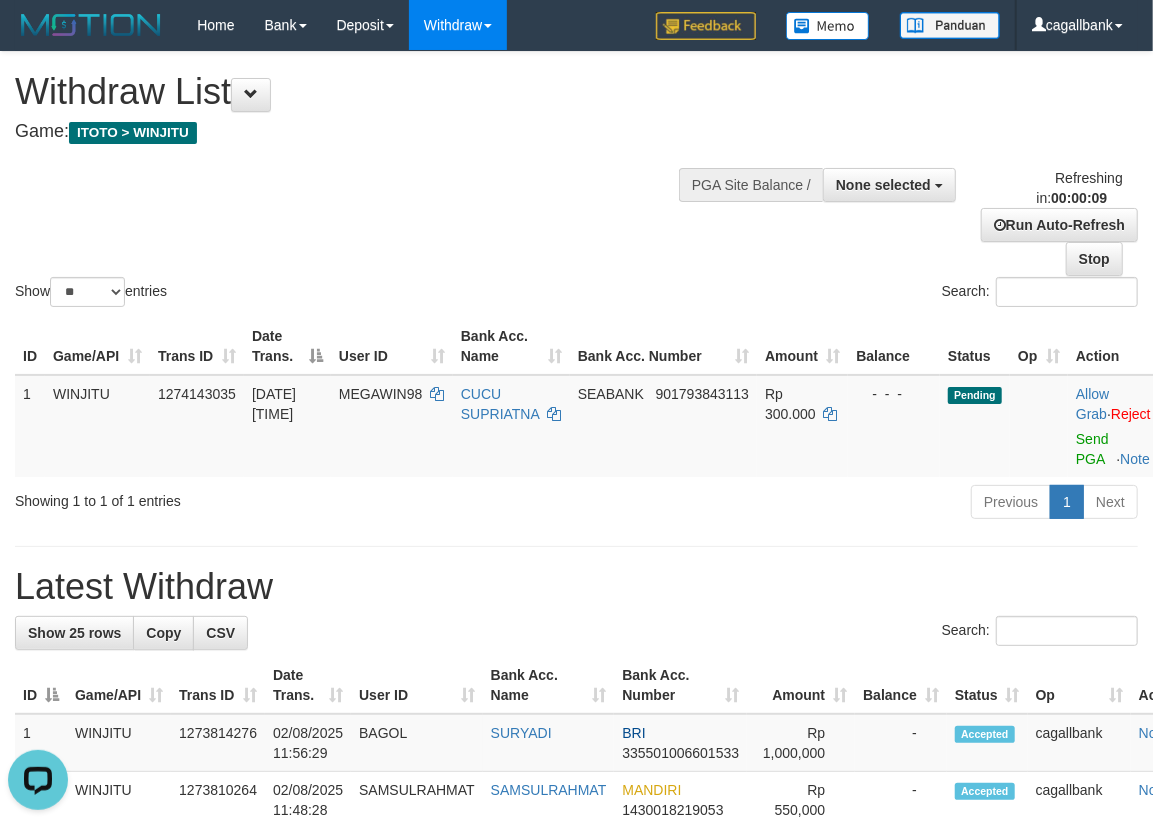 scroll, scrollTop: 0, scrollLeft: 0, axis: both 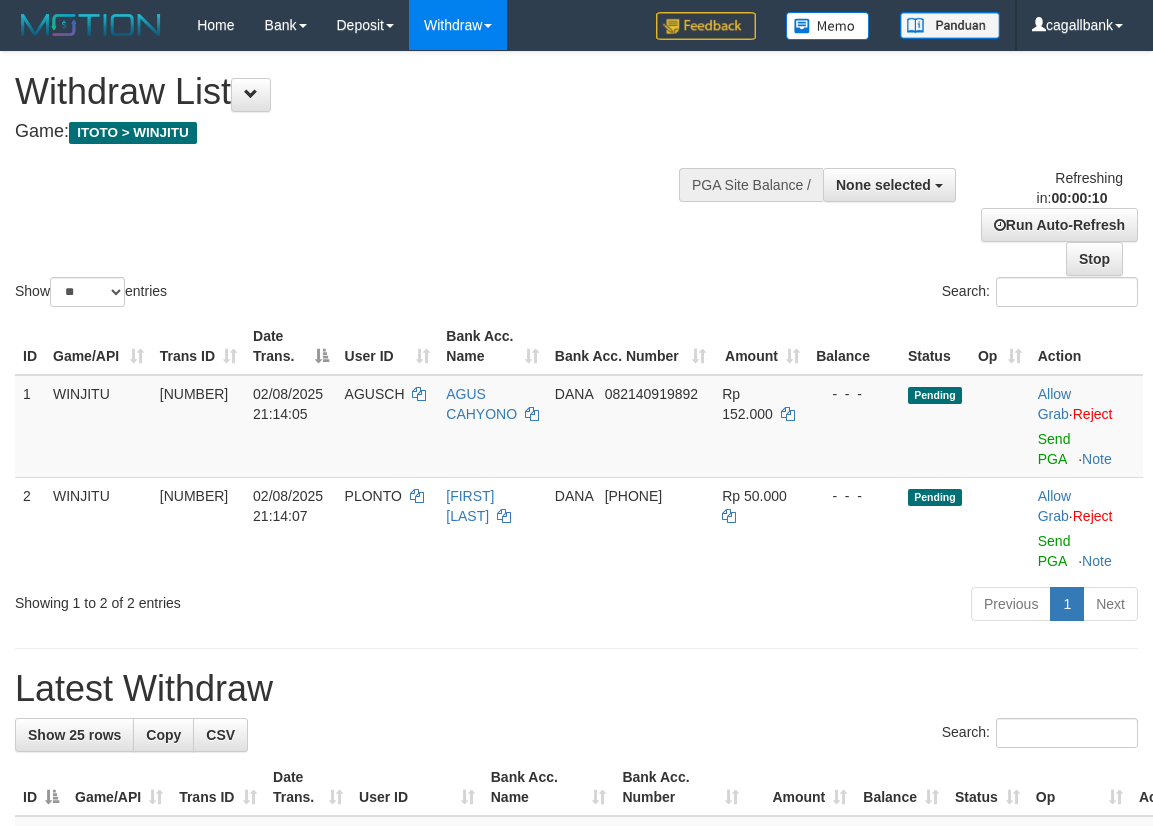 select 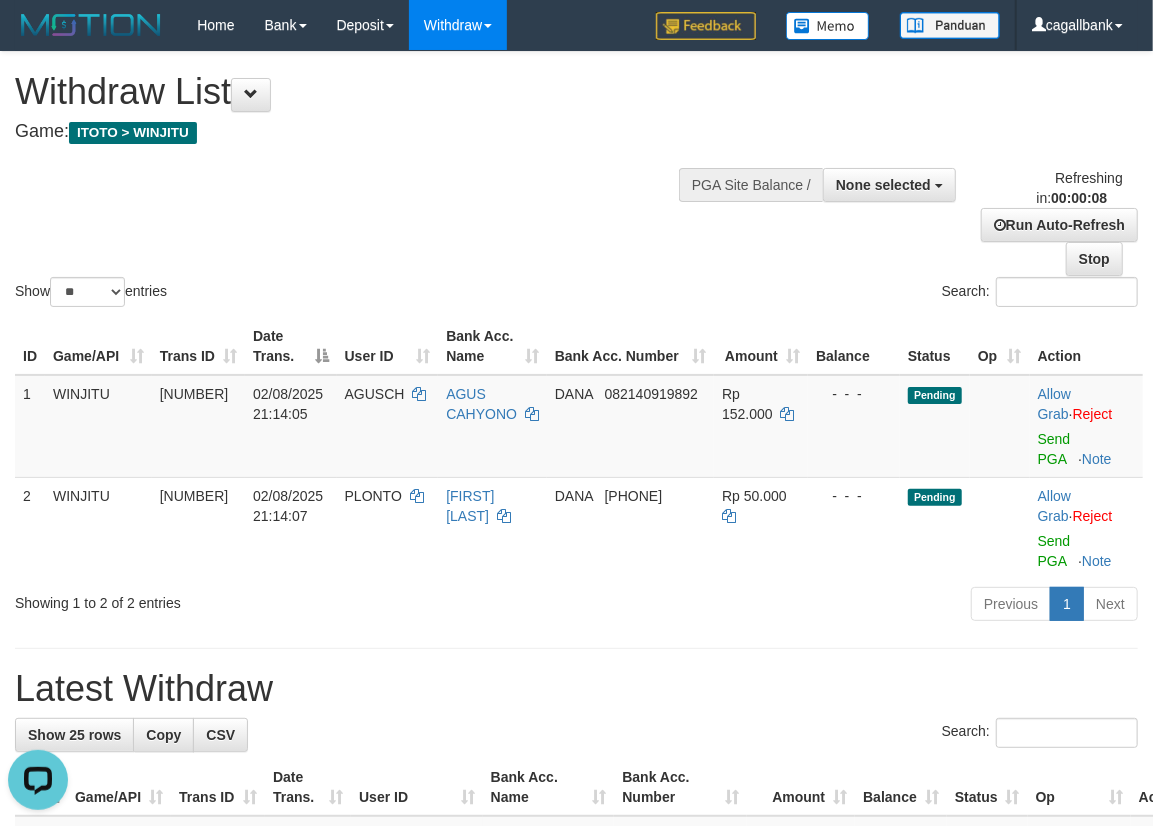 scroll, scrollTop: 0, scrollLeft: 0, axis: both 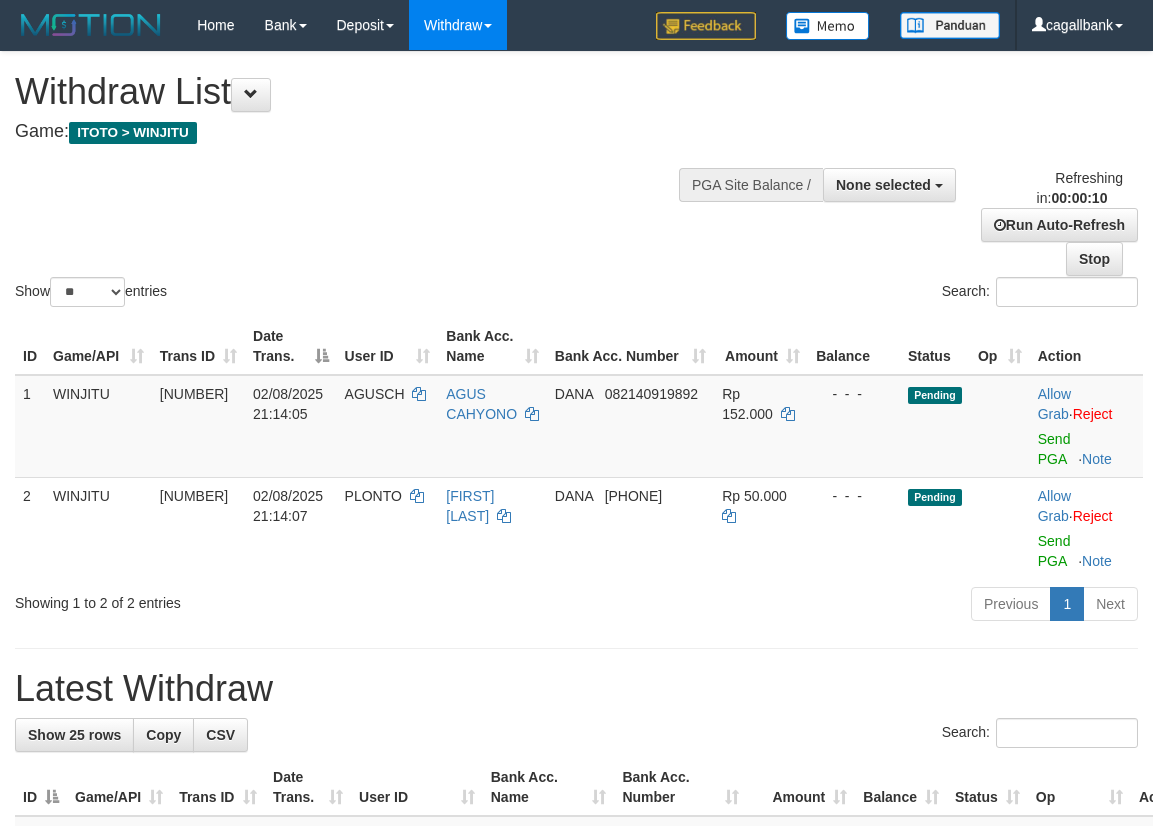 select 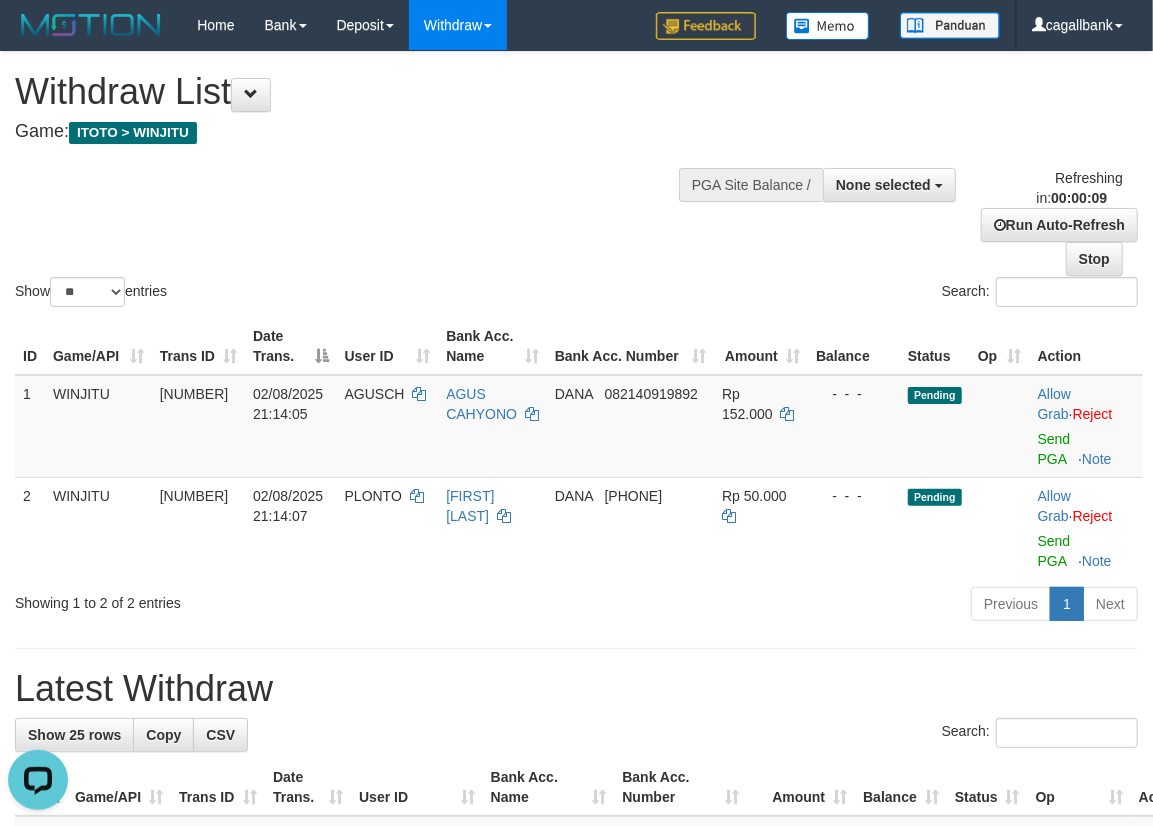 scroll, scrollTop: 0, scrollLeft: 0, axis: both 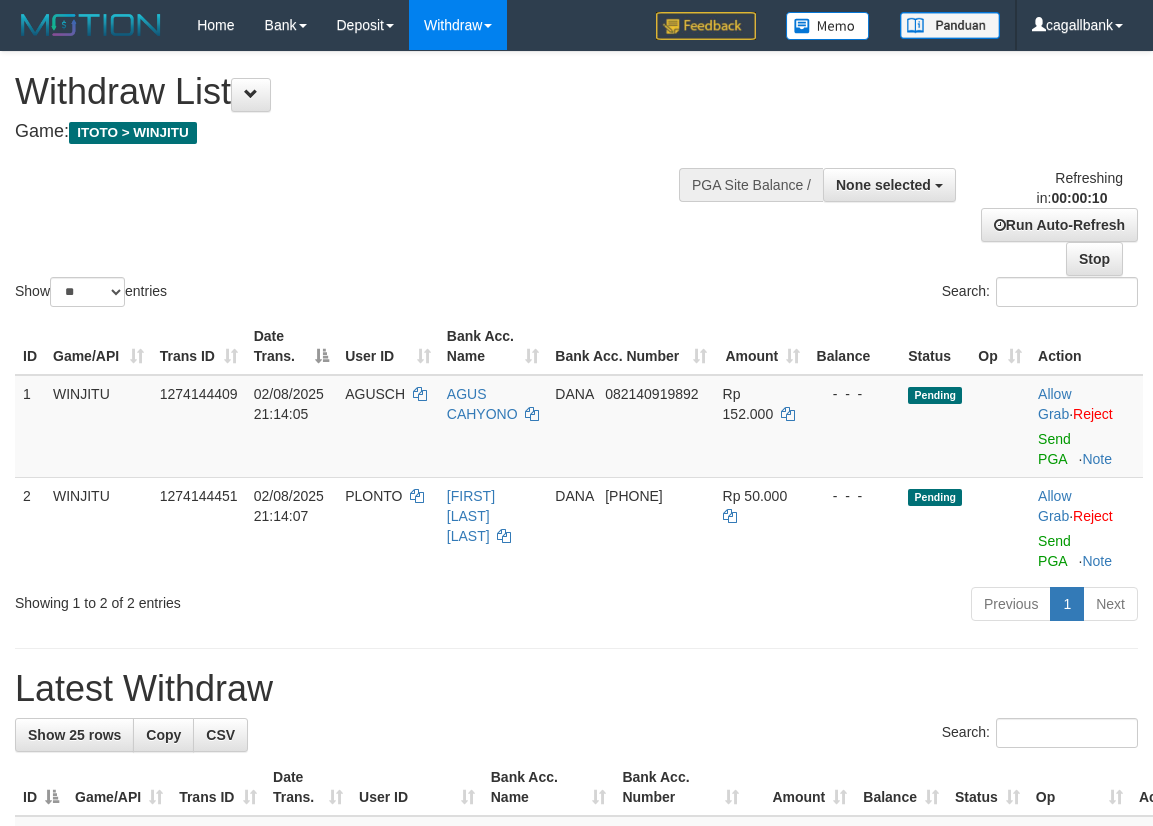 select 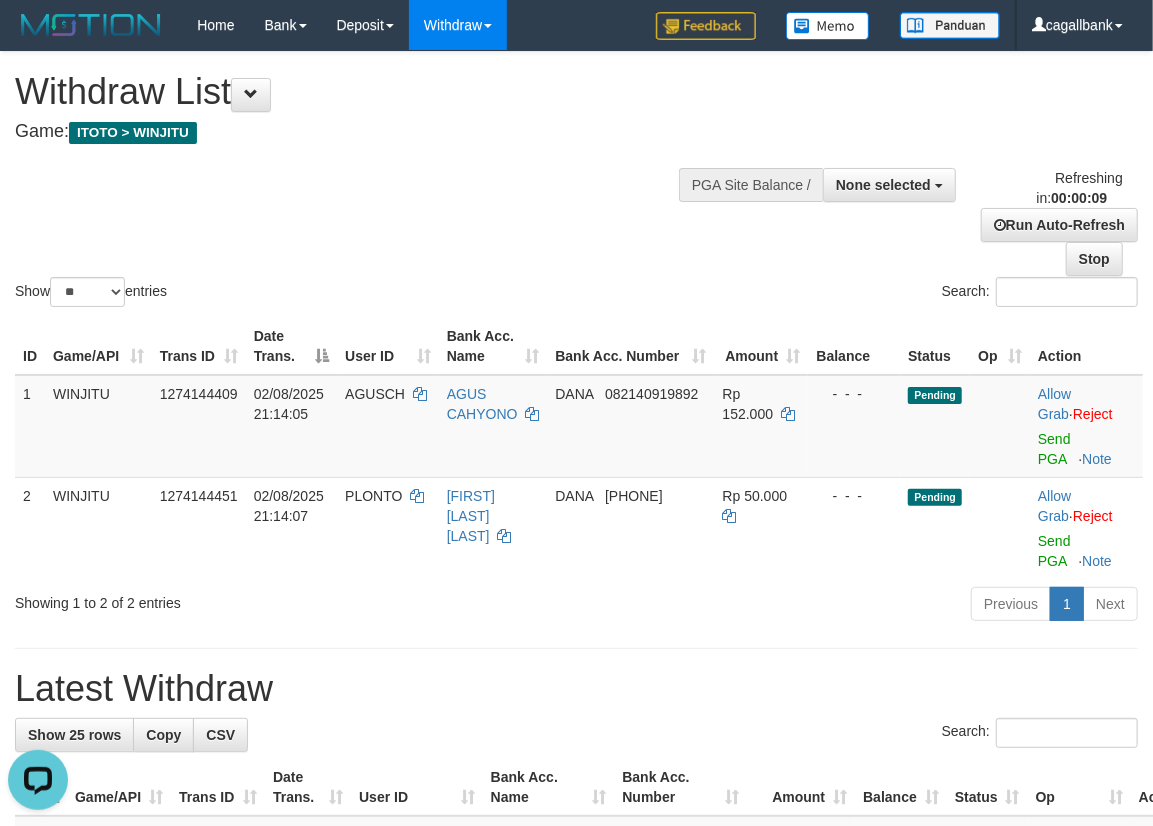 scroll, scrollTop: 0, scrollLeft: 0, axis: both 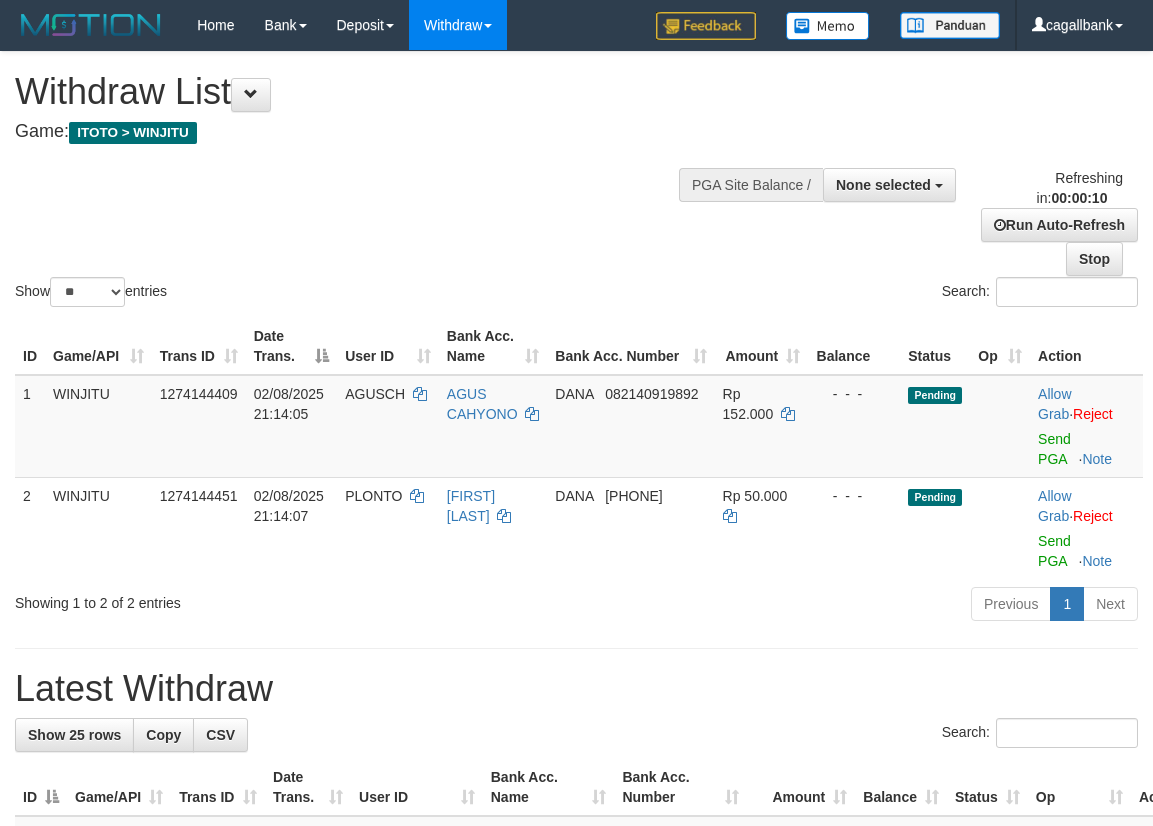 select 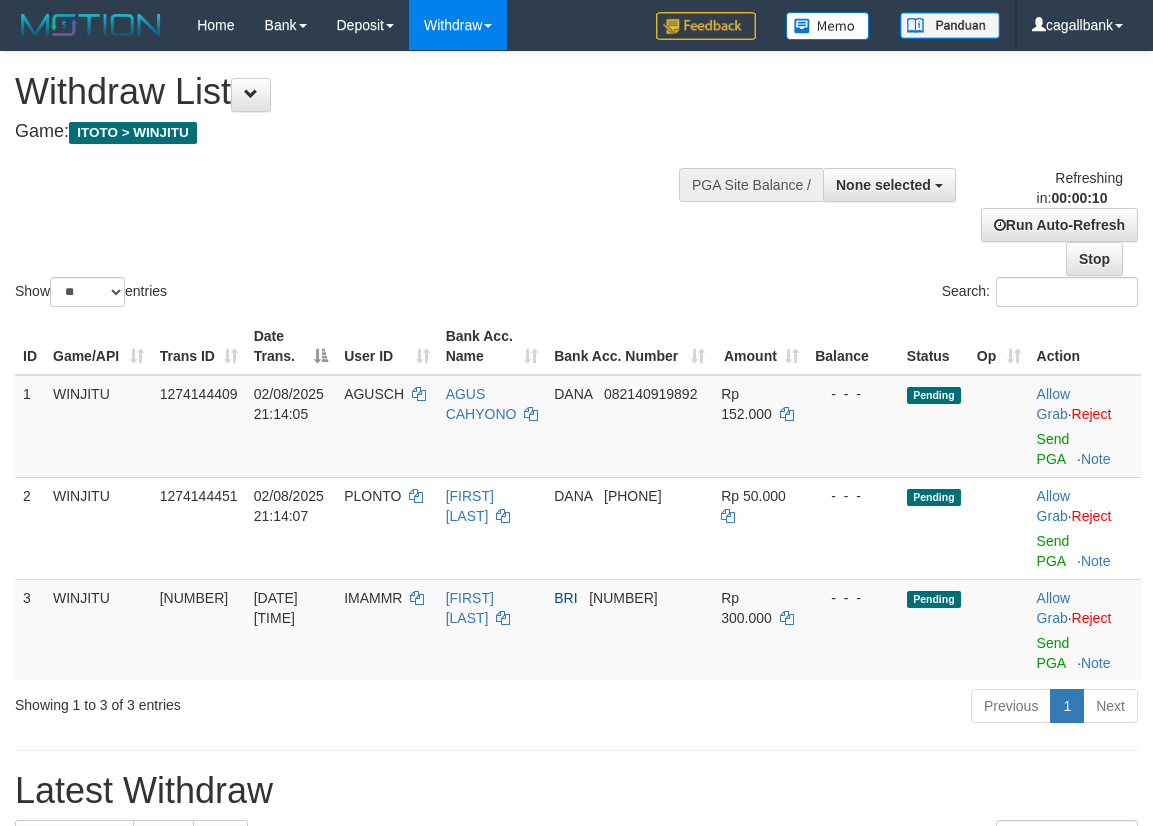 select 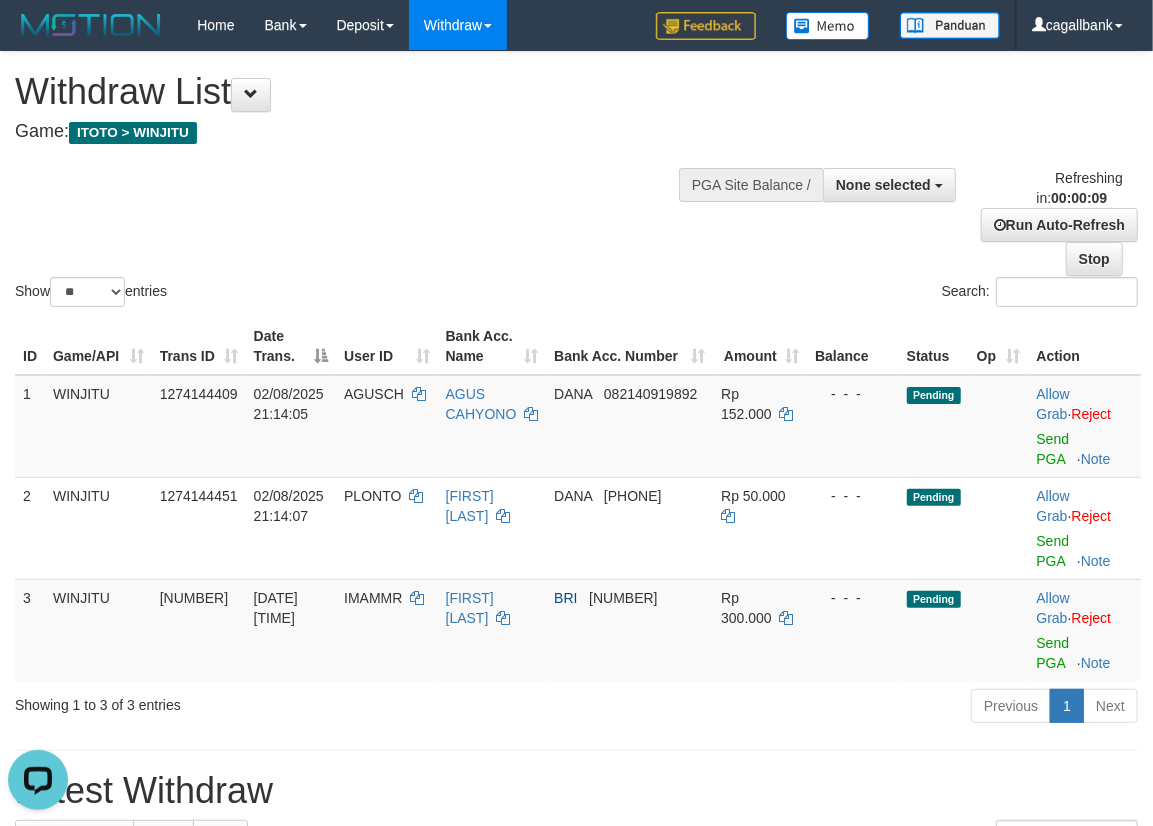 scroll, scrollTop: 0, scrollLeft: 0, axis: both 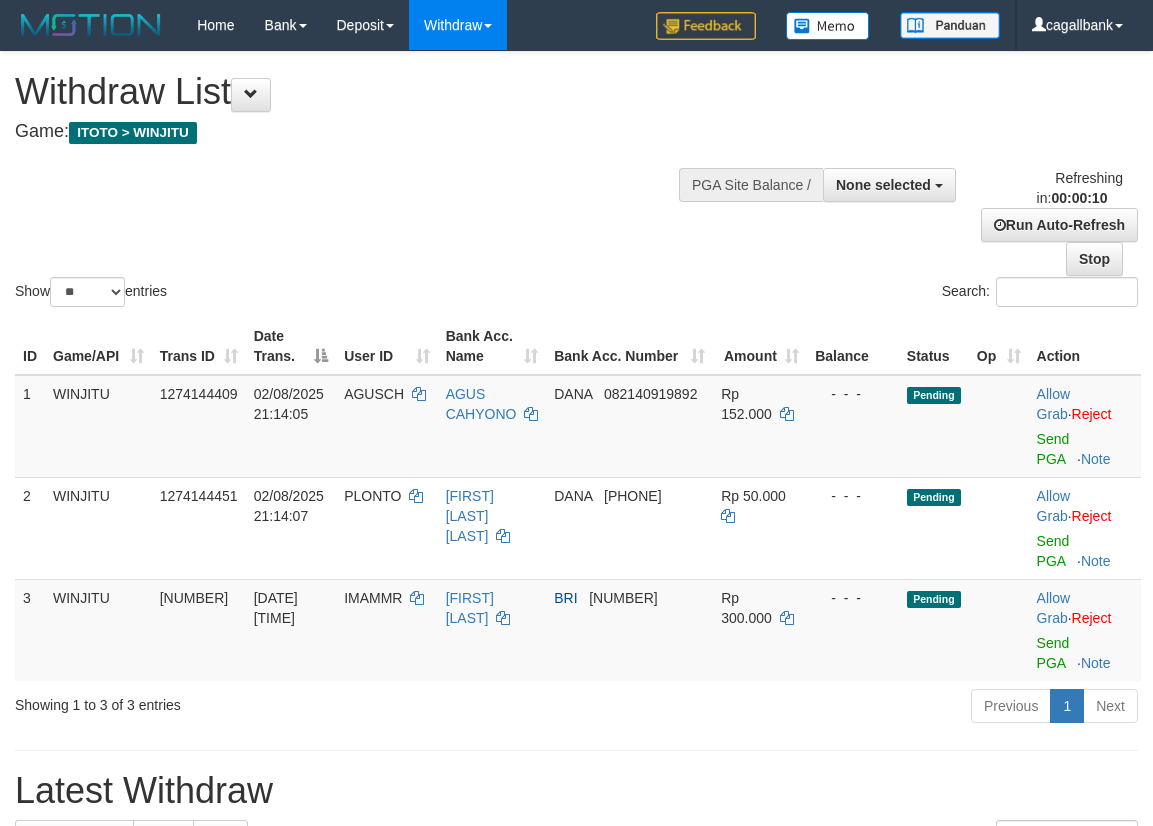 select 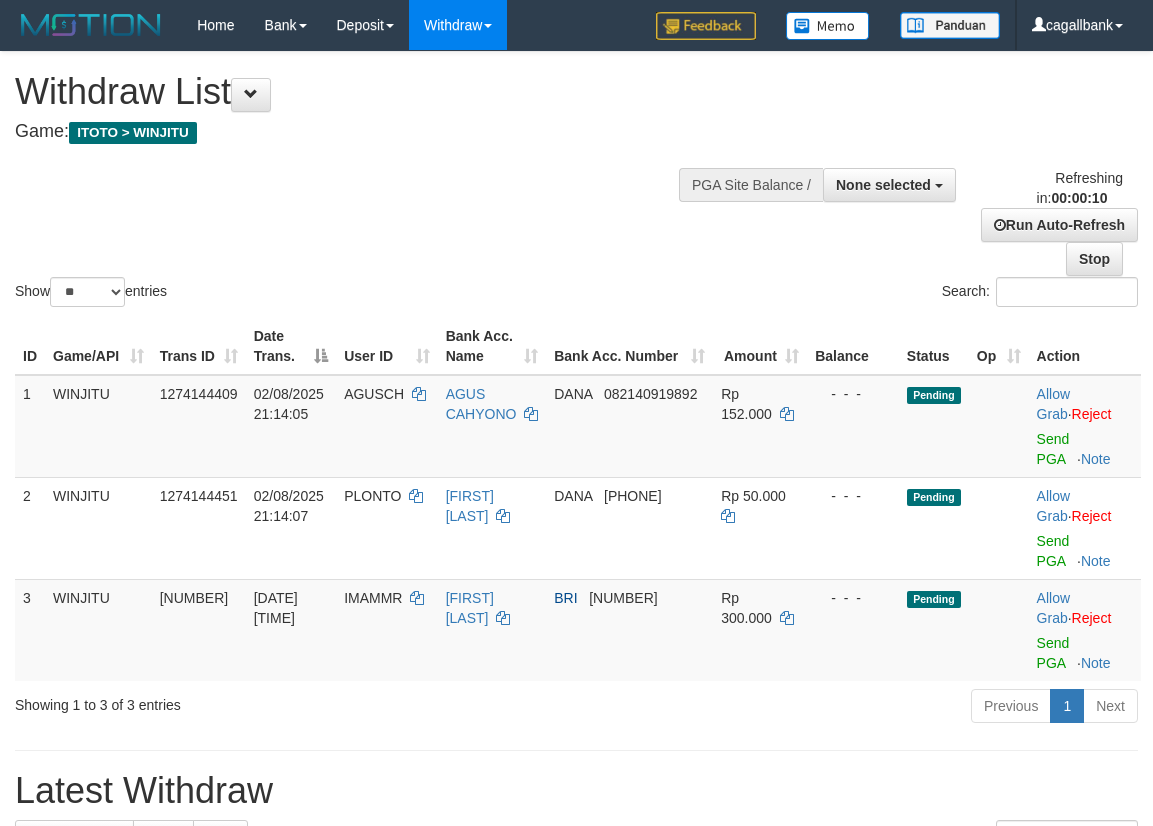 select 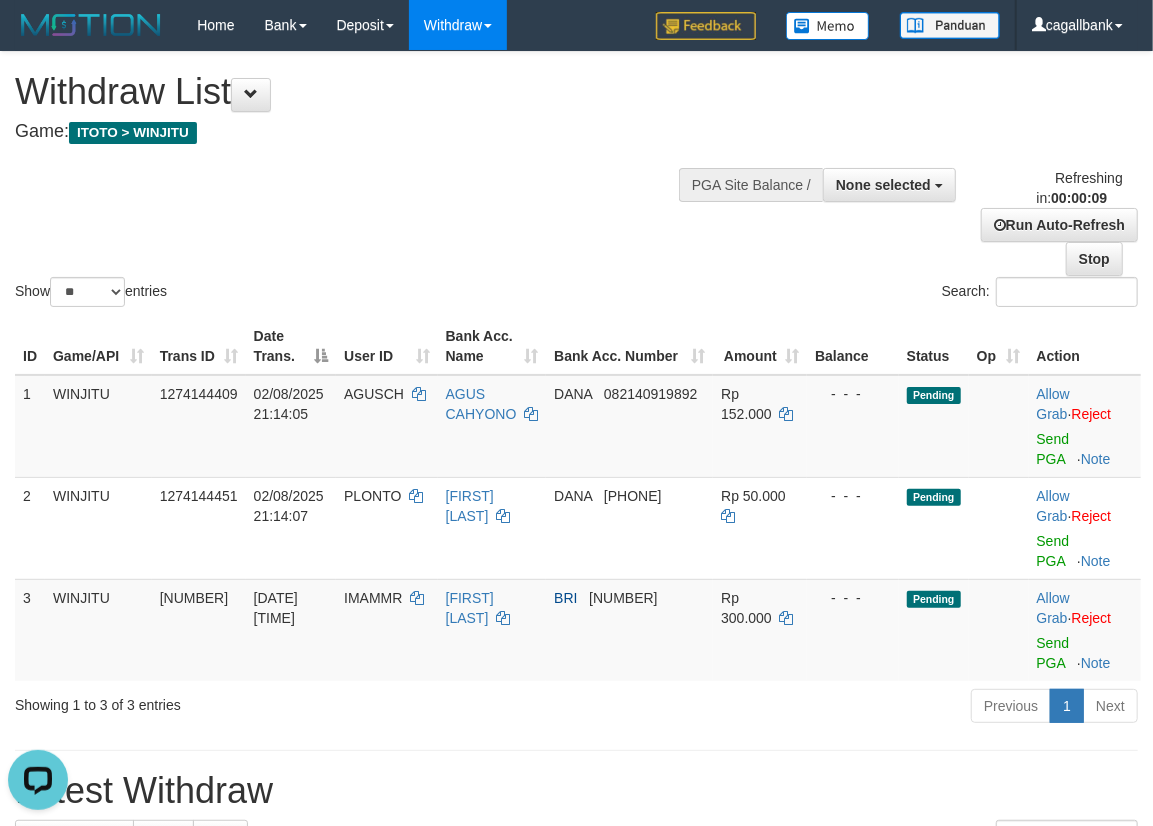 scroll, scrollTop: 0, scrollLeft: 0, axis: both 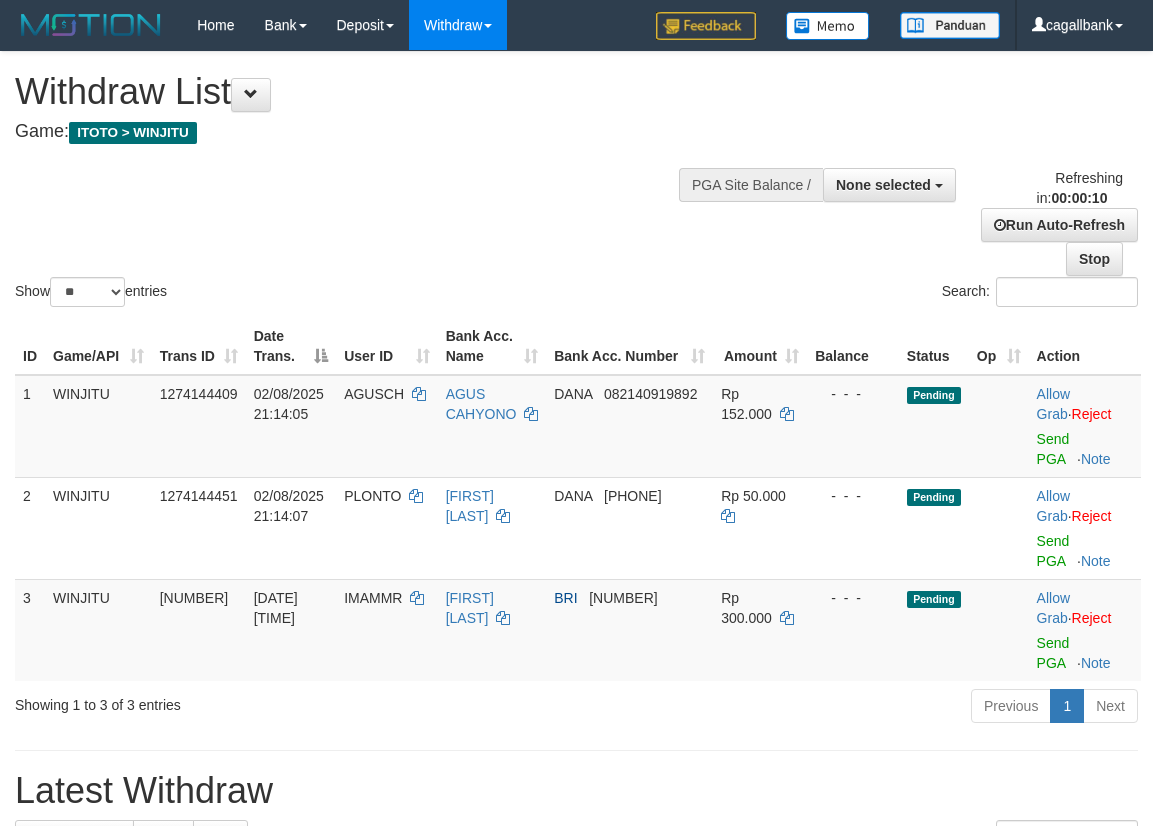 select 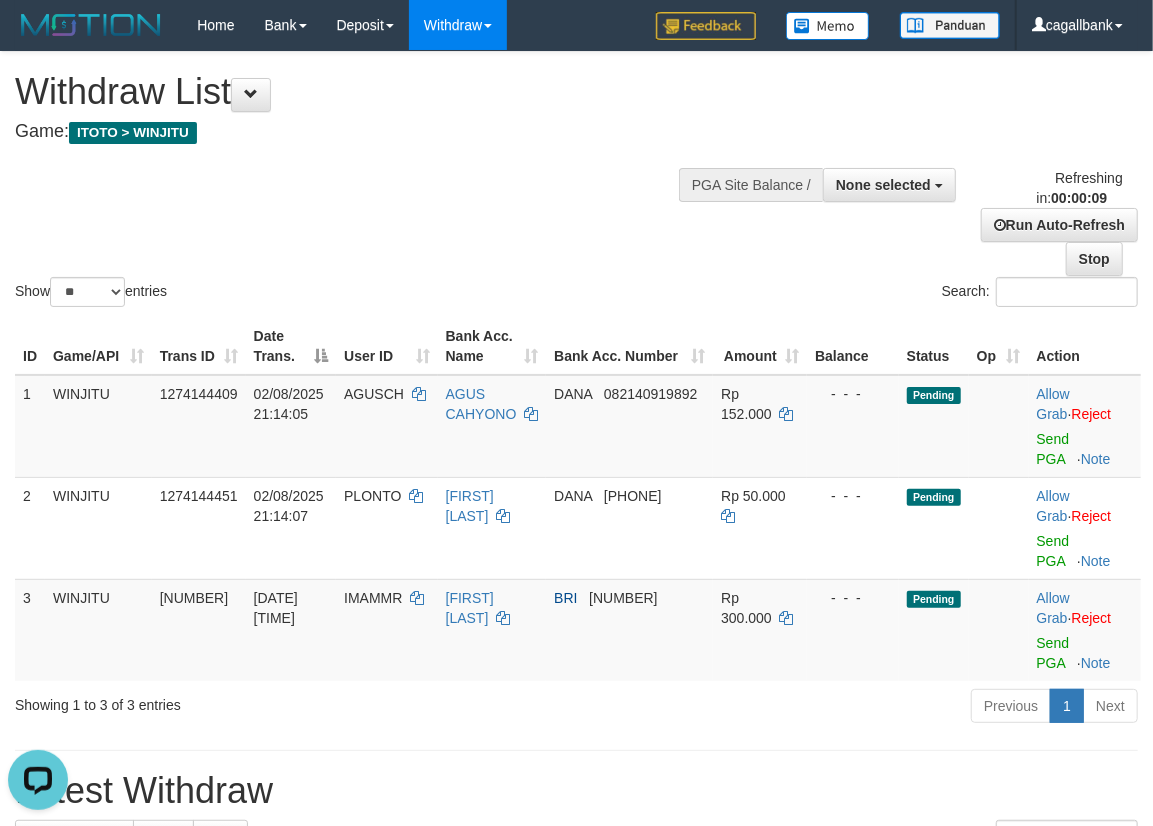 scroll, scrollTop: 0, scrollLeft: 0, axis: both 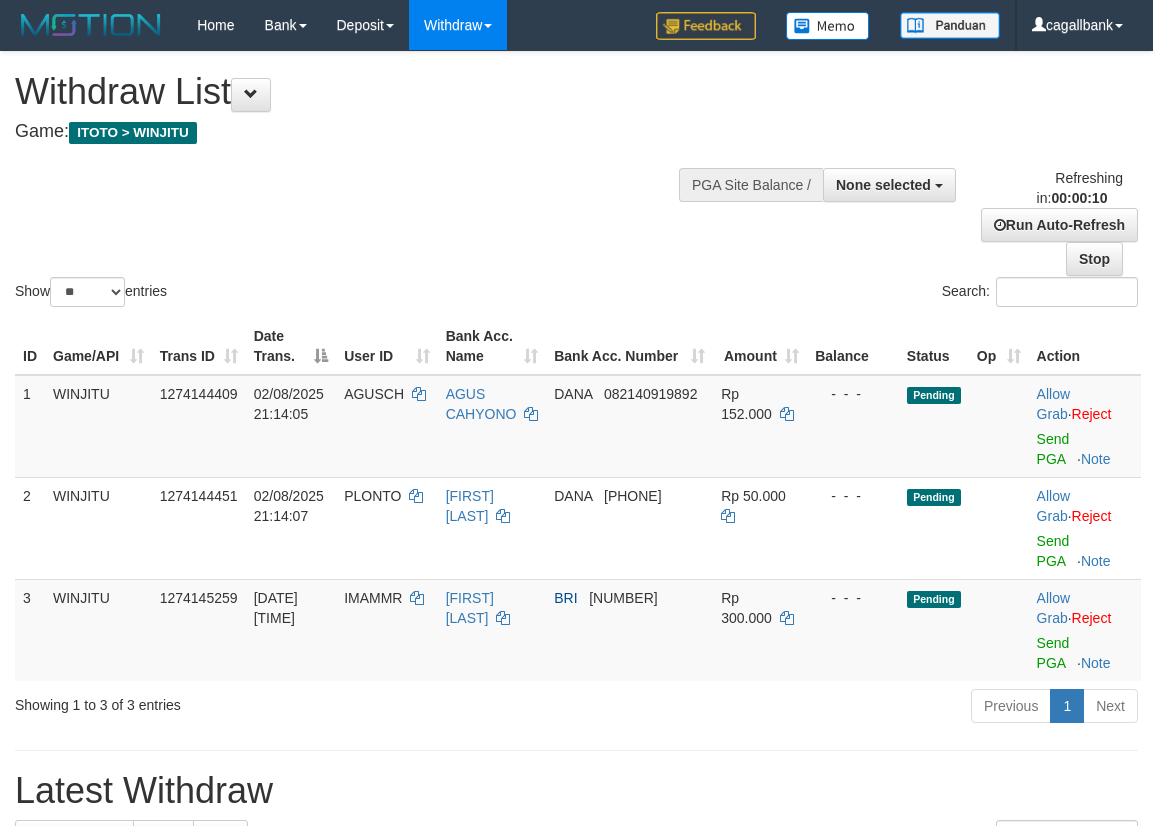 select 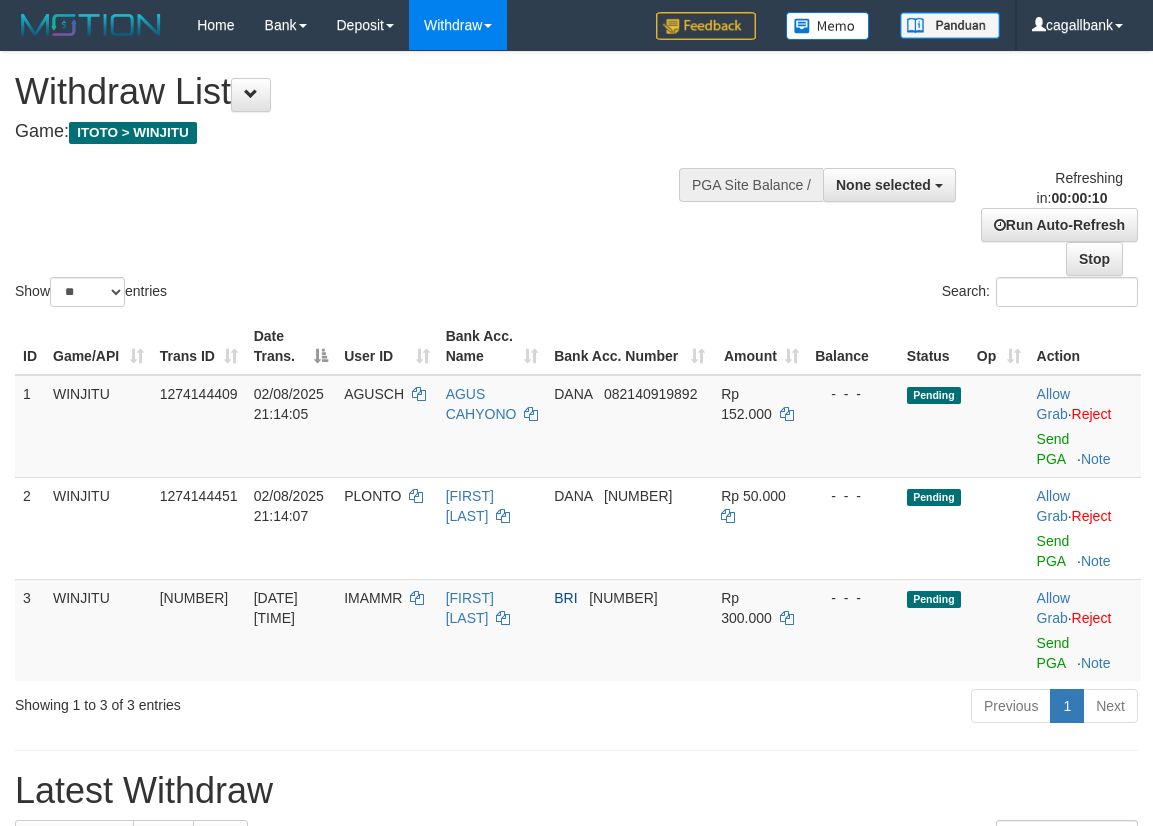 select 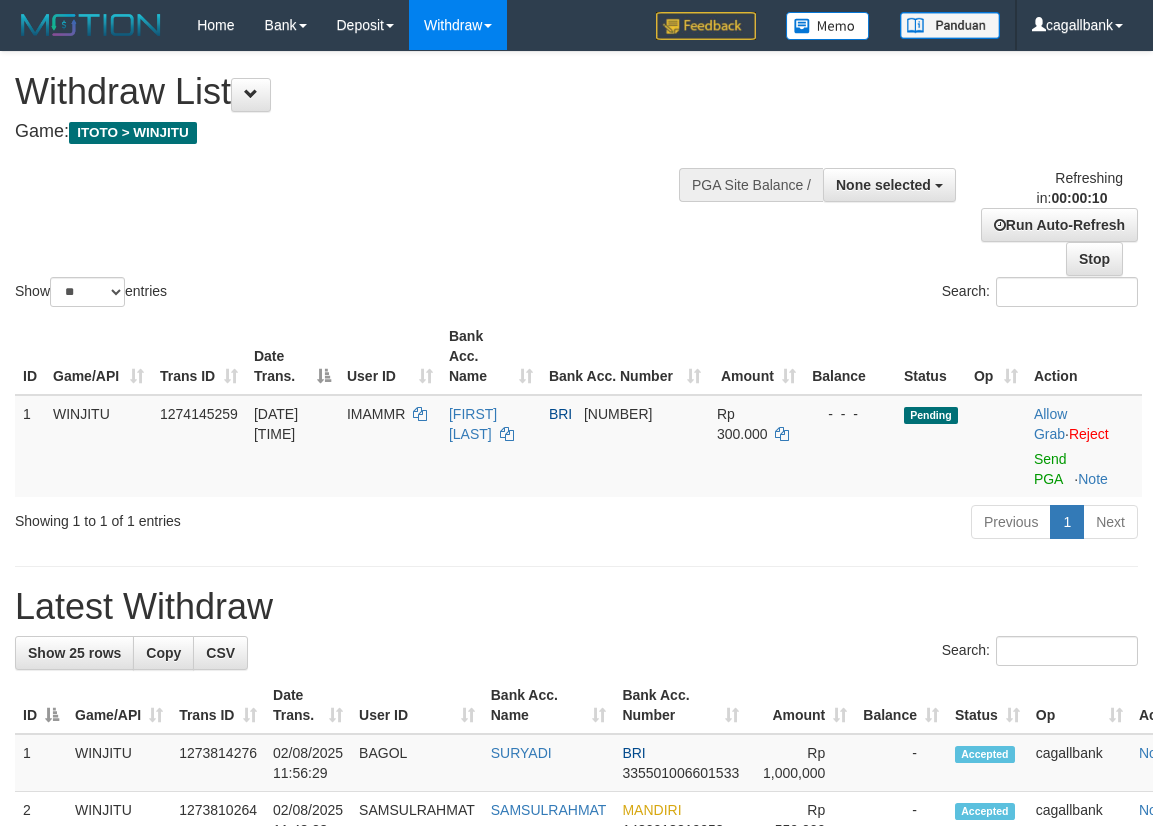 select 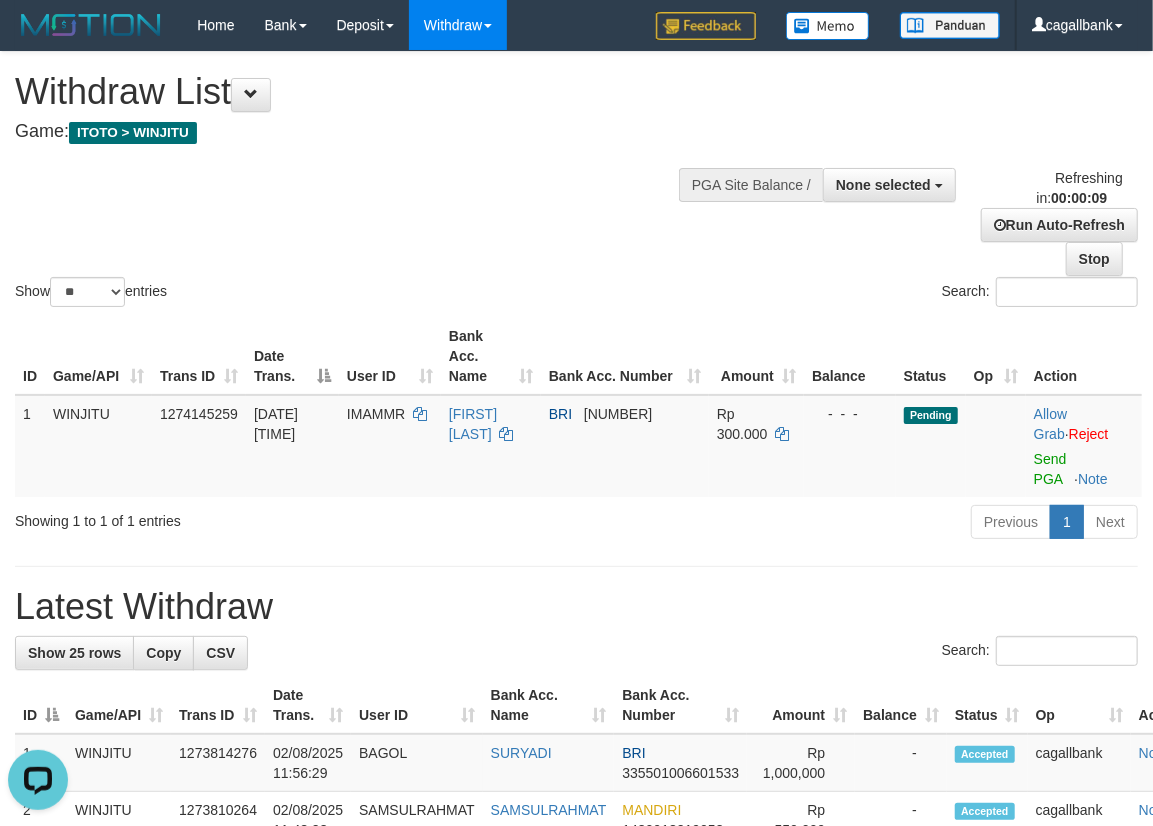 scroll, scrollTop: 0, scrollLeft: 0, axis: both 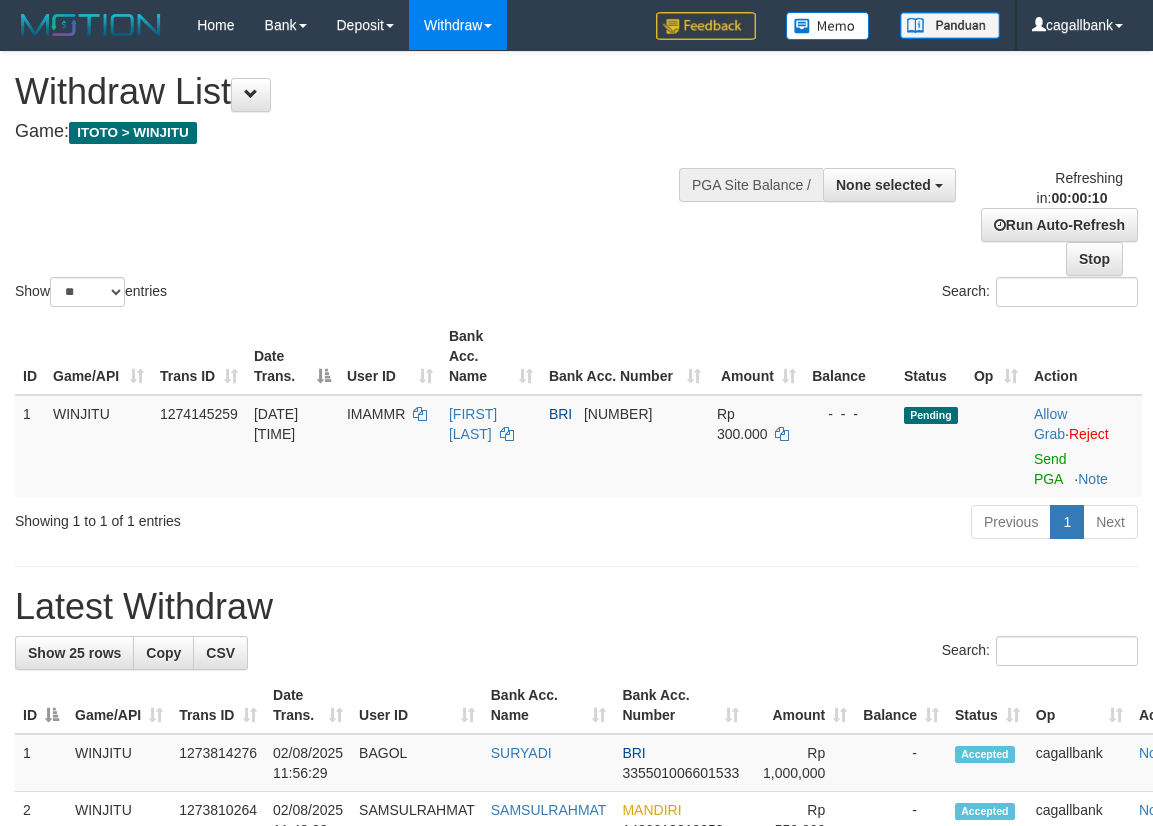 select 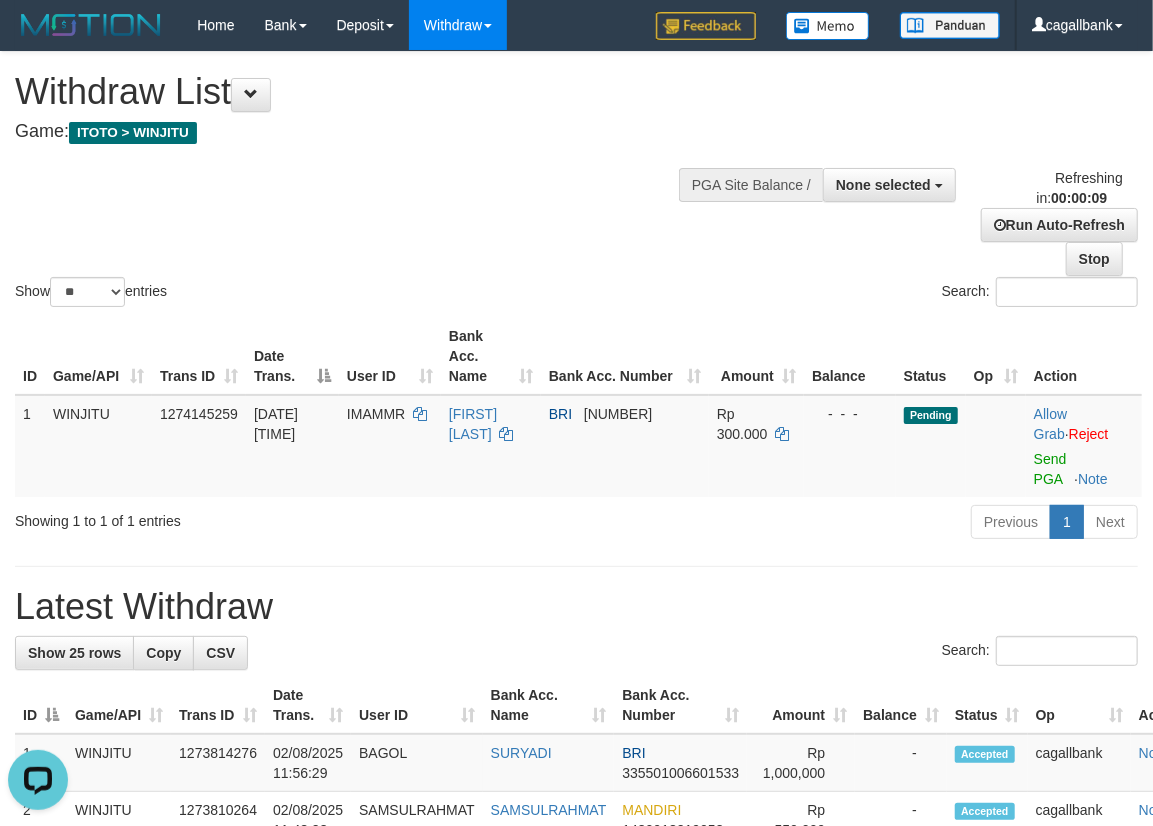 scroll, scrollTop: 0, scrollLeft: 0, axis: both 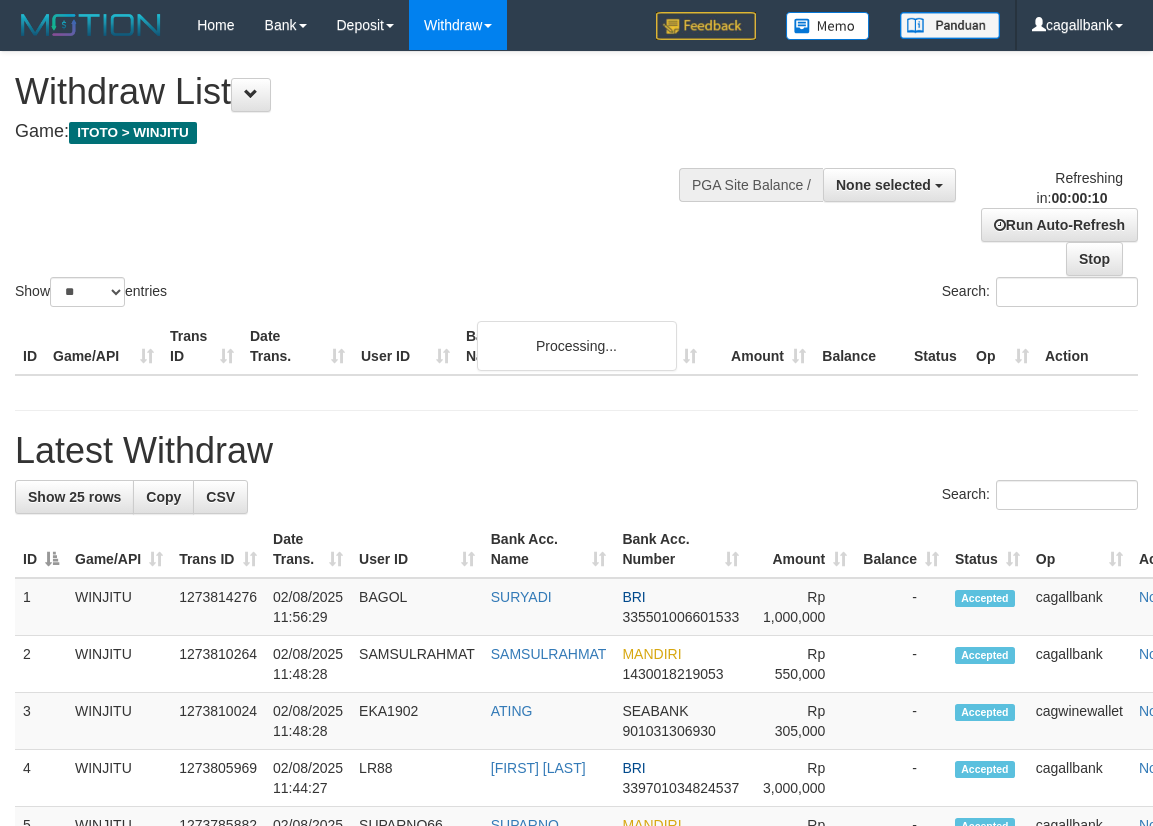 select 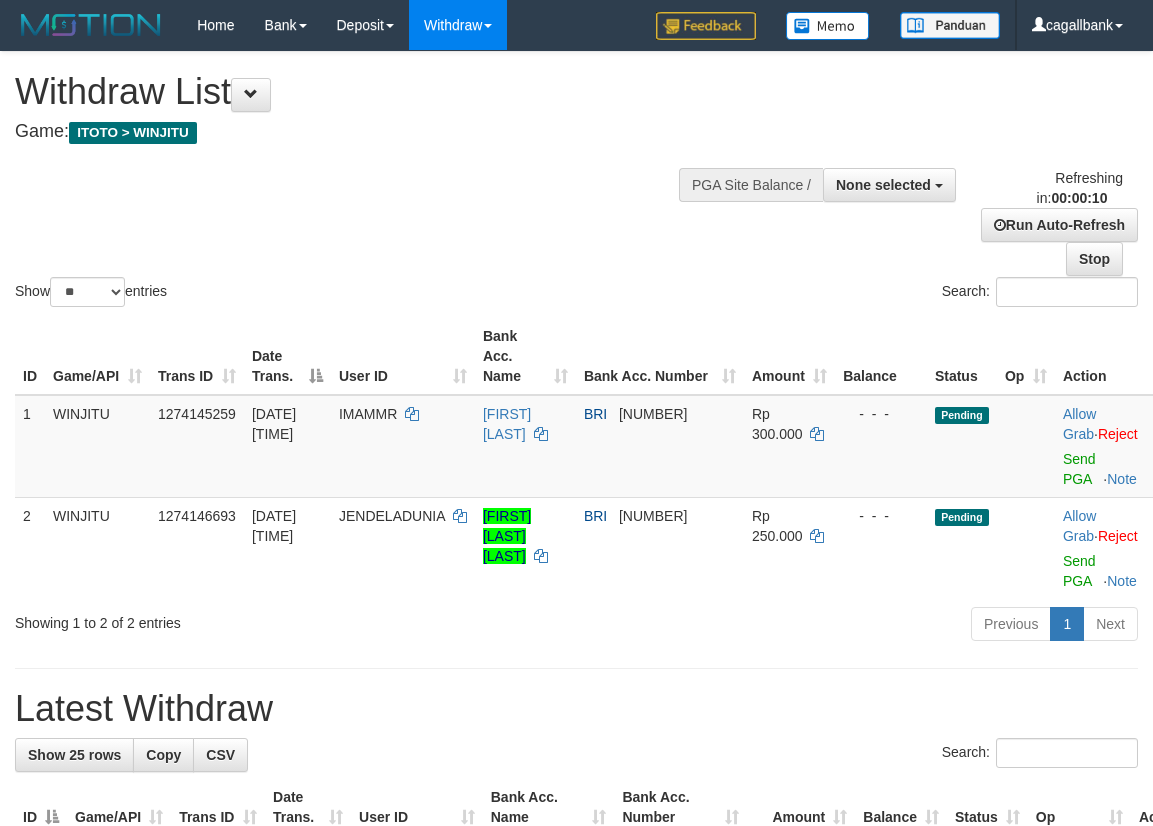 select 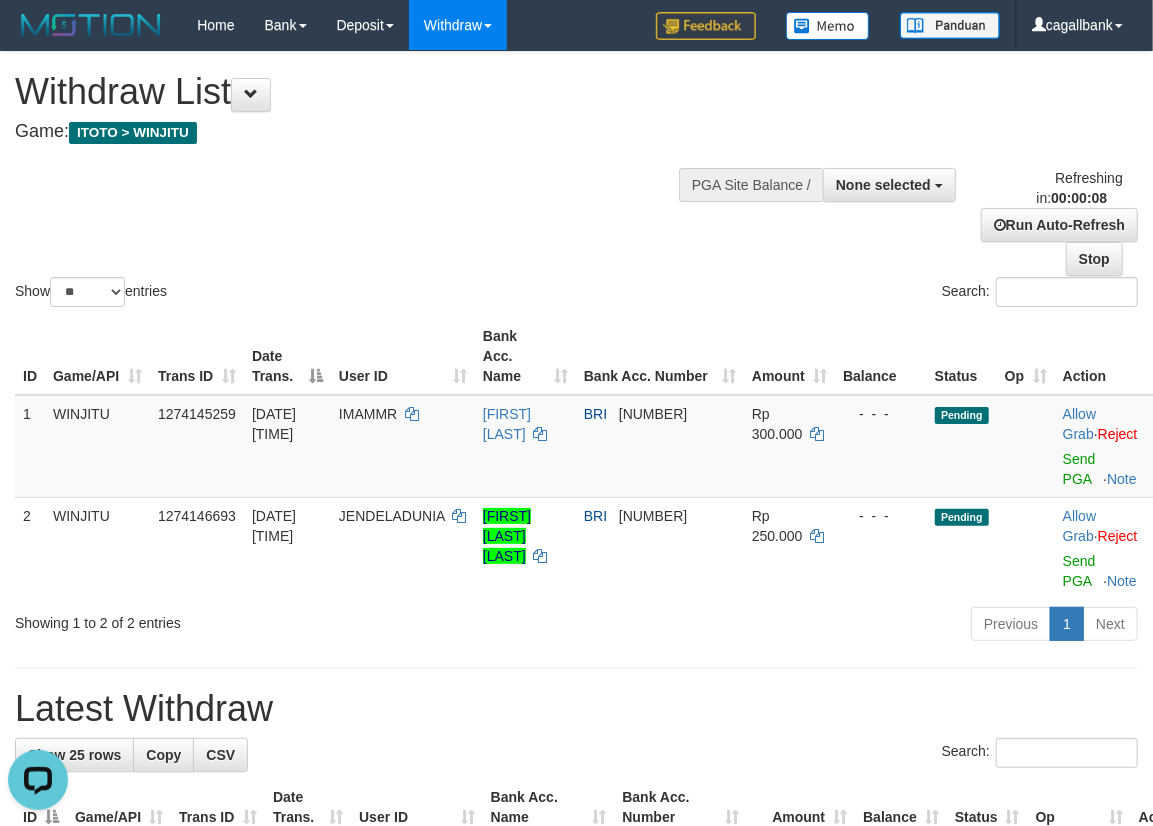 scroll, scrollTop: 0, scrollLeft: 0, axis: both 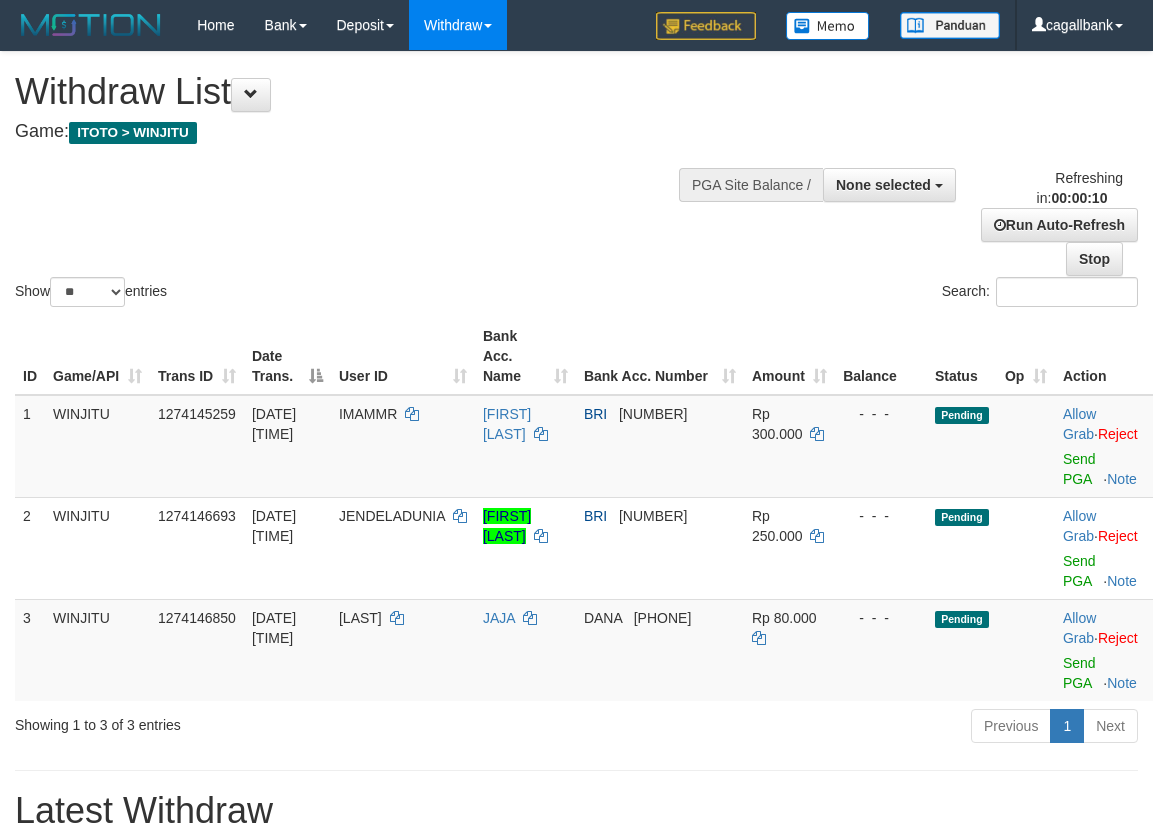 select 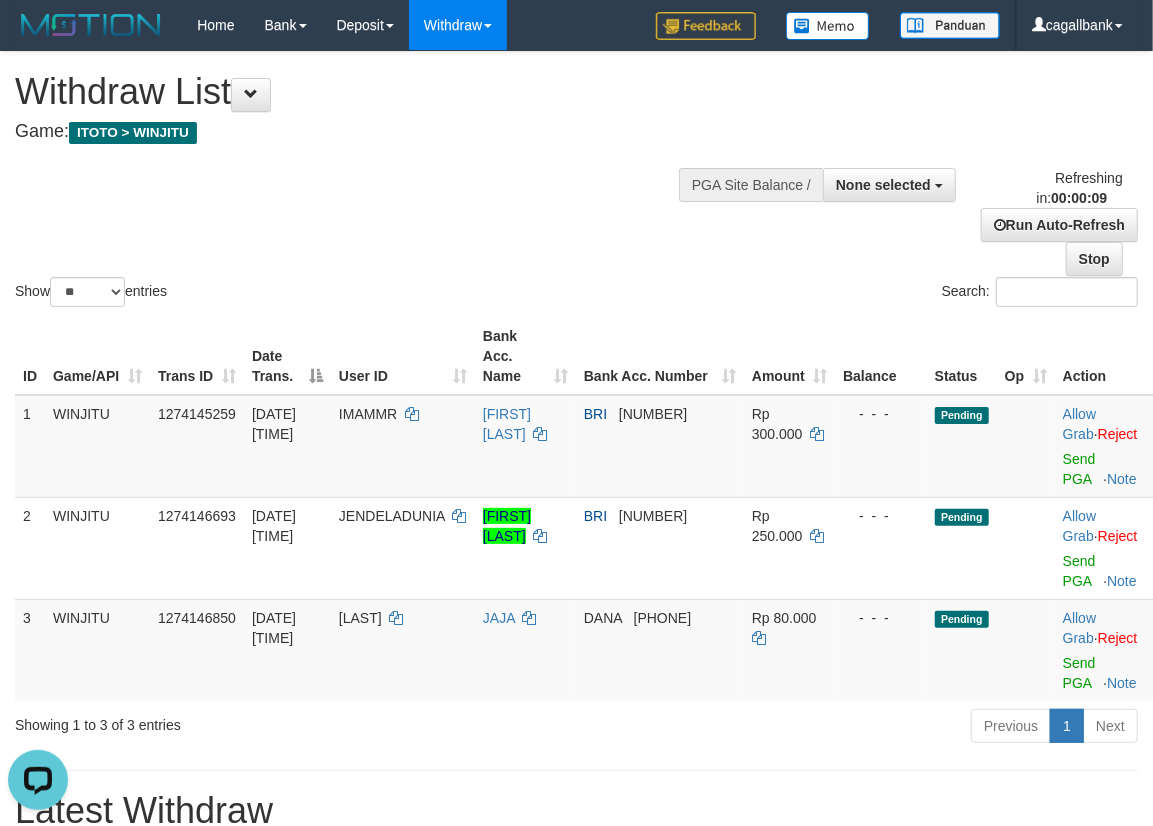 scroll, scrollTop: 0, scrollLeft: 0, axis: both 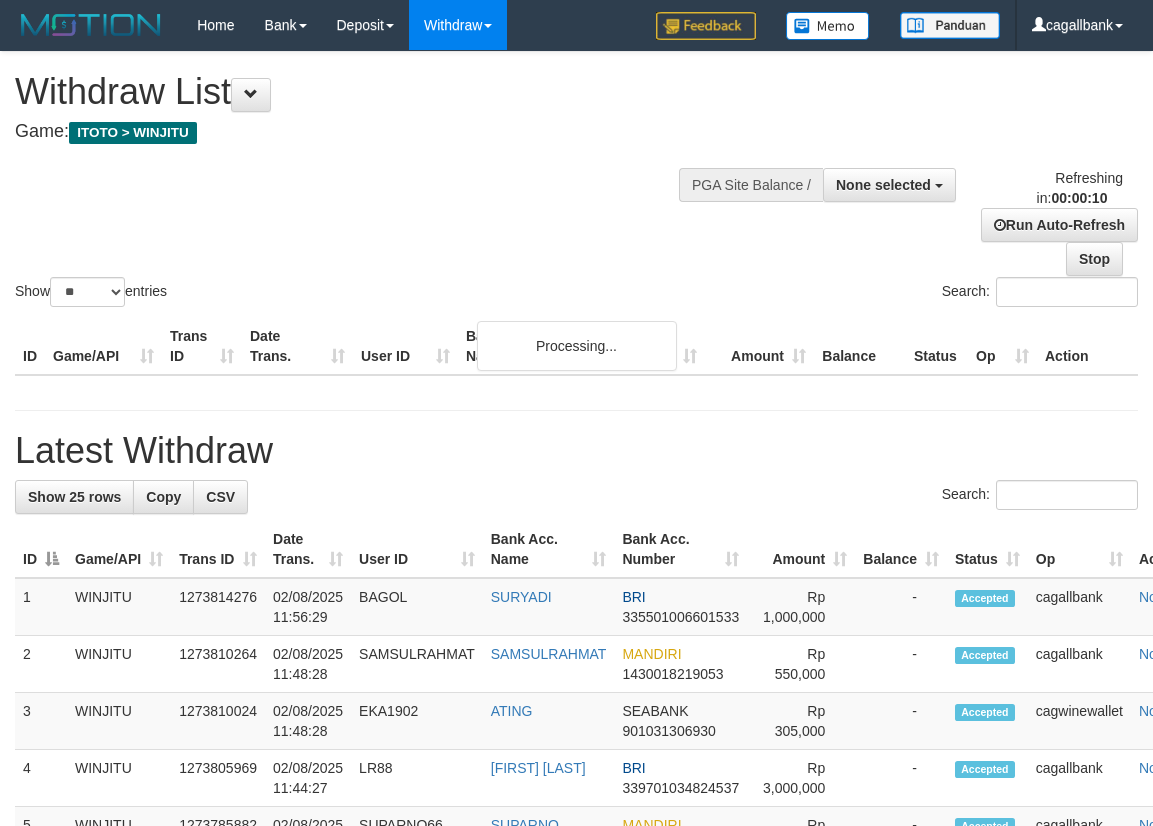 select 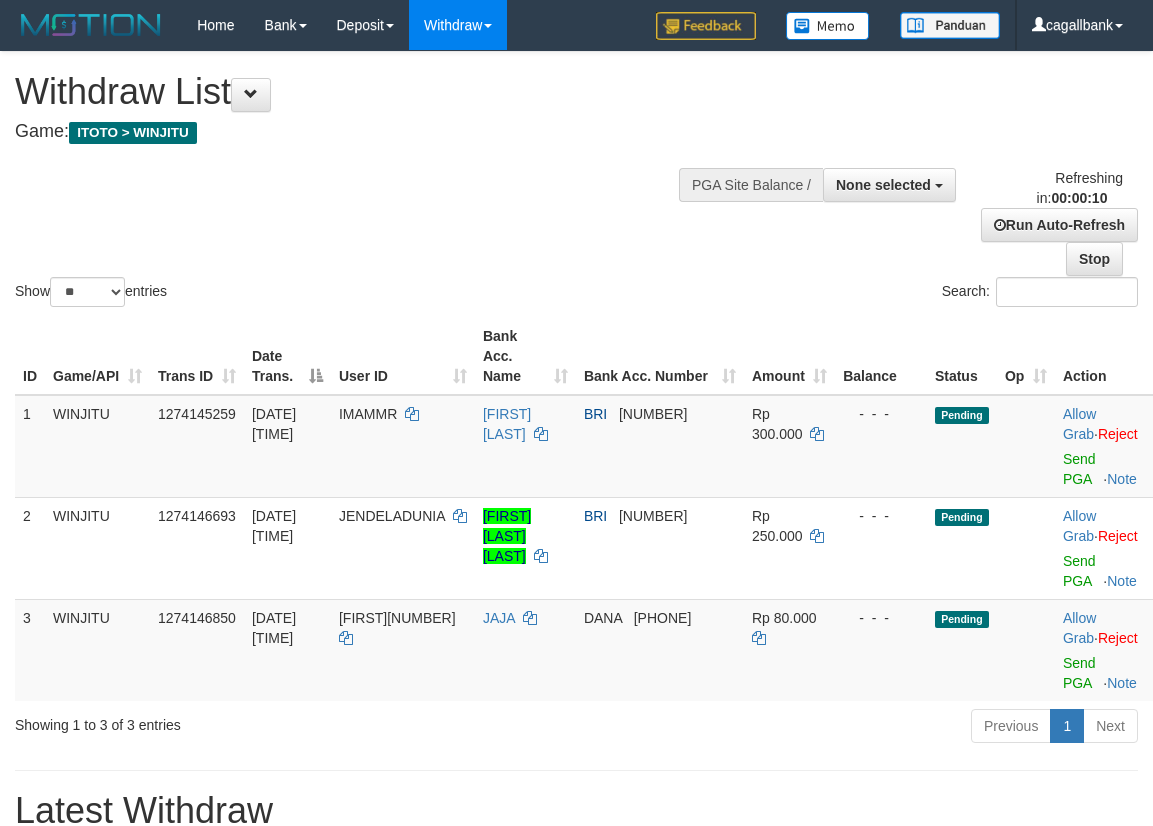 select 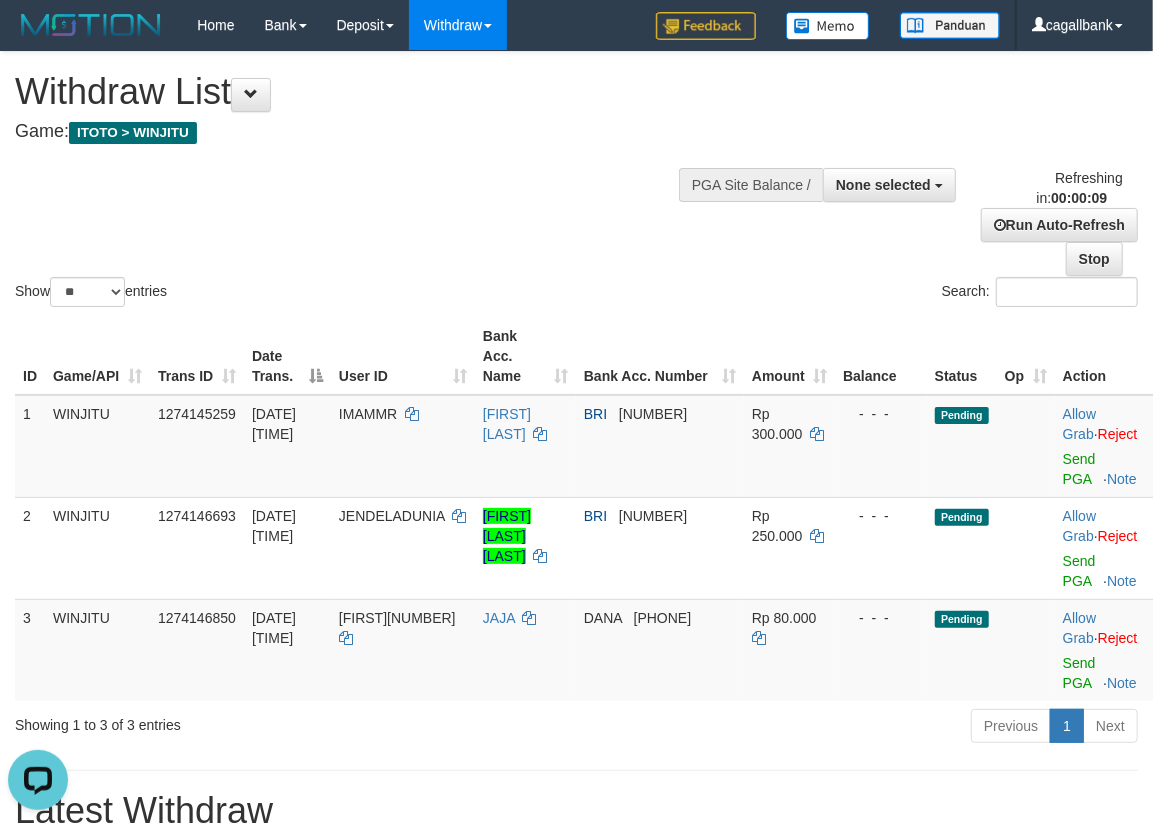 scroll, scrollTop: 0, scrollLeft: 0, axis: both 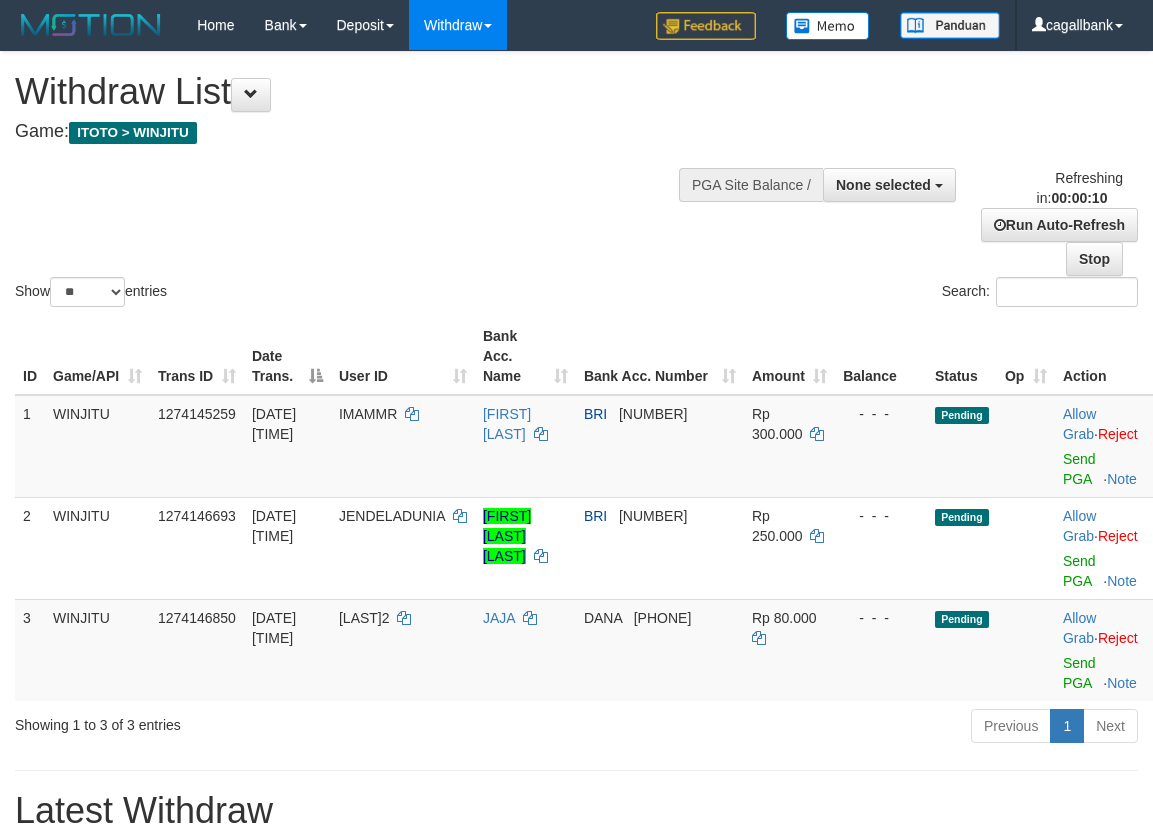 select 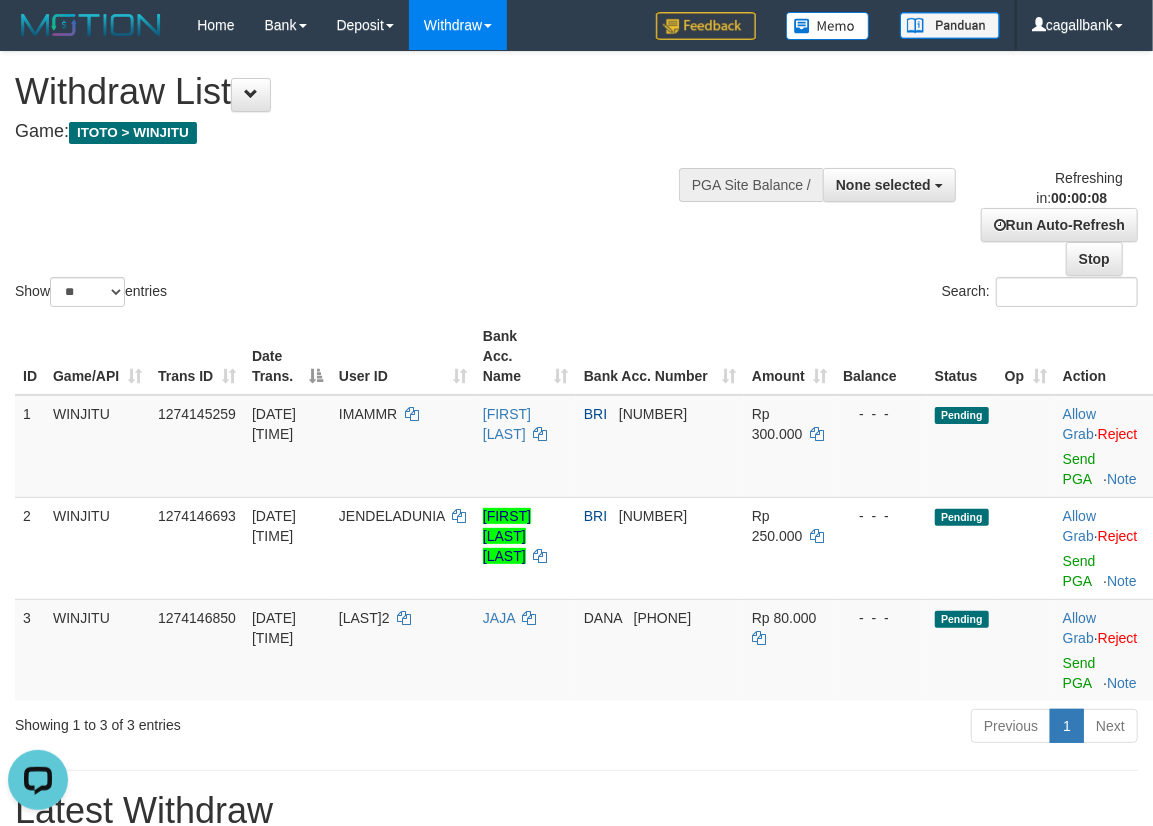 scroll, scrollTop: 0, scrollLeft: 0, axis: both 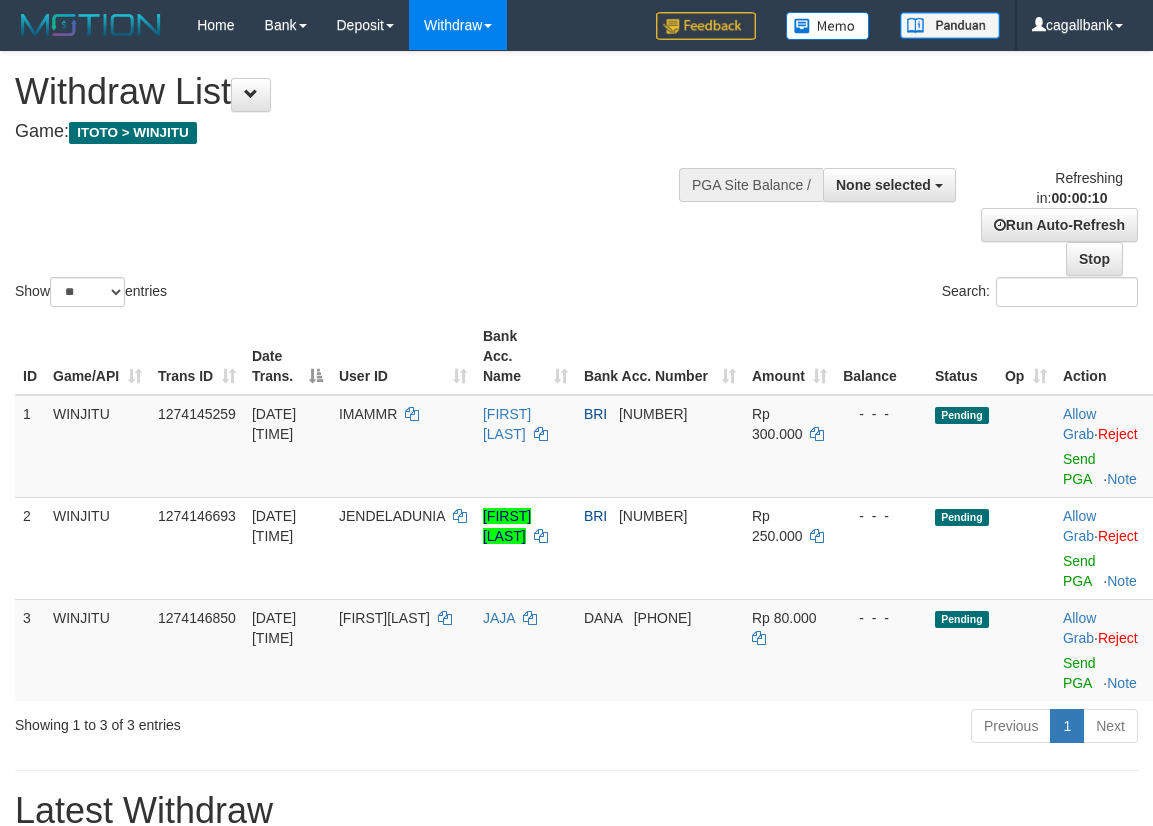 select 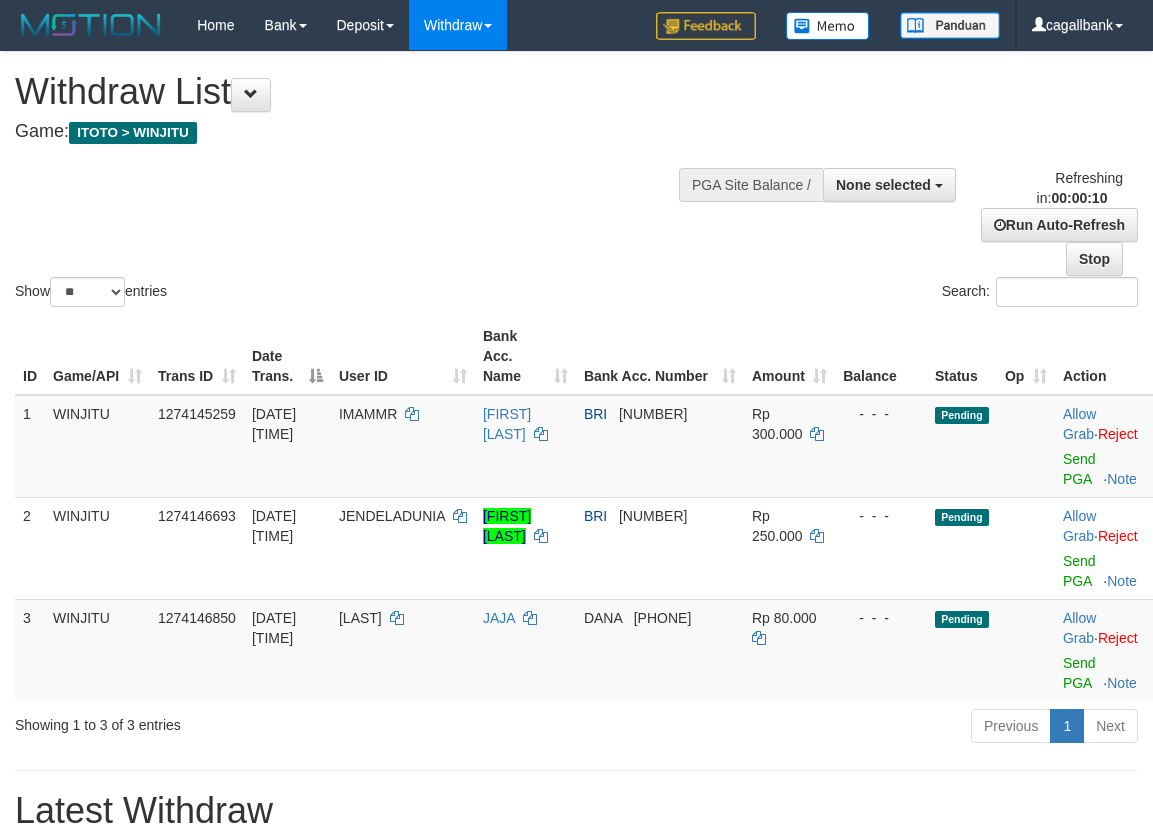 select 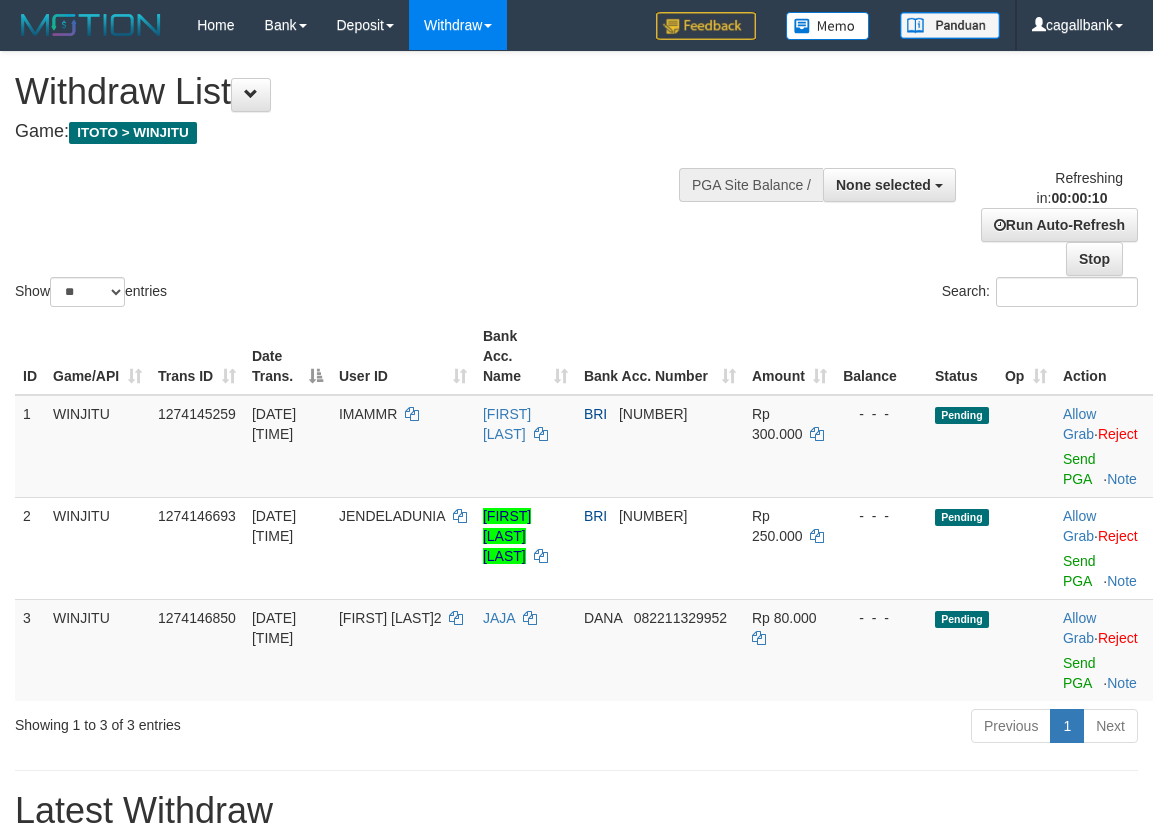 select 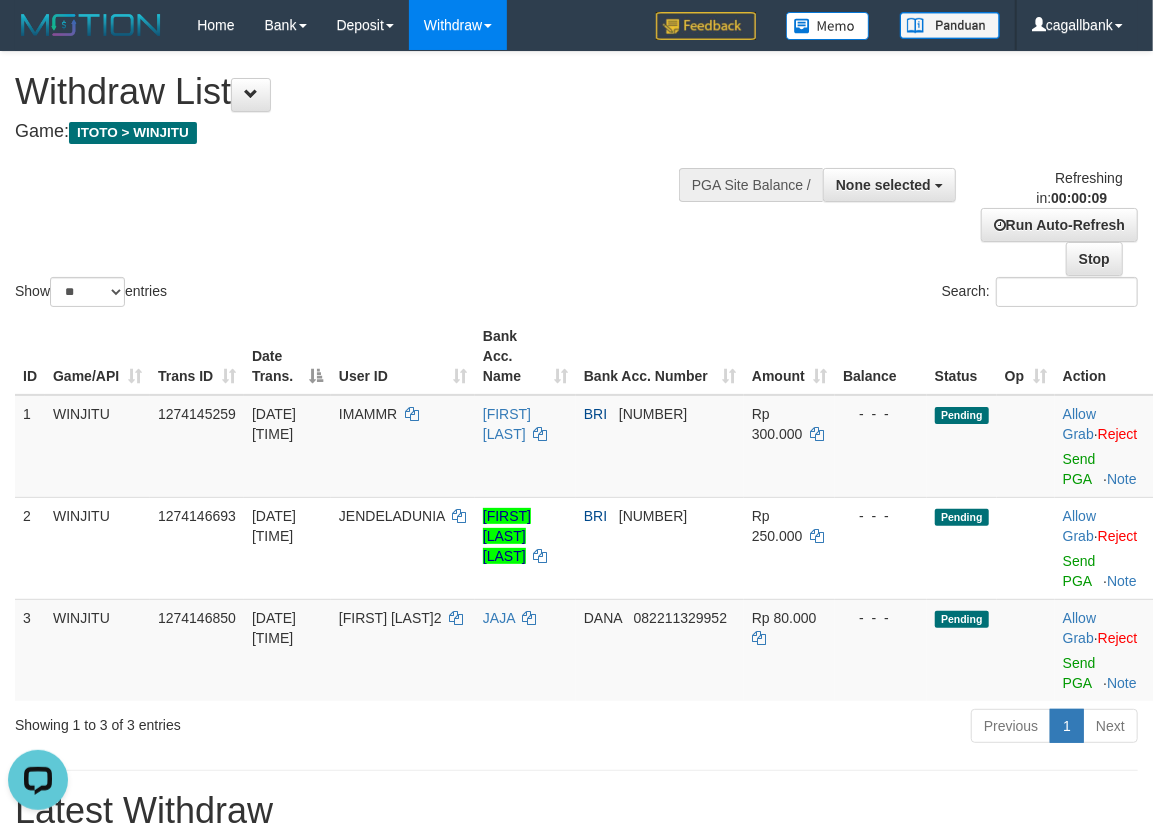 scroll, scrollTop: 0, scrollLeft: 0, axis: both 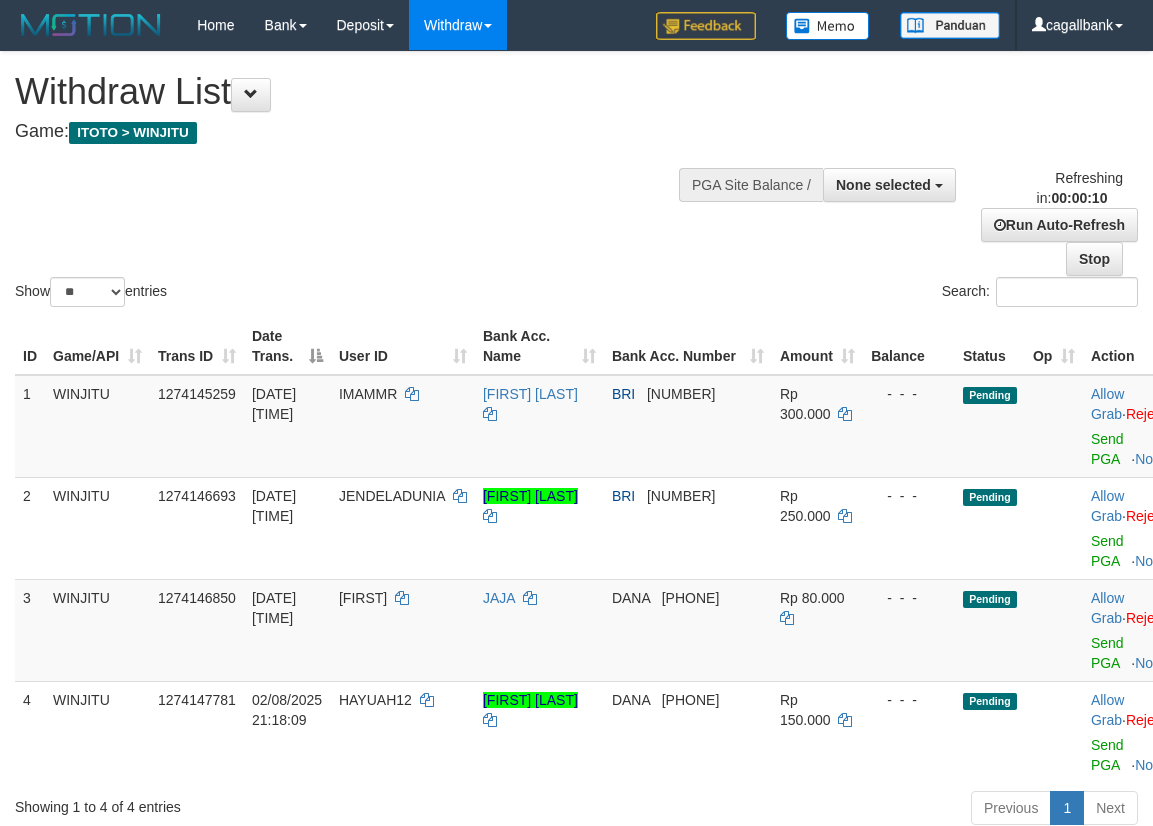 select 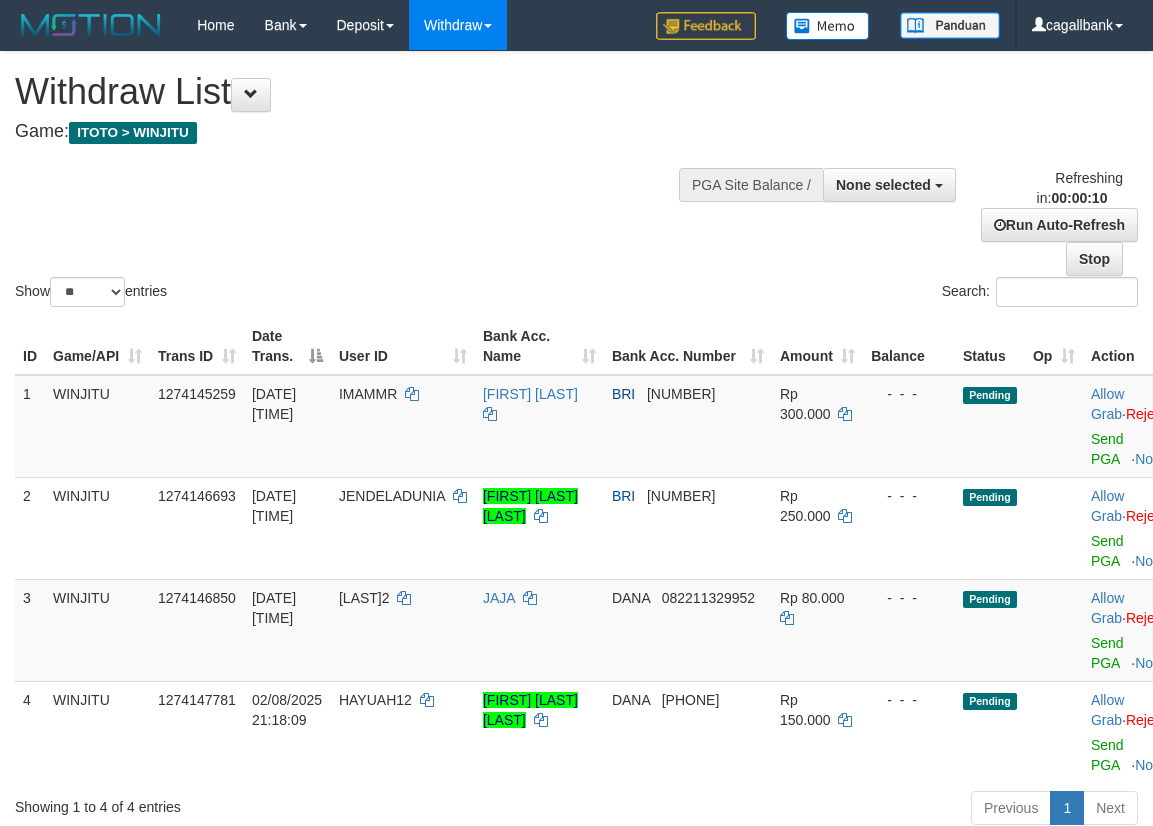 select 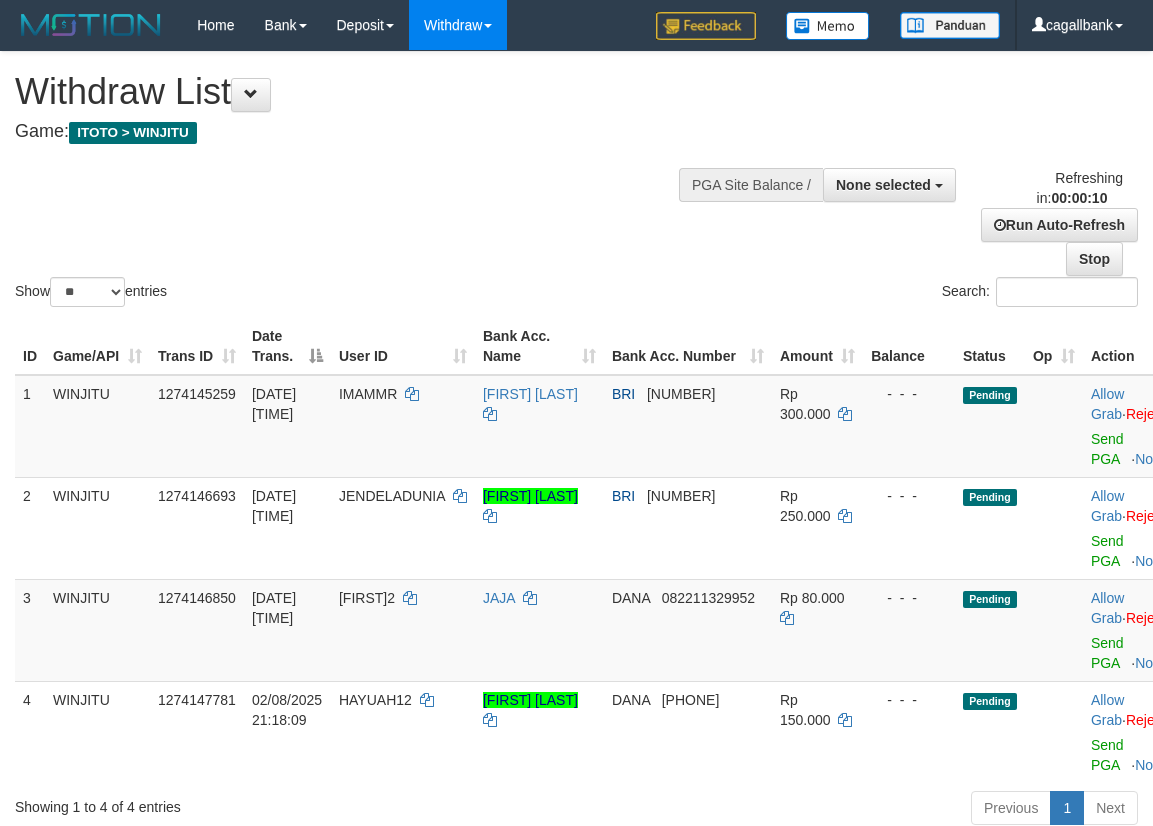 select 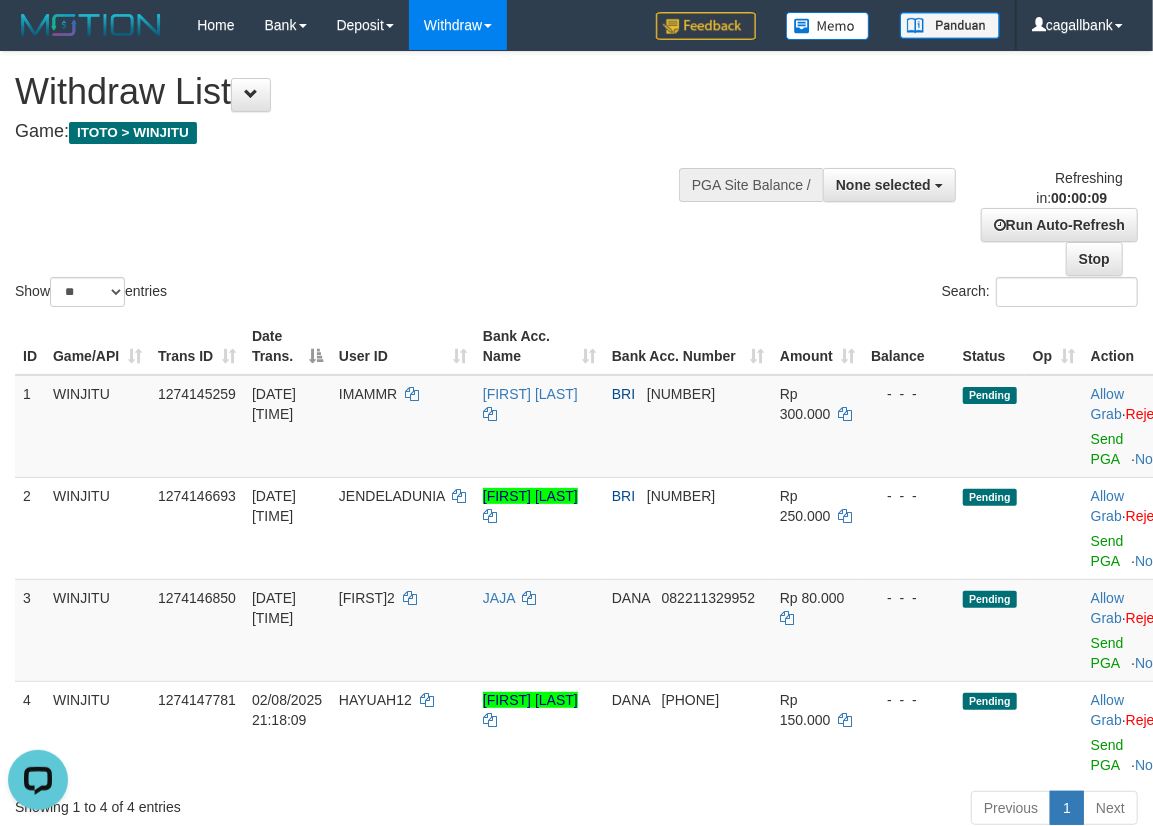 scroll, scrollTop: 0, scrollLeft: 0, axis: both 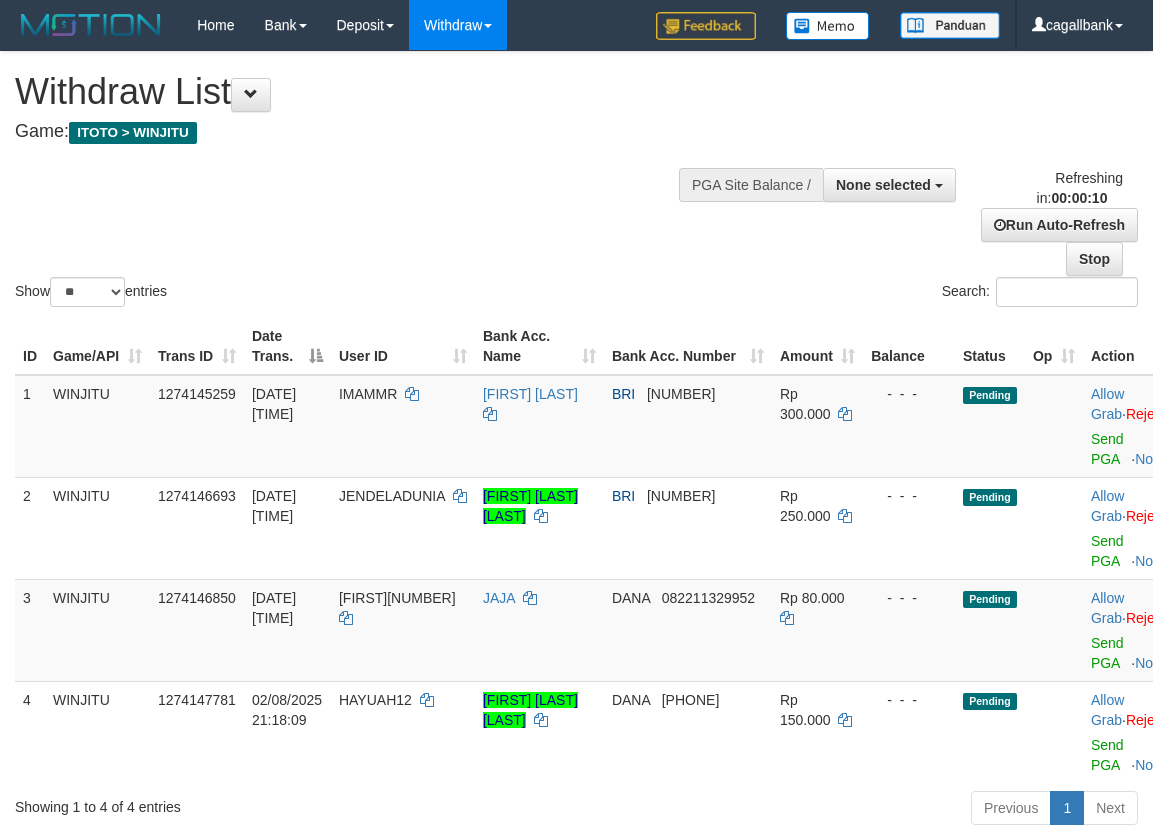 select 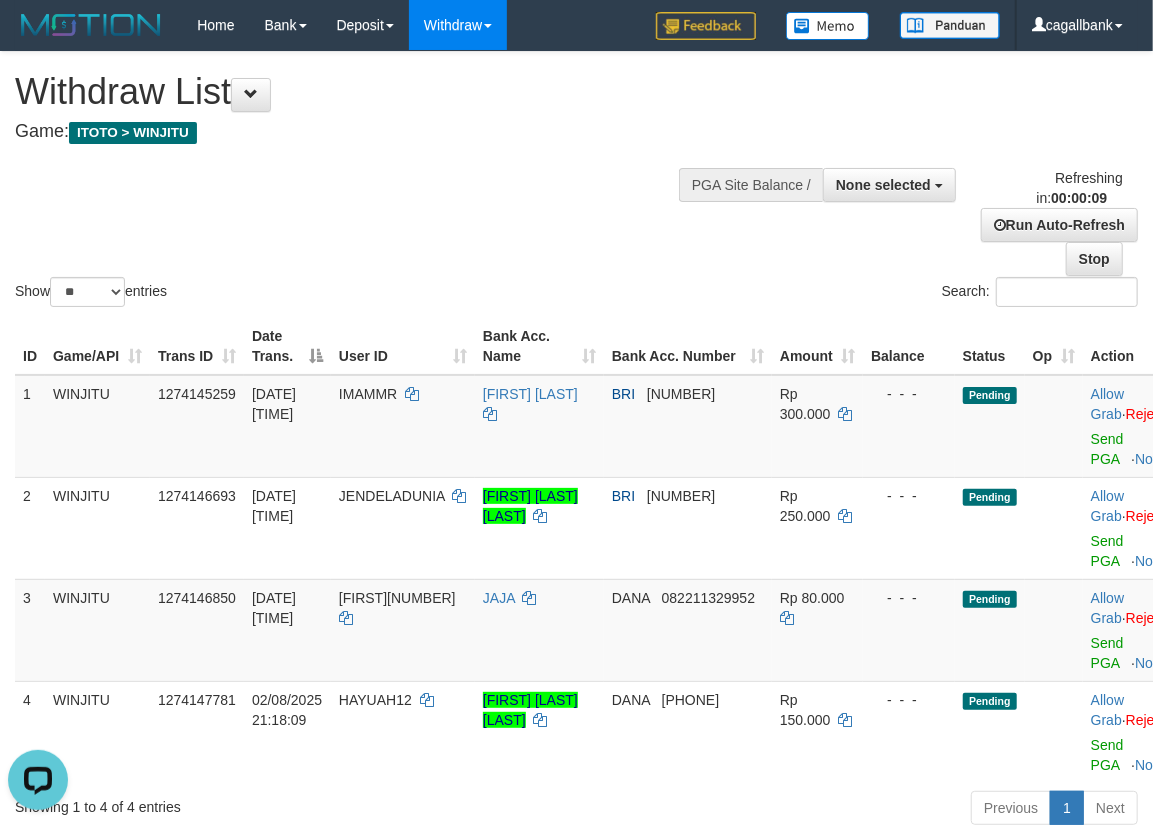 scroll, scrollTop: 0, scrollLeft: 0, axis: both 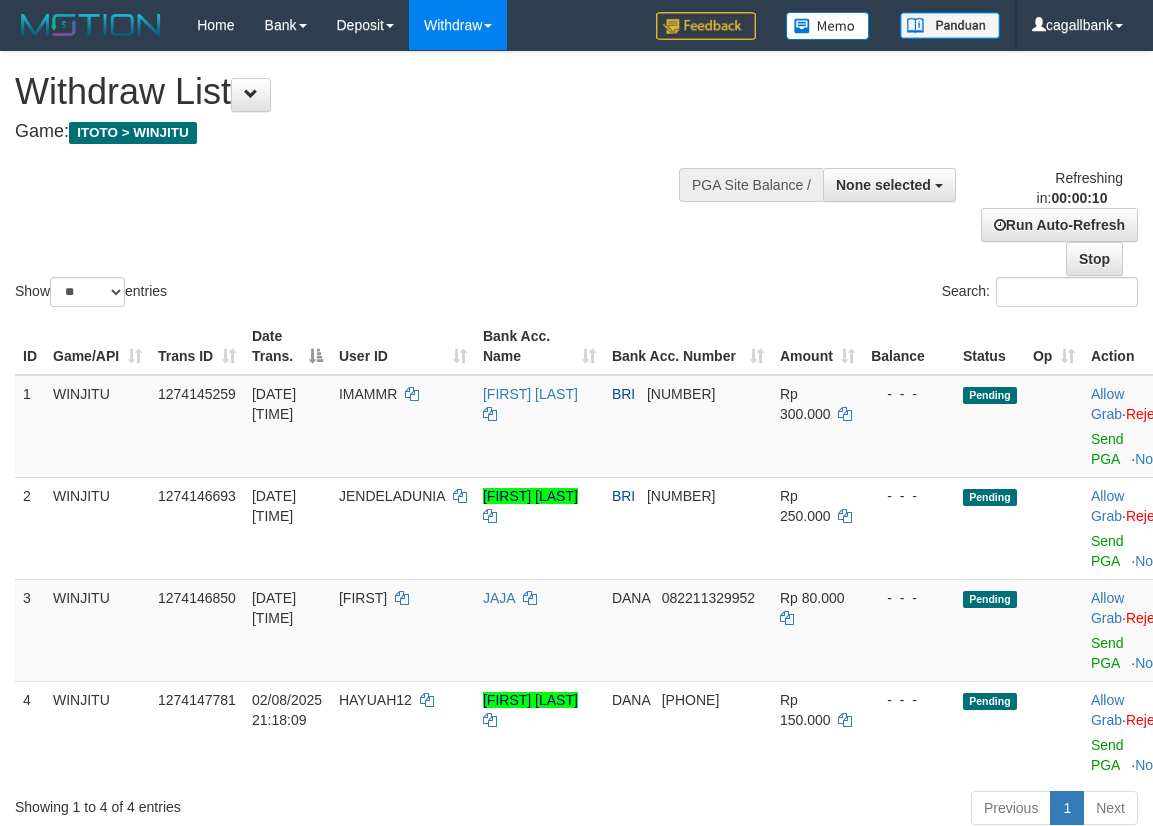 select 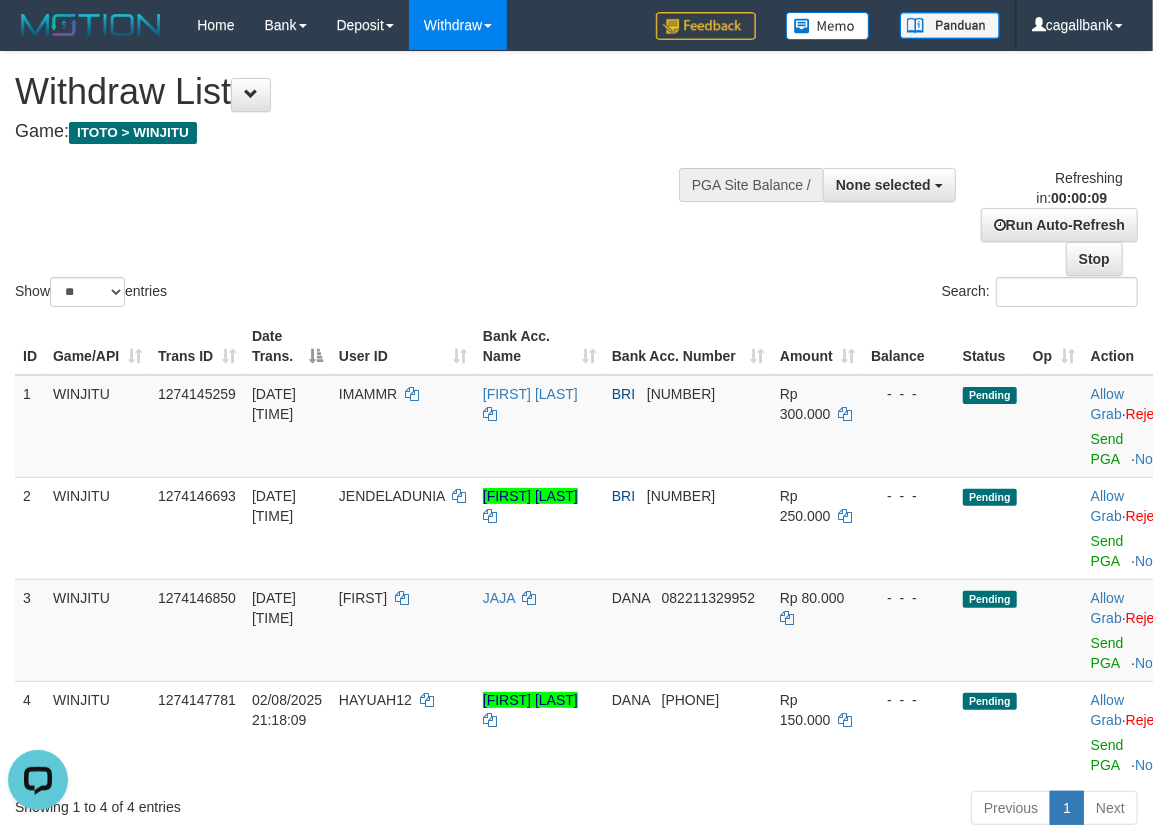 scroll, scrollTop: 0, scrollLeft: 0, axis: both 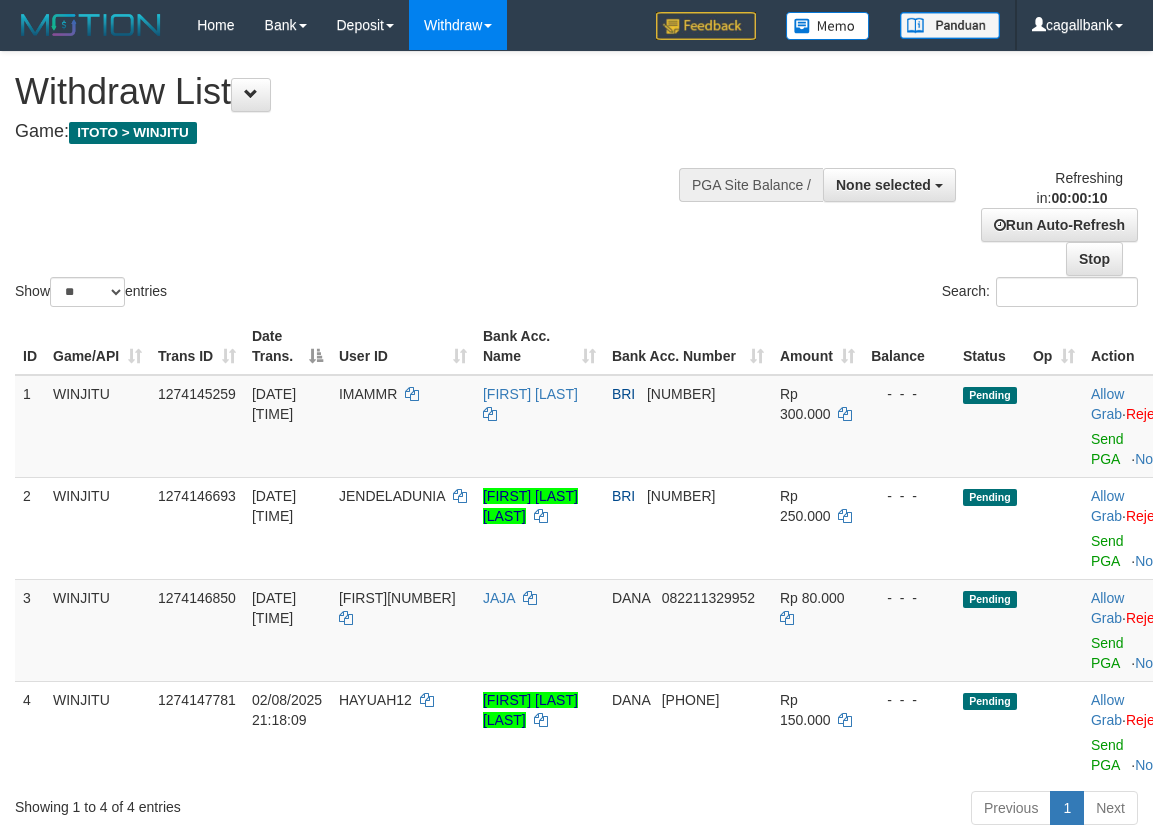 select 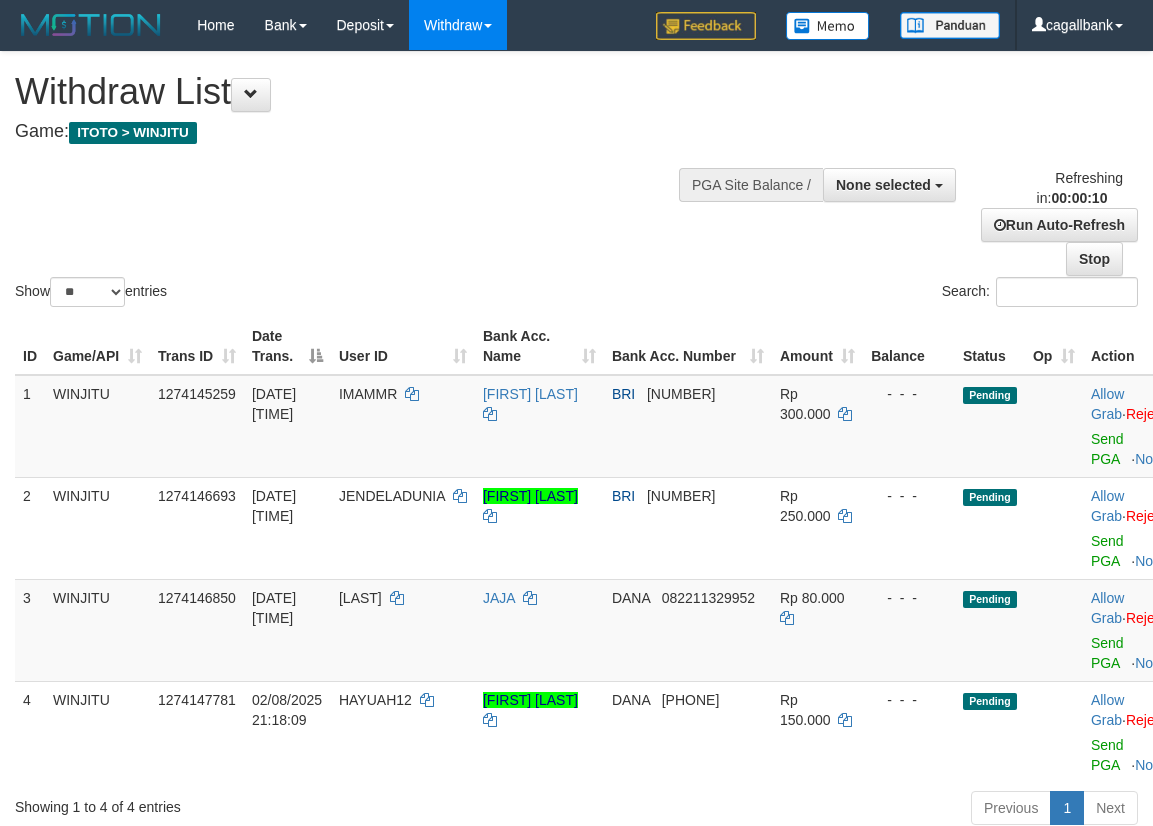 select 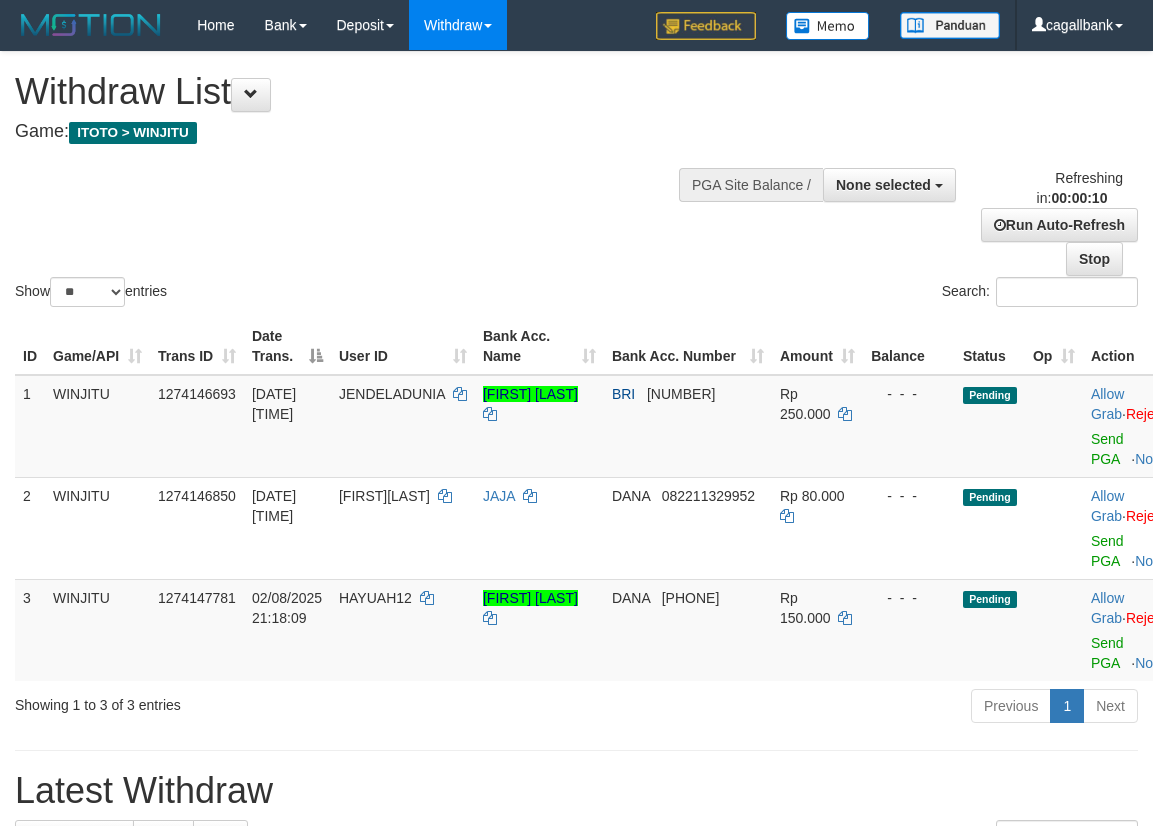 select 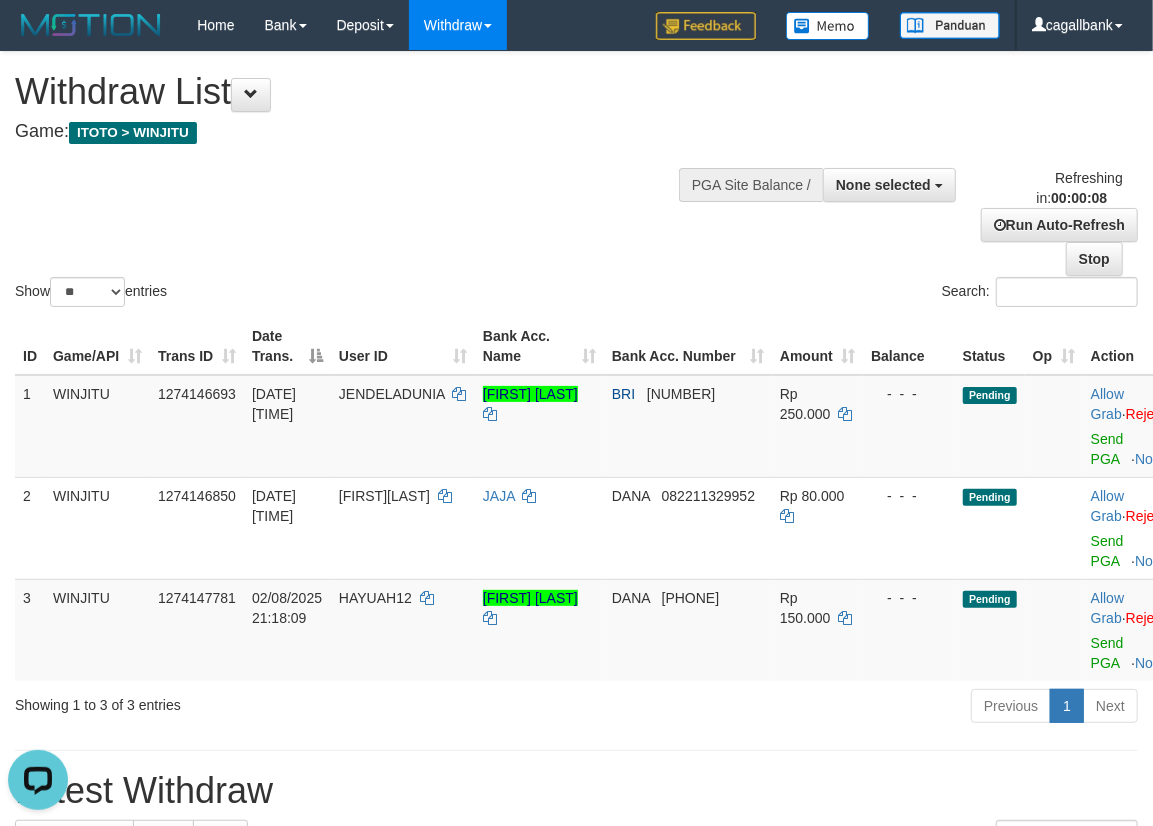 scroll, scrollTop: 0, scrollLeft: 0, axis: both 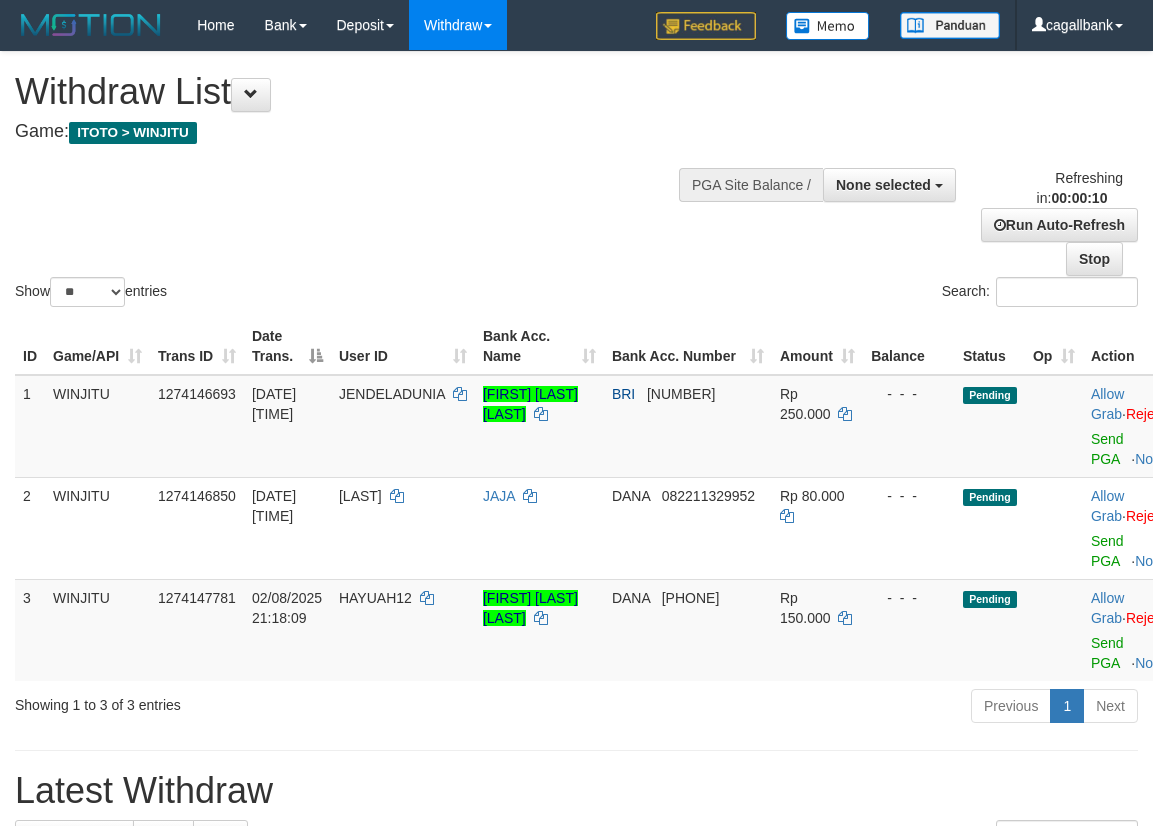 select 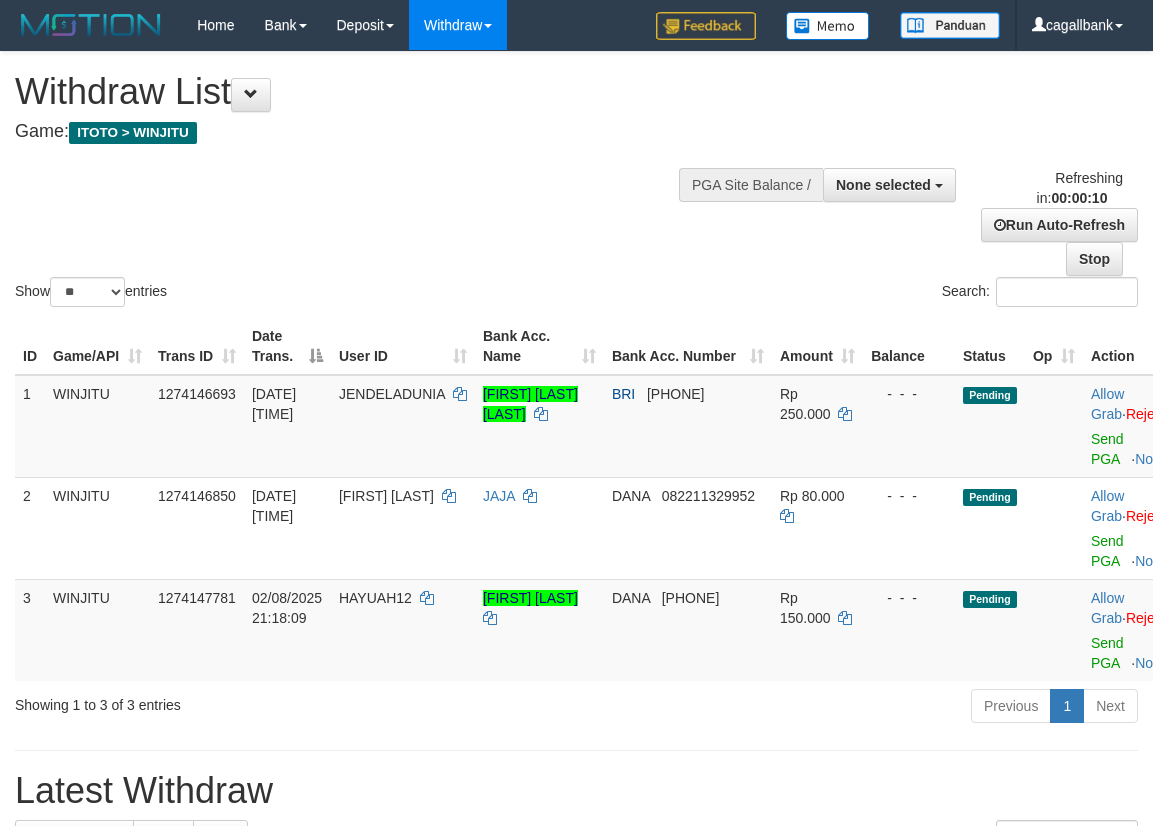 select 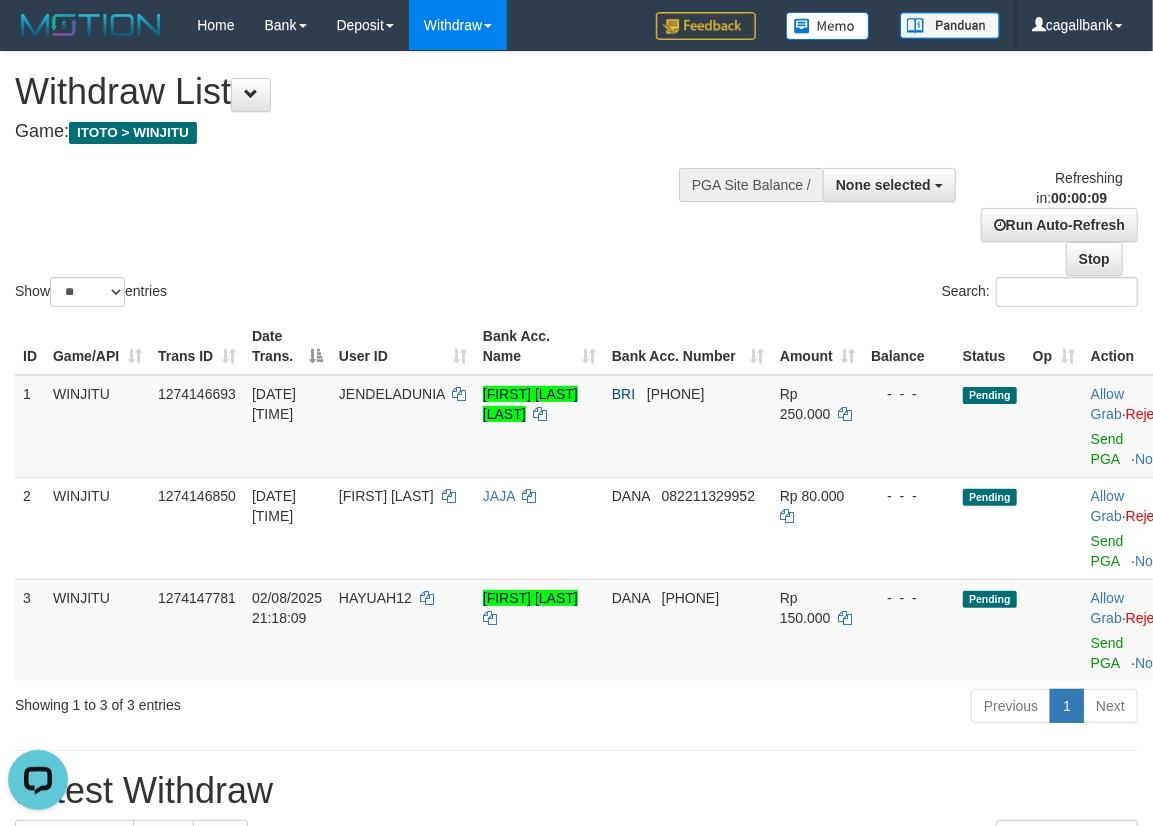 scroll, scrollTop: 0, scrollLeft: 0, axis: both 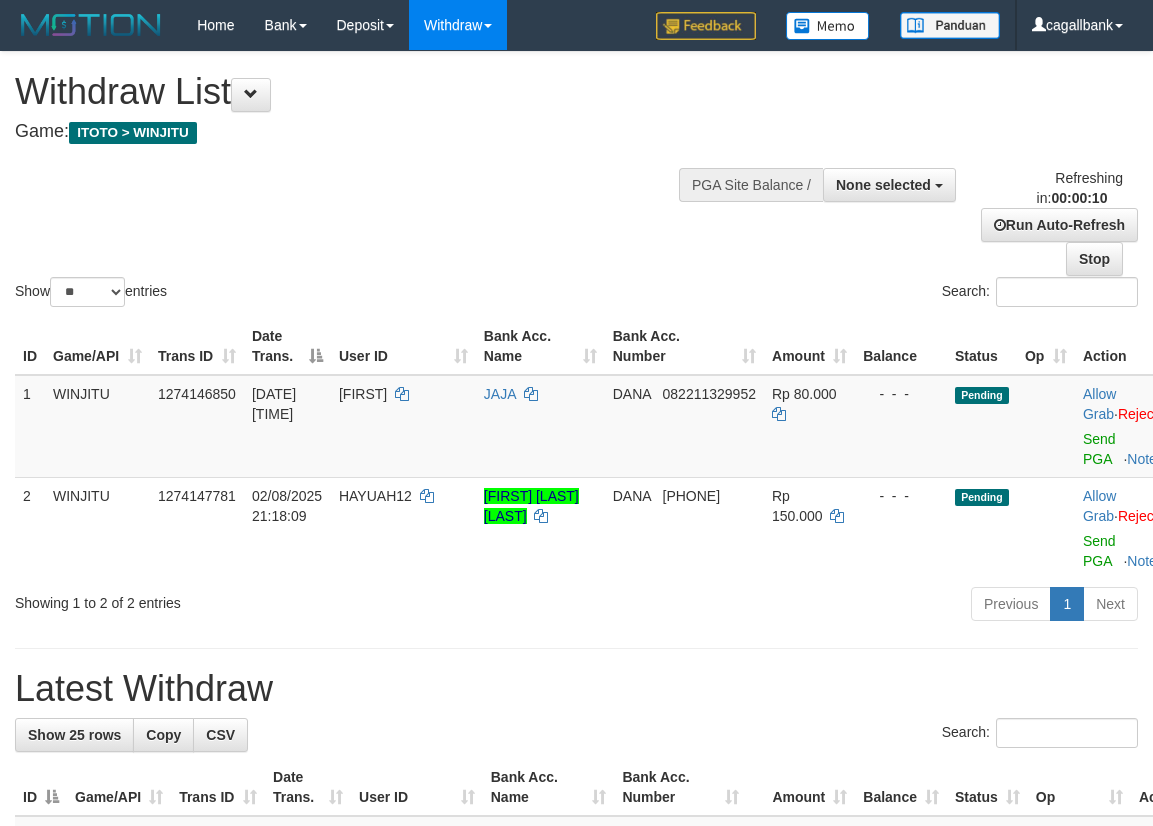 select 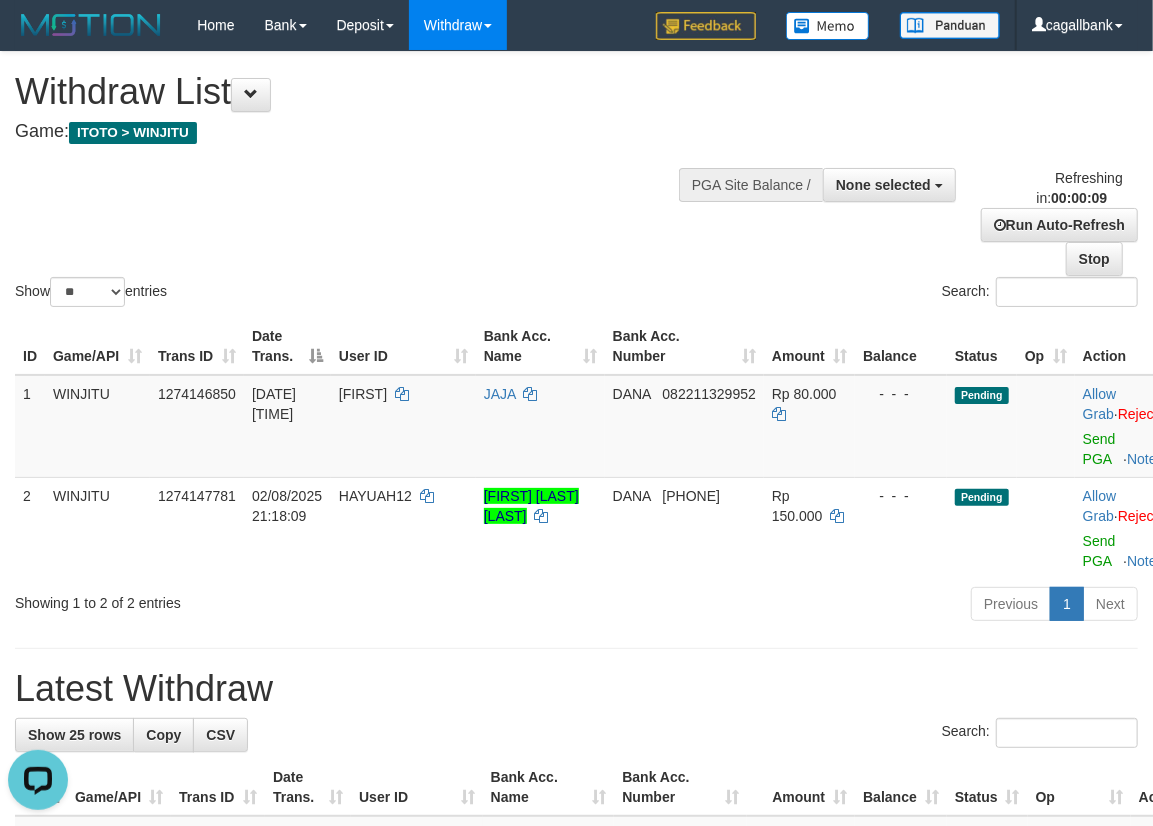 scroll, scrollTop: 0, scrollLeft: 0, axis: both 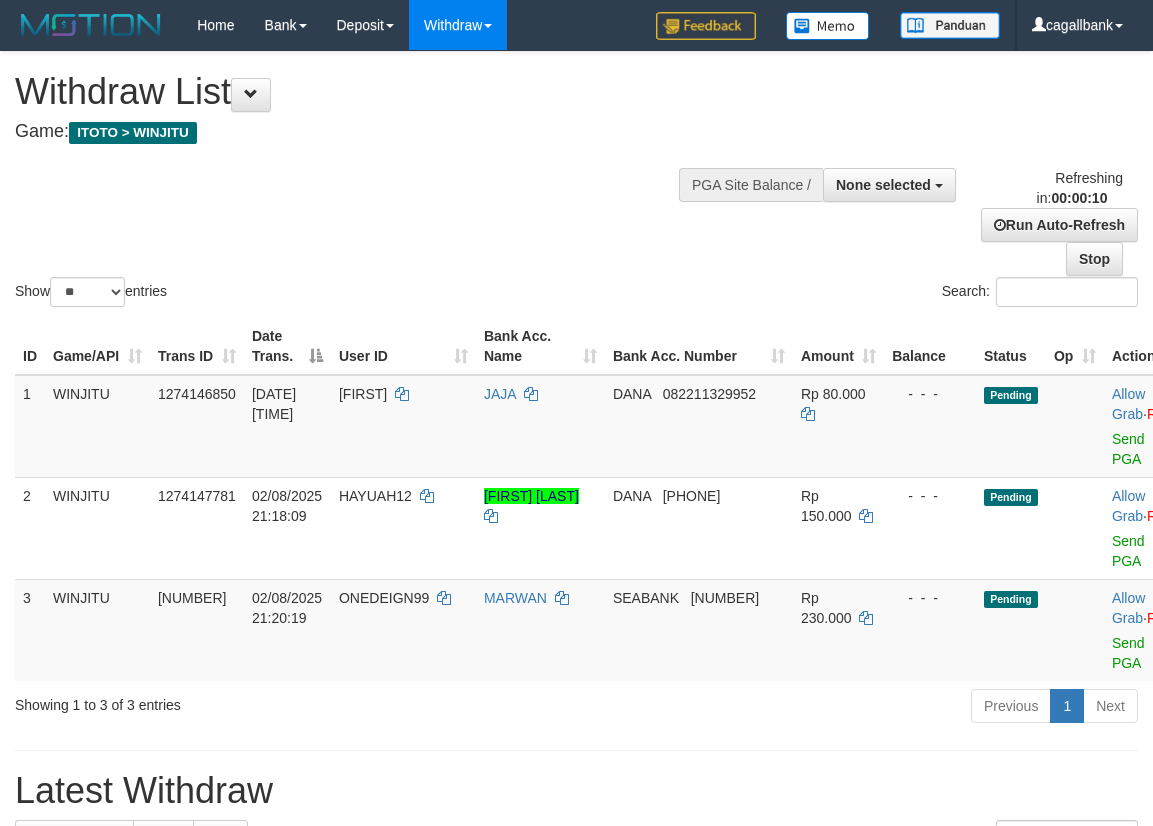 select 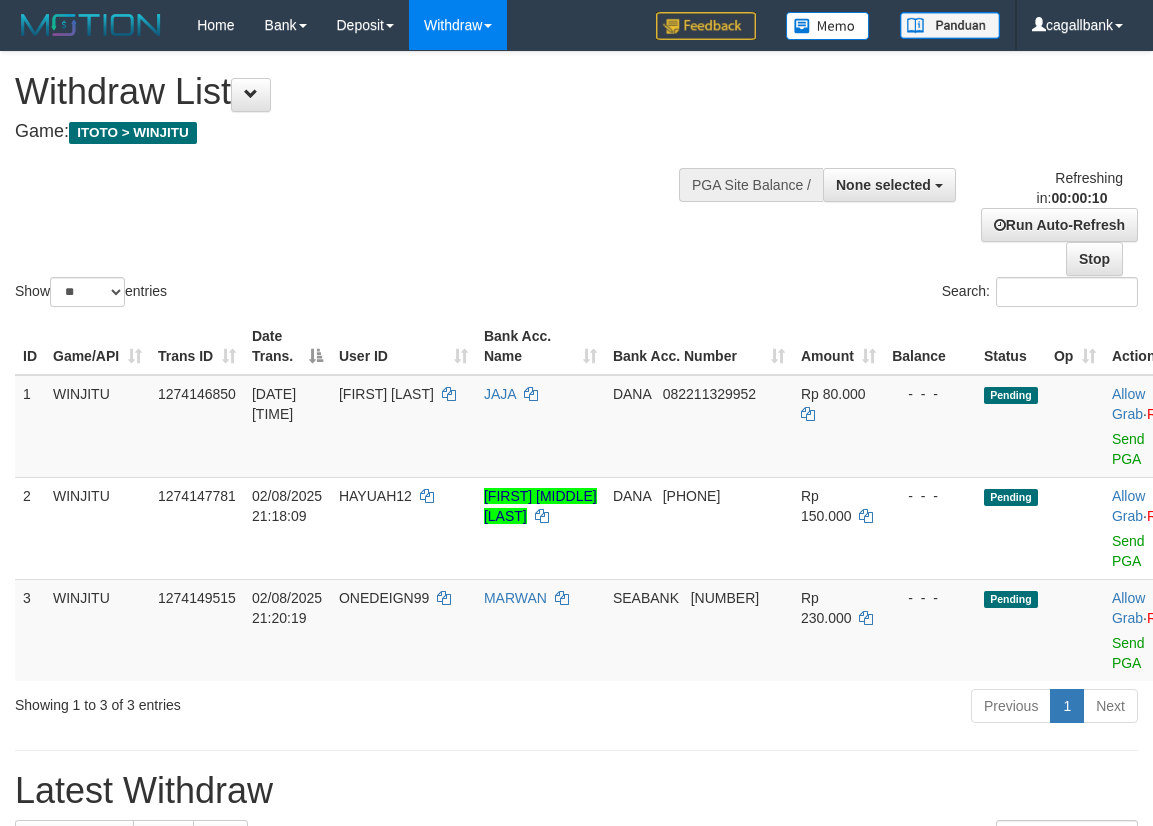 select 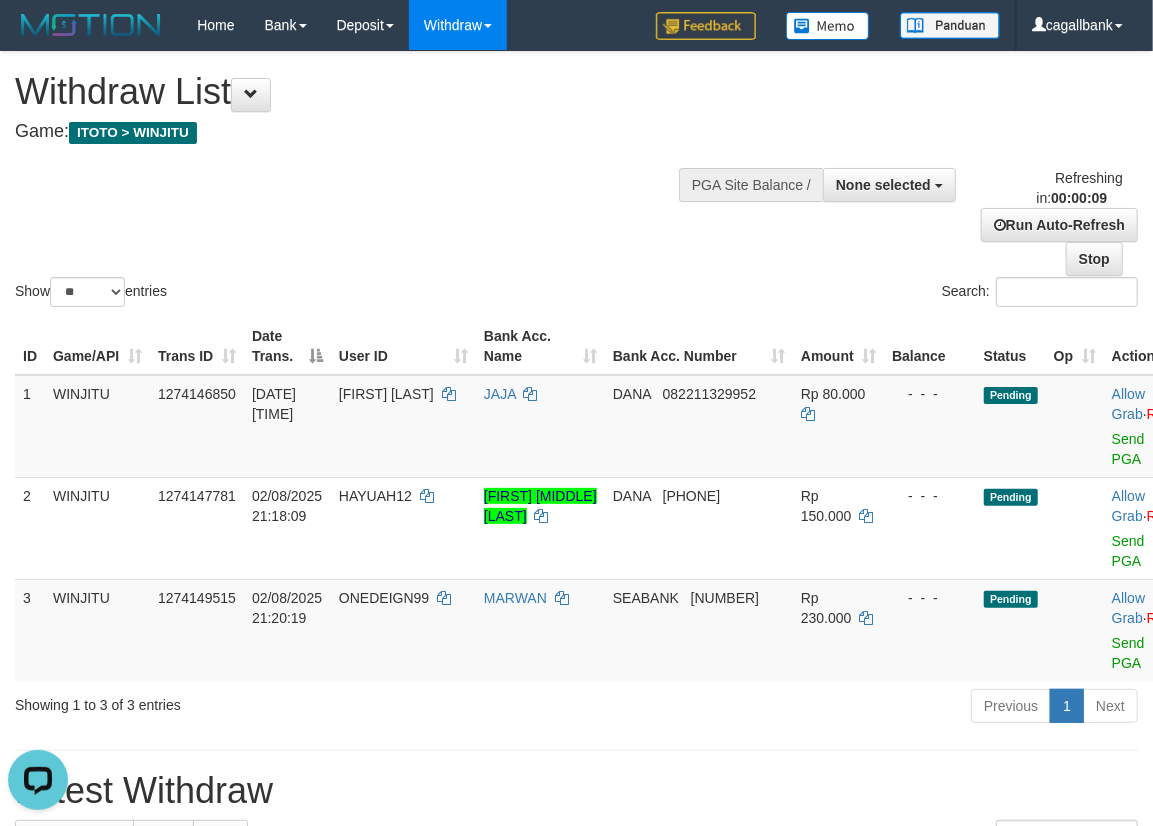 scroll, scrollTop: 0, scrollLeft: 0, axis: both 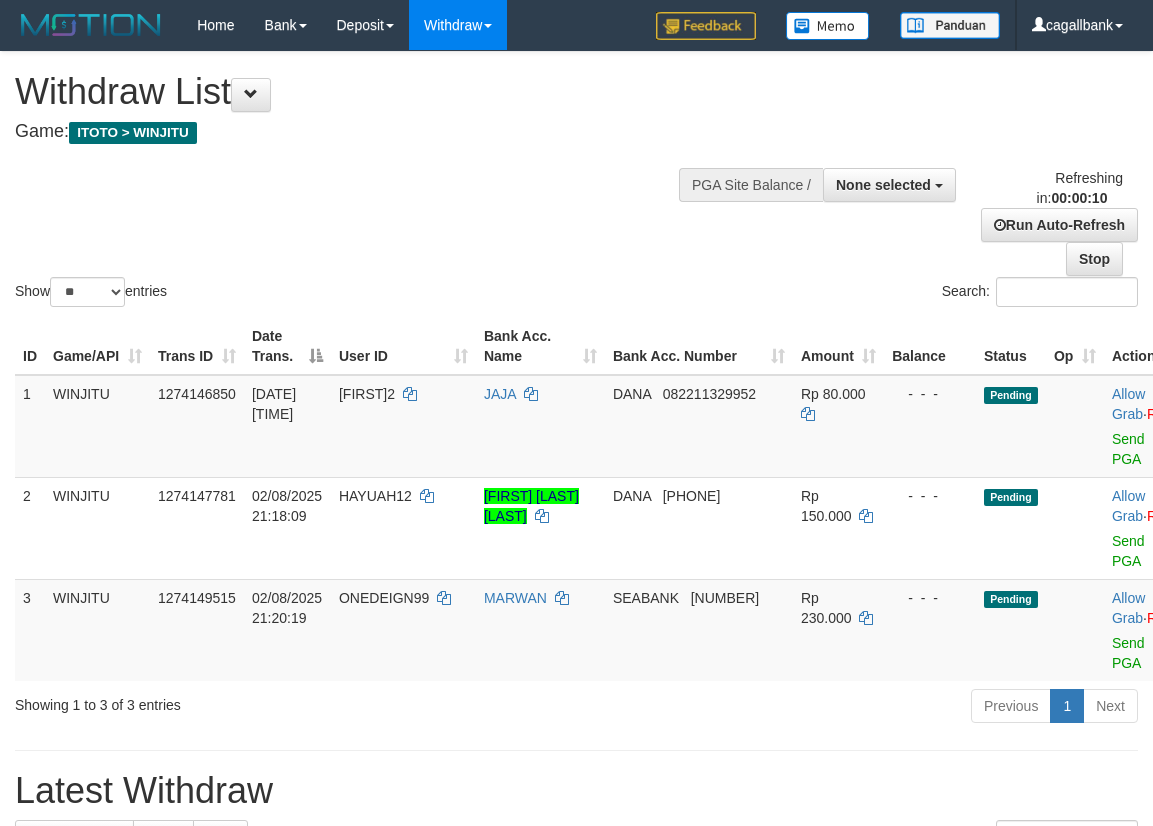 select 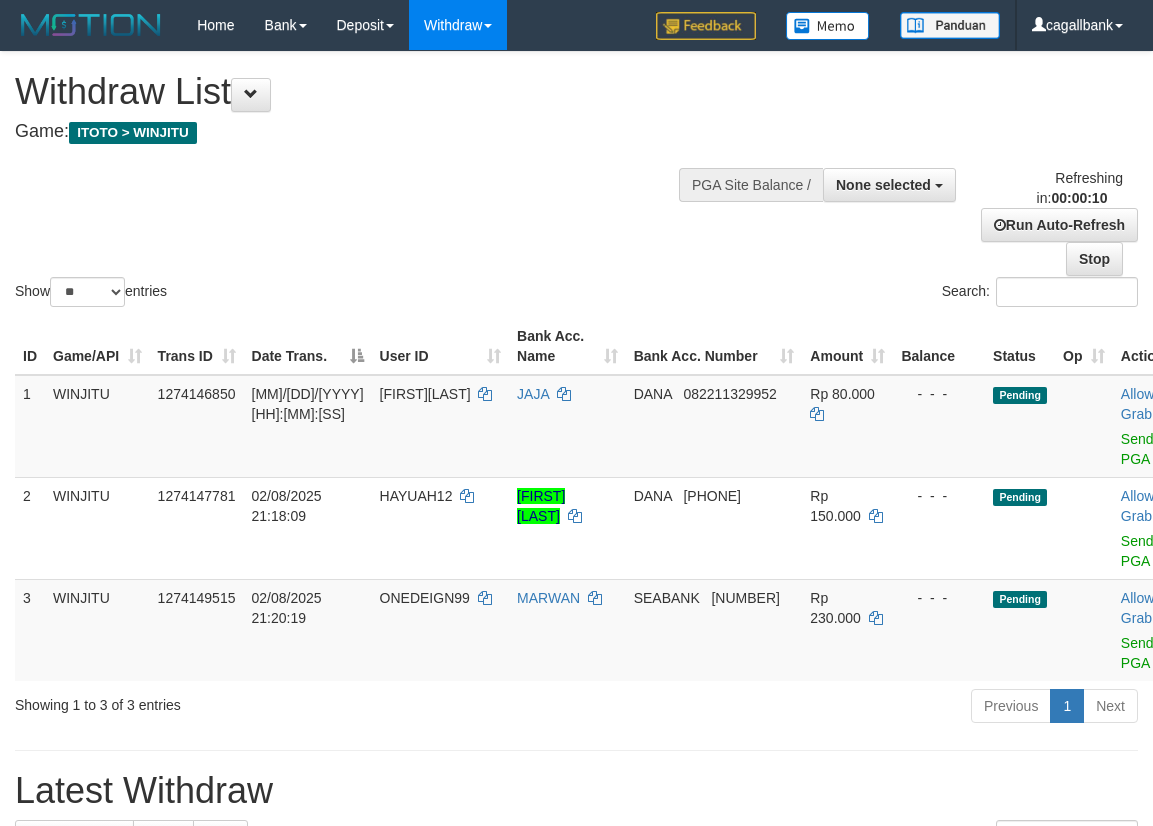 select 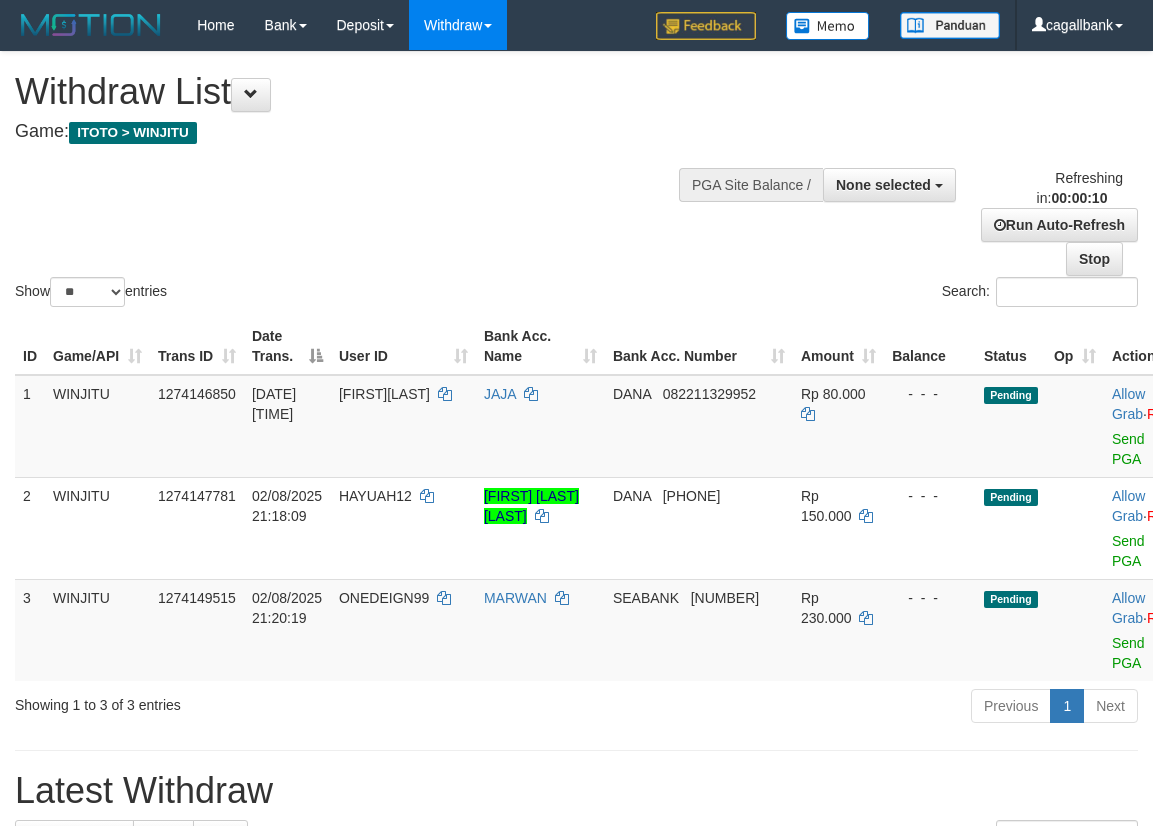 select 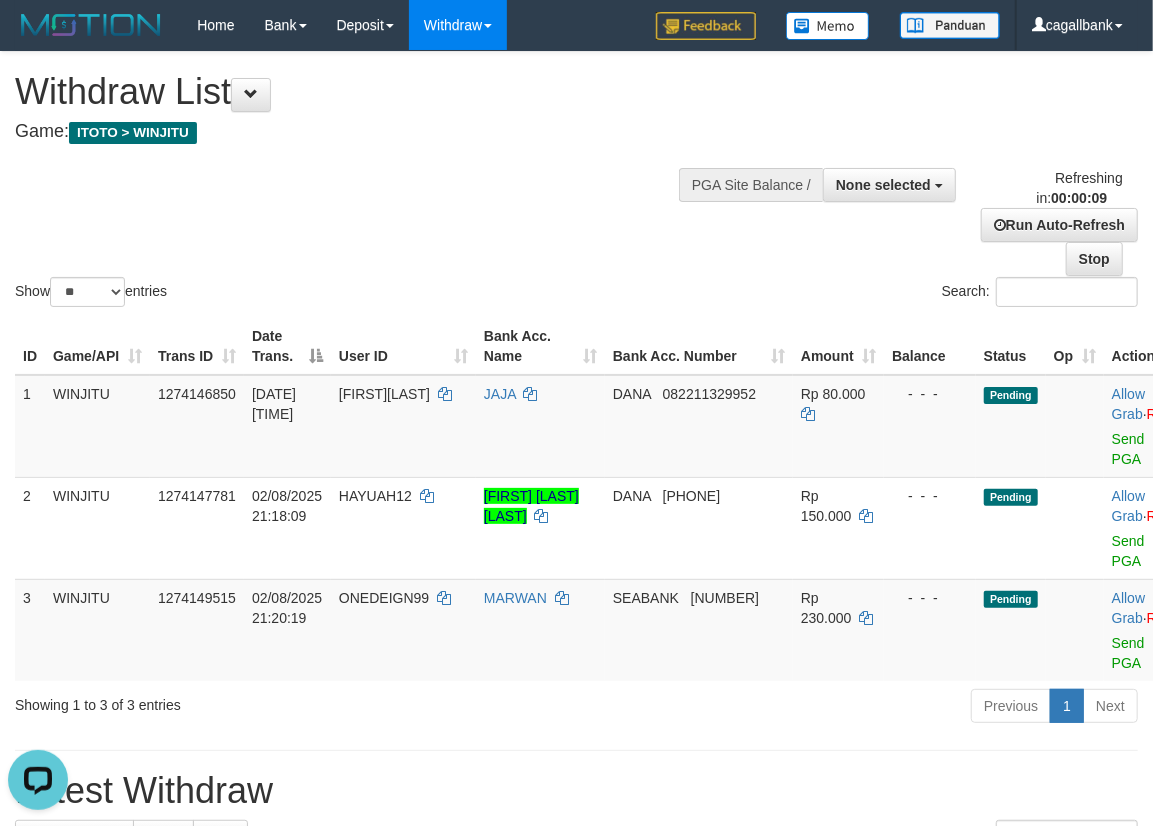 scroll, scrollTop: 0, scrollLeft: 0, axis: both 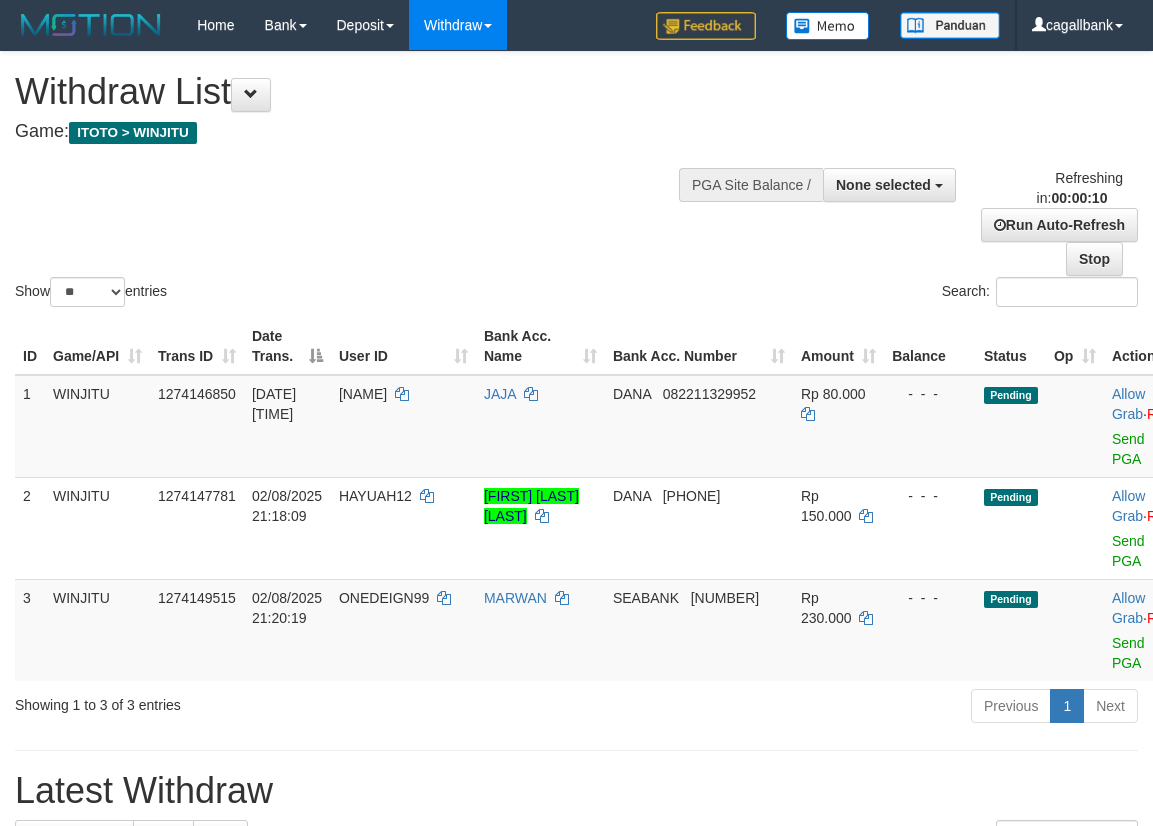 select 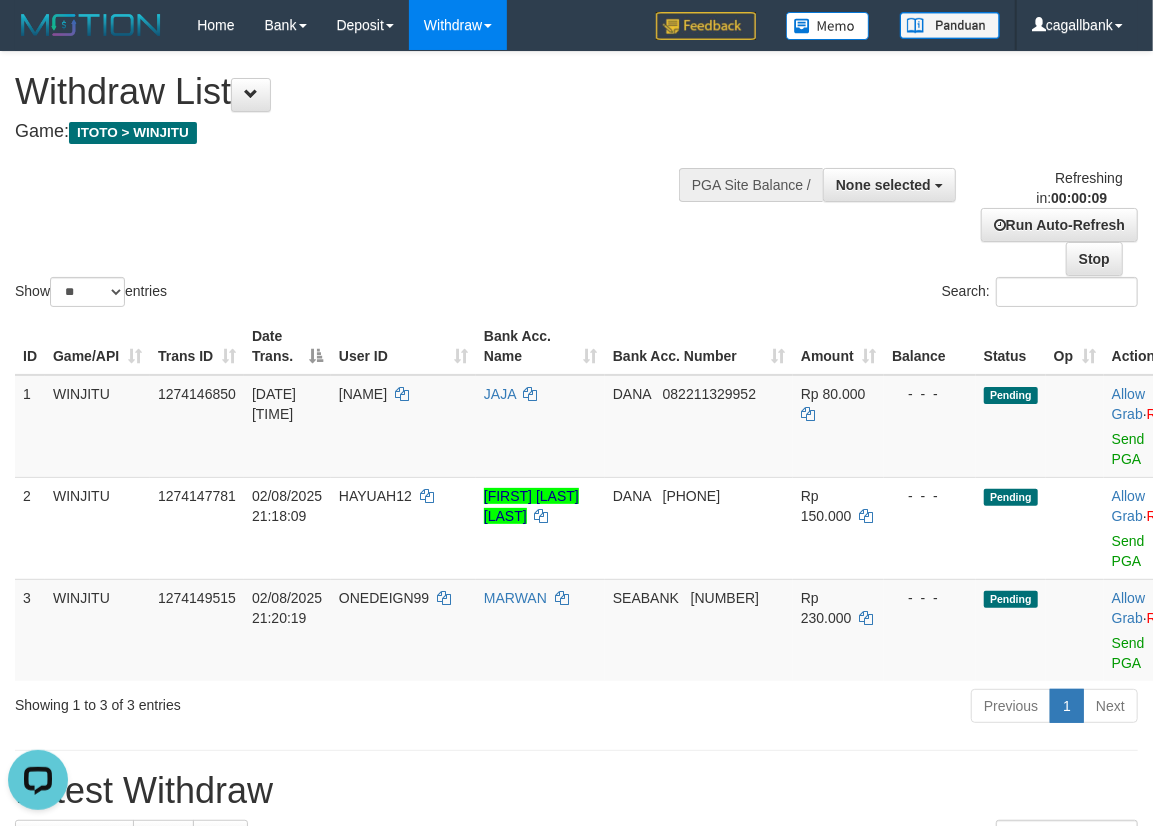 scroll, scrollTop: 0, scrollLeft: 0, axis: both 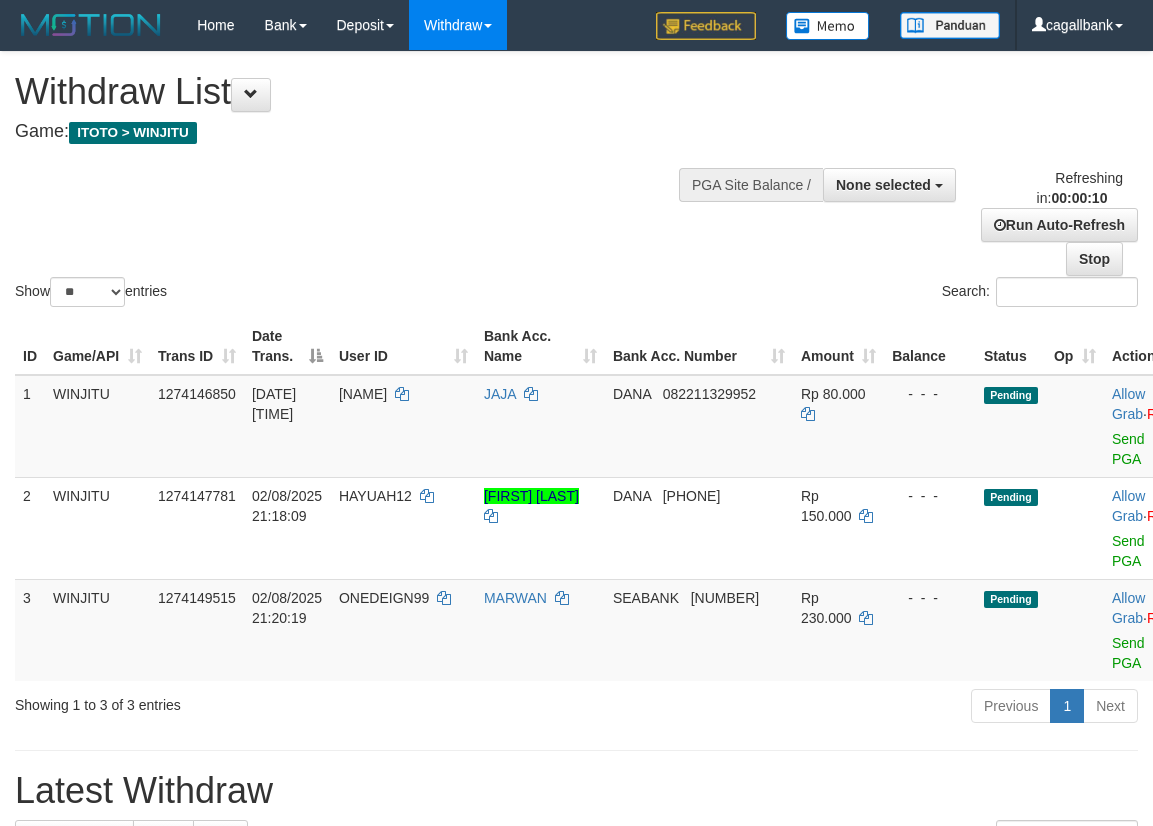 select 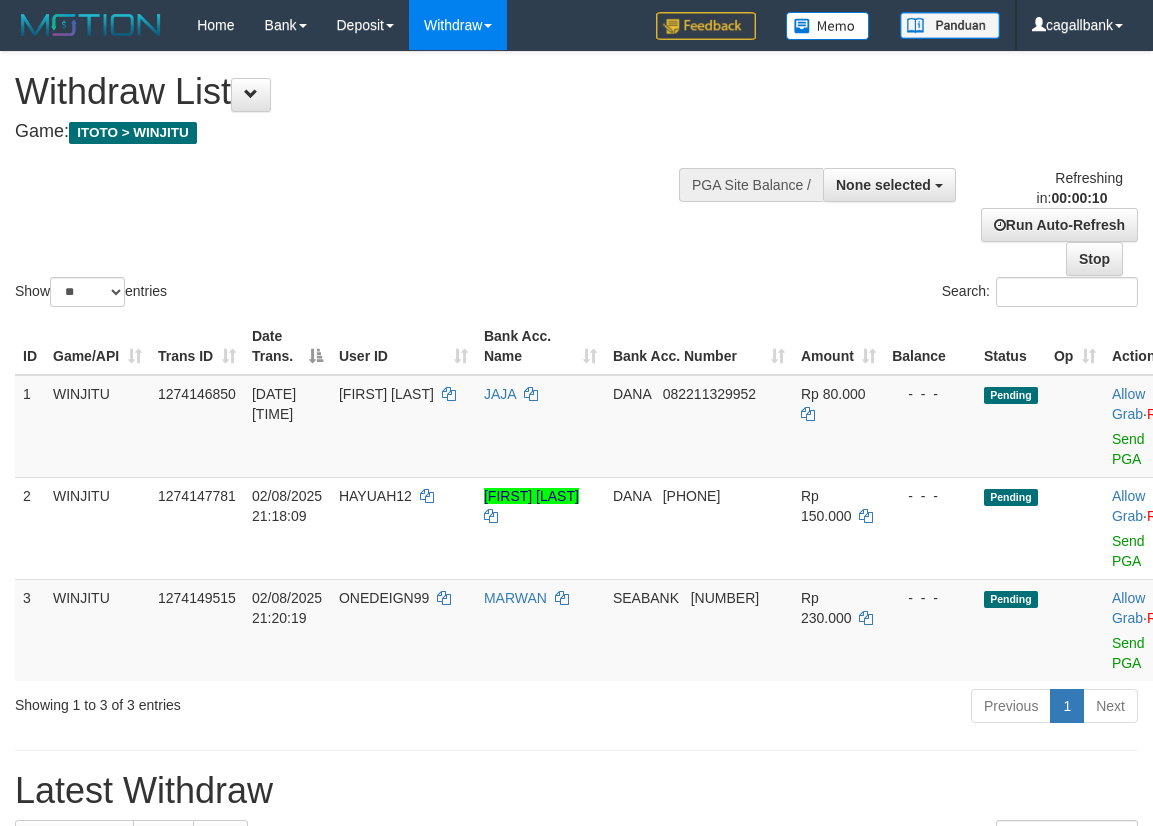select 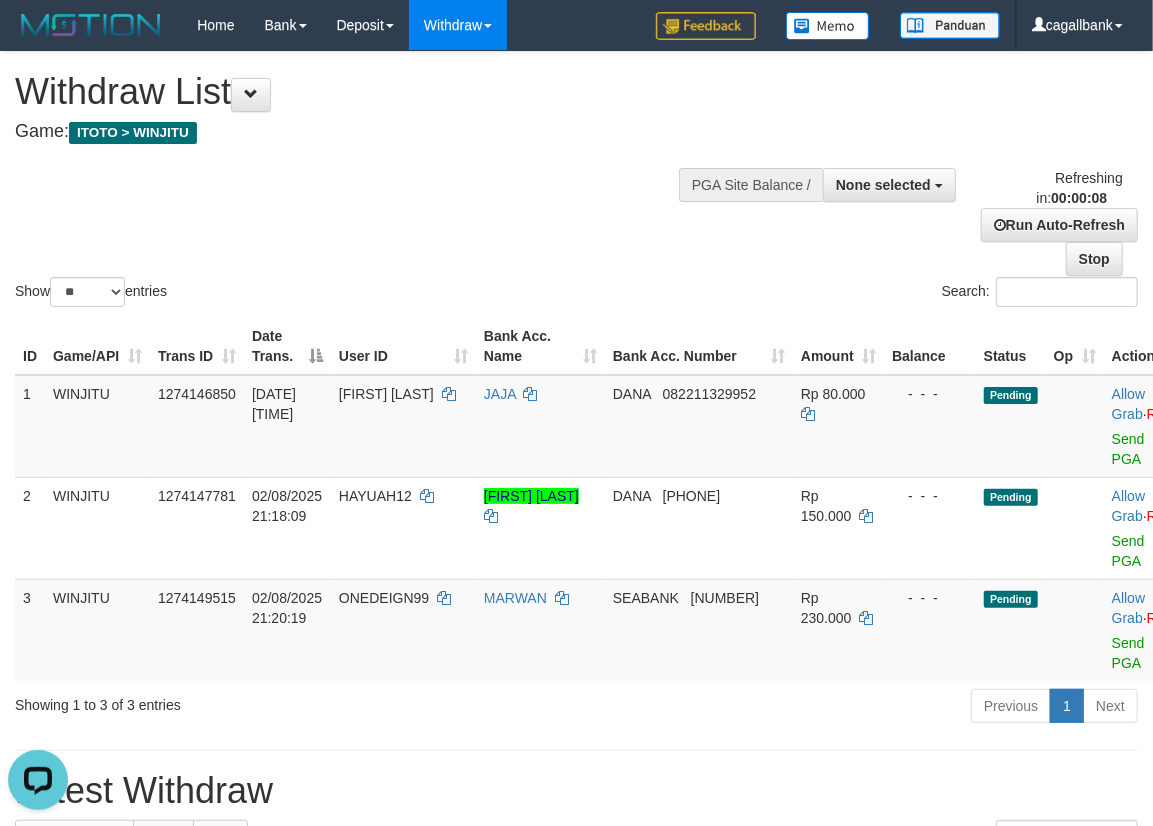 scroll, scrollTop: 0, scrollLeft: 0, axis: both 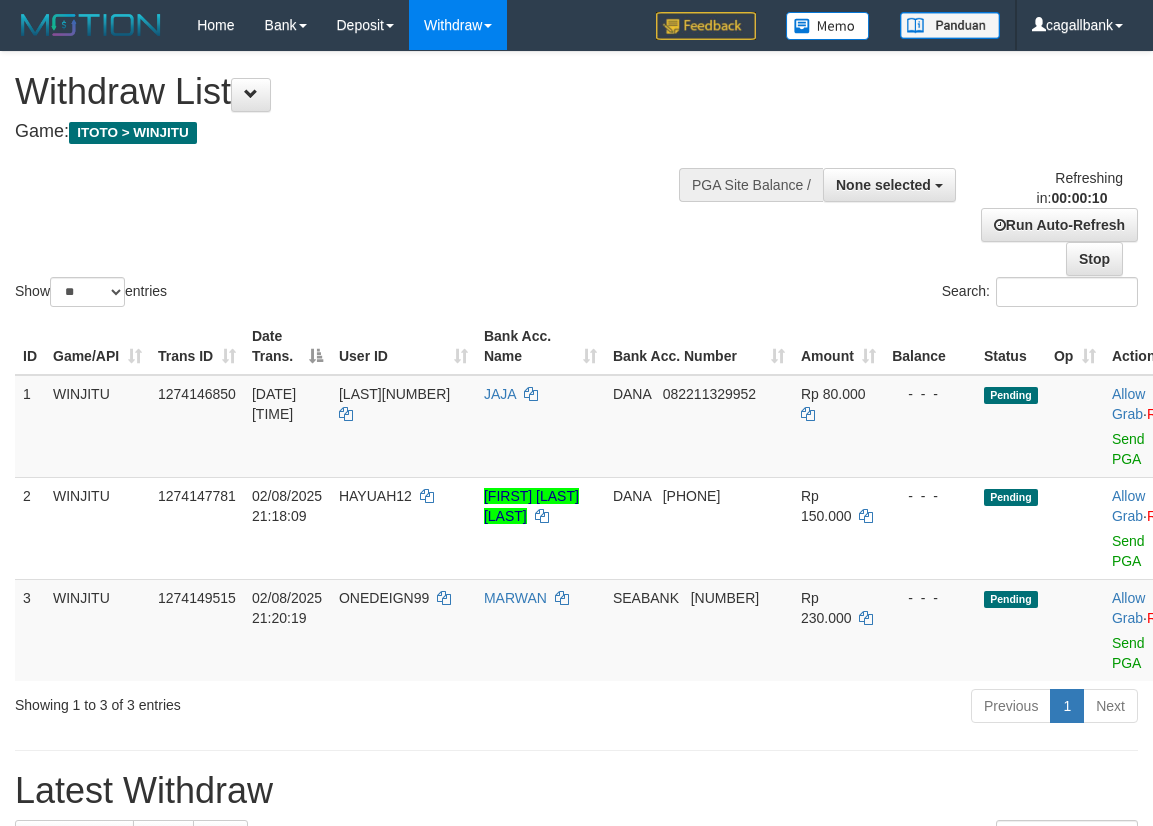select 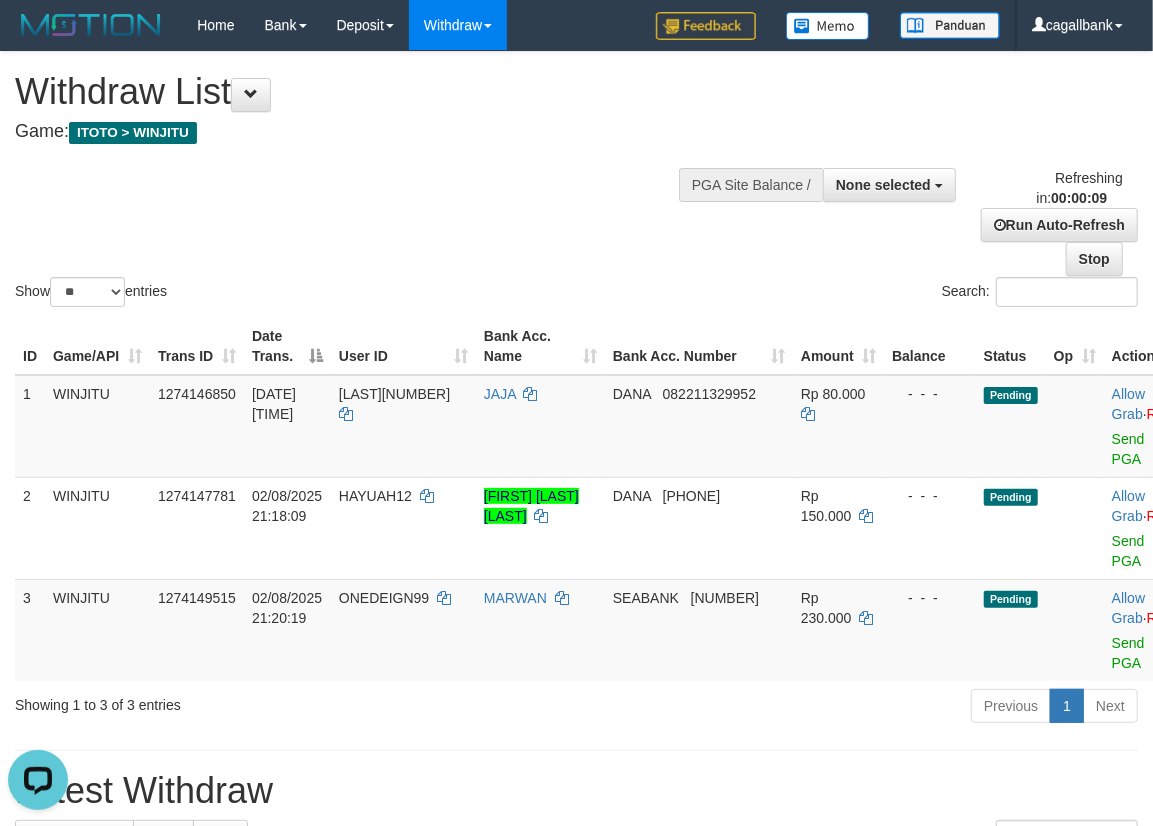 scroll, scrollTop: 0, scrollLeft: 0, axis: both 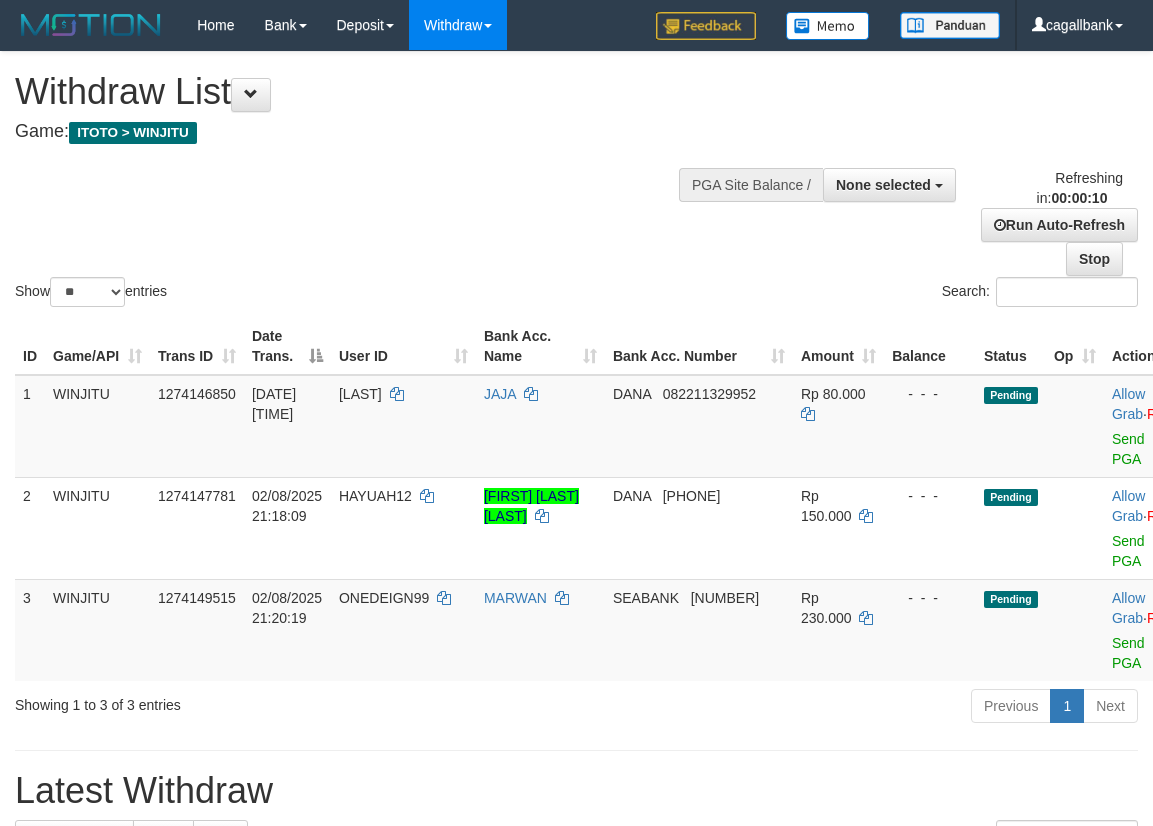 select 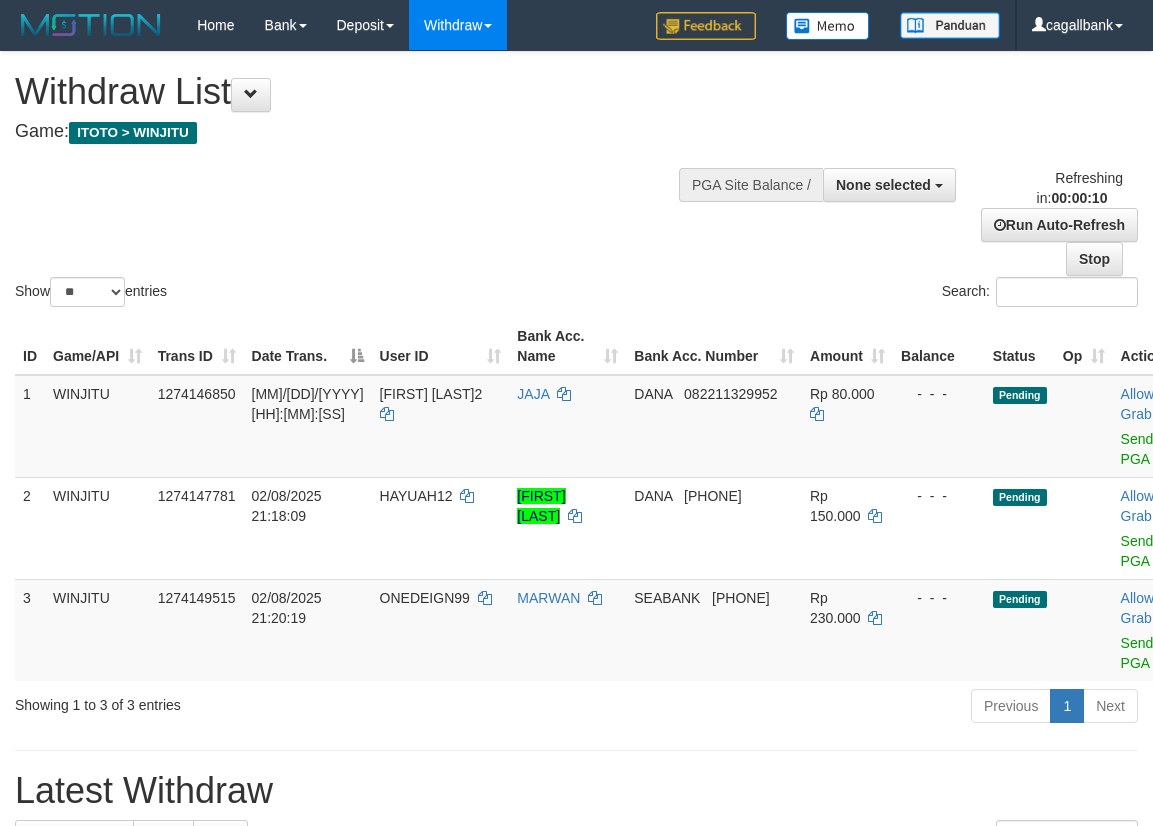 select 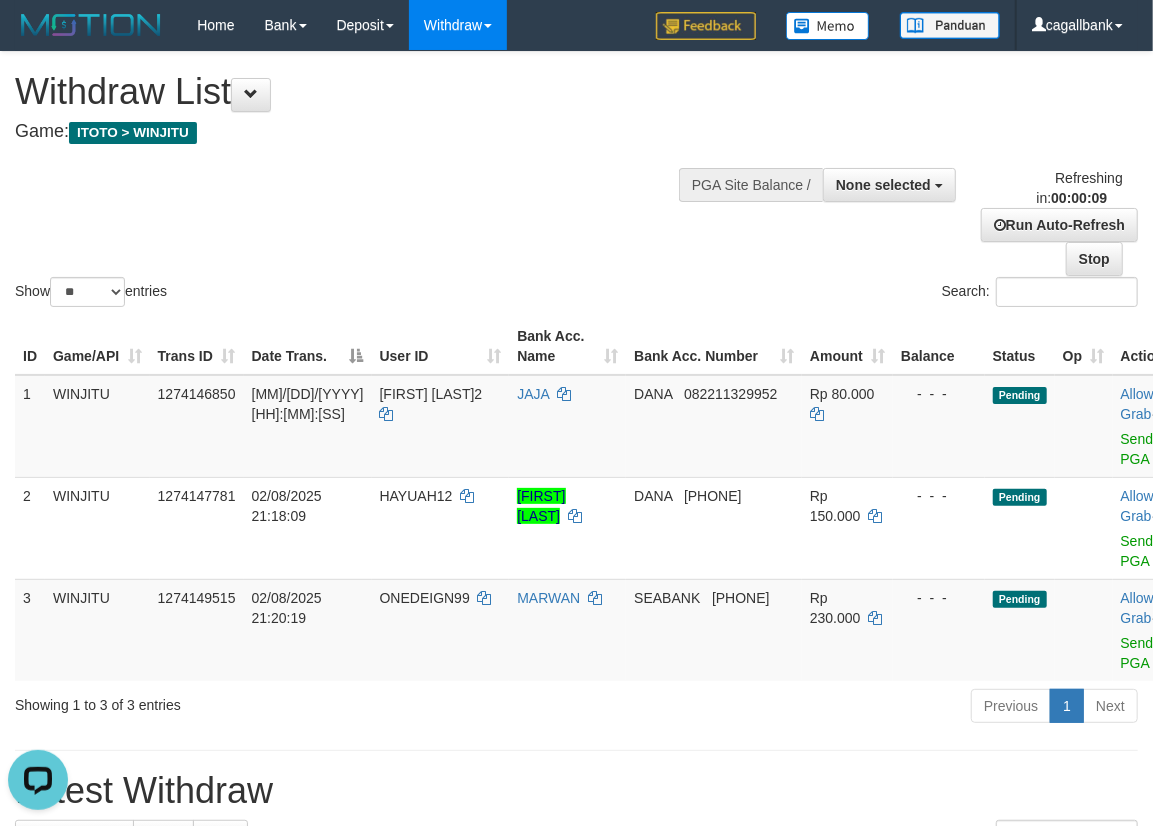 scroll, scrollTop: 0, scrollLeft: 0, axis: both 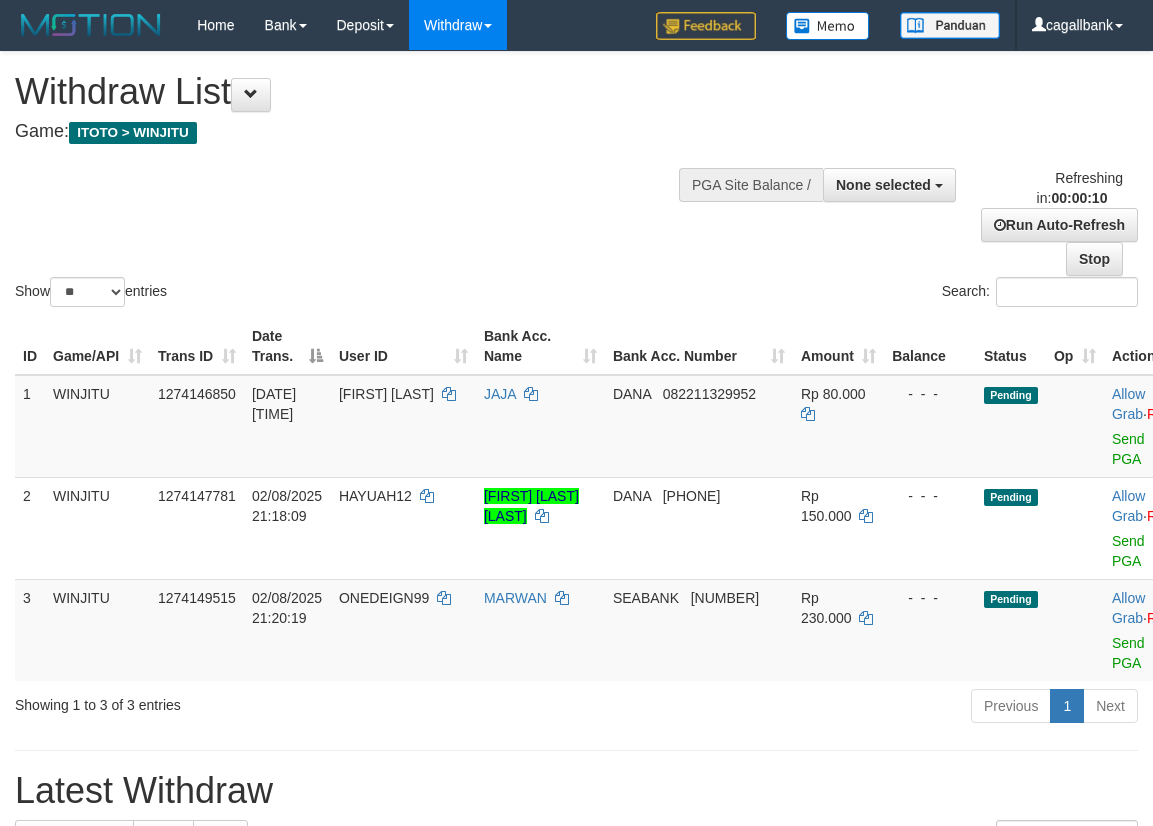 select 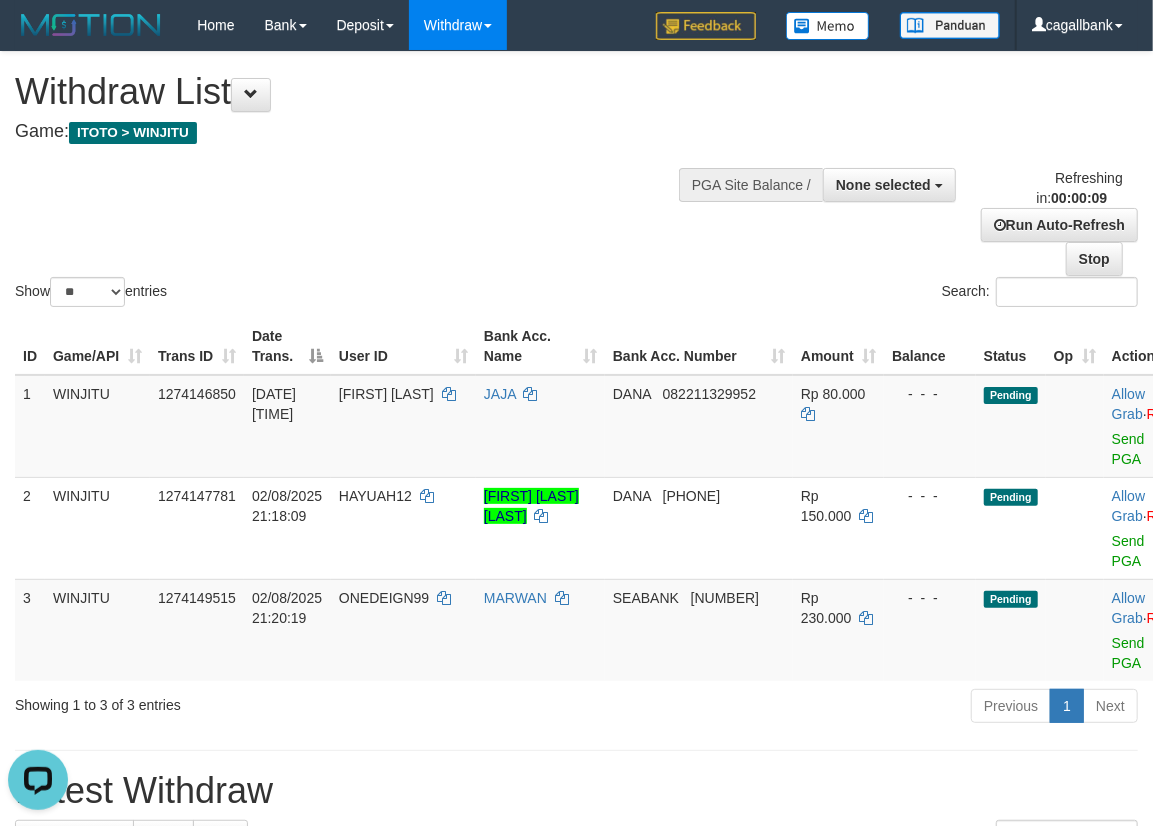 scroll, scrollTop: 0, scrollLeft: 0, axis: both 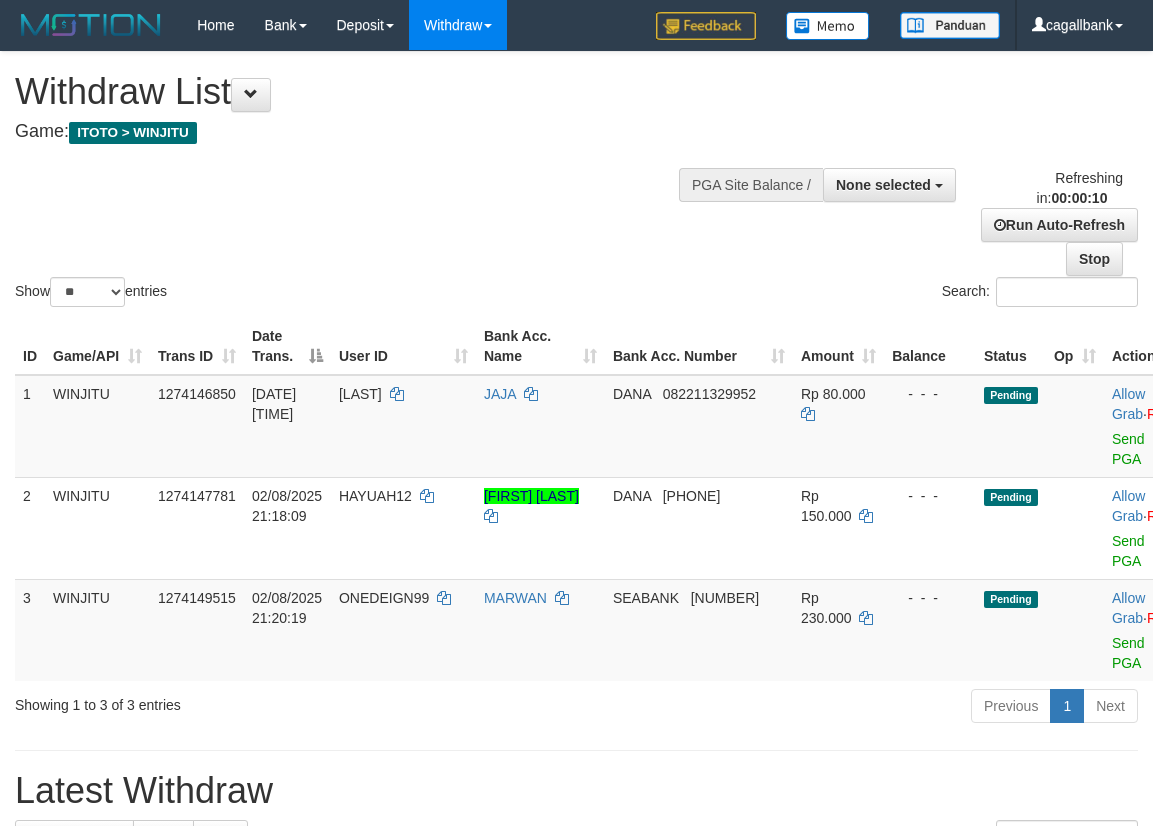 select 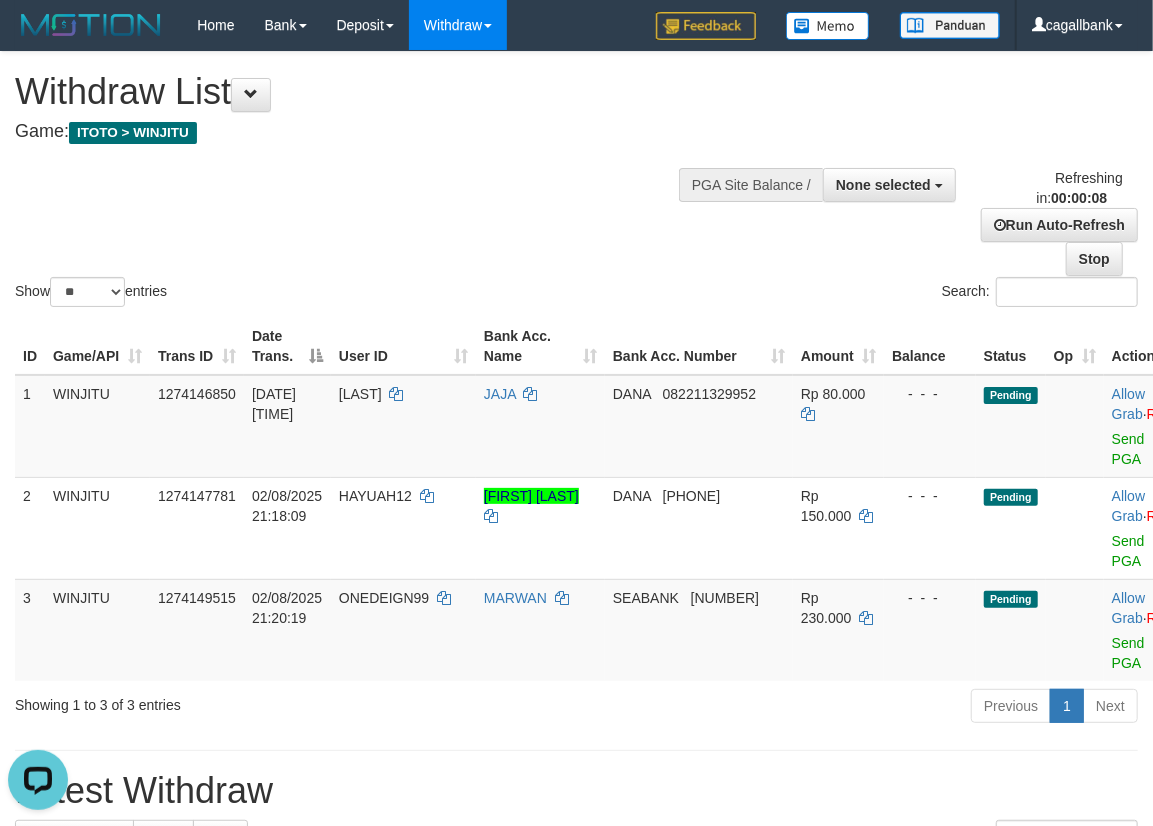 scroll, scrollTop: 0, scrollLeft: 0, axis: both 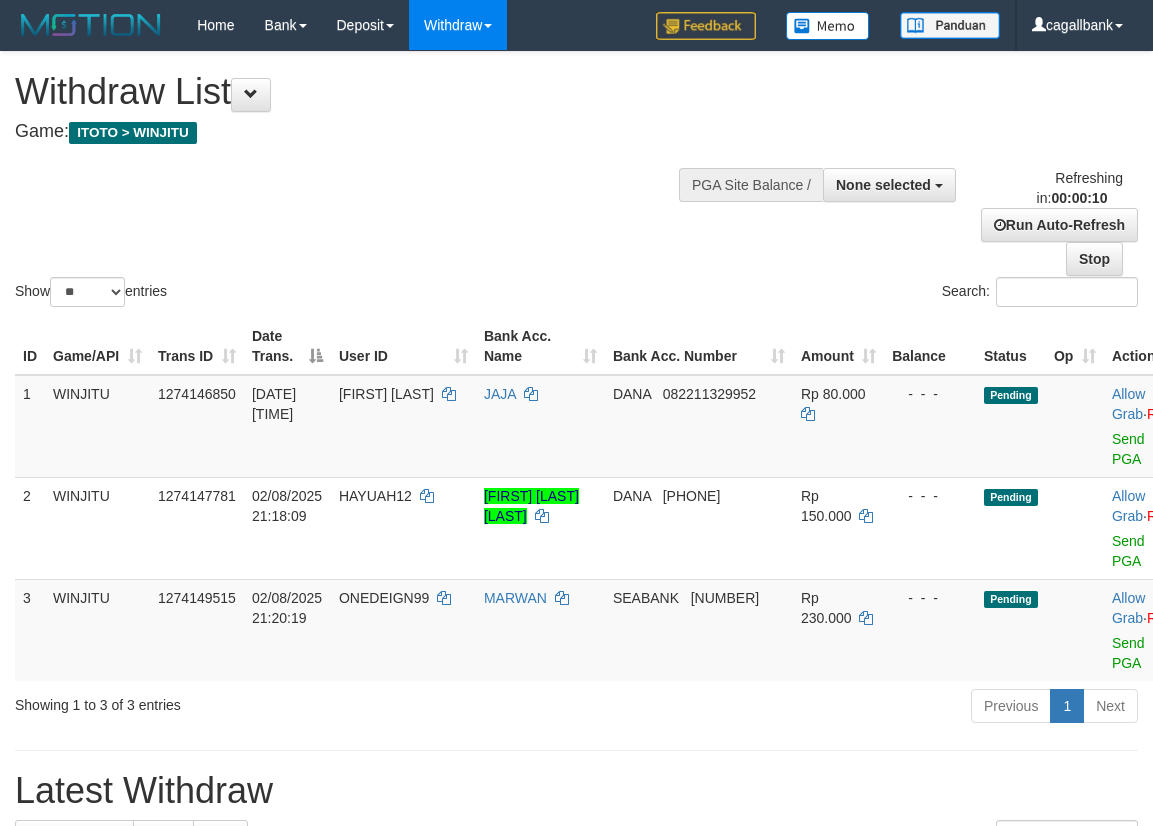 select 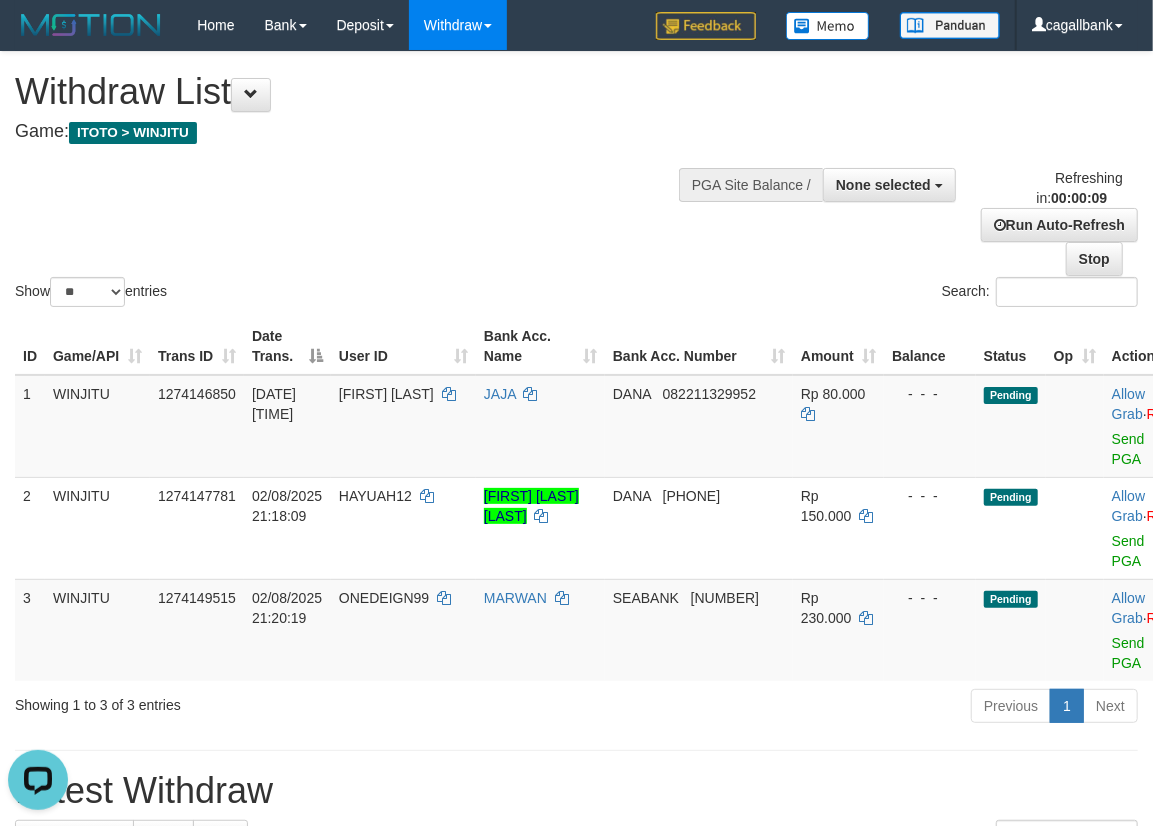 scroll, scrollTop: 0, scrollLeft: 0, axis: both 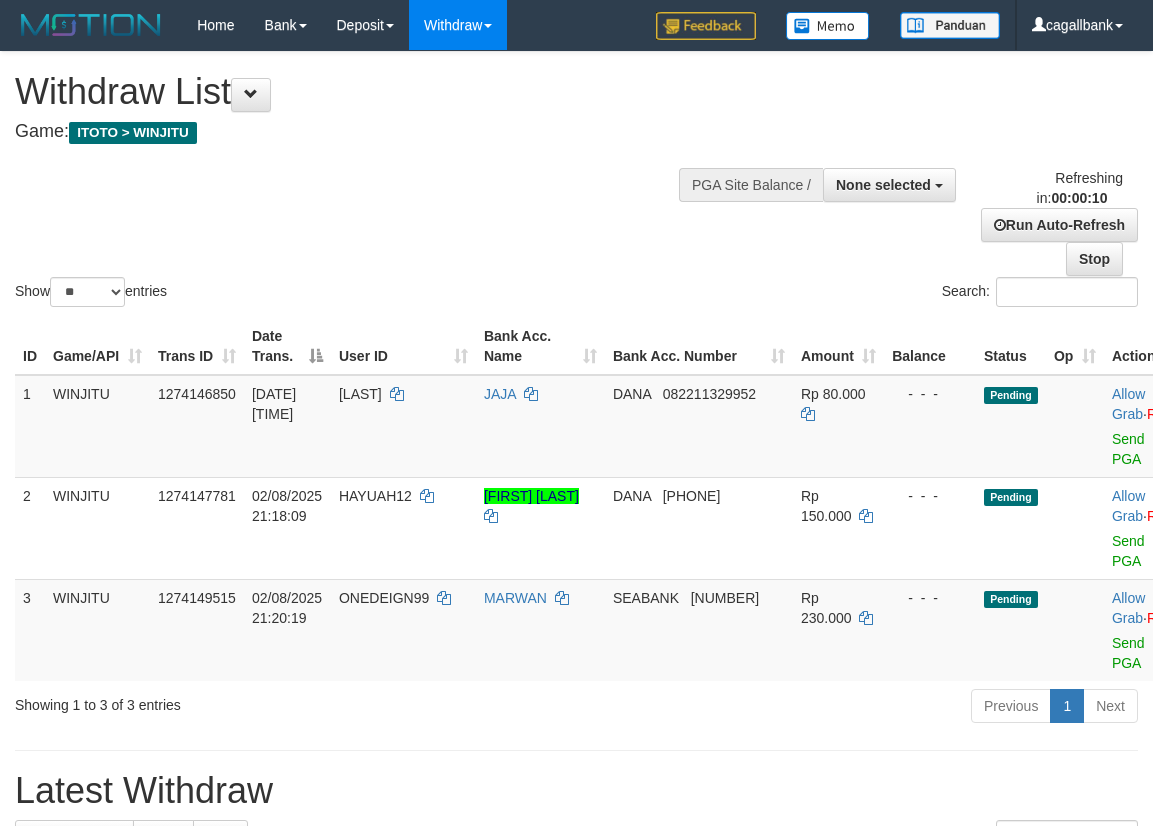 select 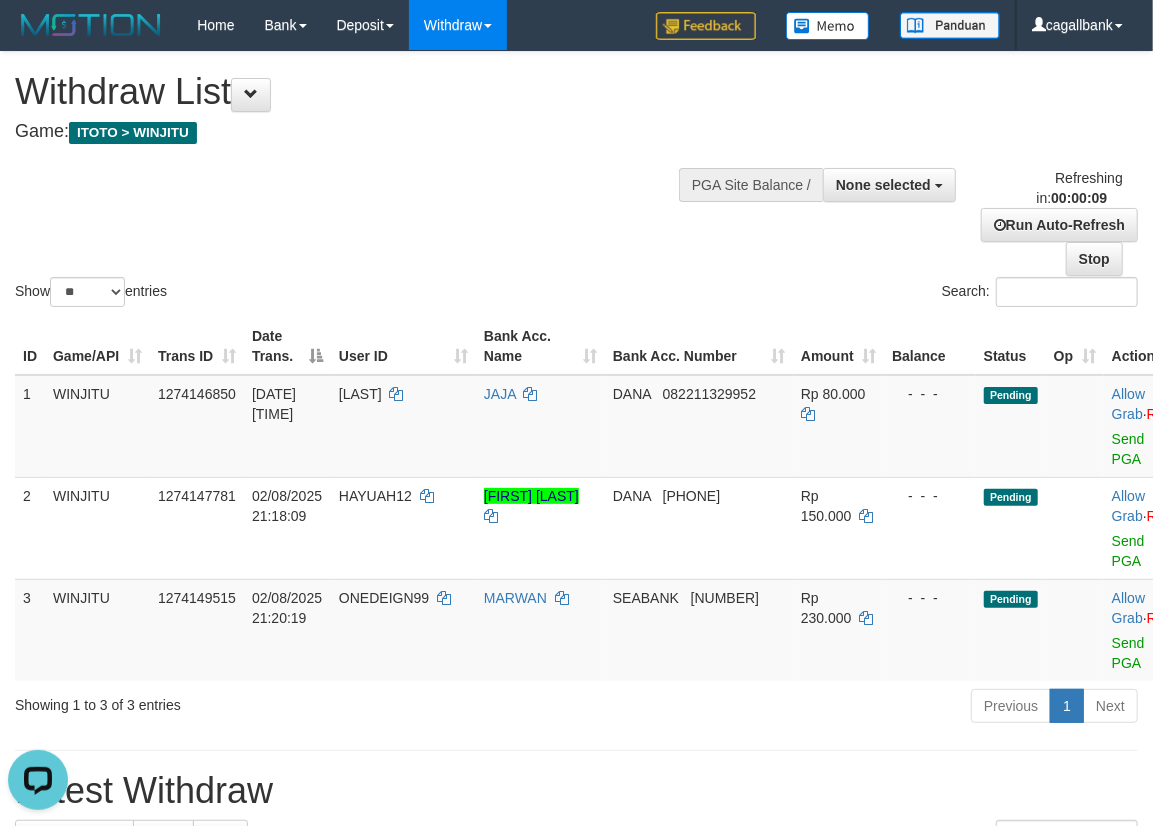 scroll, scrollTop: 0, scrollLeft: 0, axis: both 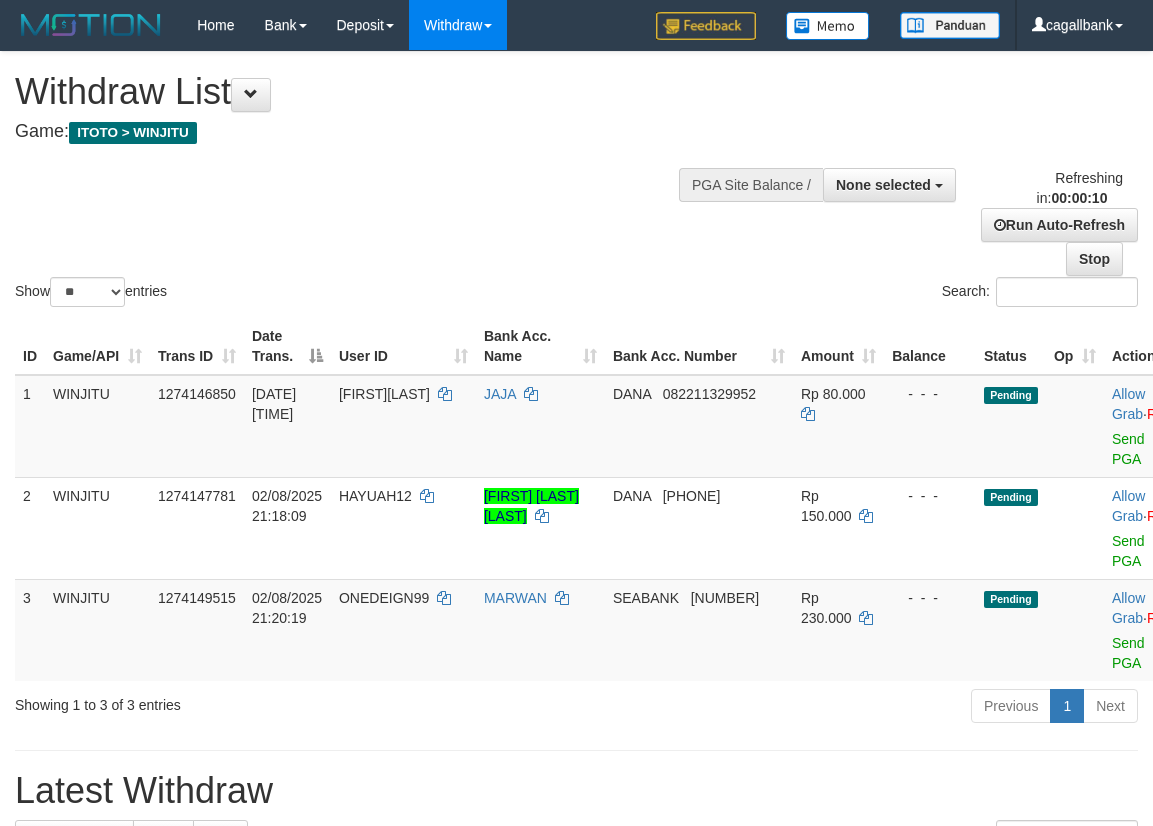 select 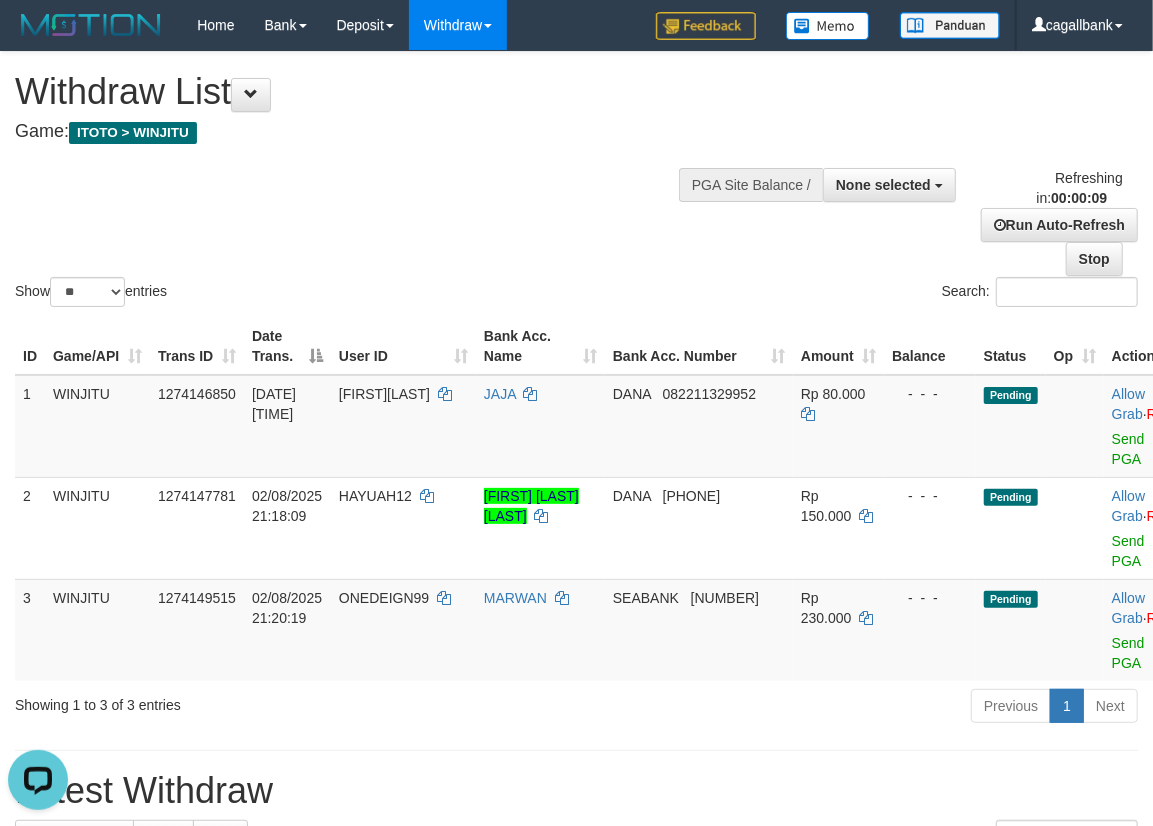 scroll, scrollTop: 0, scrollLeft: 0, axis: both 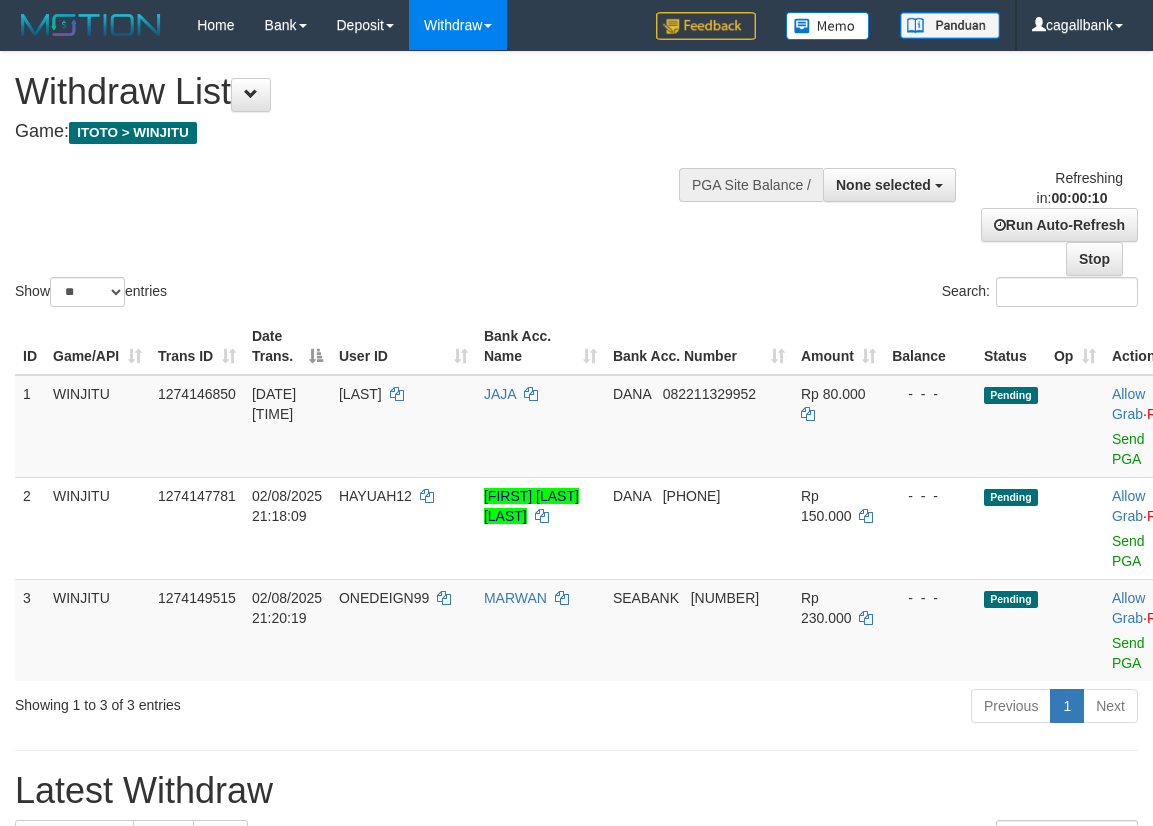 select 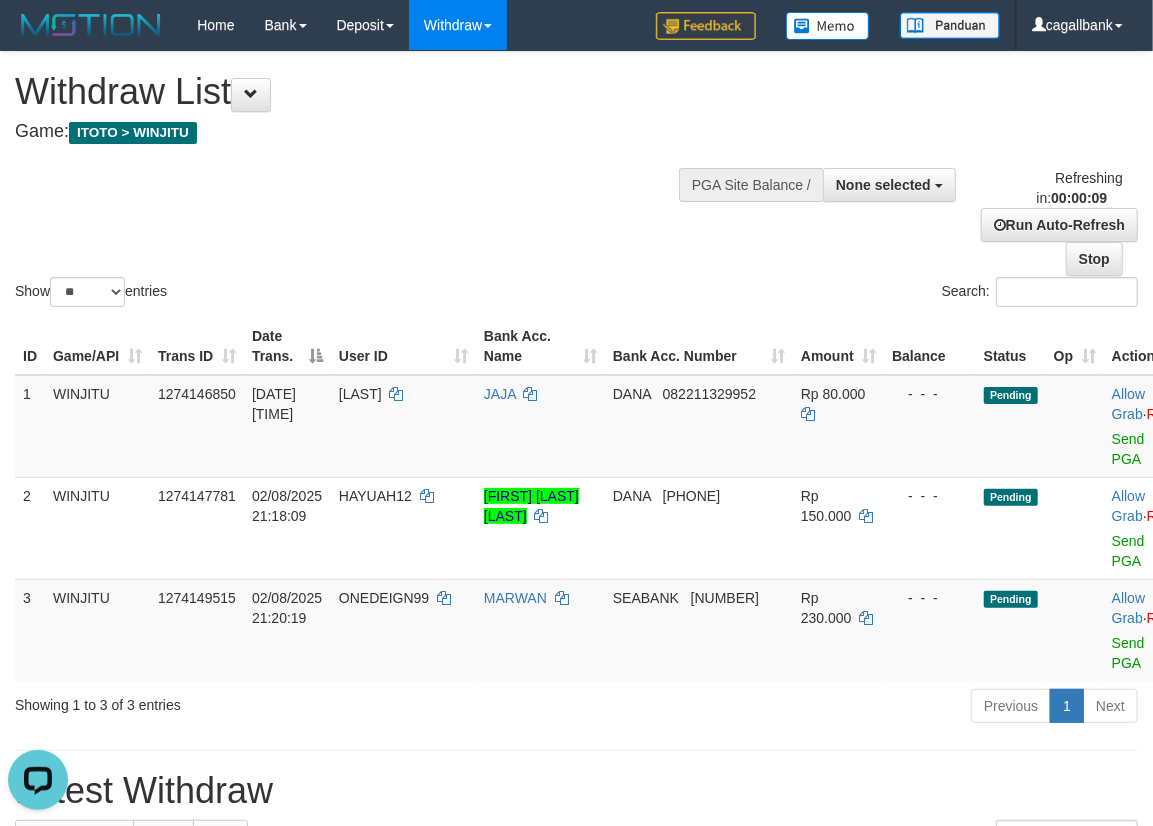 scroll, scrollTop: 0, scrollLeft: 0, axis: both 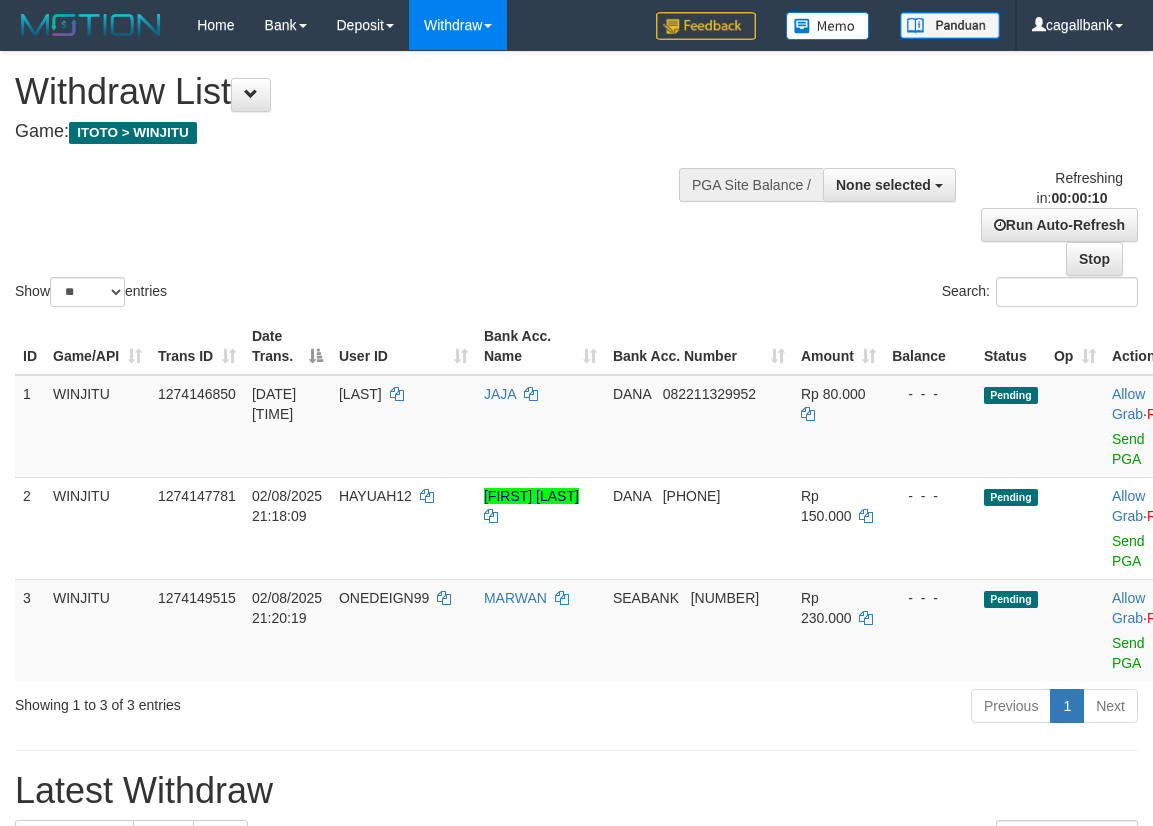 select 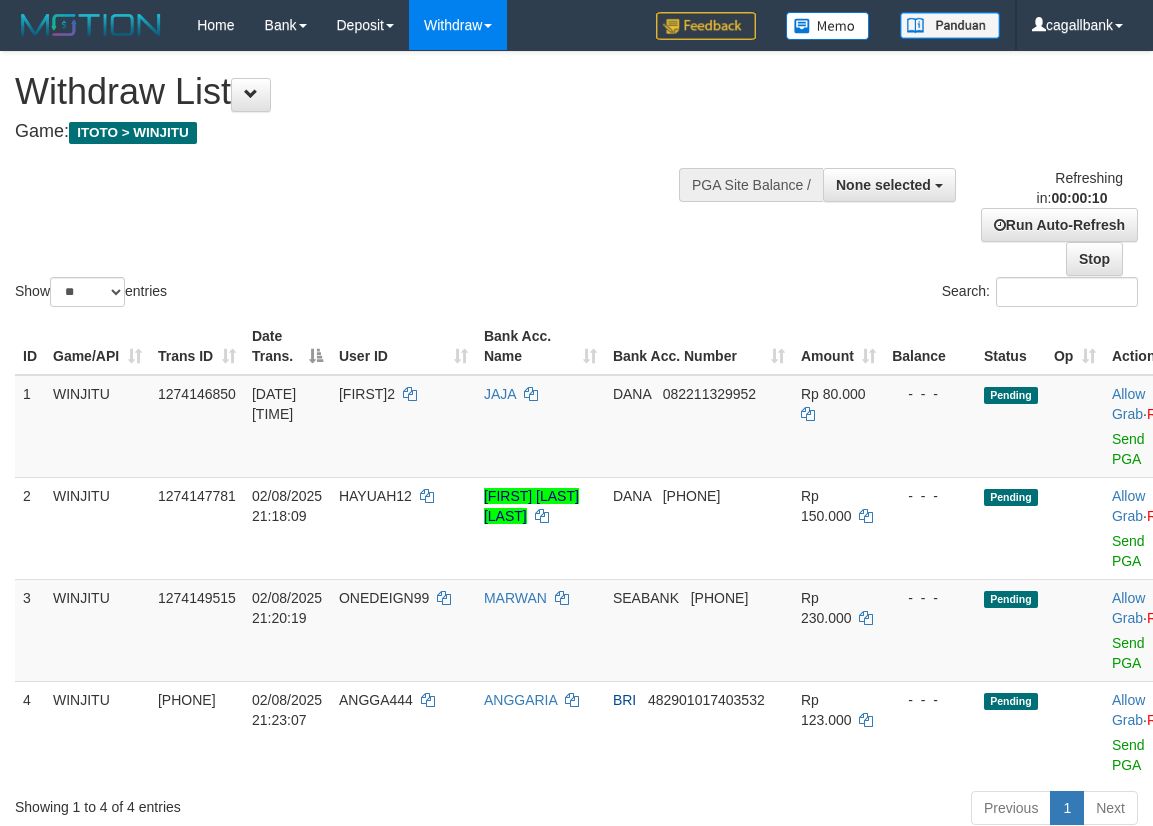 select 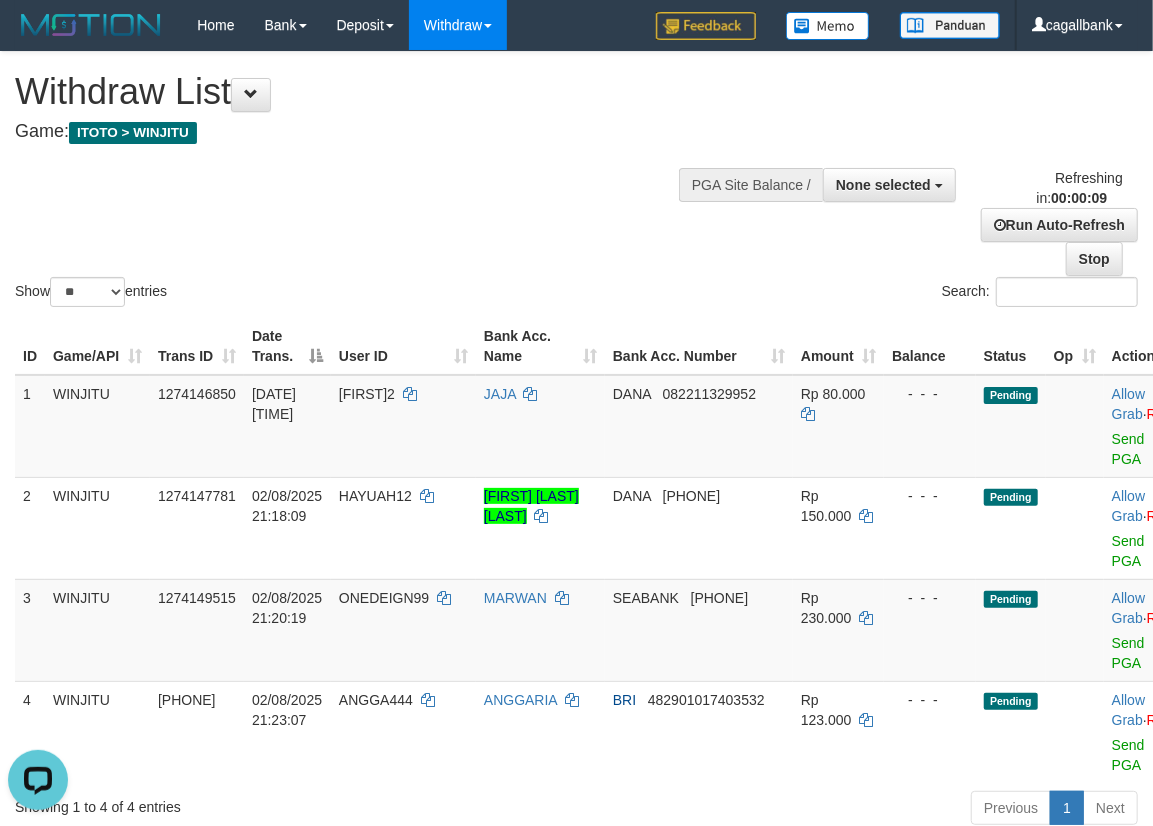 scroll, scrollTop: 0, scrollLeft: 0, axis: both 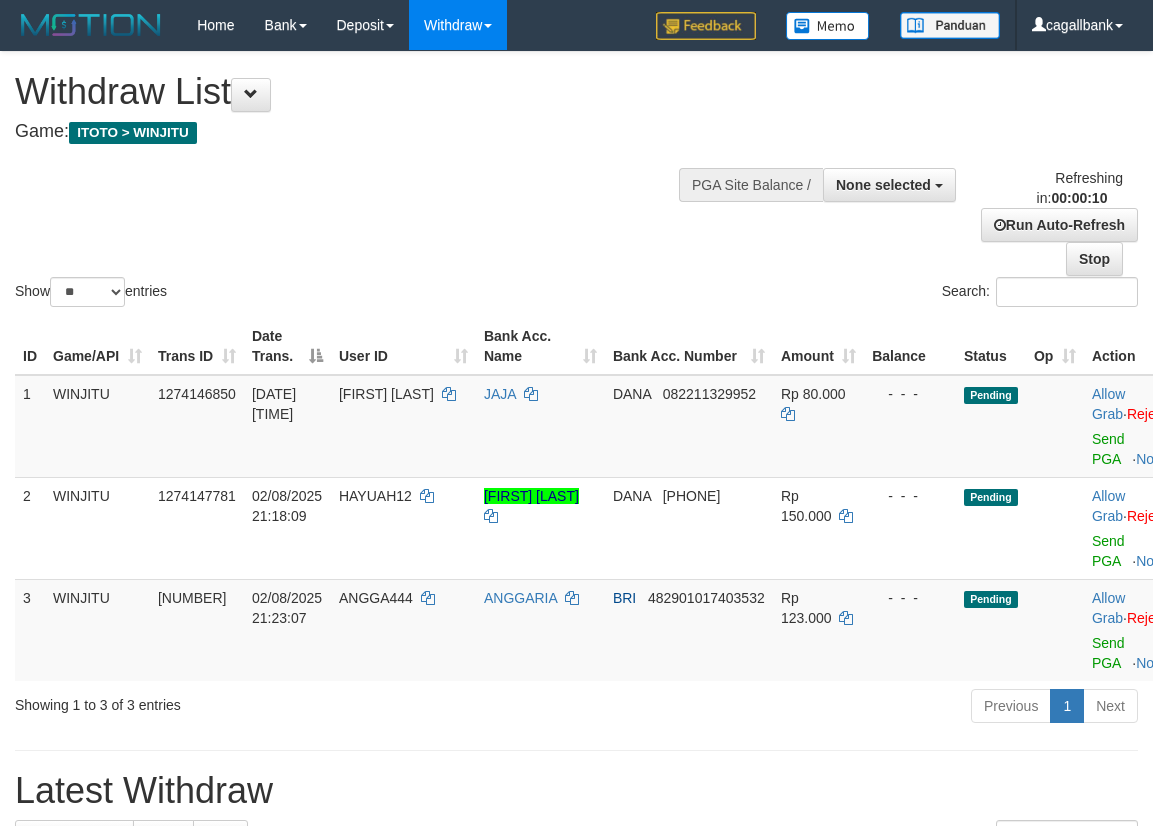 select 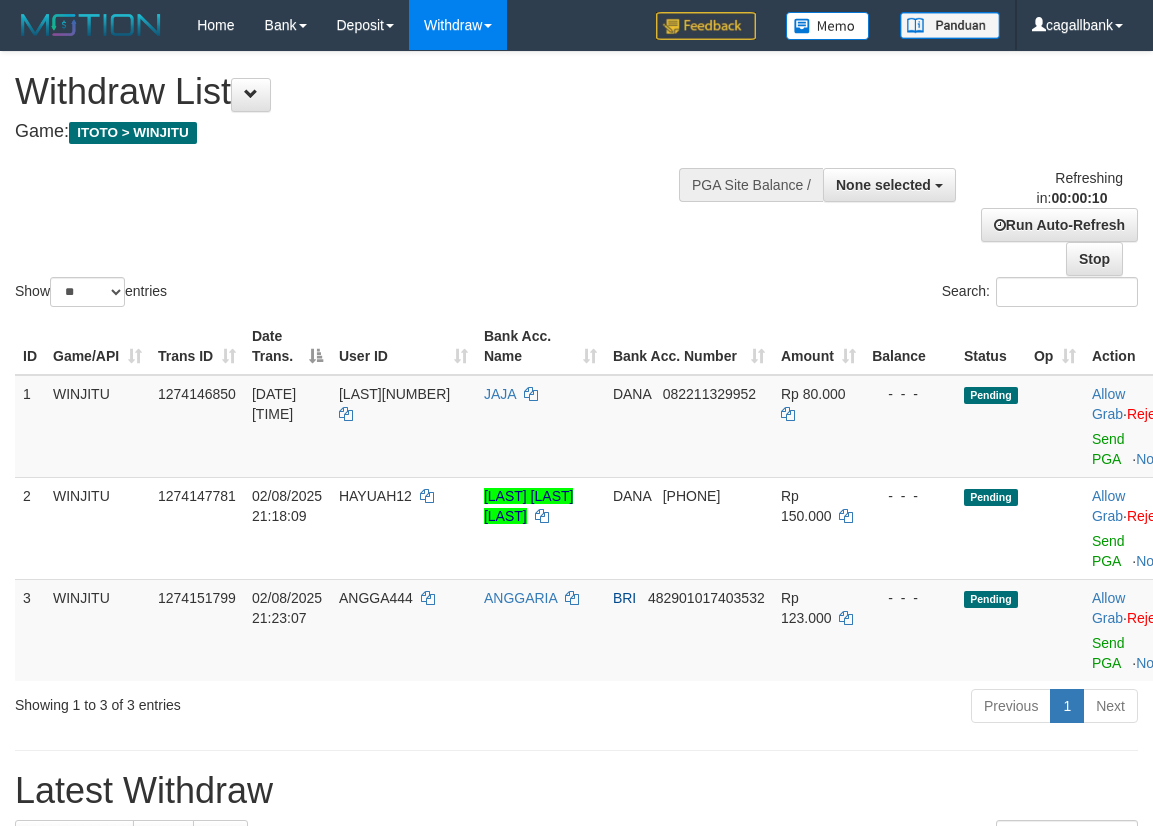 select 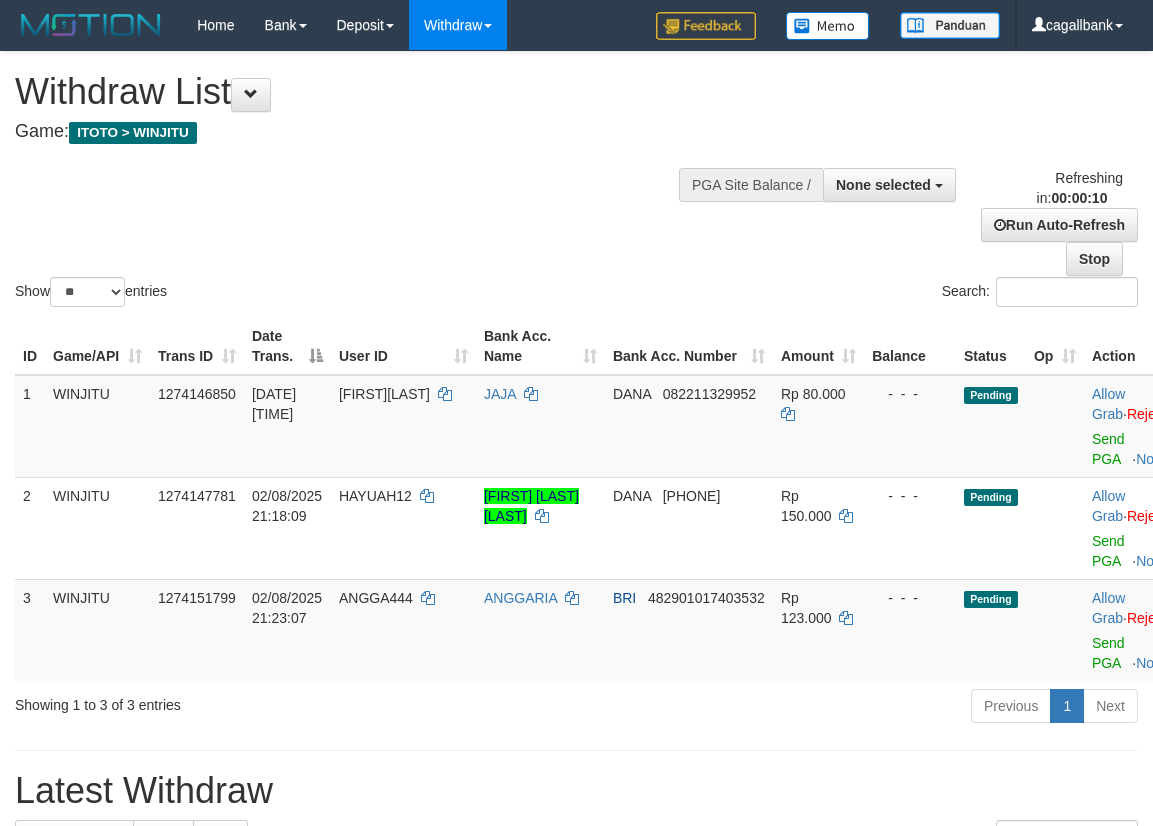 select 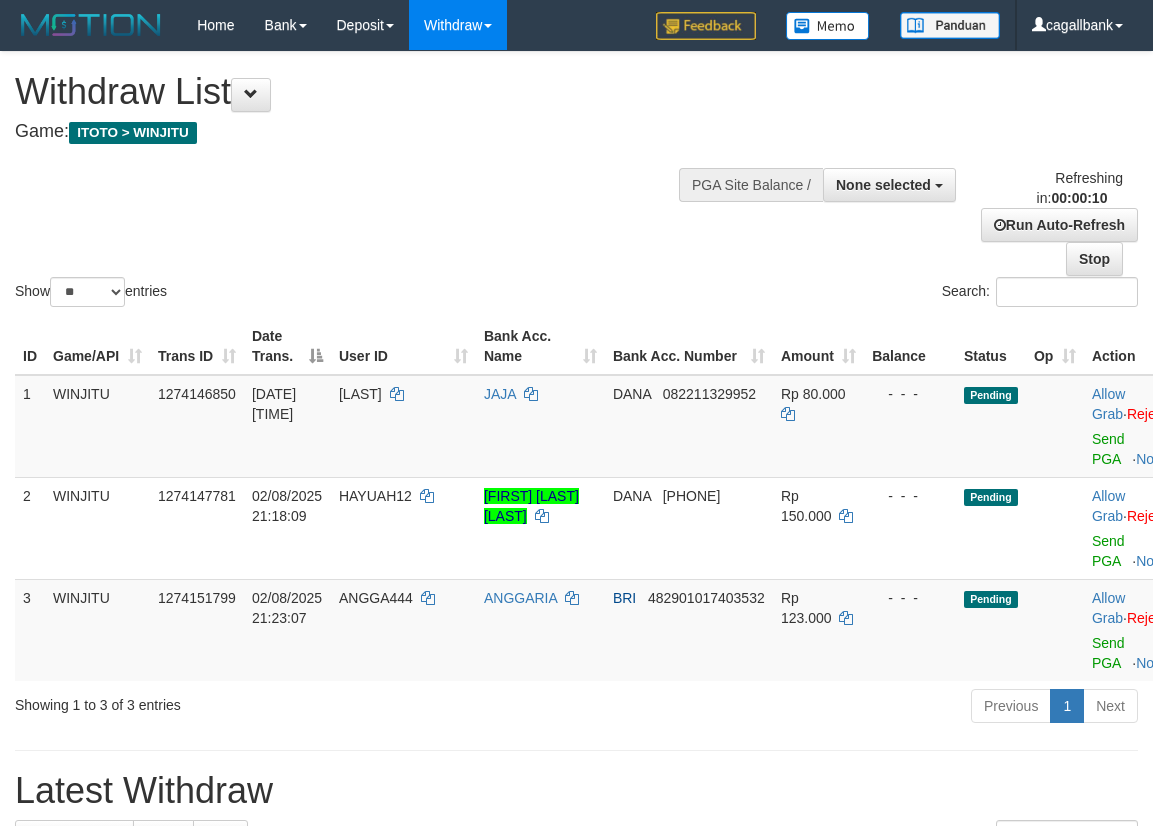 select 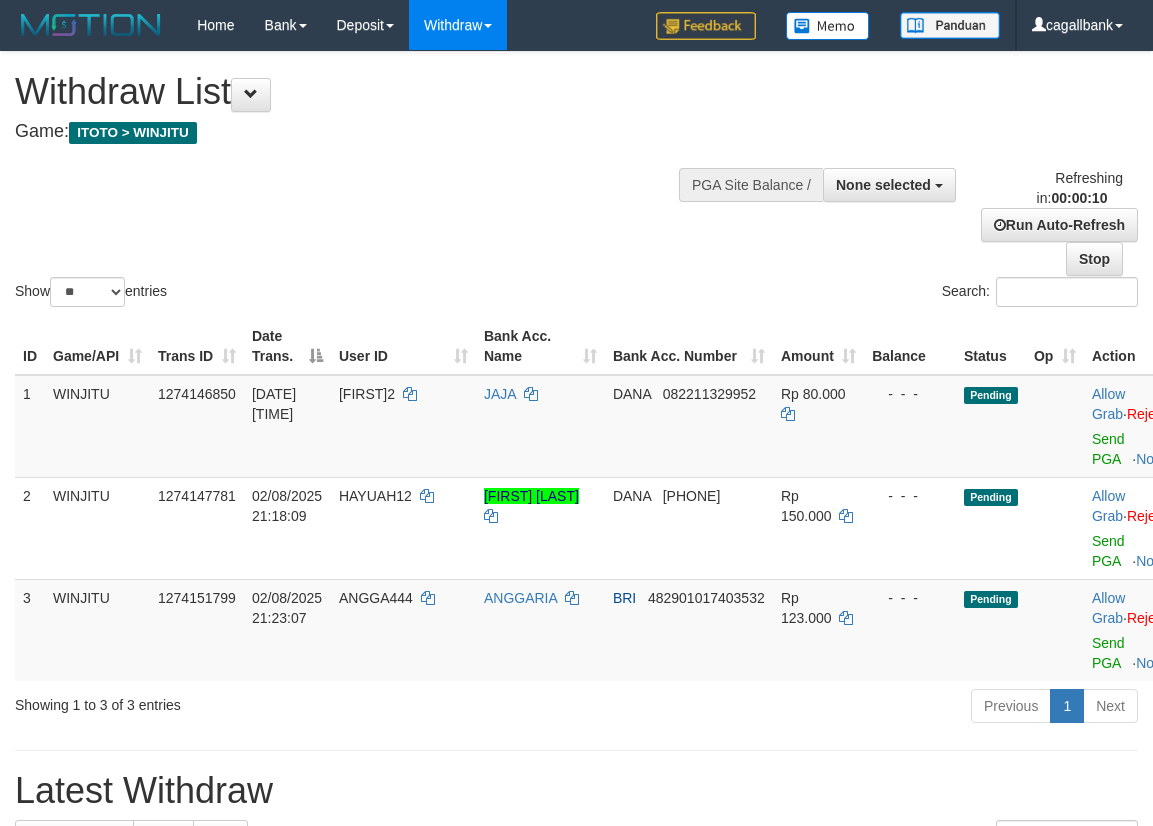 select 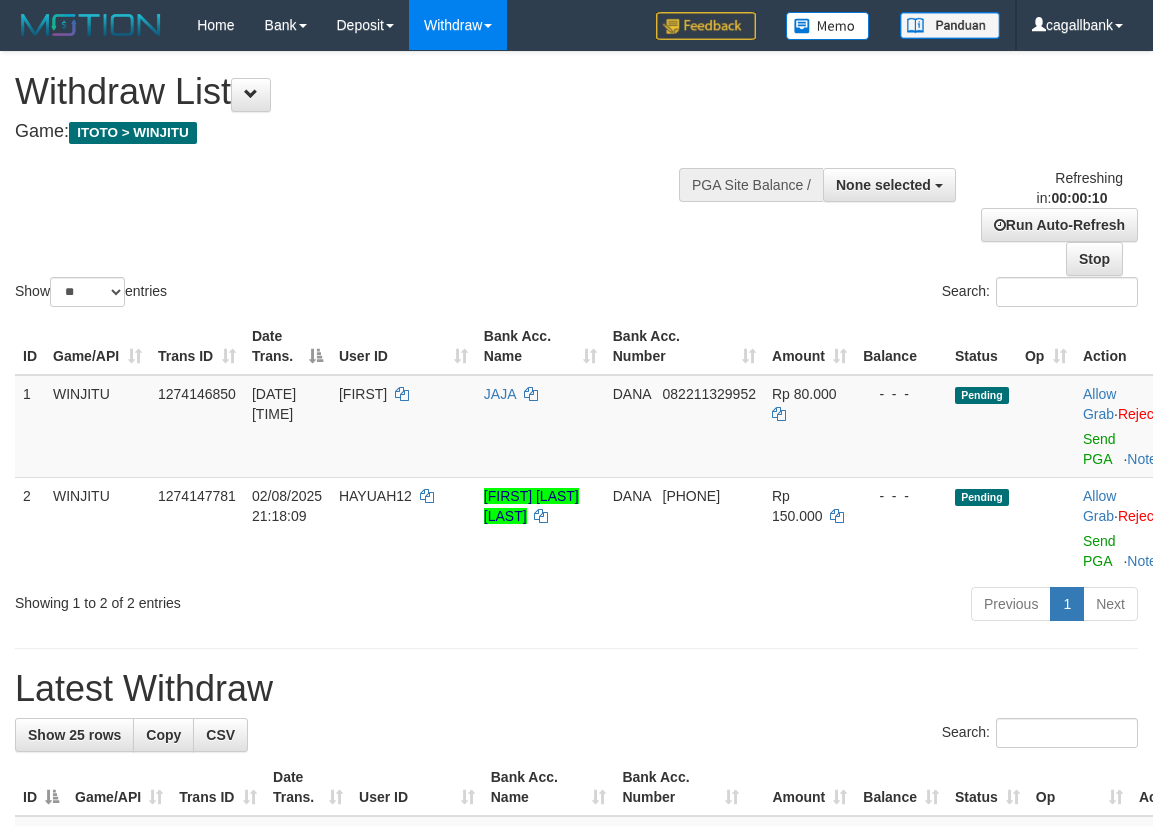 select 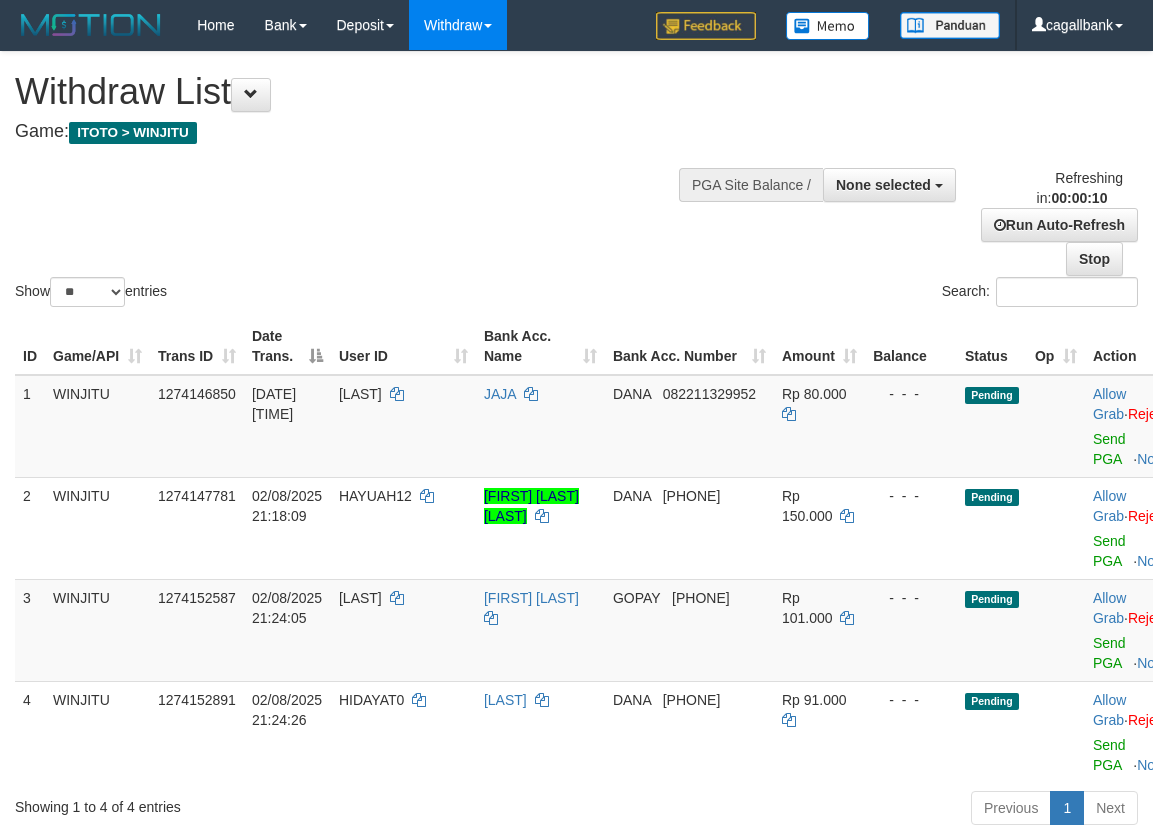 select 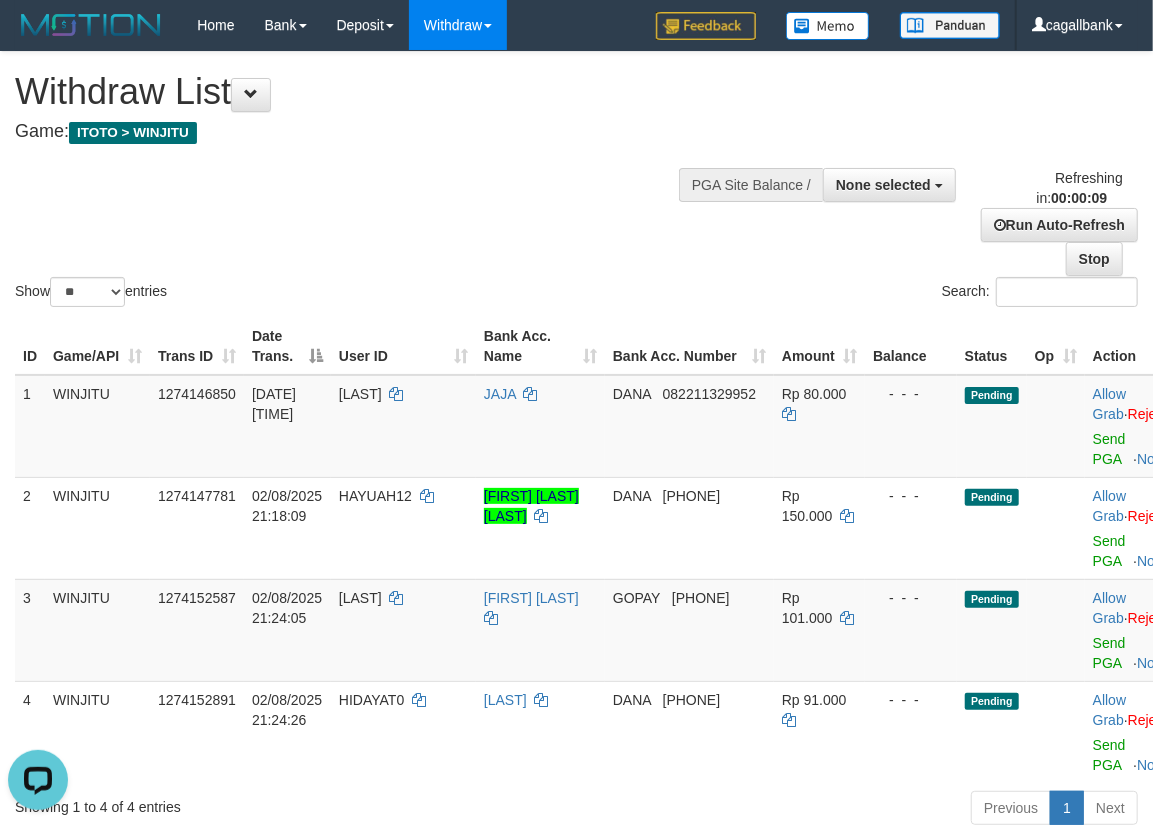 scroll, scrollTop: 0, scrollLeft: 0, axis: both 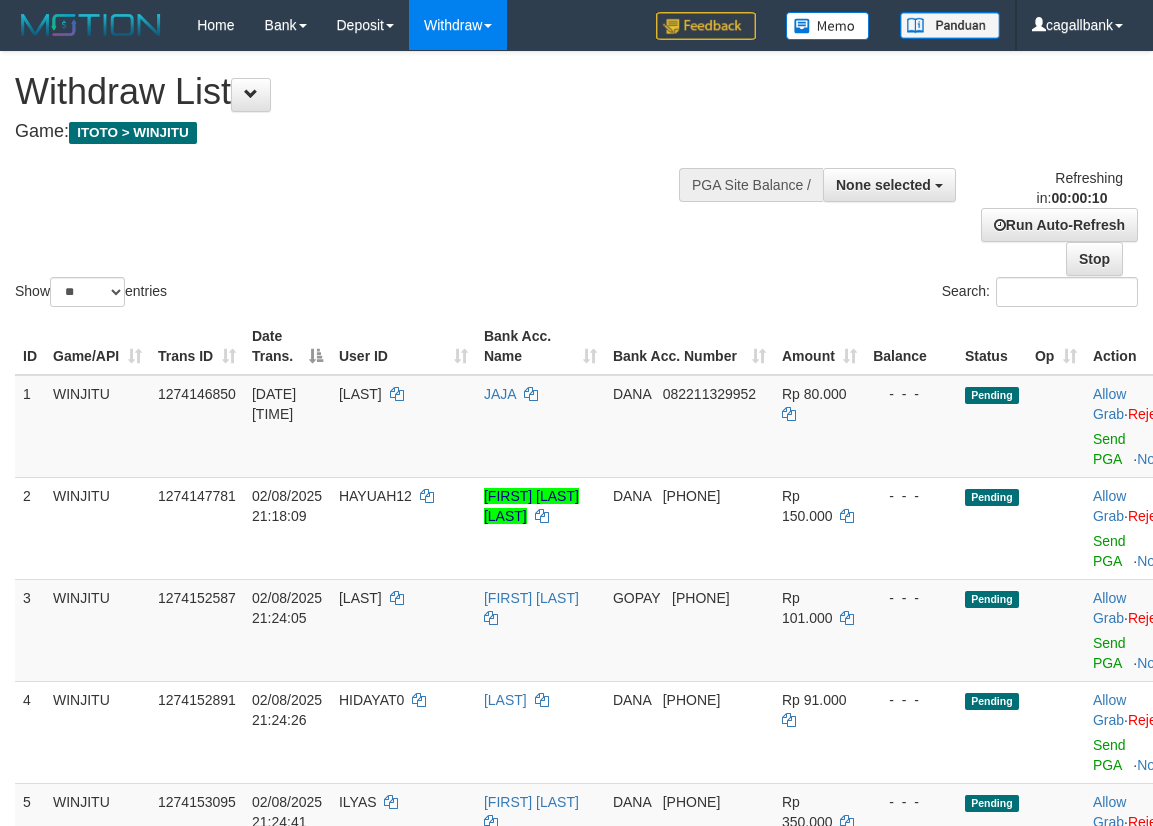 select 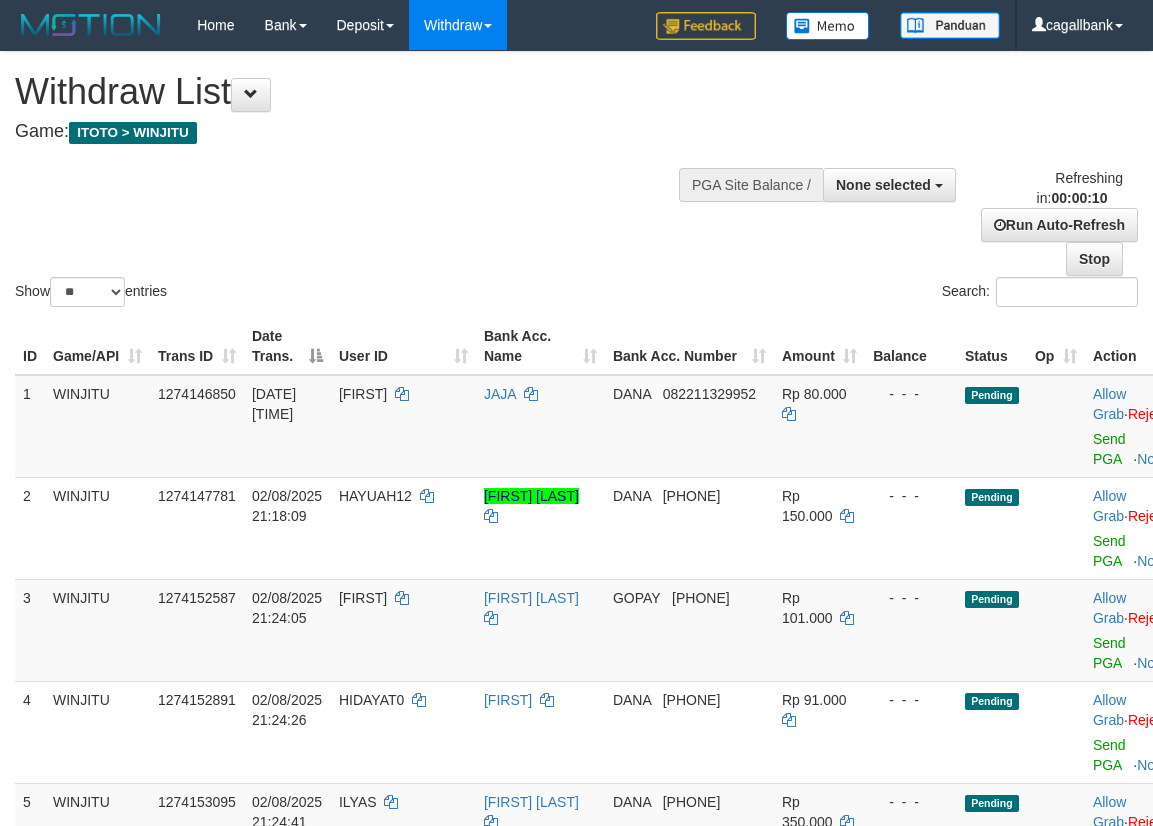 select 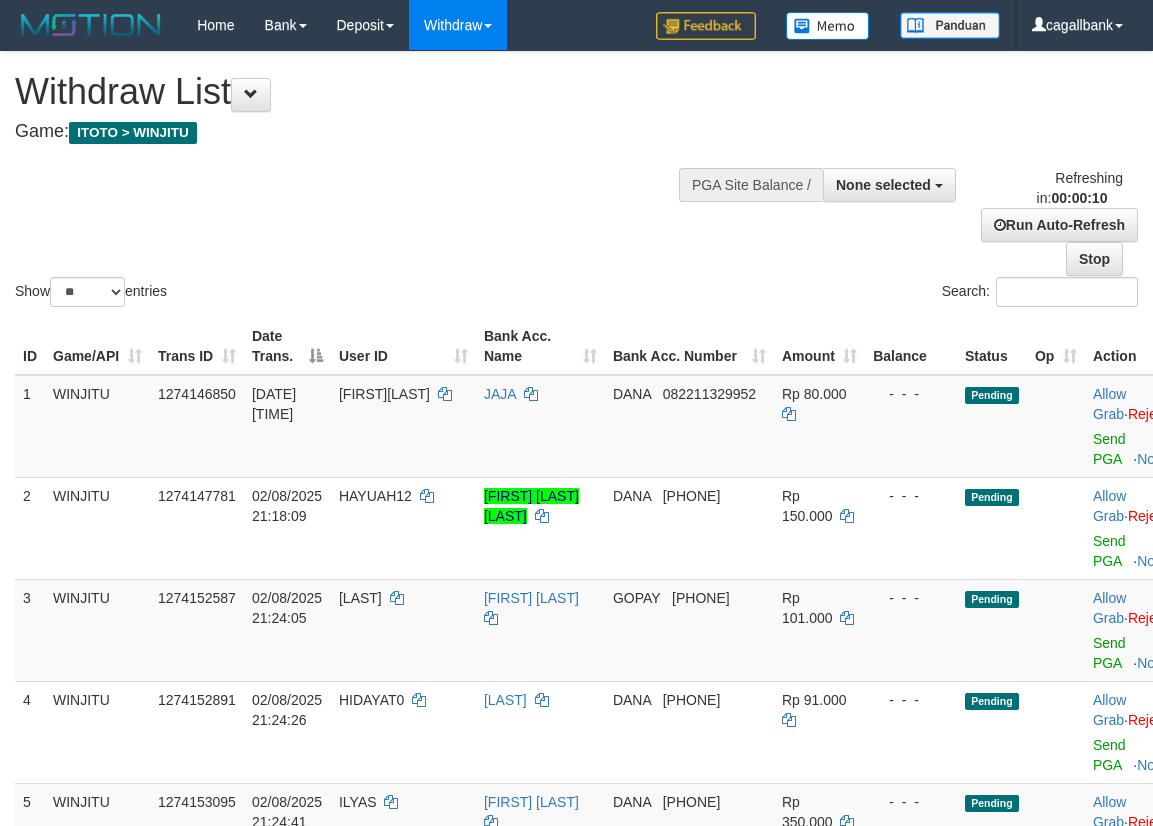 select 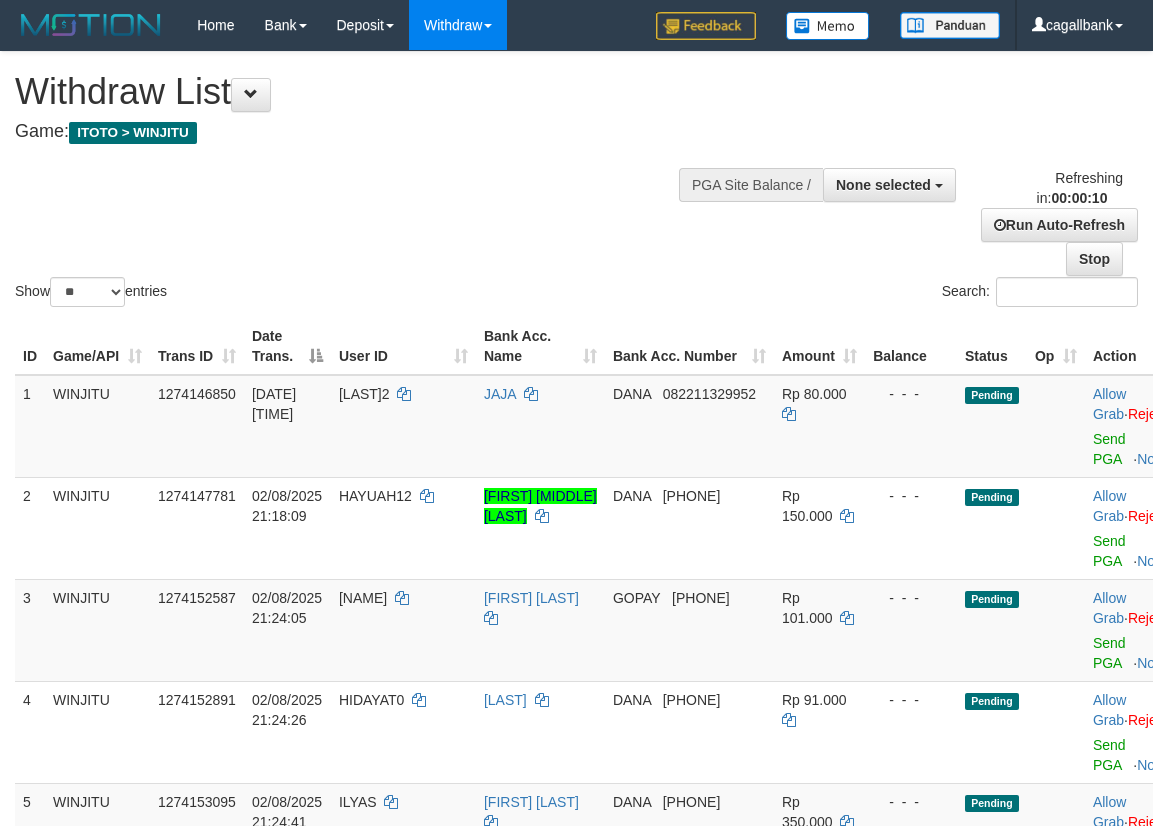 select 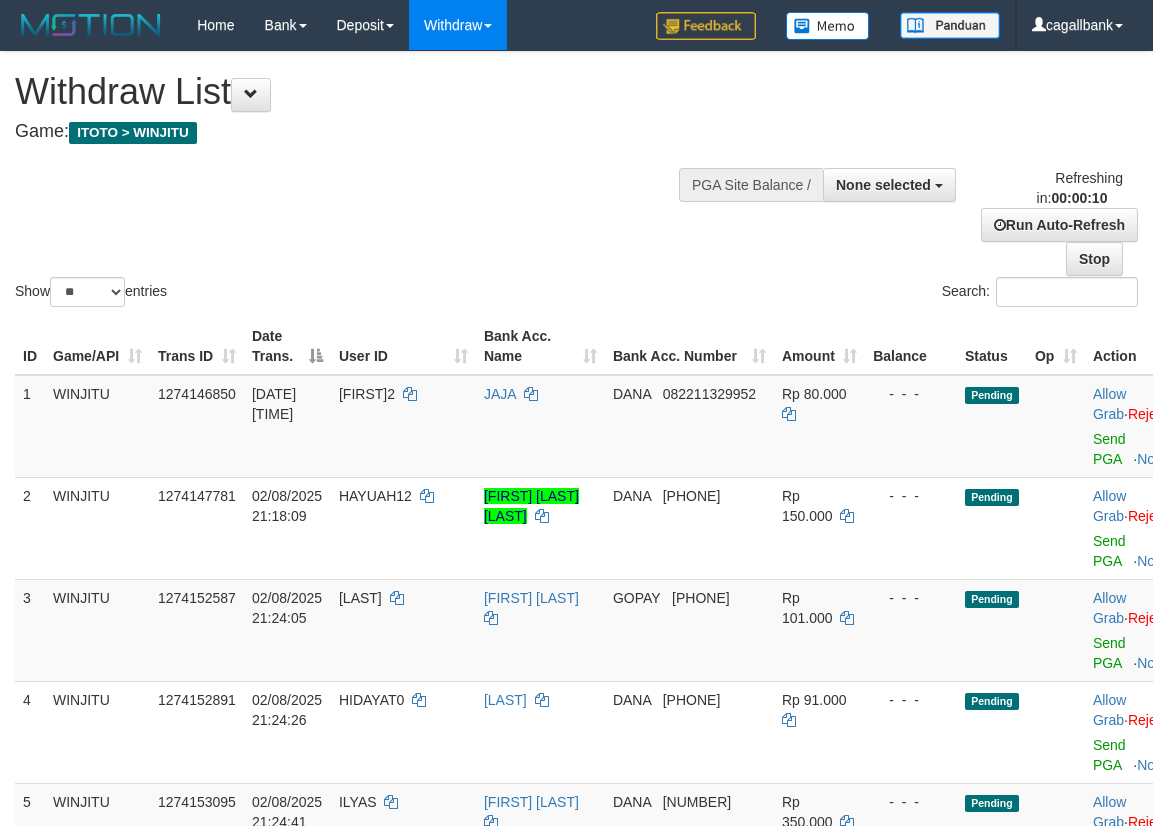 select 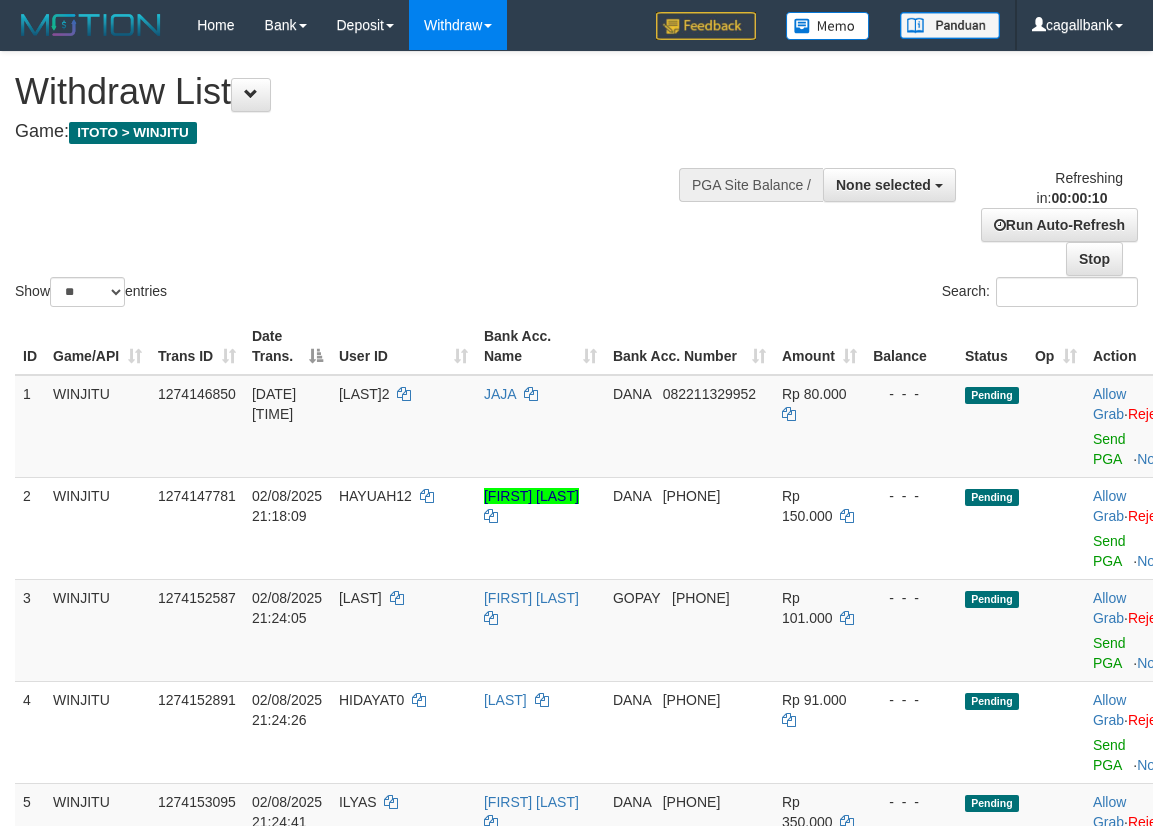 select 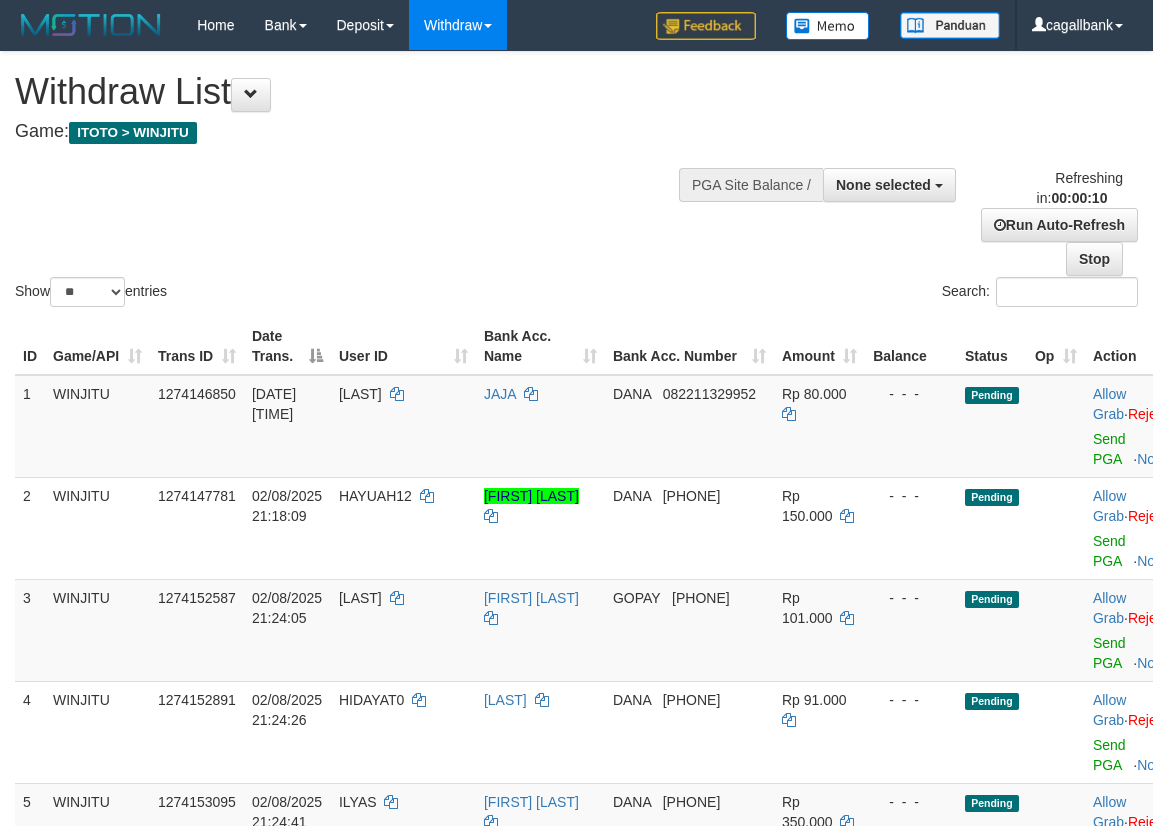 select 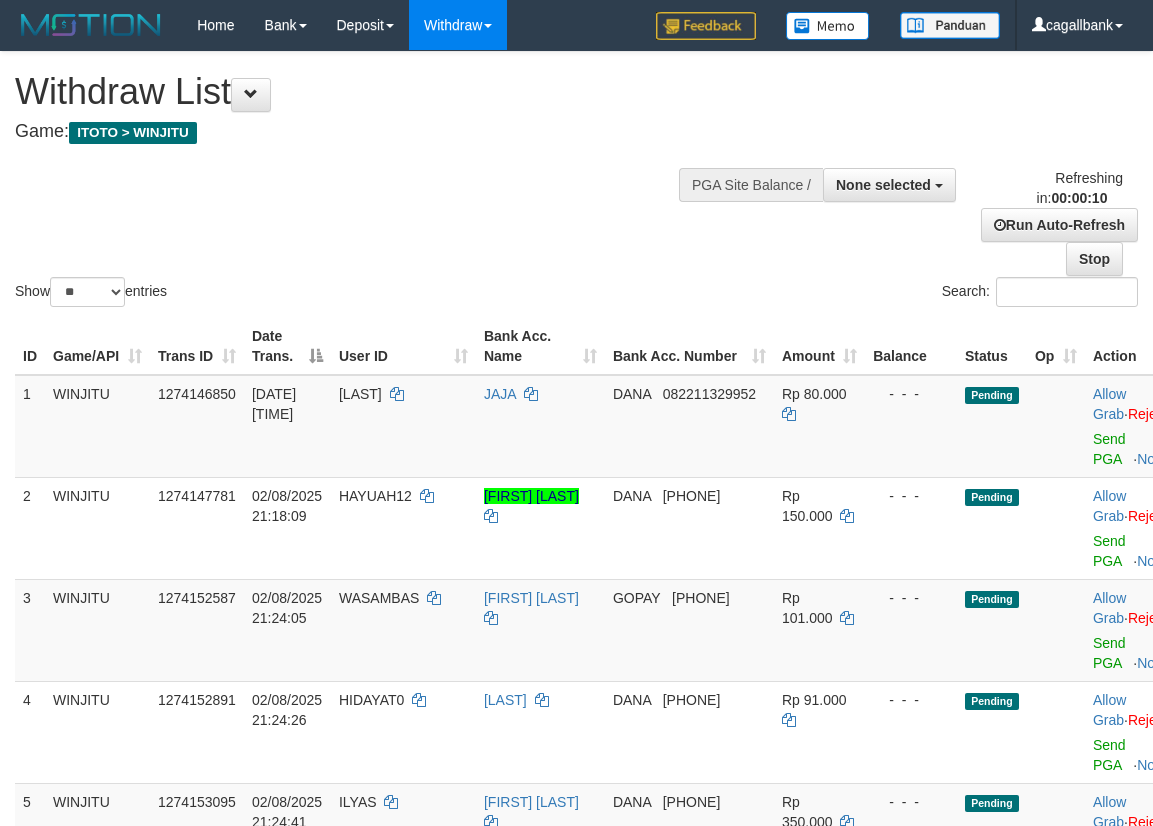 select 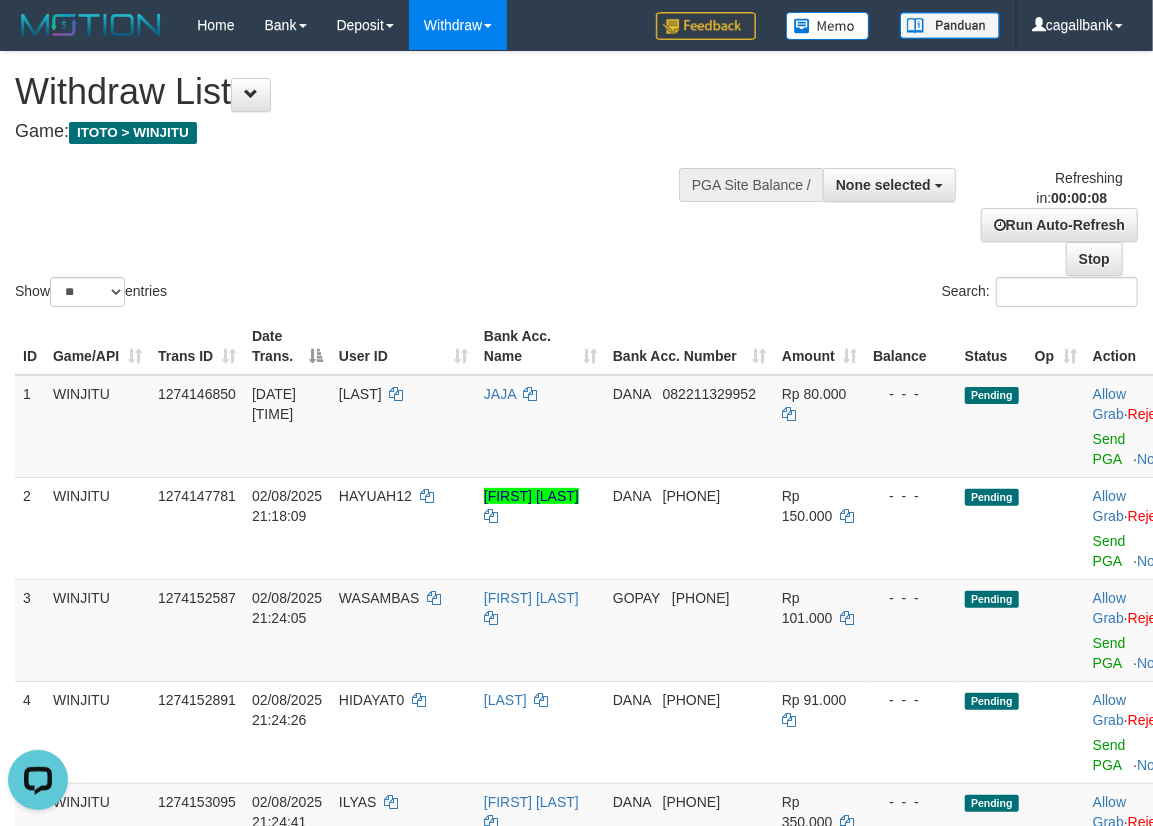 scroll, scrollTop: 0, scrollLeft: 0, axis: both 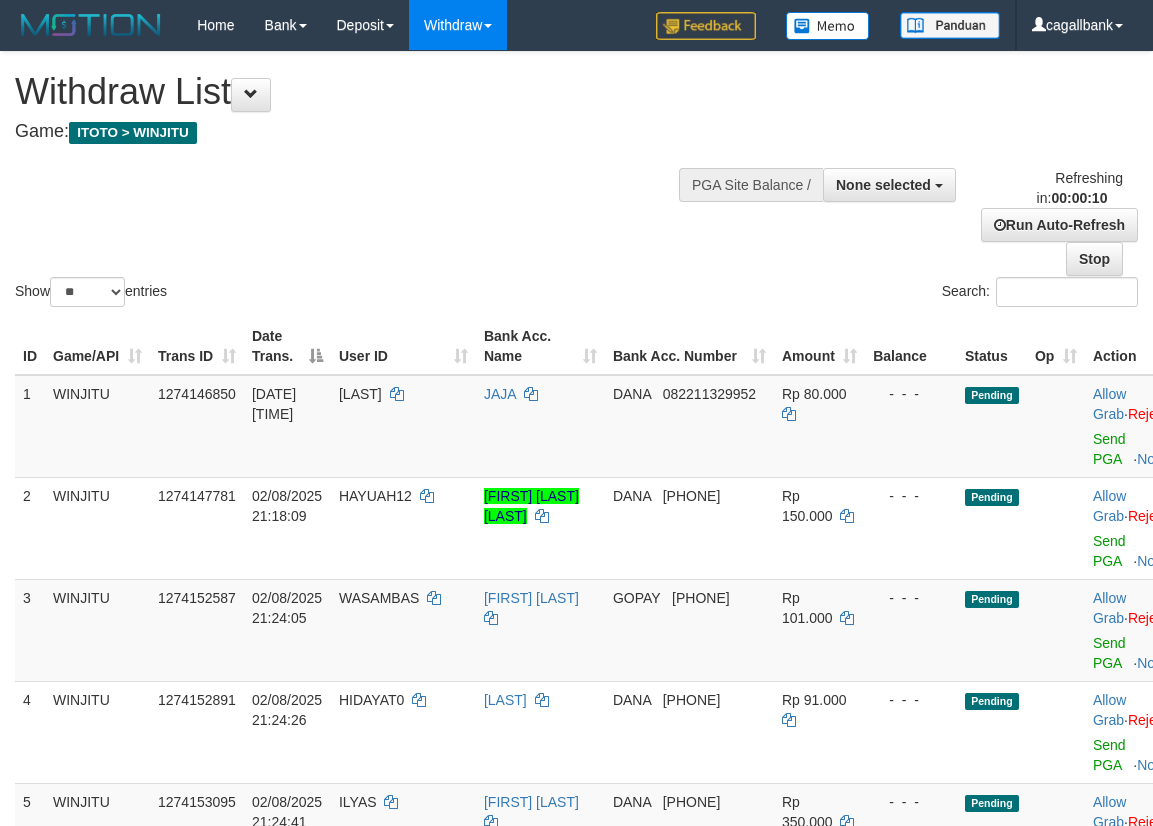 select 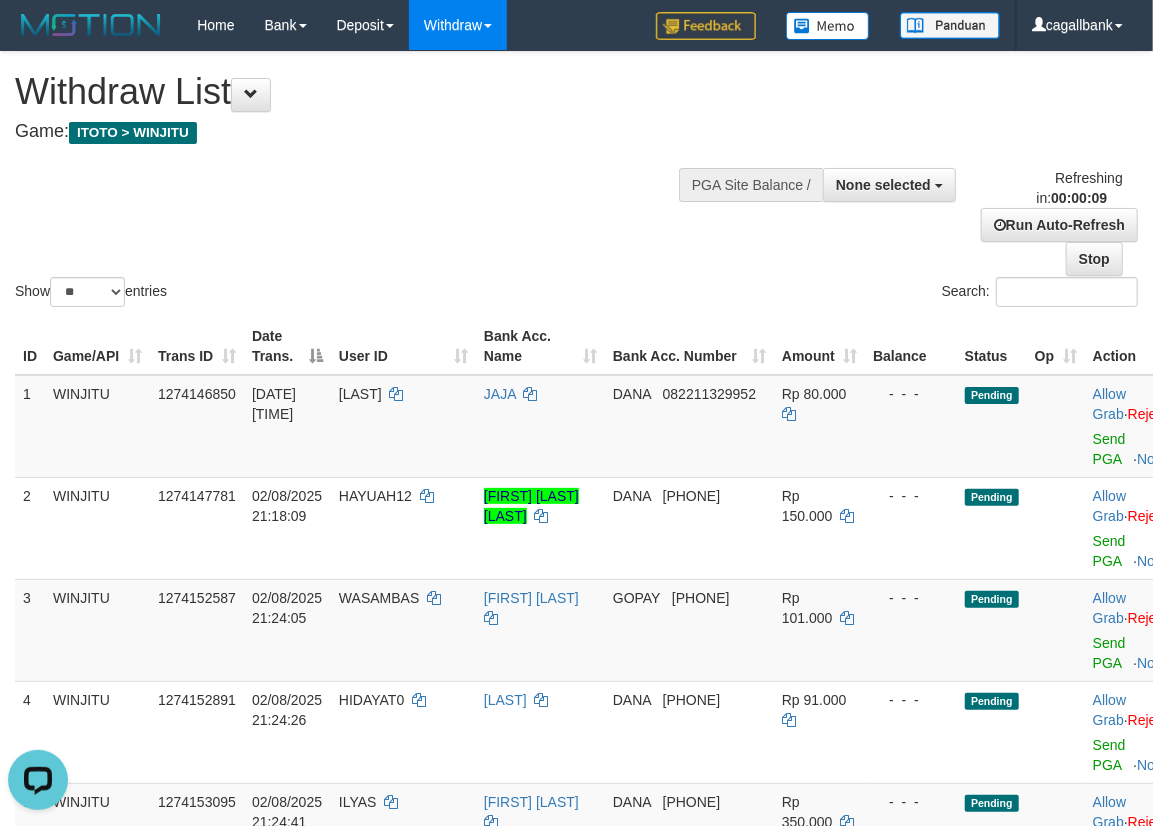 scroll, scrollTop: 0, scrollLeft: 0, axis: both 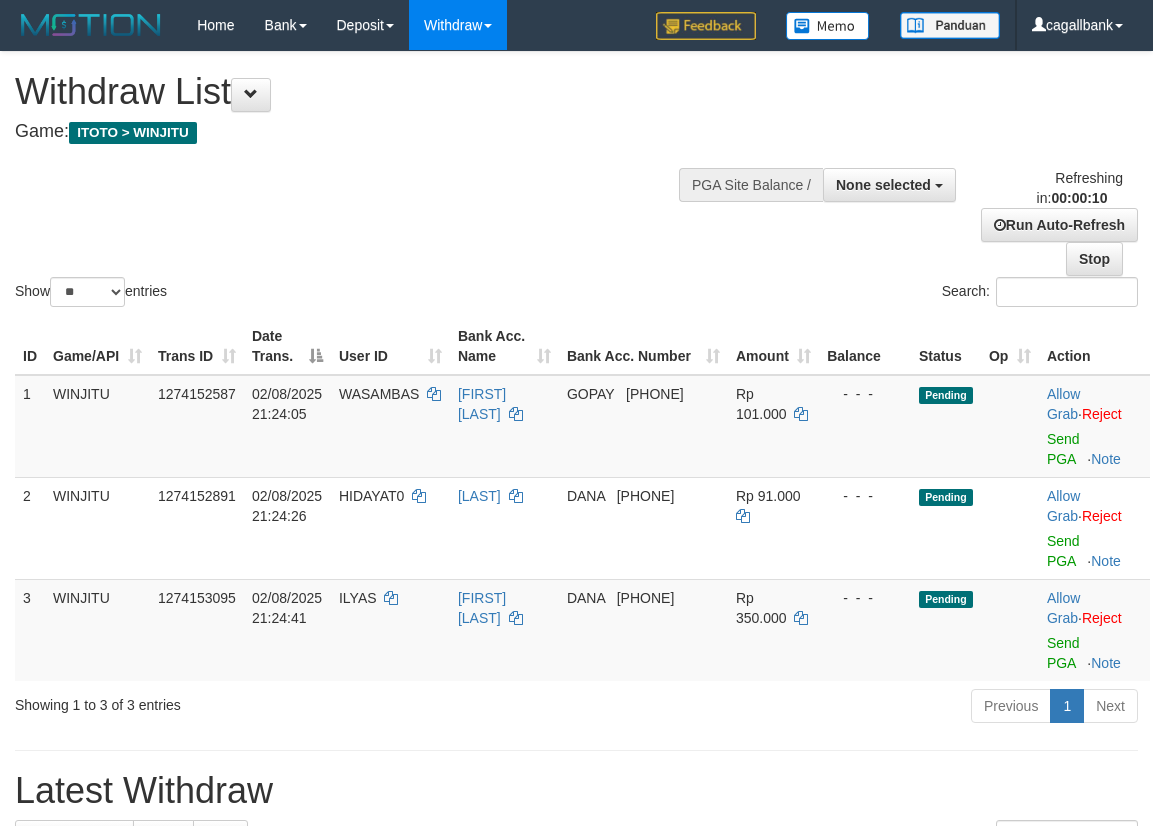 select 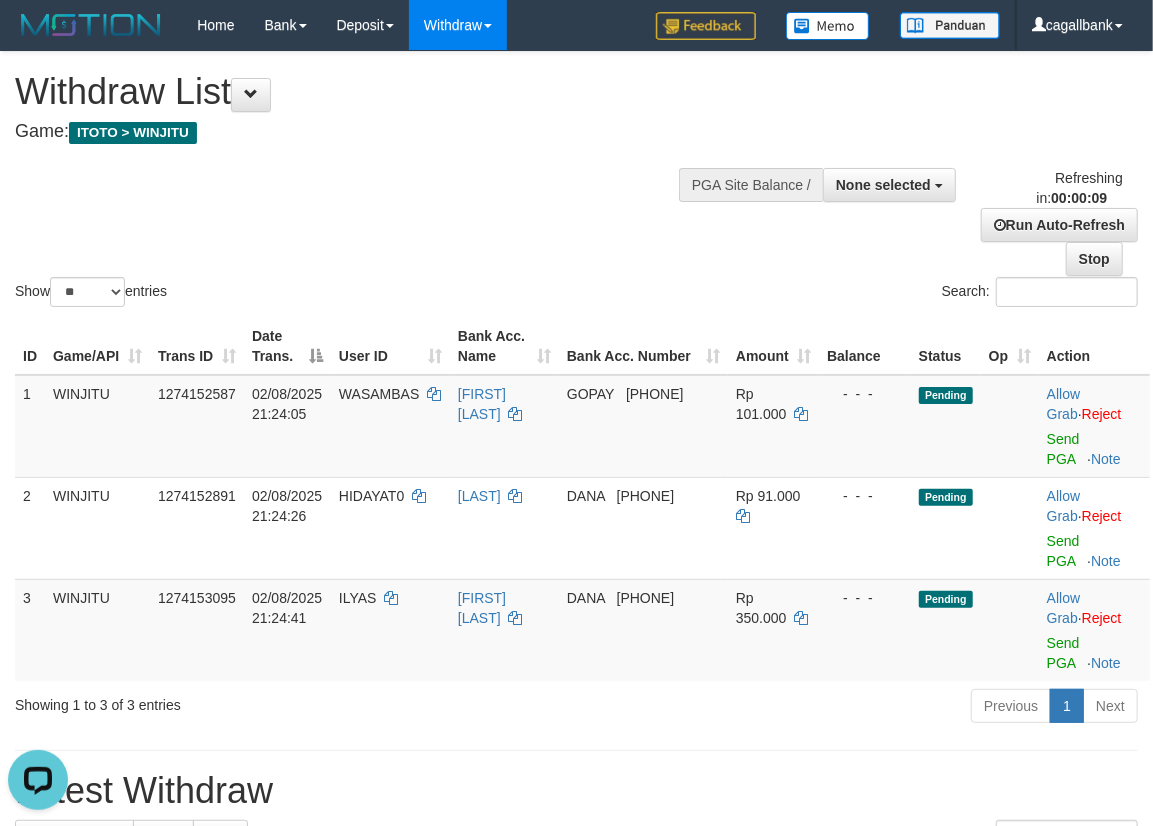 scroll, scrollTop: 0, scrollLeft: 0, axis: both 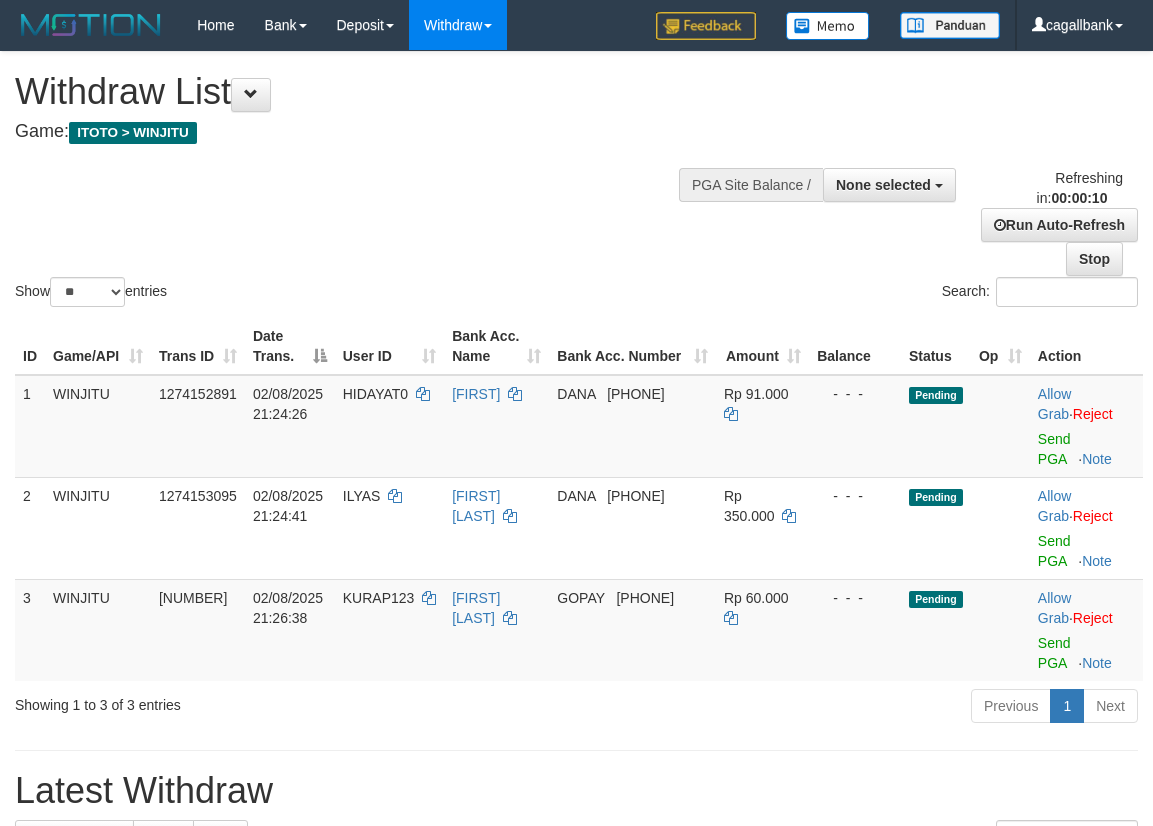 select 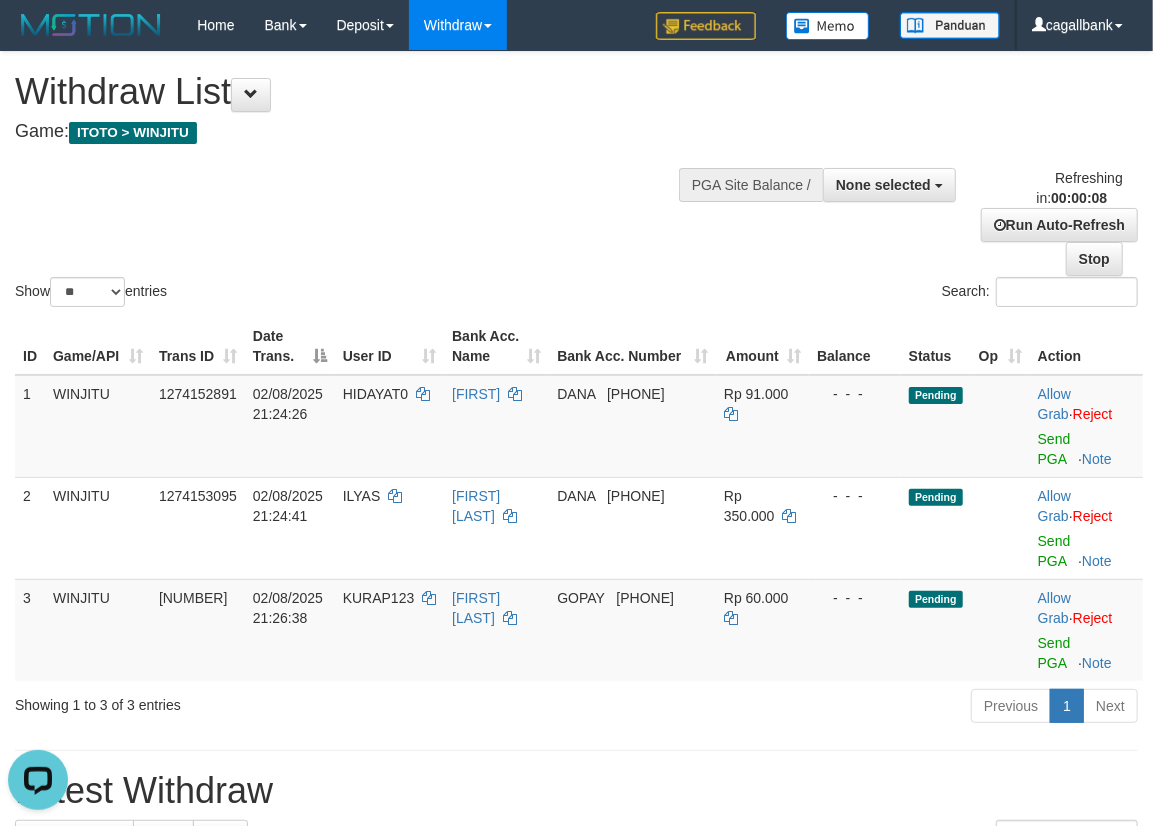 scroll, scrollTop: 0, scrollLeft: 0, axis: both 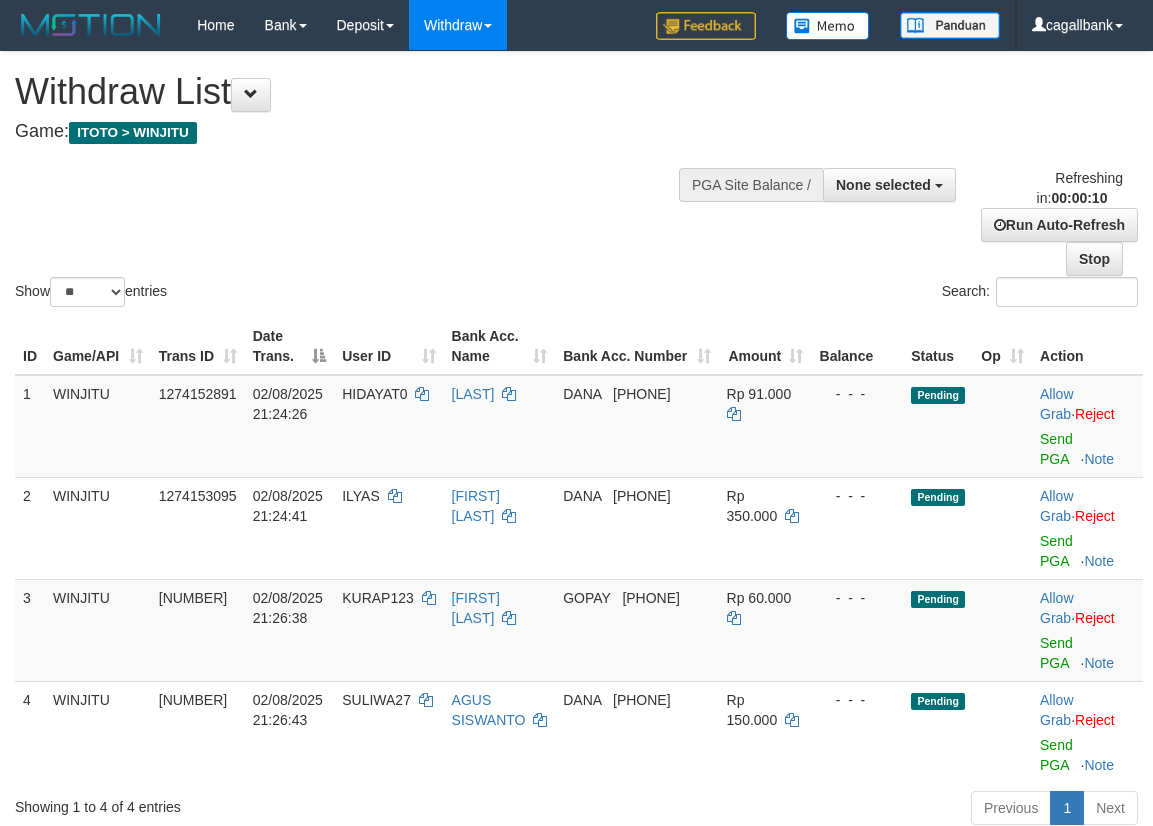 select 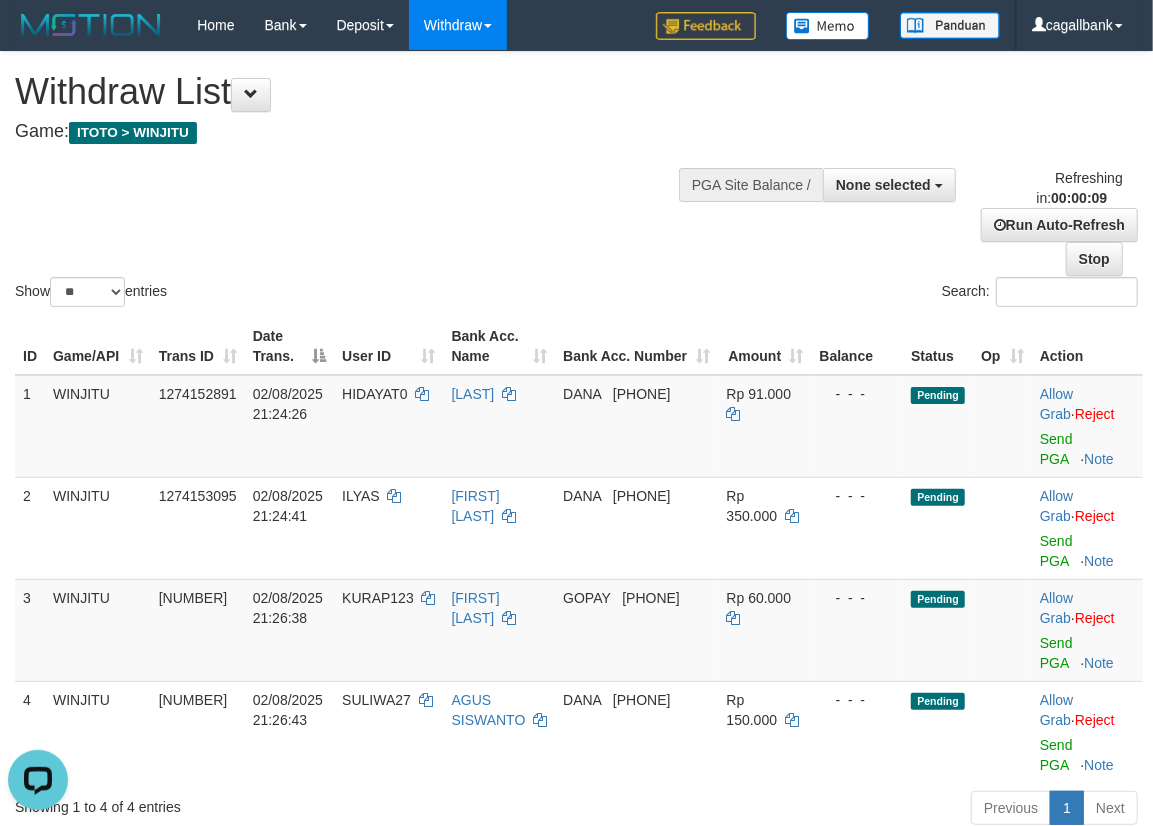 scroll, scrollTop: 0, scrollLeft: 0, axis: both 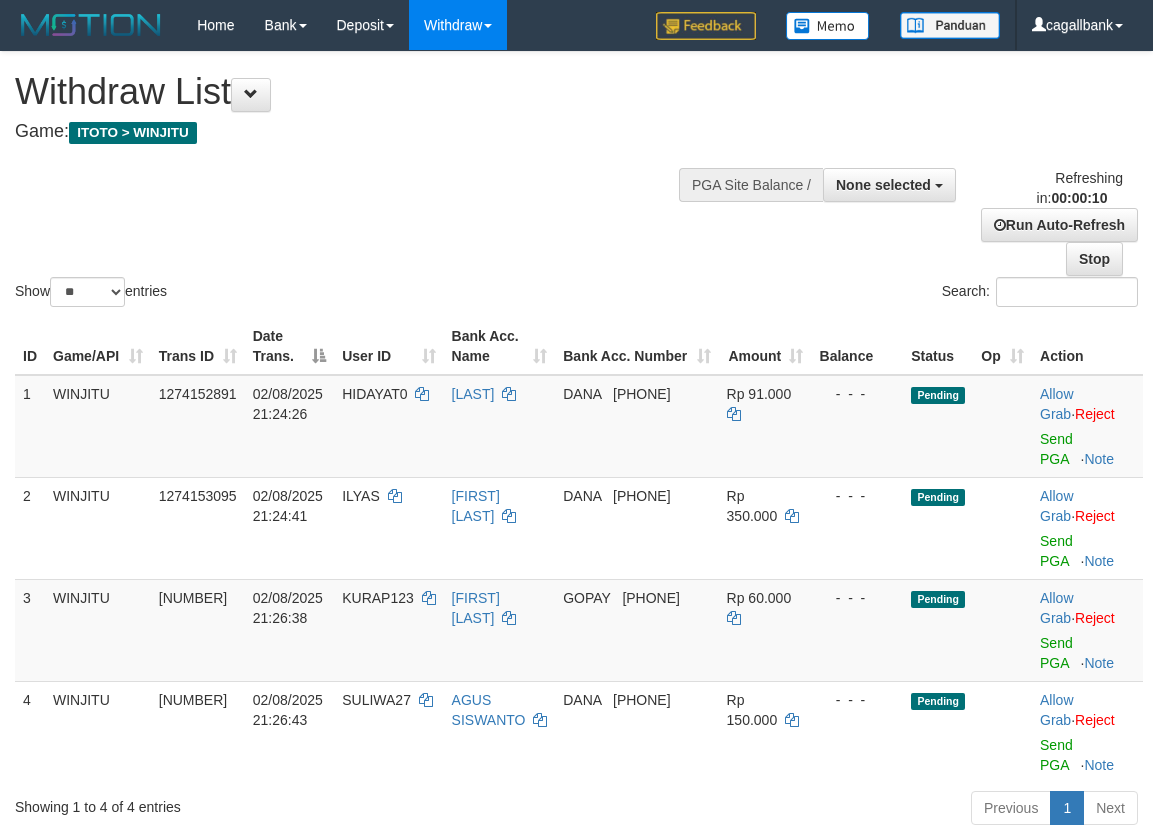 select 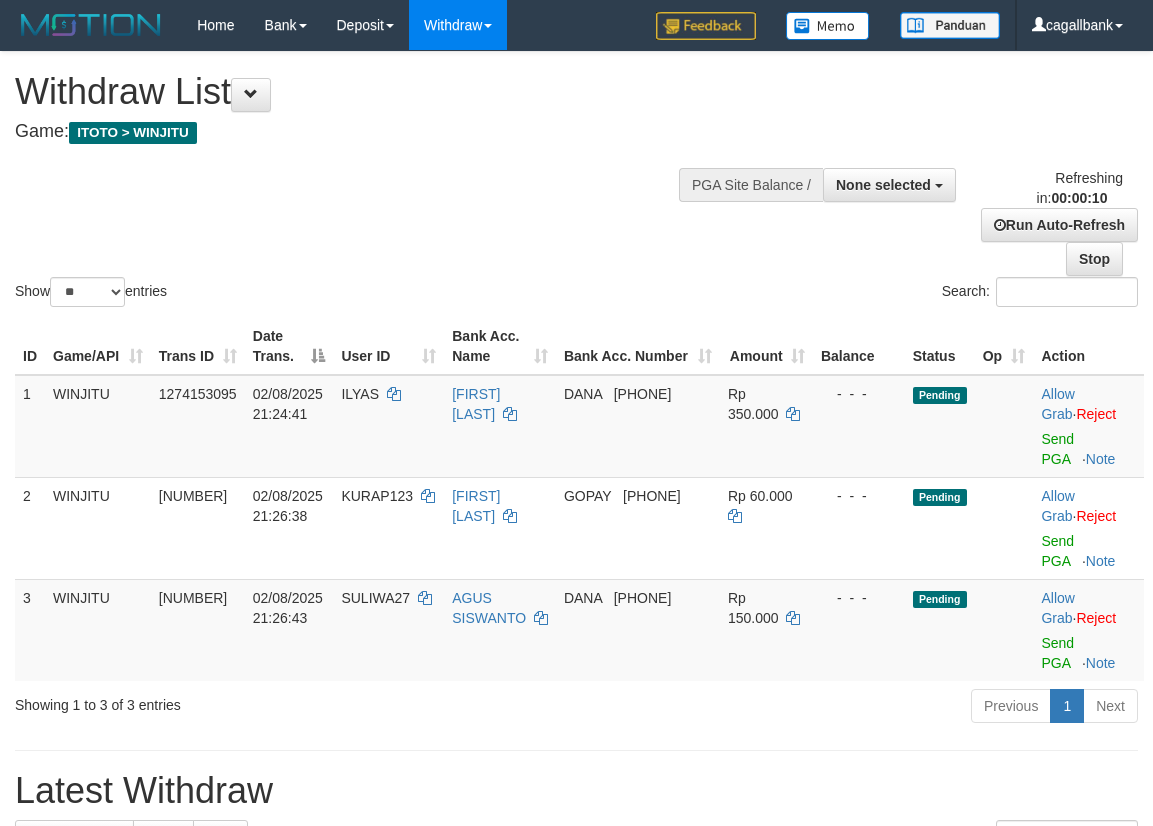 select 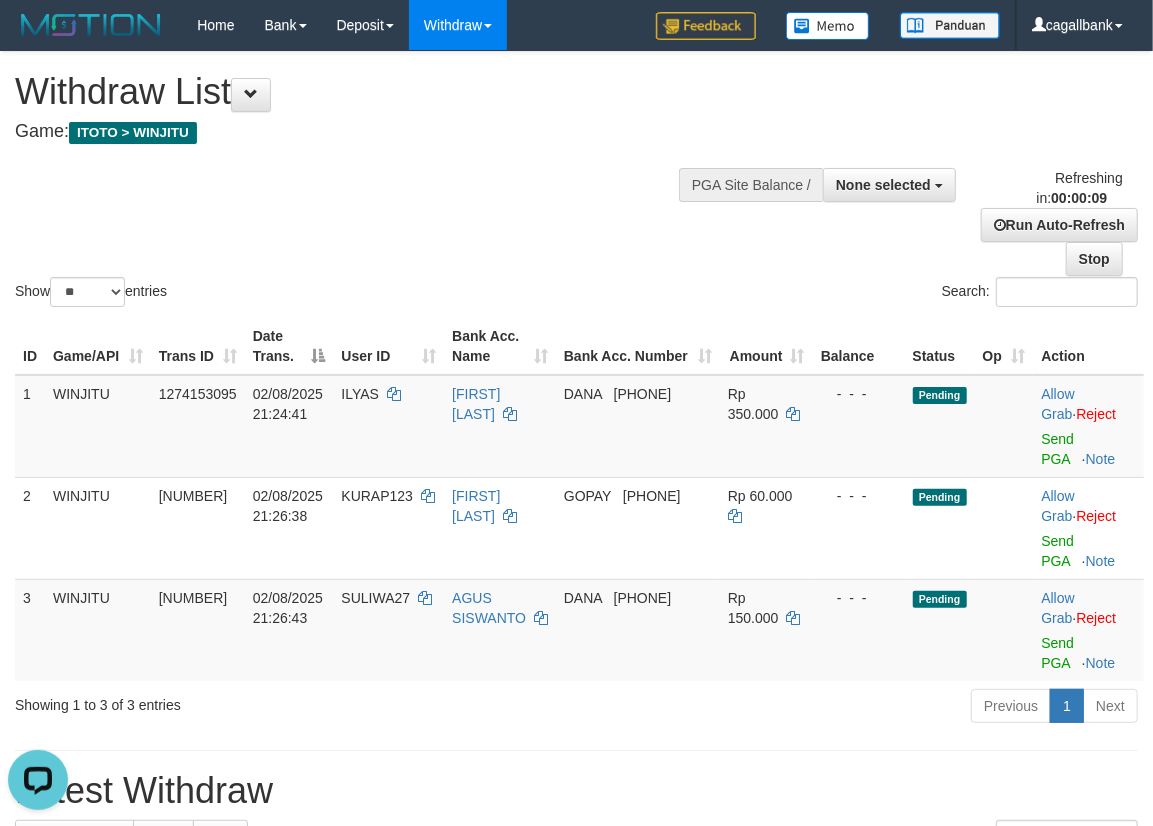 scroll, scrollTop: 0, scrollLeft: 0, axis: both 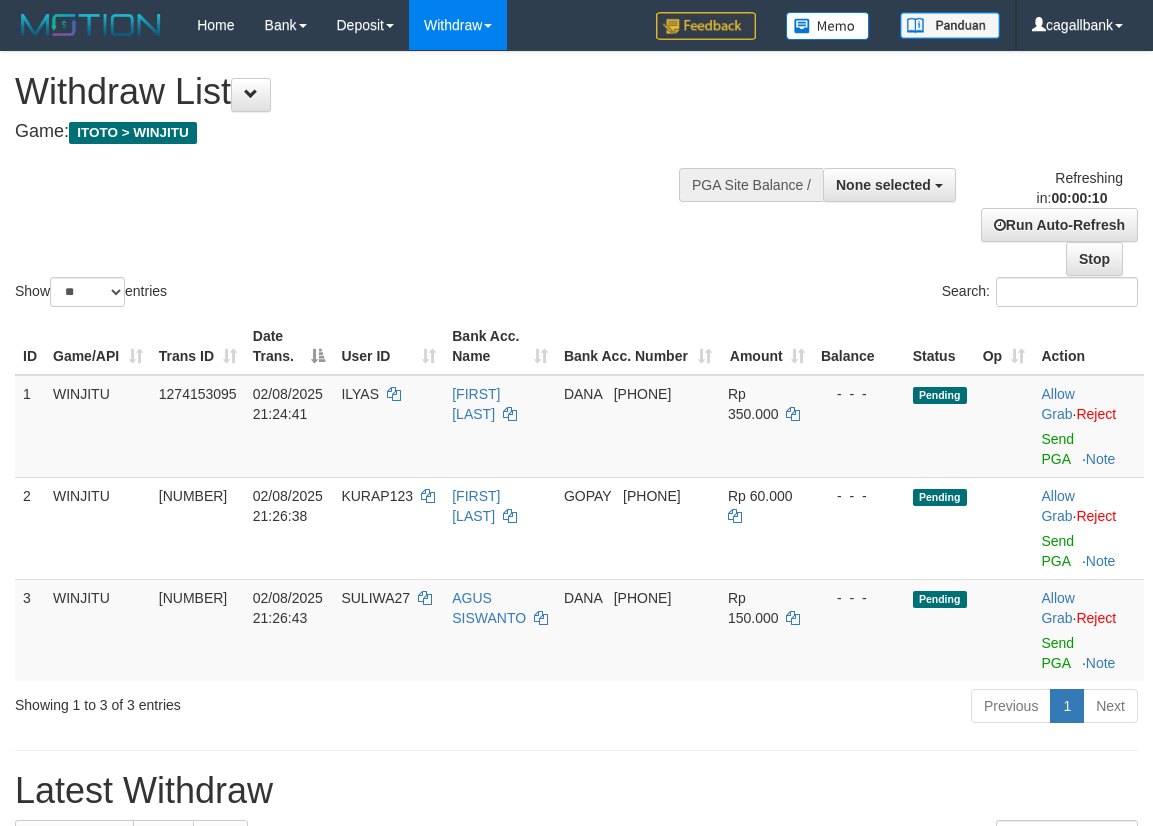 select 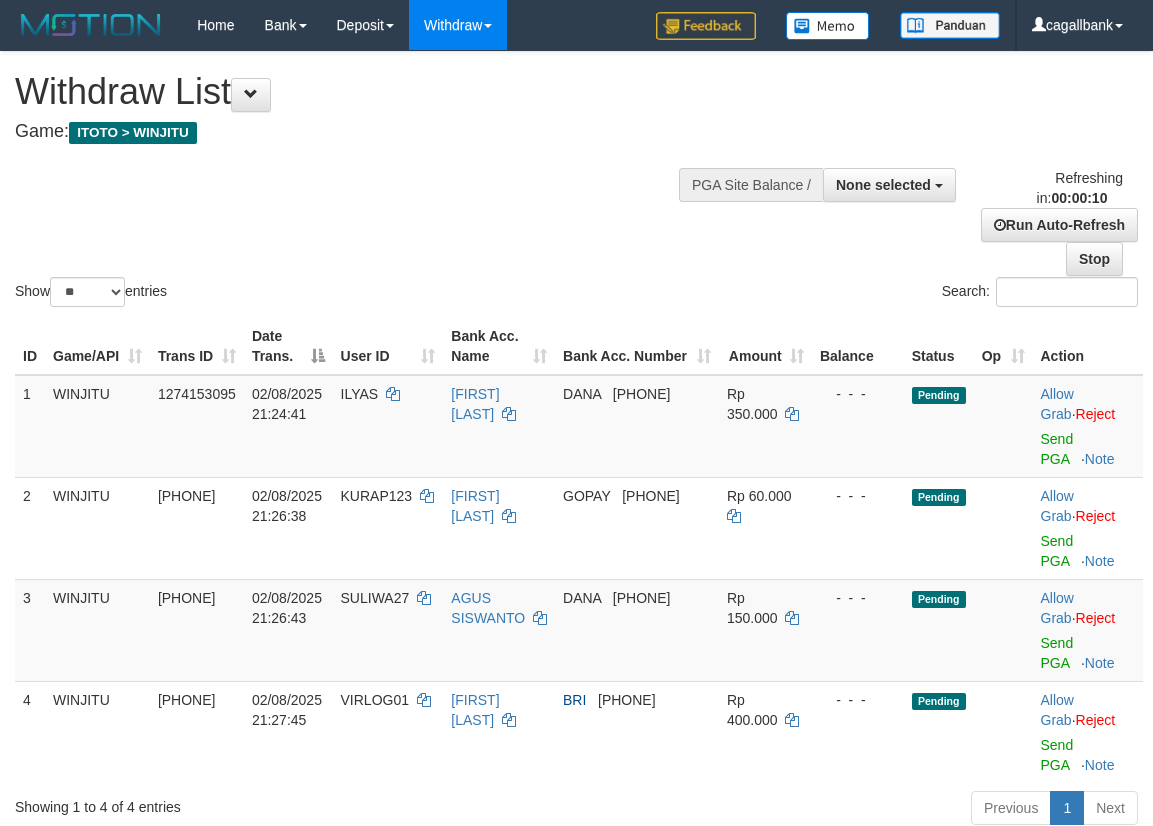 select 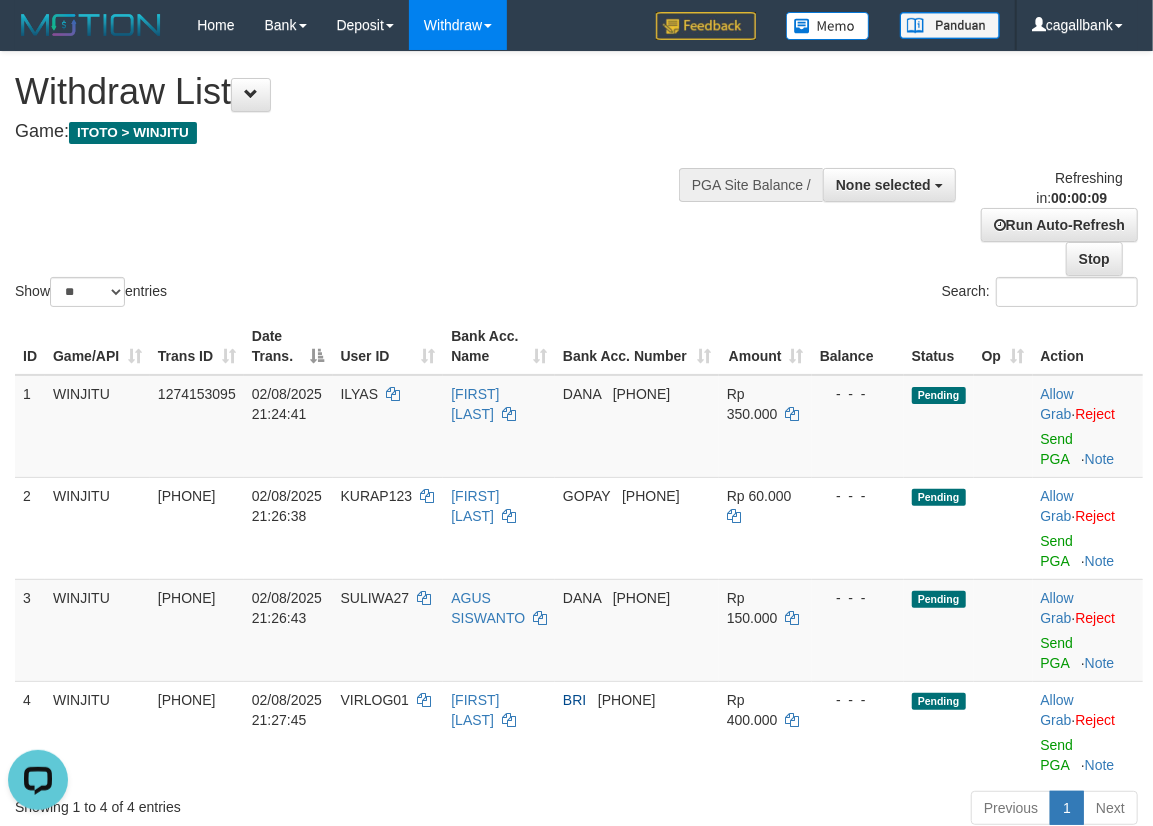 scroll, scrollTop: 0, scrollLeft: 0, axis: both 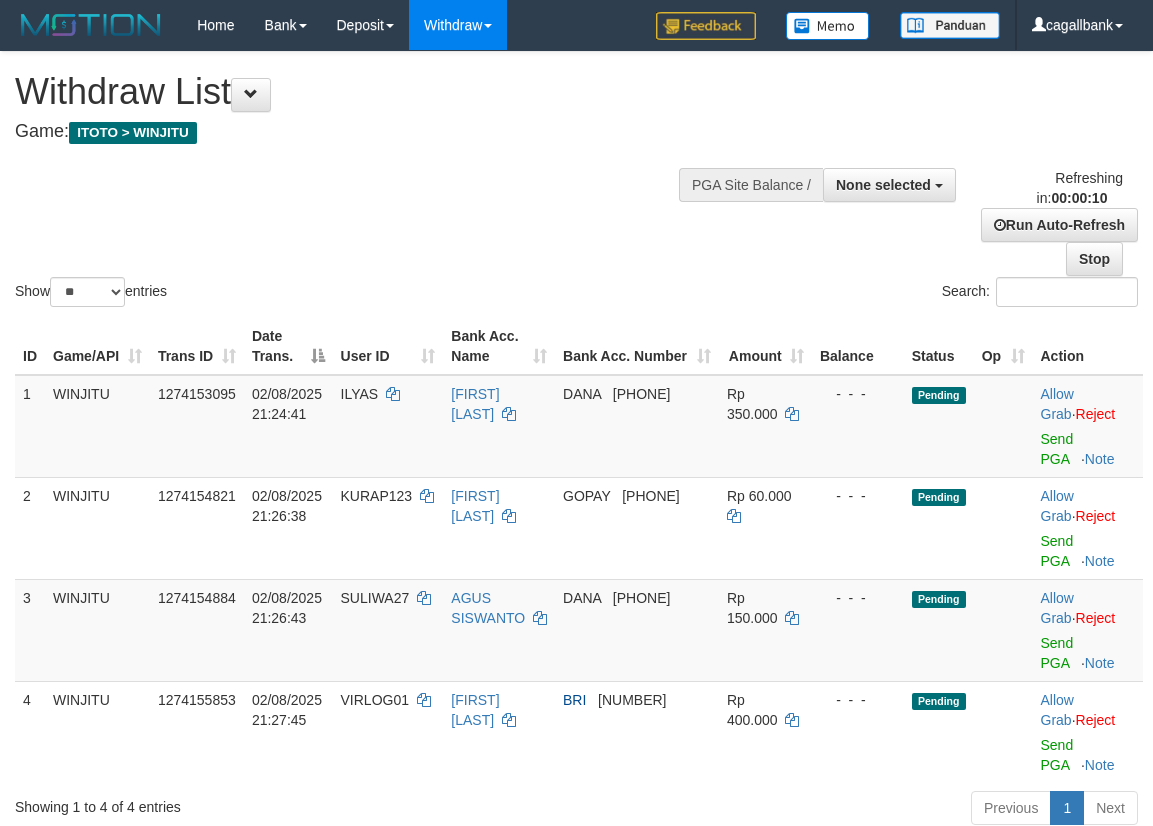 select 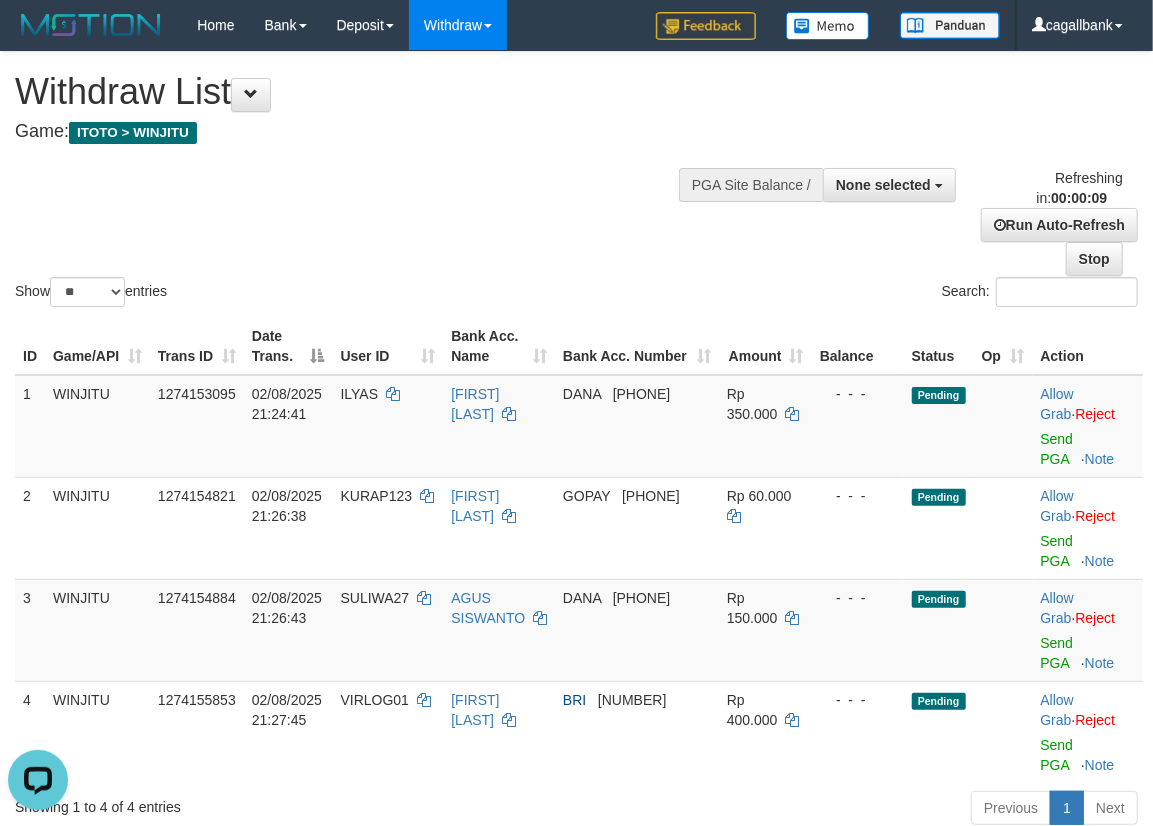scroll, scrollTop: 0, scrollLeft: 0, axis: both 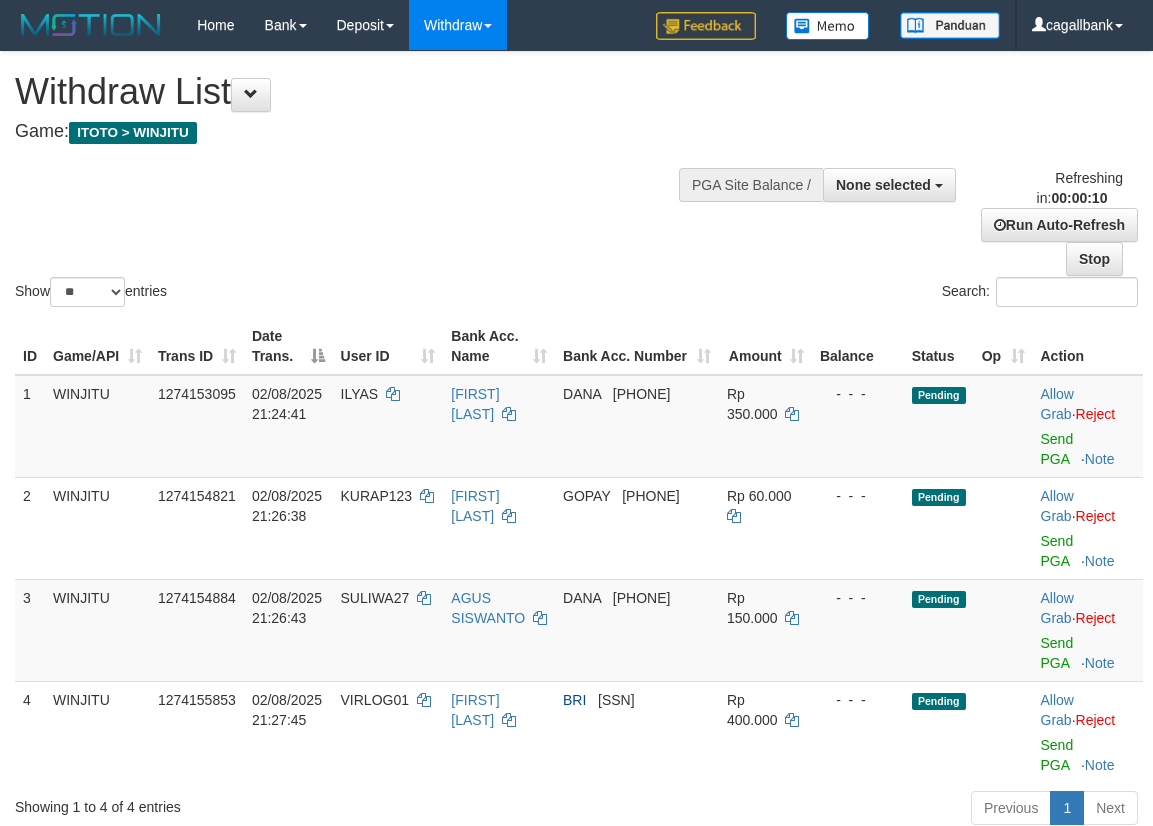 select 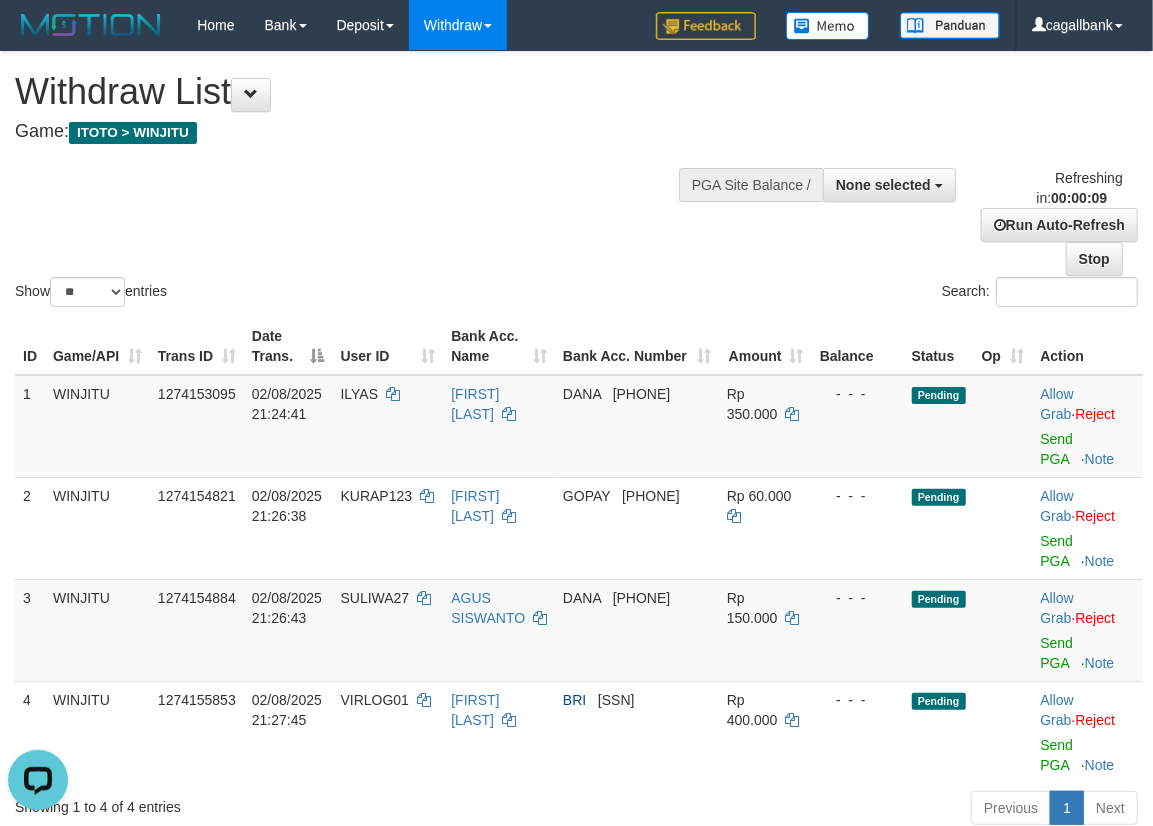 scroll, scrollTop: 0, scrollLeft: 0, axis: both 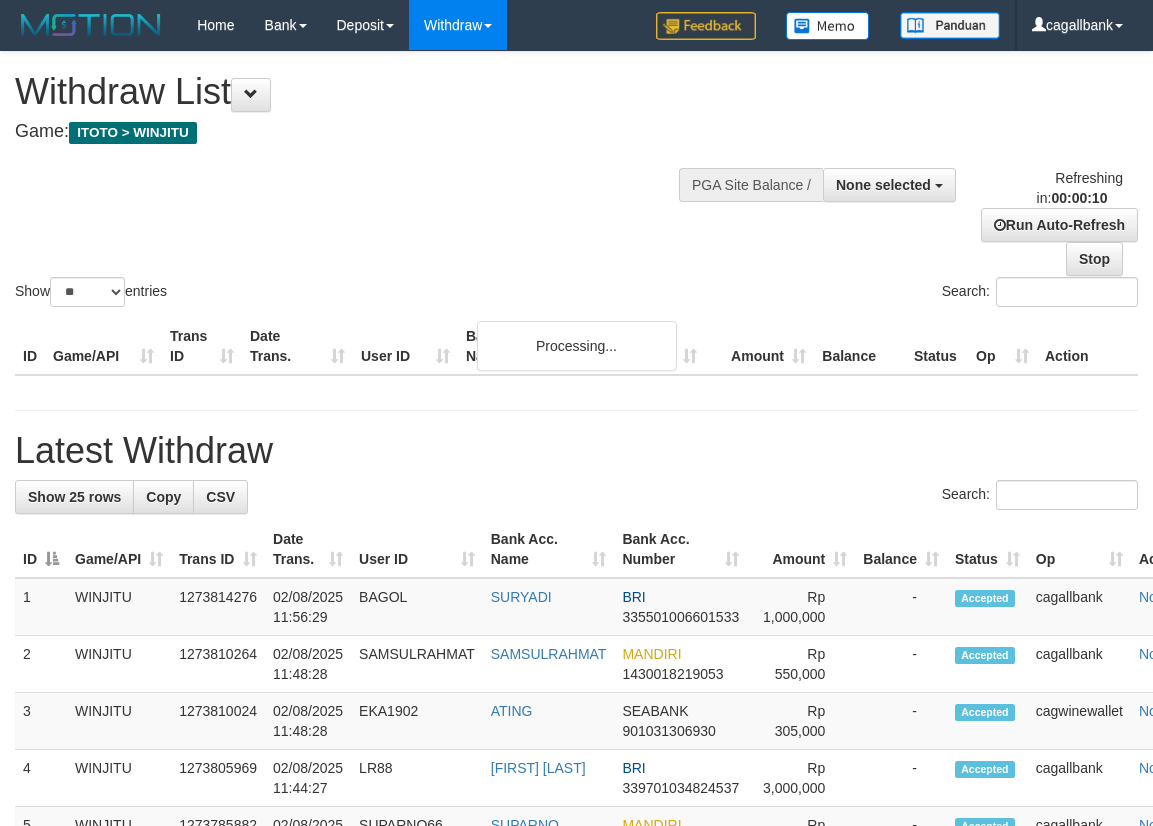 select 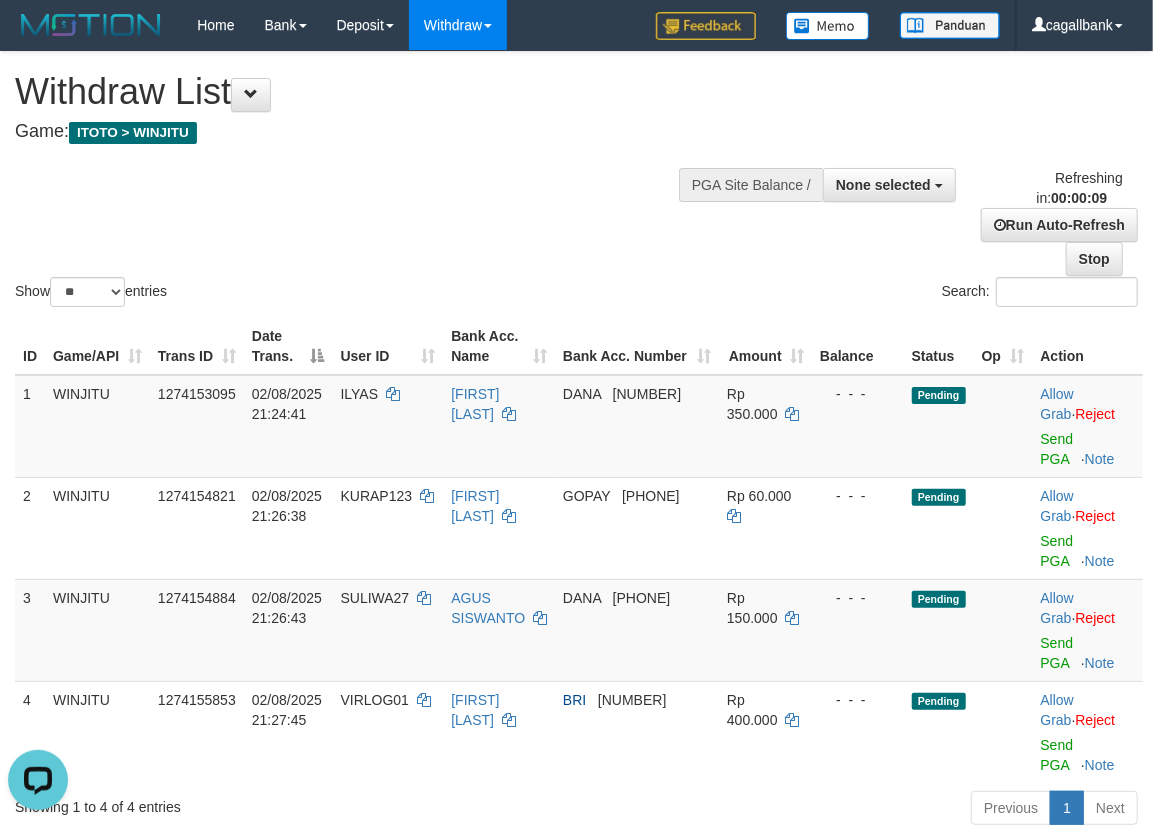 scroll, scrollTop: 0, scrollLeft: 0, axis: both 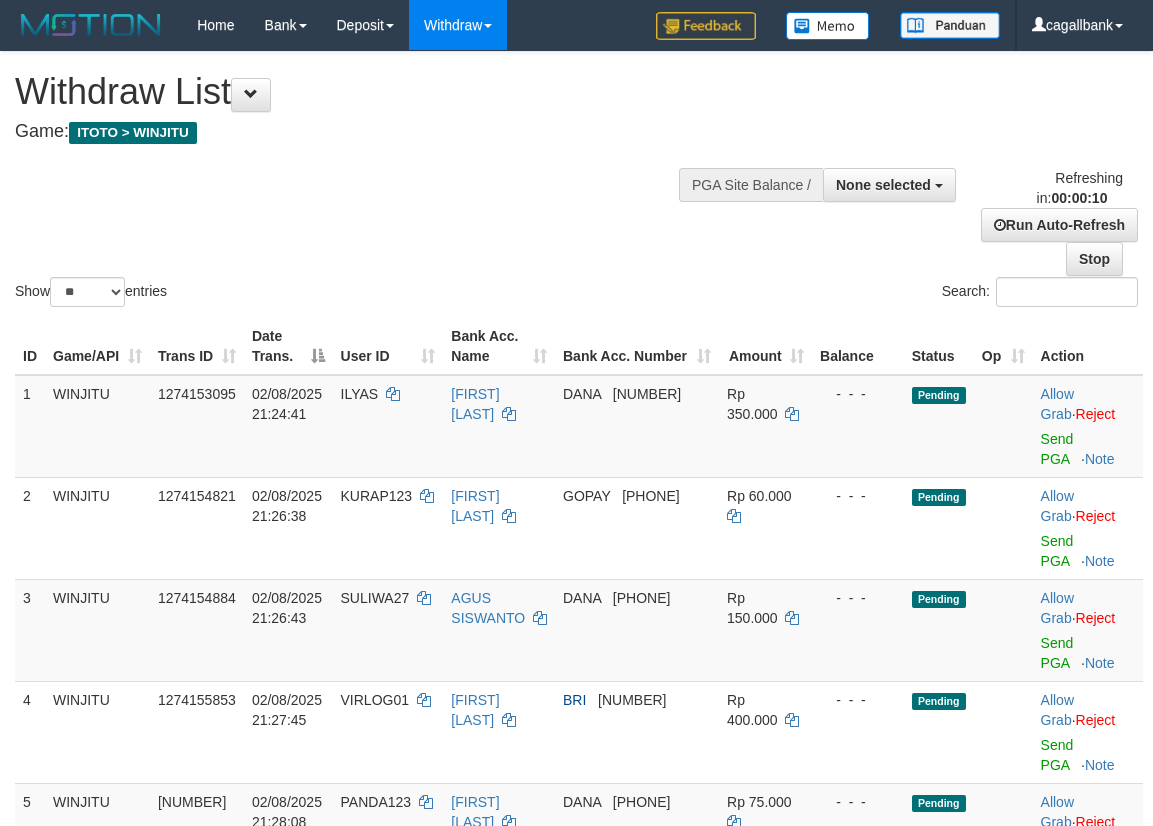 select 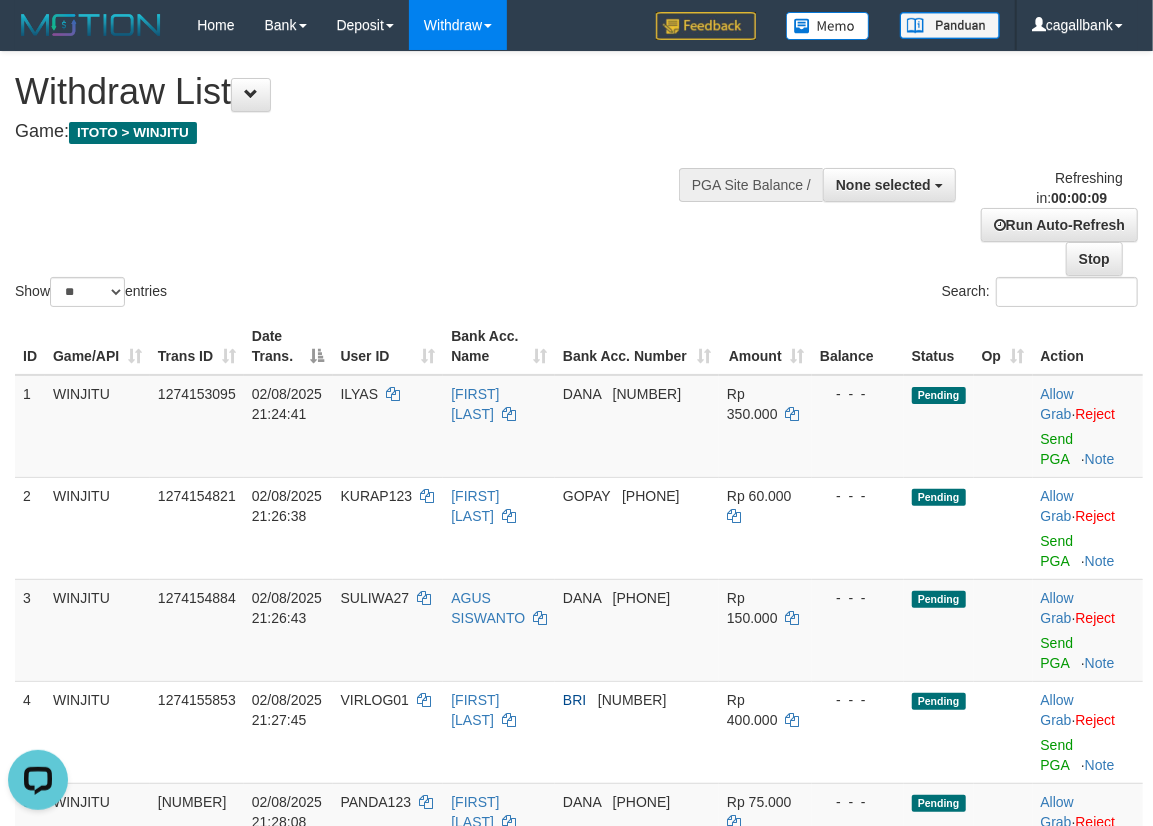 scroll, scrollTop: 0, scrollLeft: 0, axis: both 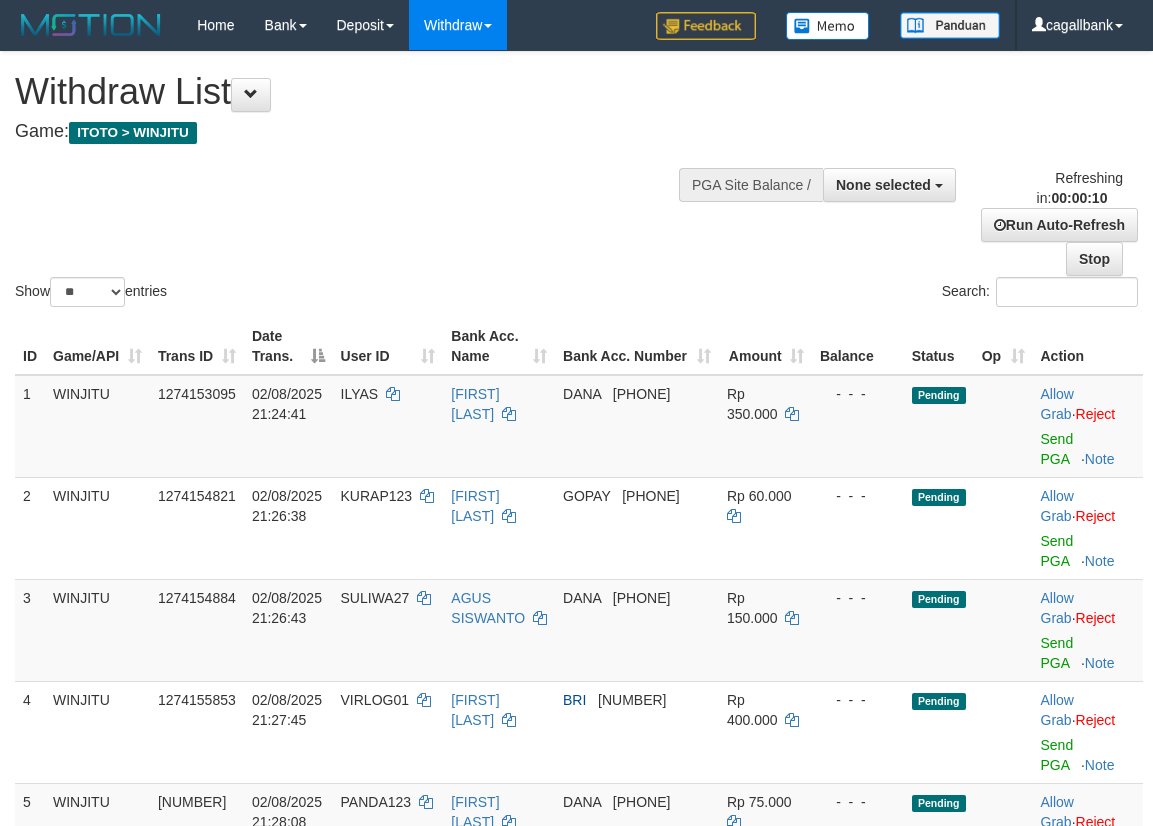select 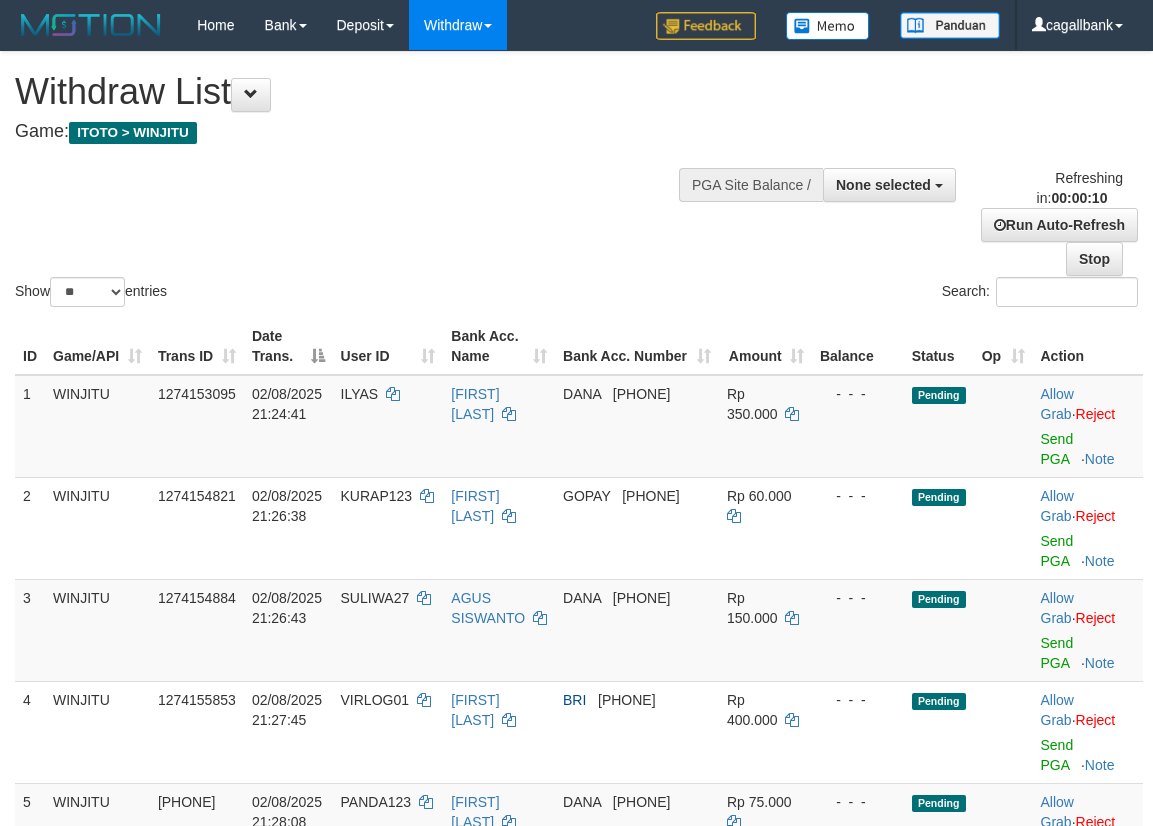 select 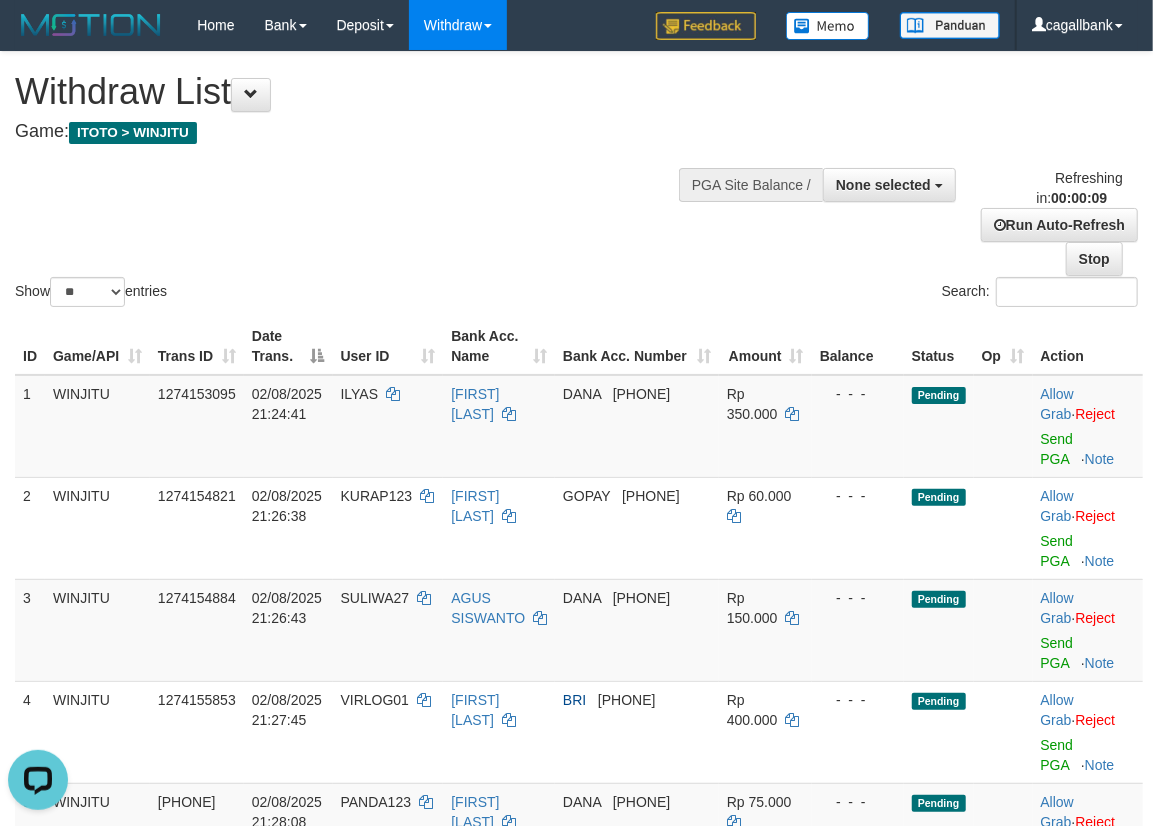 scroll, scrollTop: 0, scrollLeft: 0, axis: both 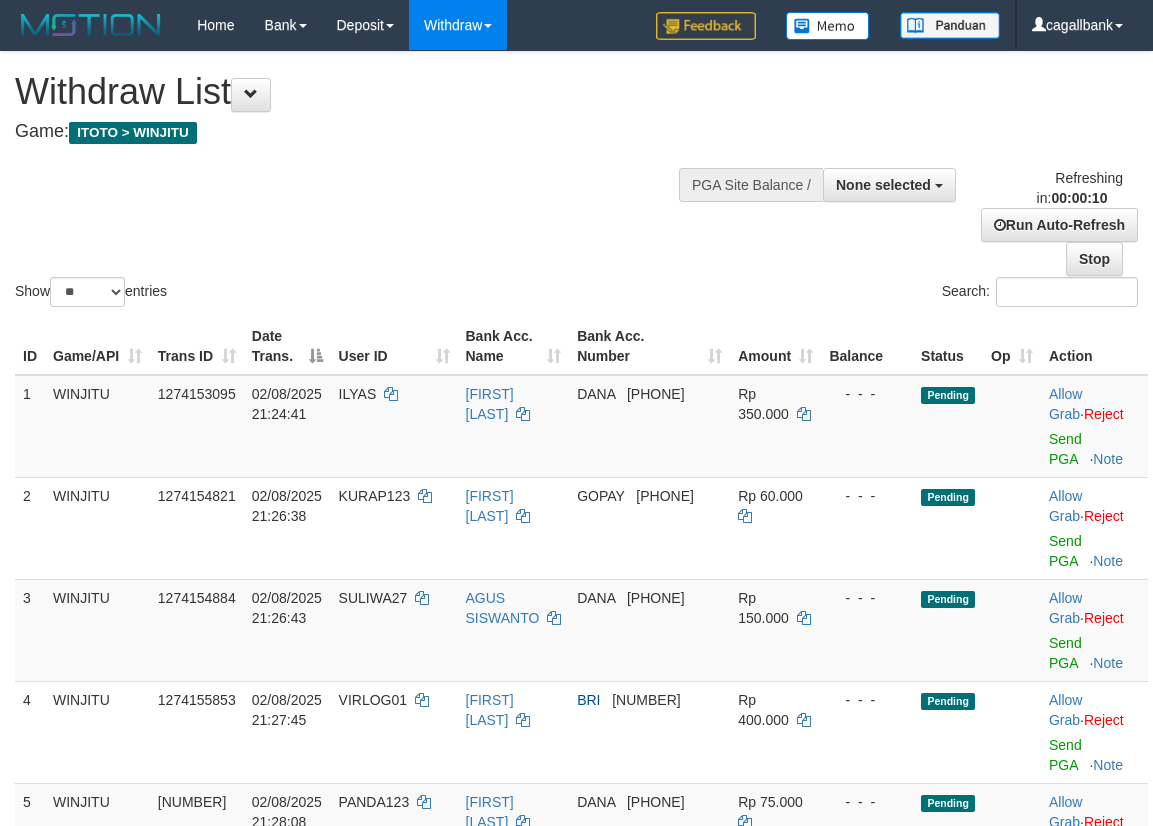 select 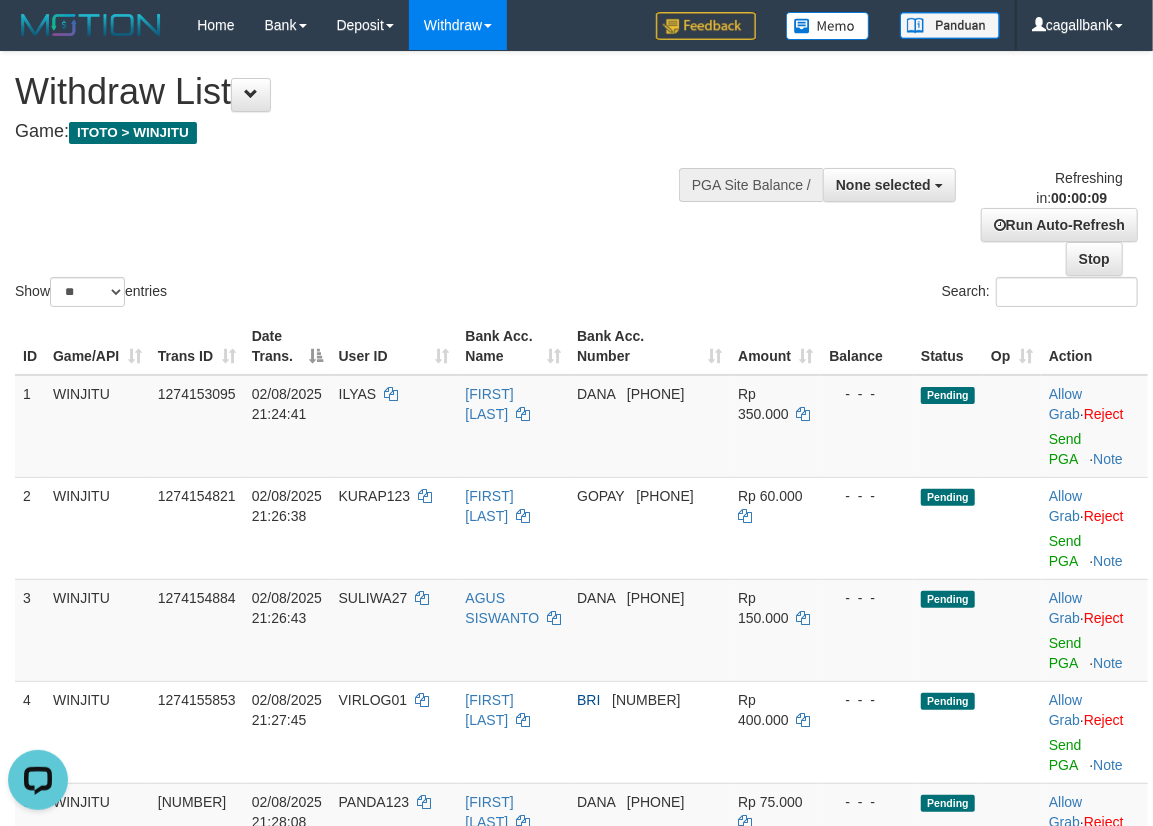 scroll, scrollTop: 0, scrollLeft: 0, axis: both 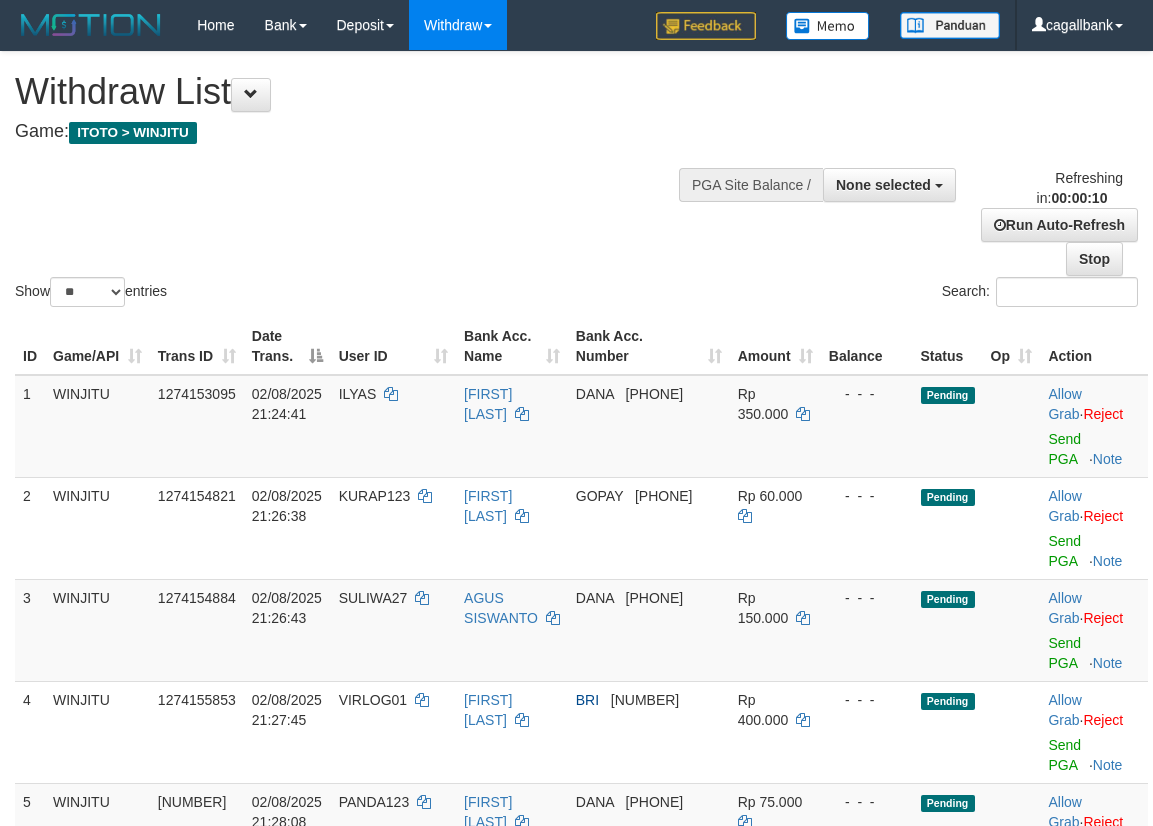 select 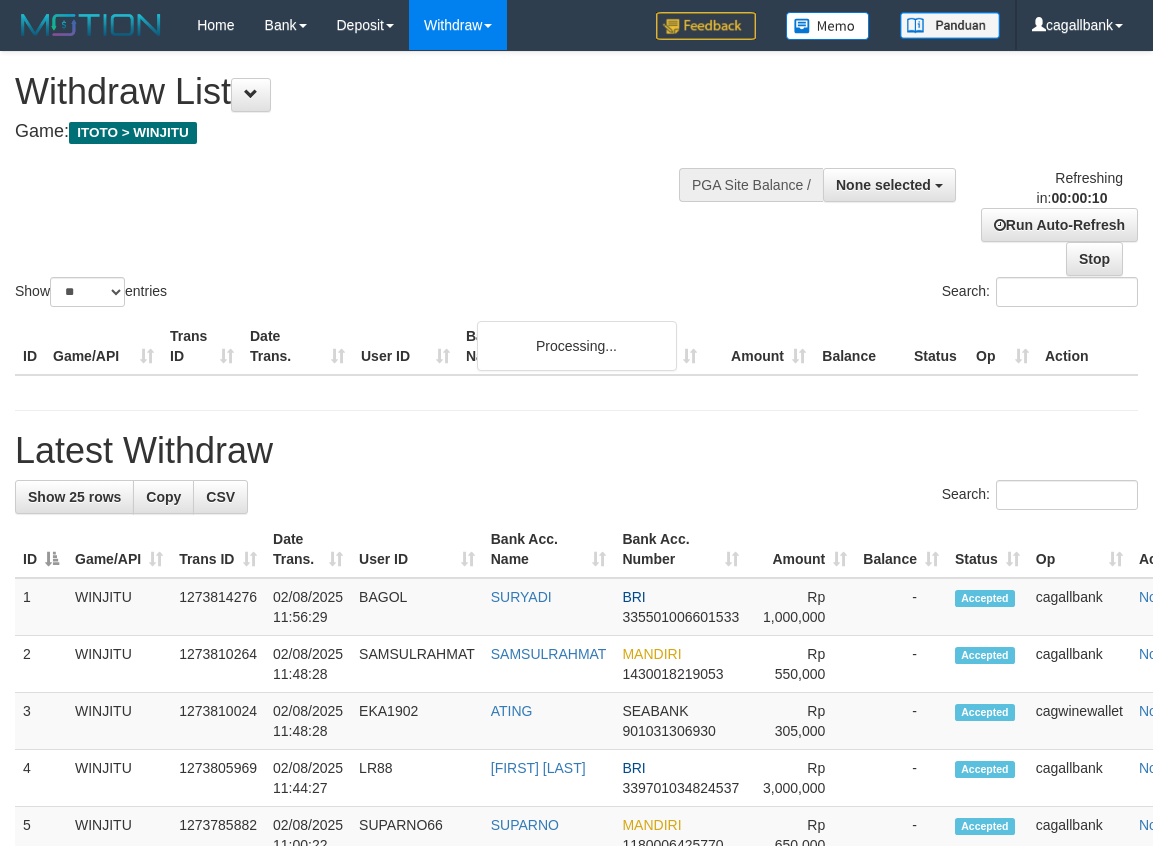 select 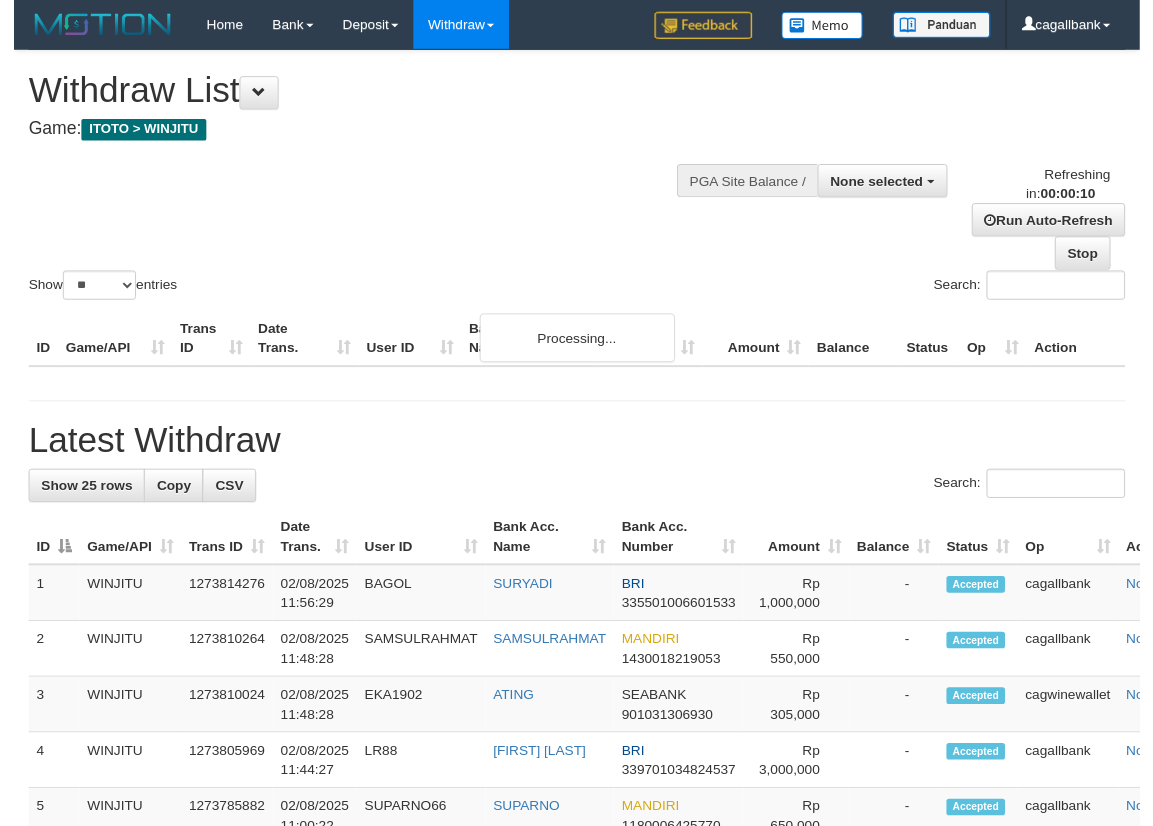 scroll, scrollTop: 0, scrollLeft: 0, axis: both 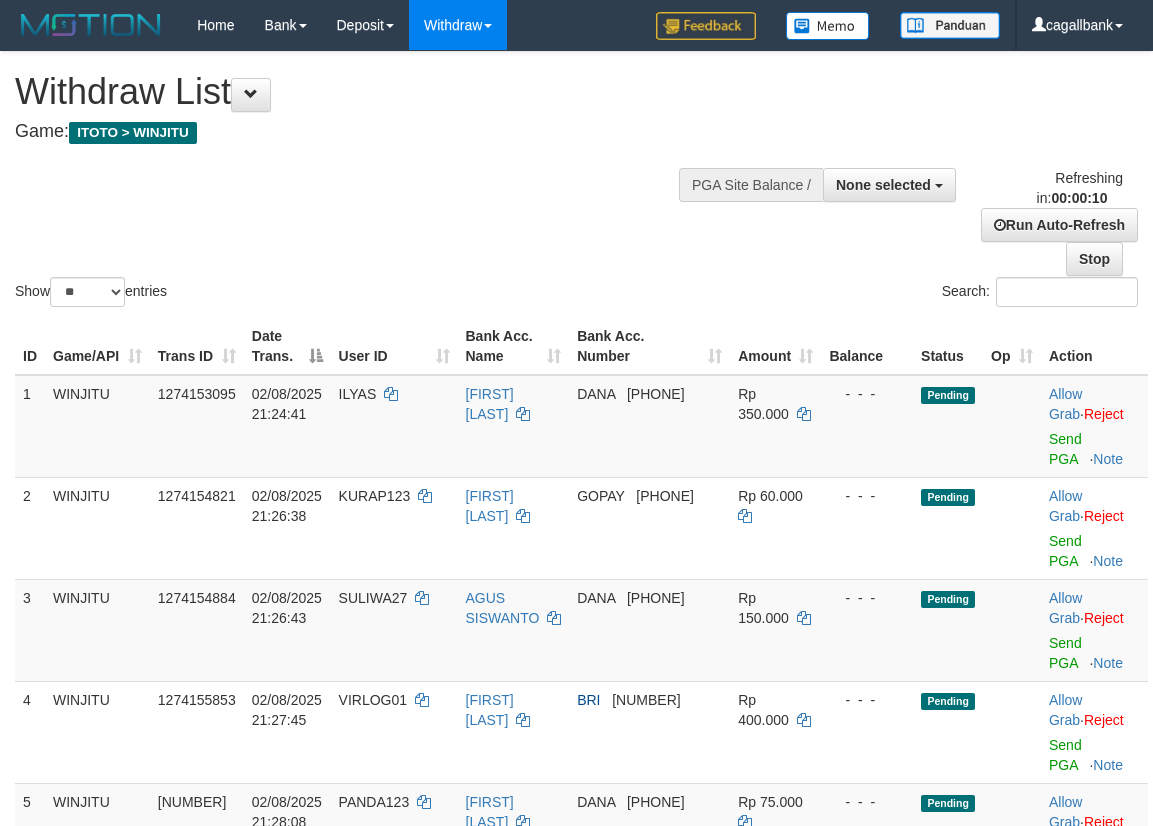 select 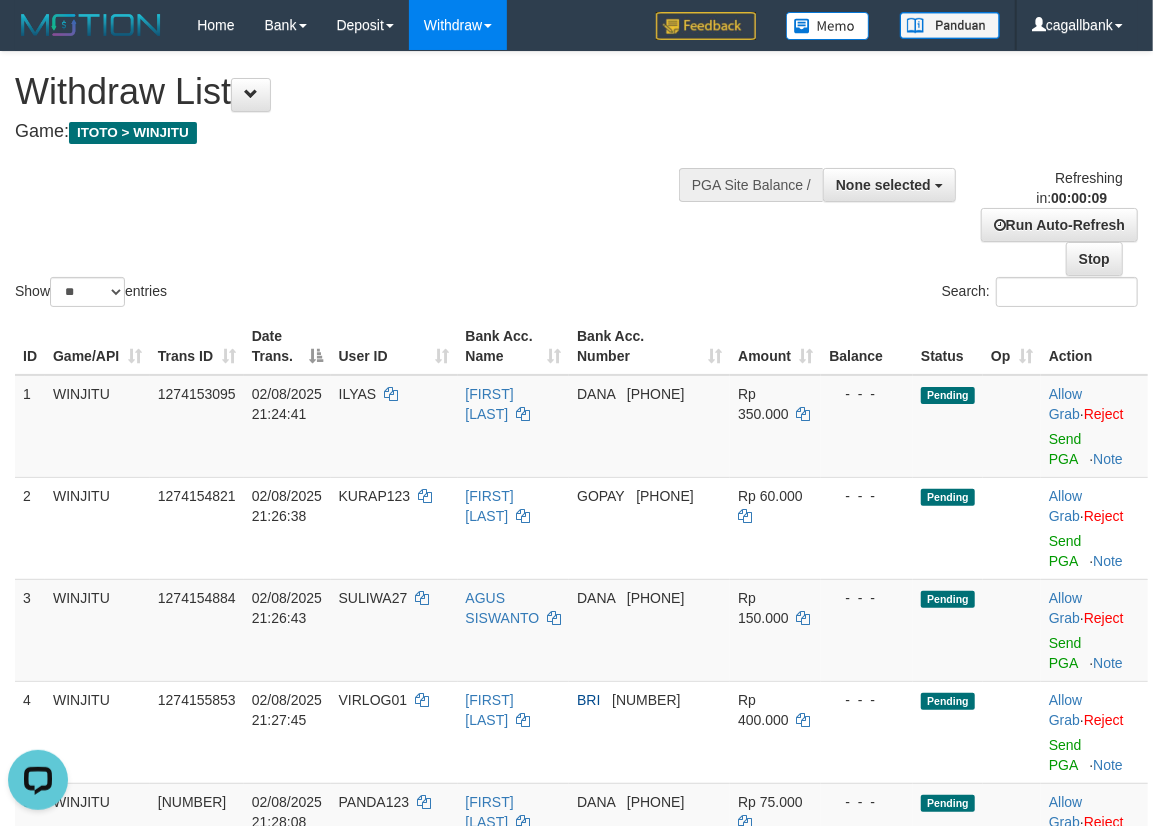 scroll, scrollTop: 0, scrollLeft: 0, axis: both 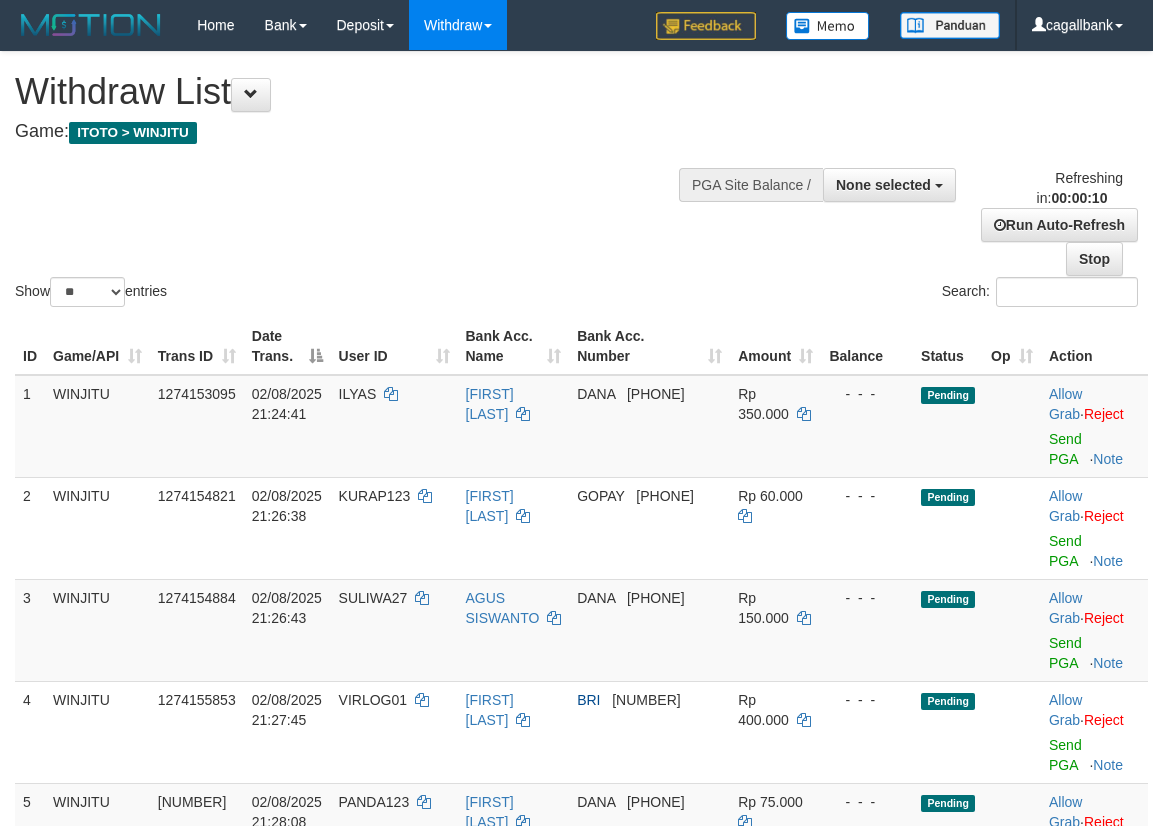 select 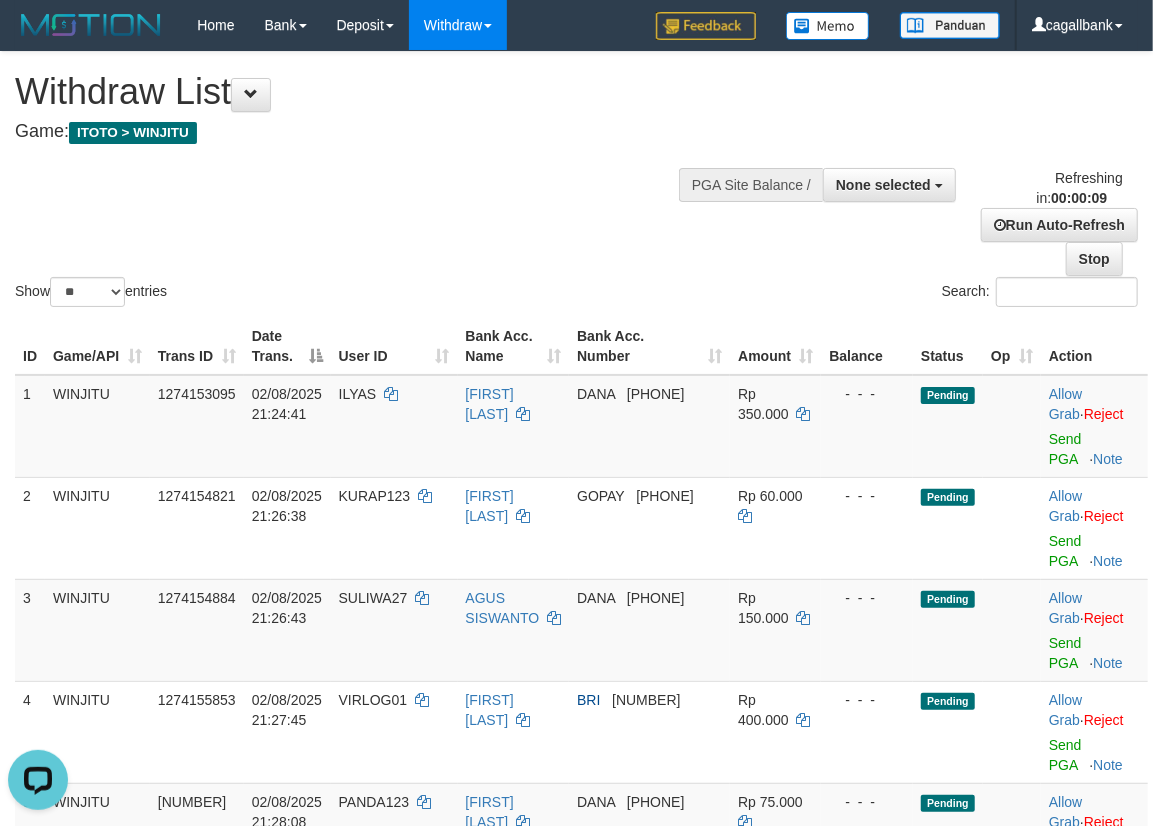 scroll, scrollTop: 0, scrollLeft: 0, axis: both 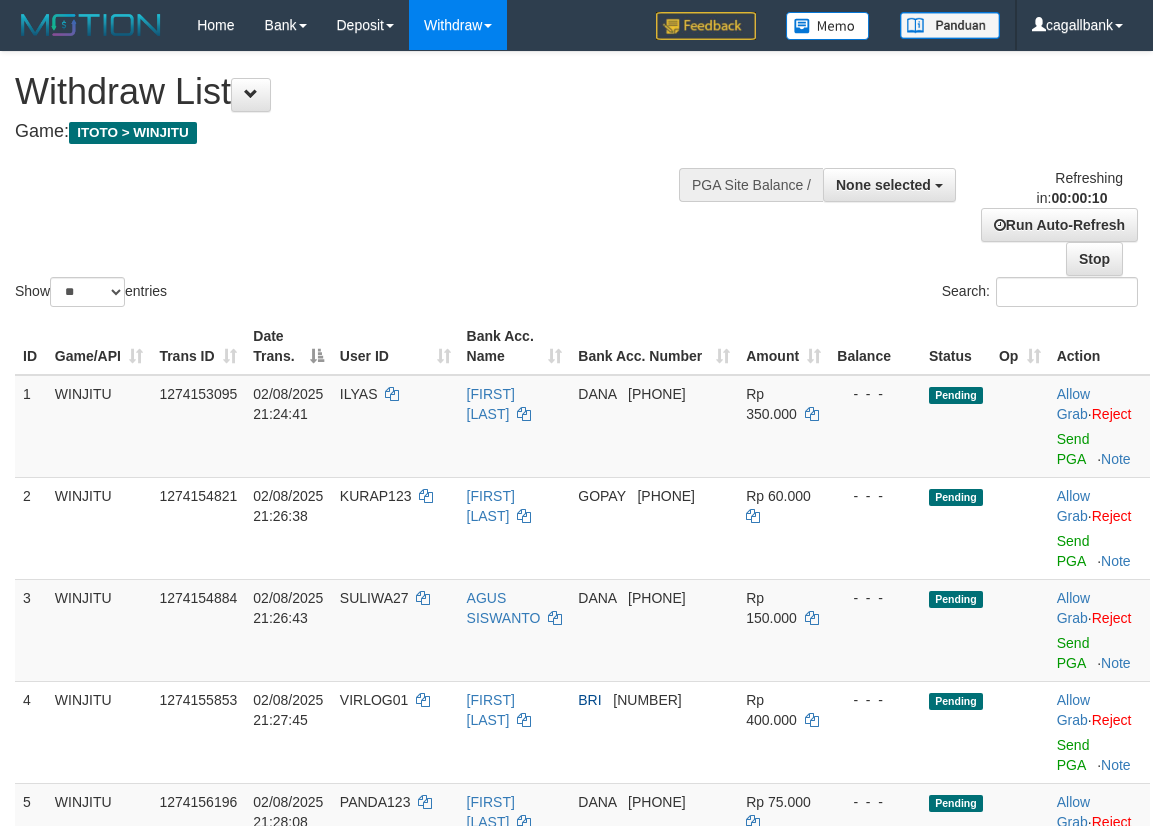 select 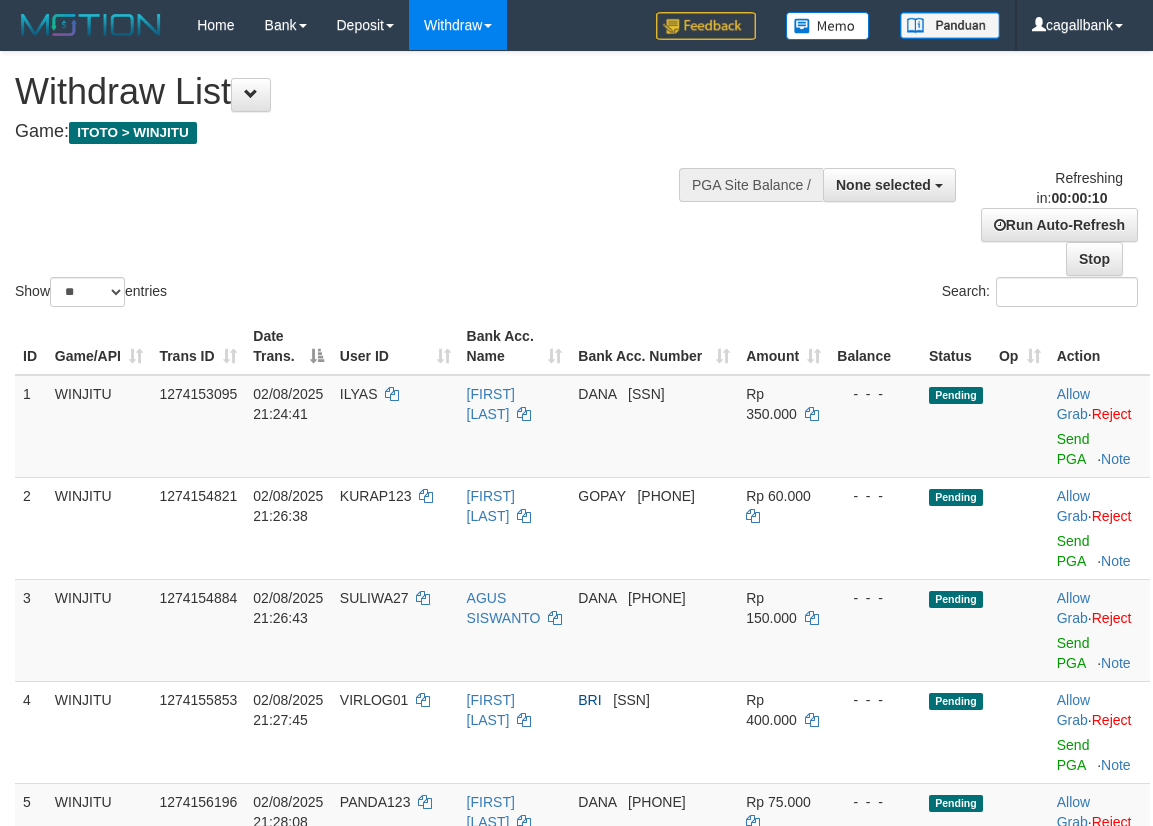 select 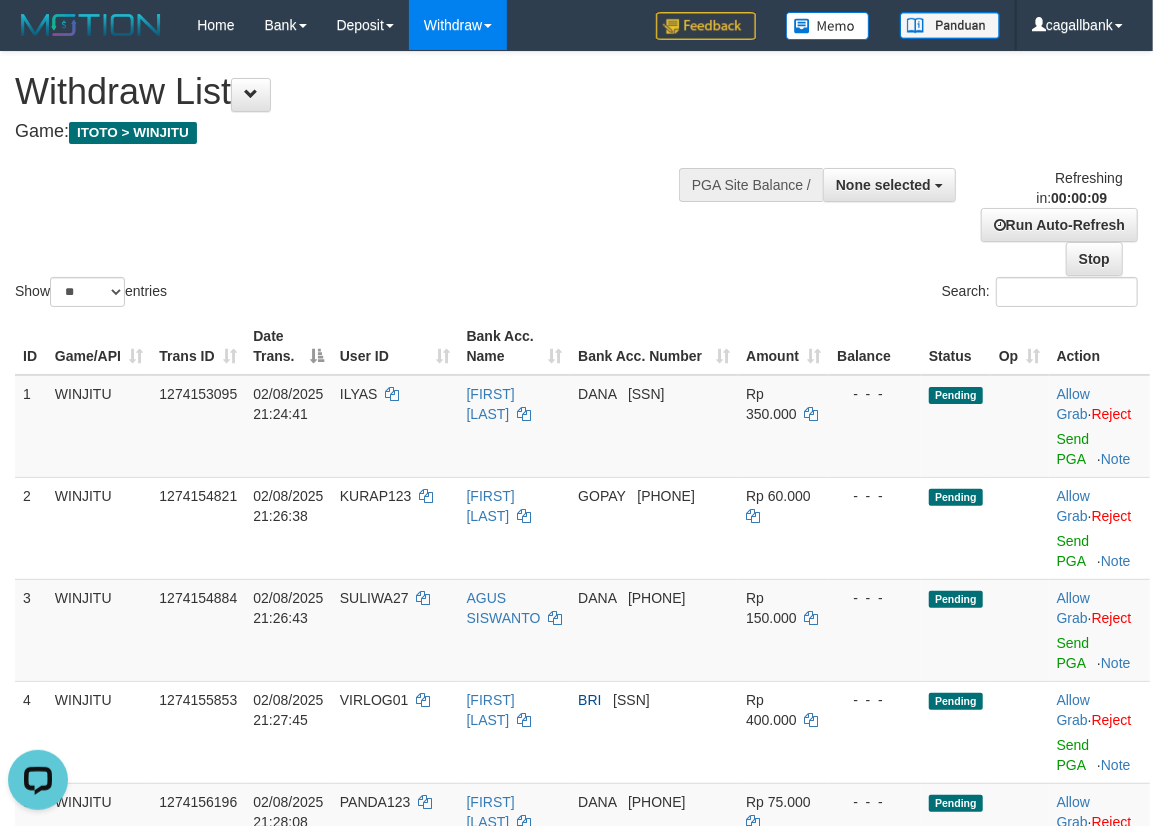 scroll, scrollTop: 0, scrollLeft: 0, axis: both 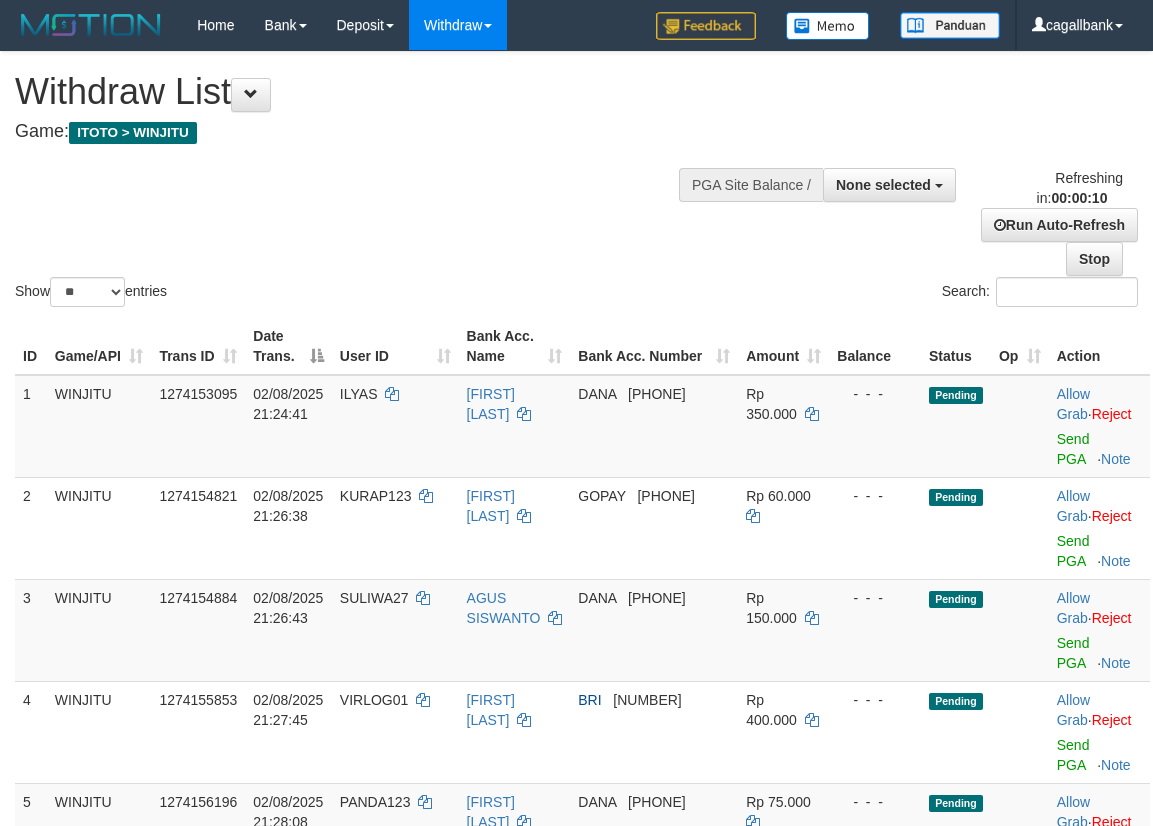 select 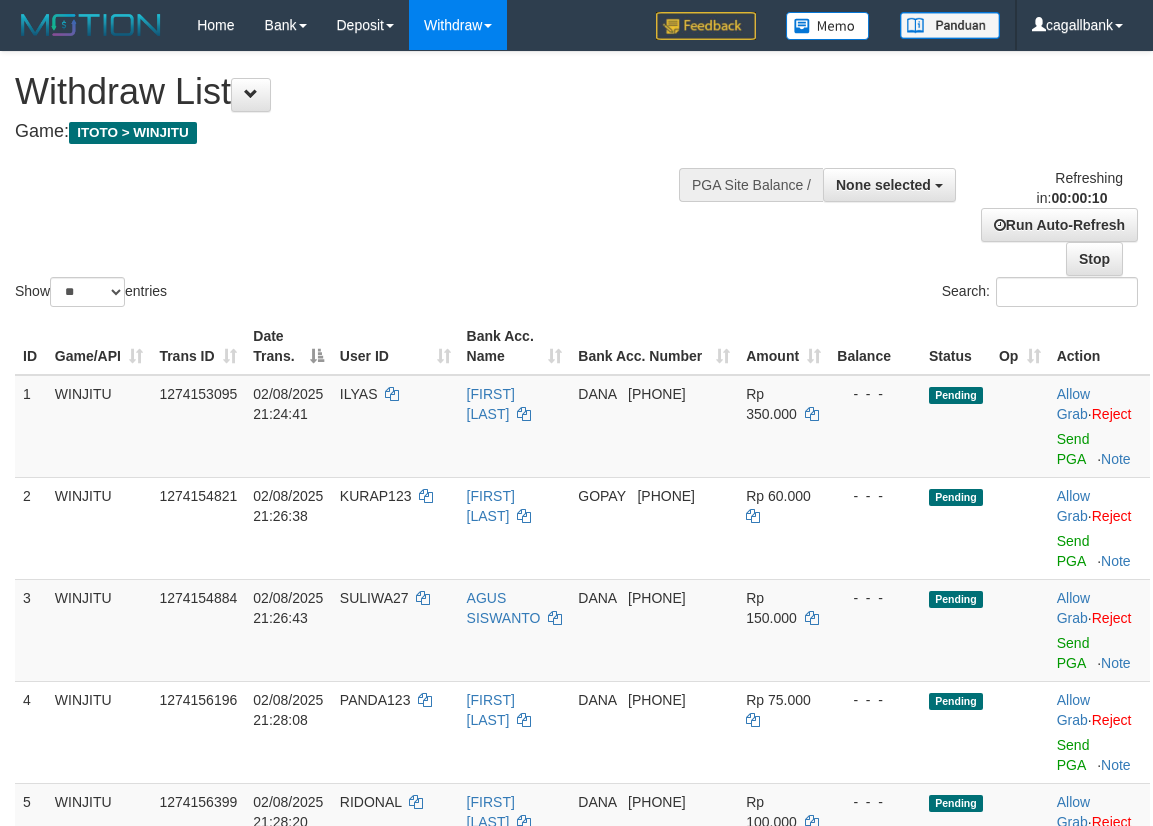 select 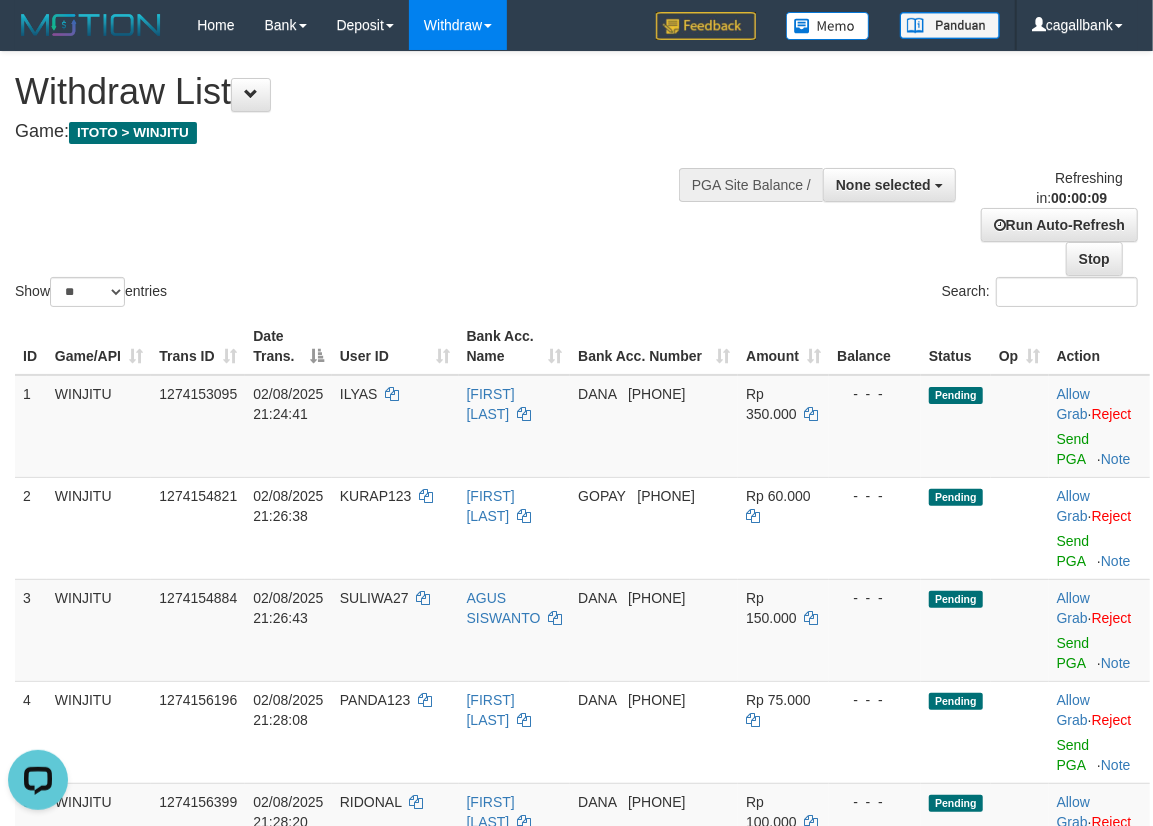 scroll, scrollTop: 0, scrollLeft: 0, axis: both 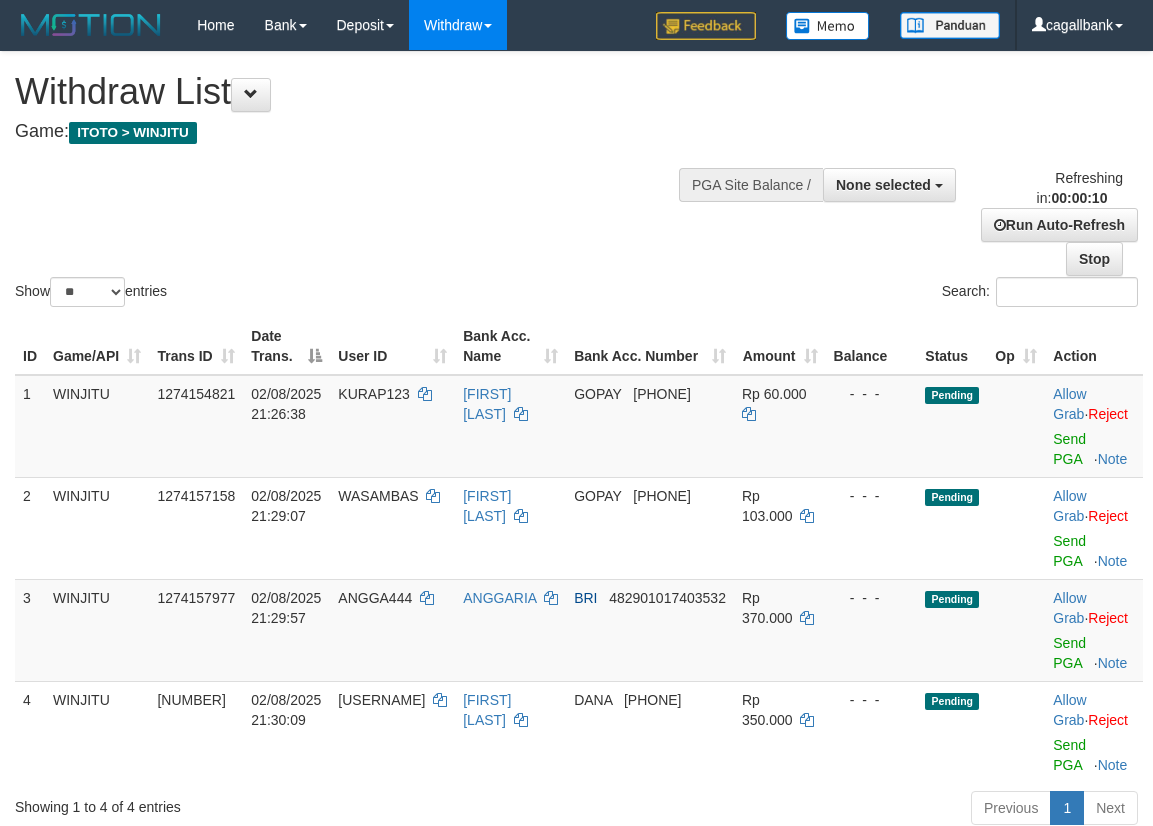 select 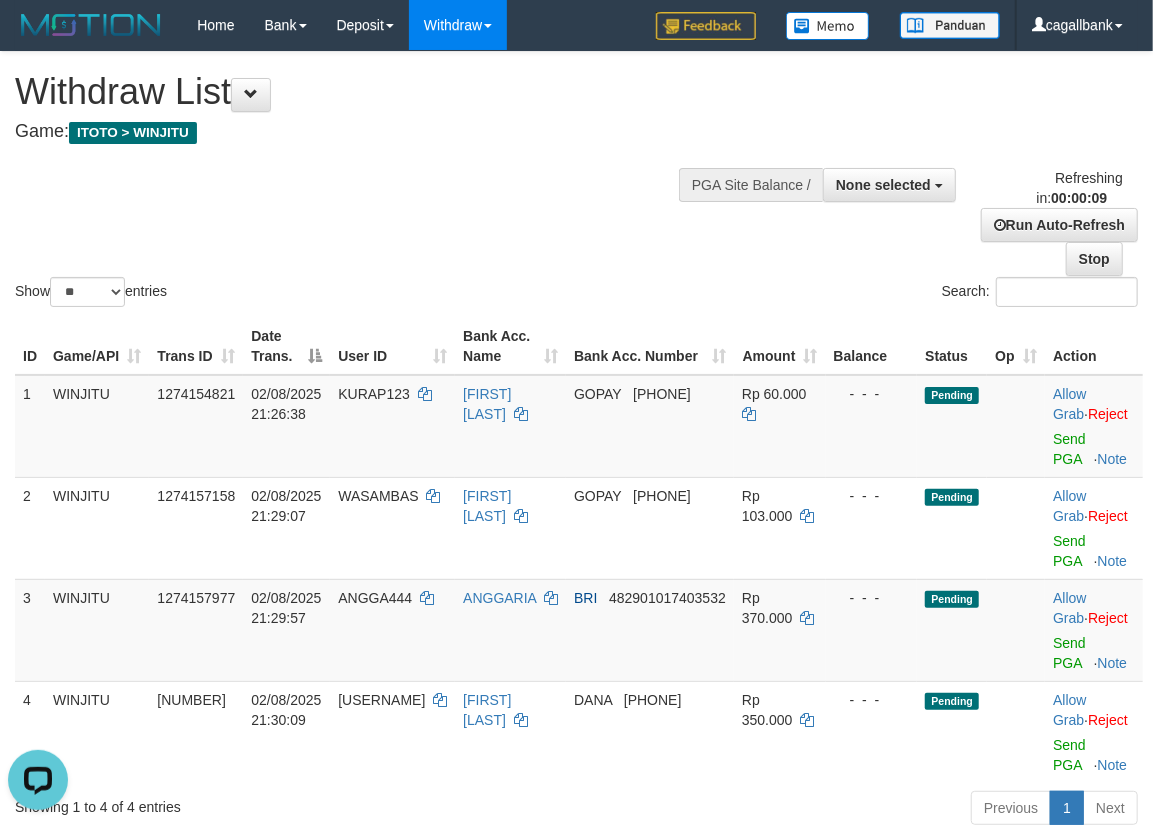 scroll, scrollTop: 0, scrollLeft: 0, axis: both 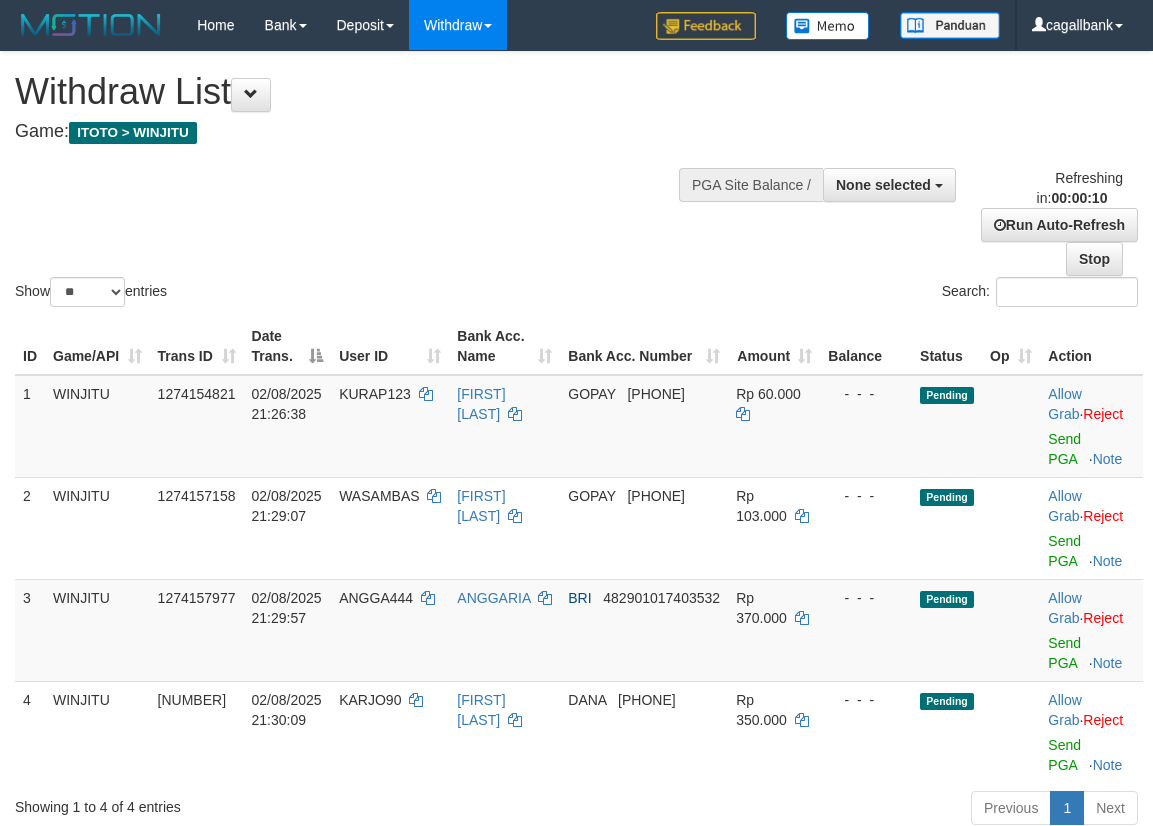 select 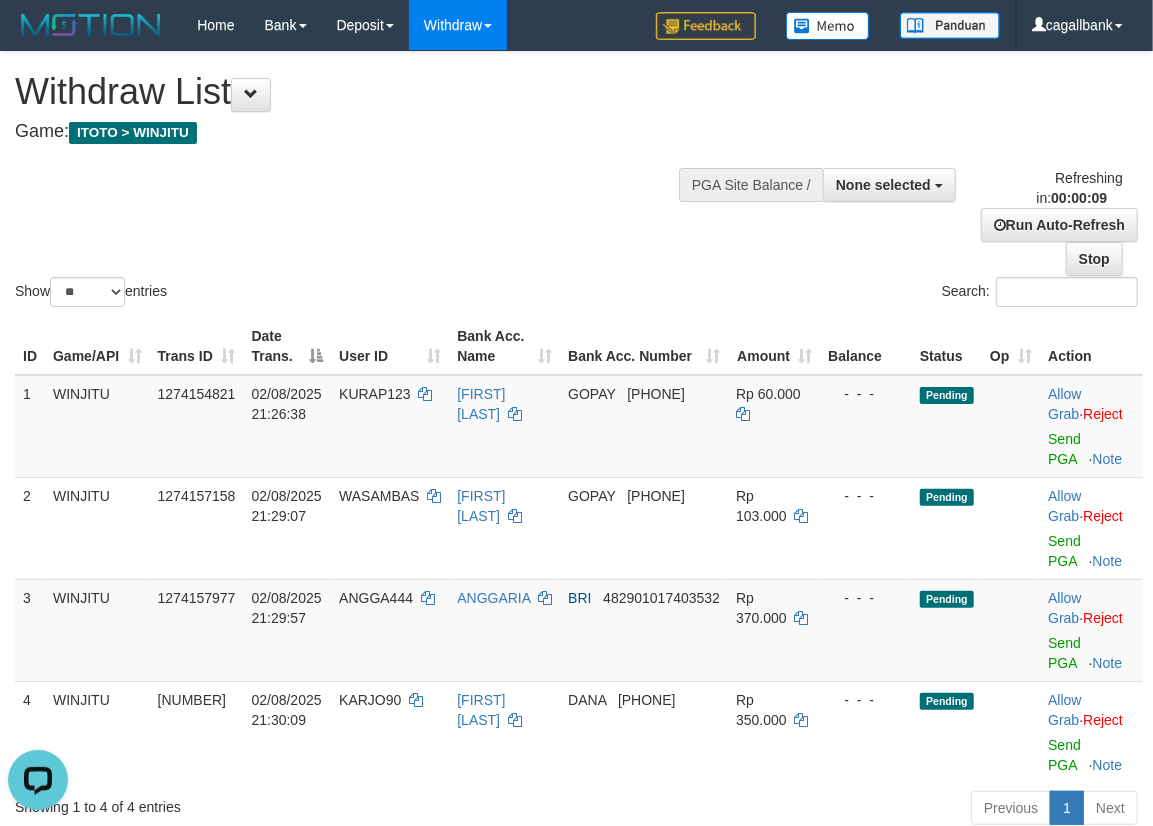 scroll, scrollTop: 0, scrollLeft: 0, axis: both 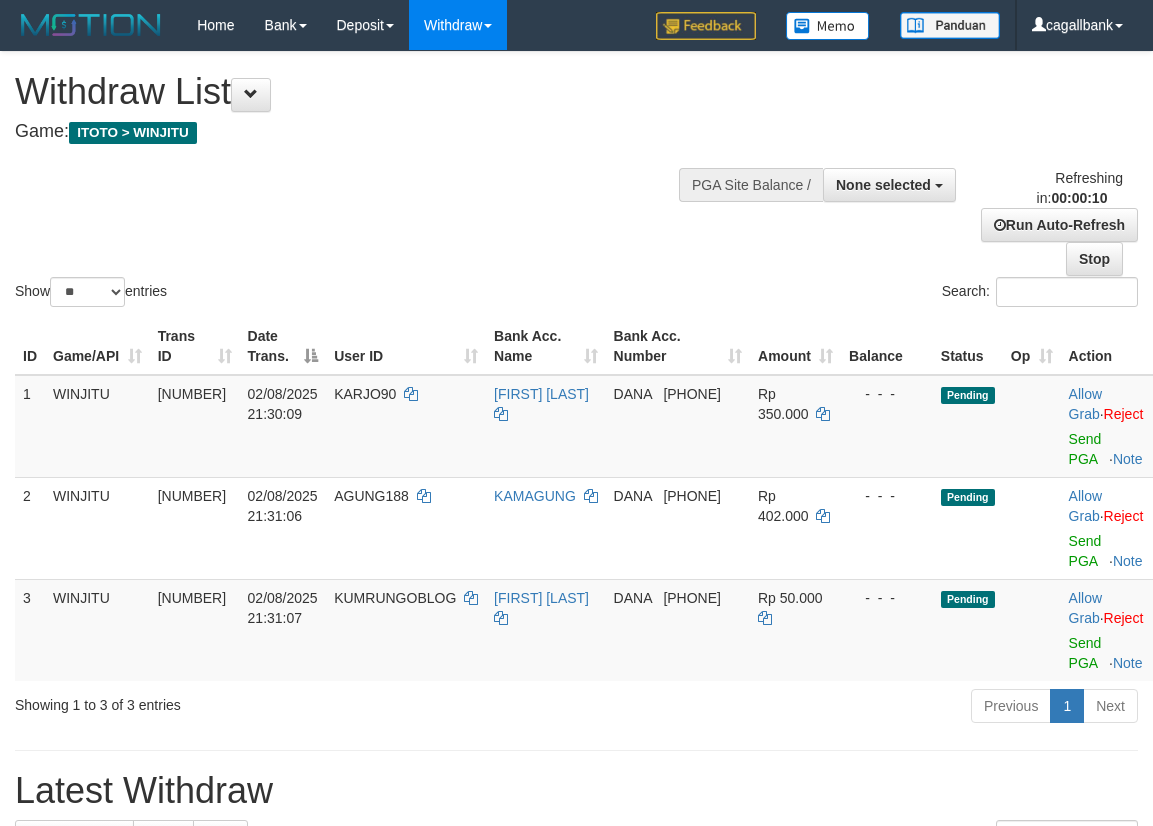 select 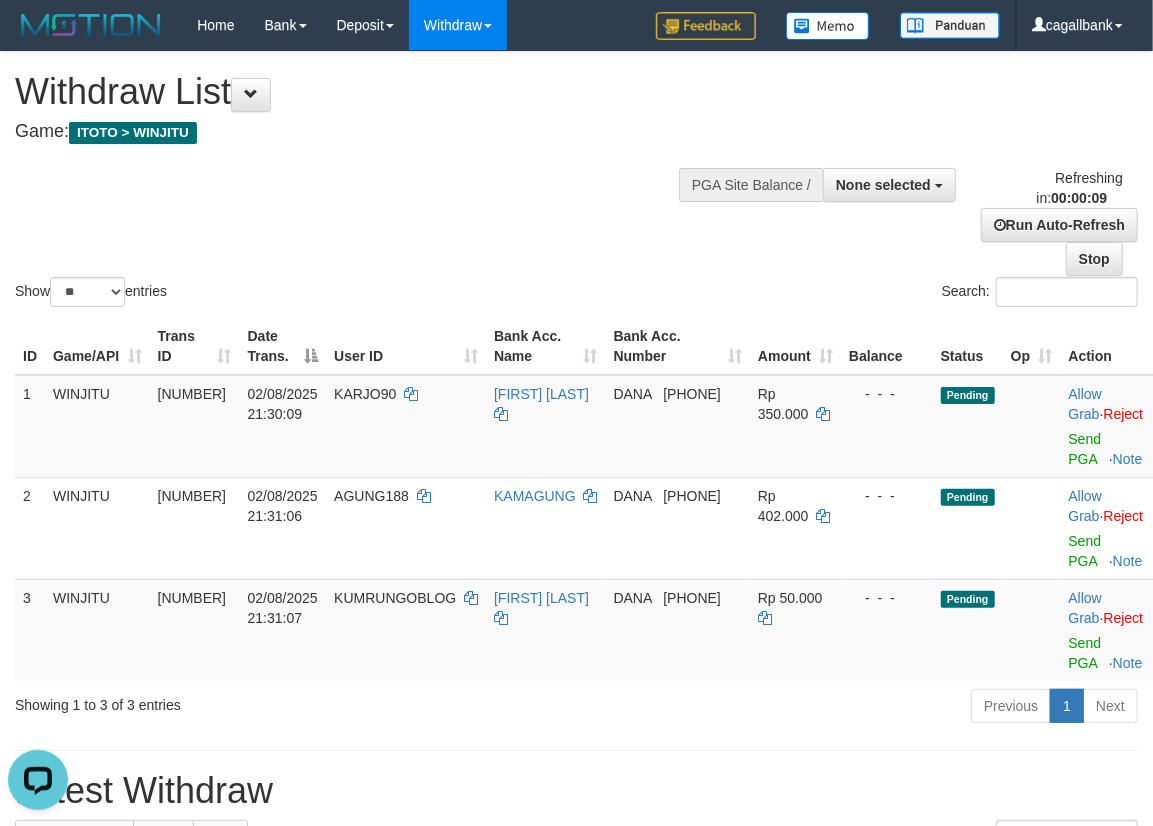 scroll, scrollTop: 0, scrollLeft: 0, axis: both 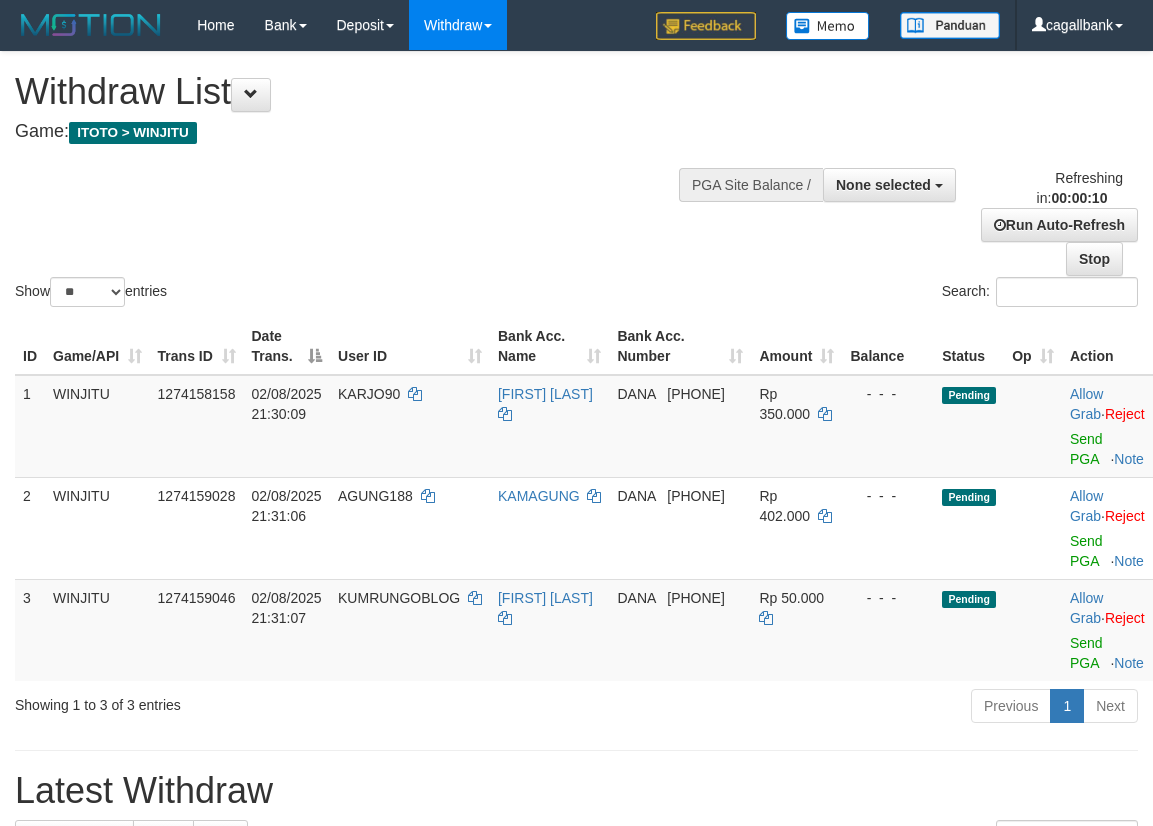 select 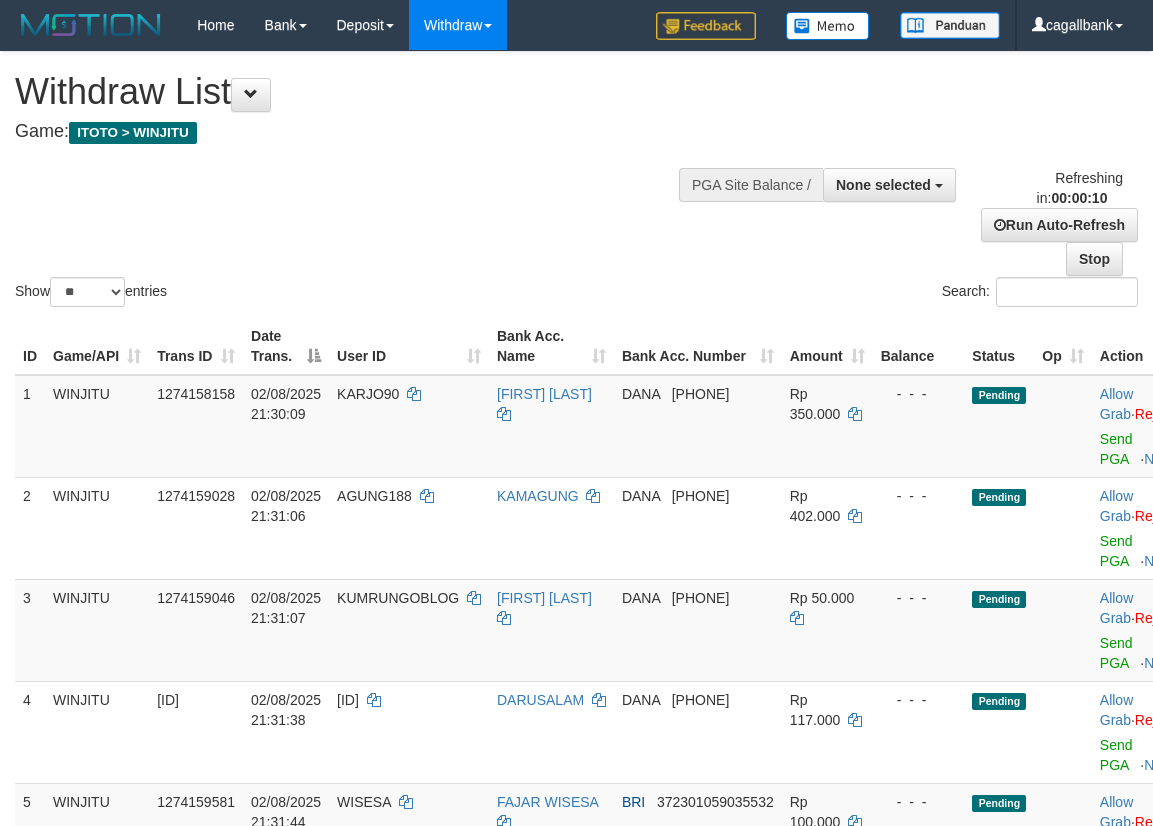 select 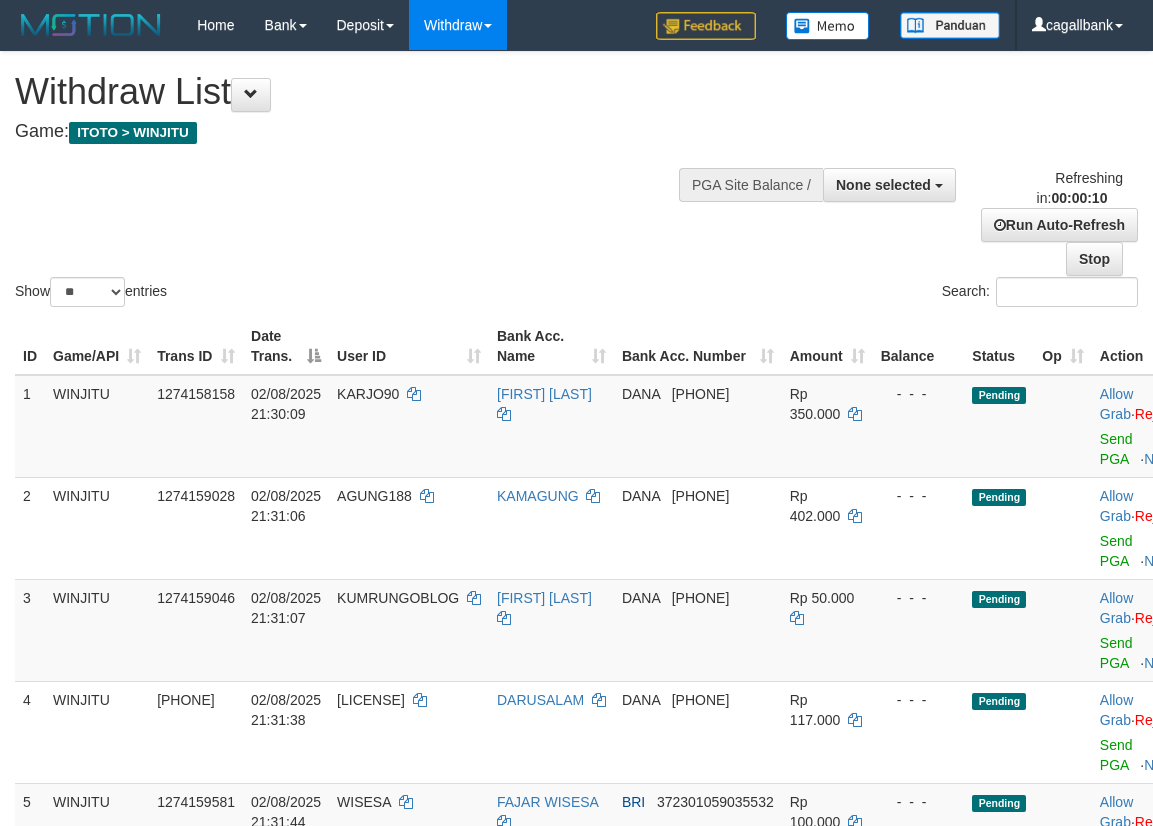 select 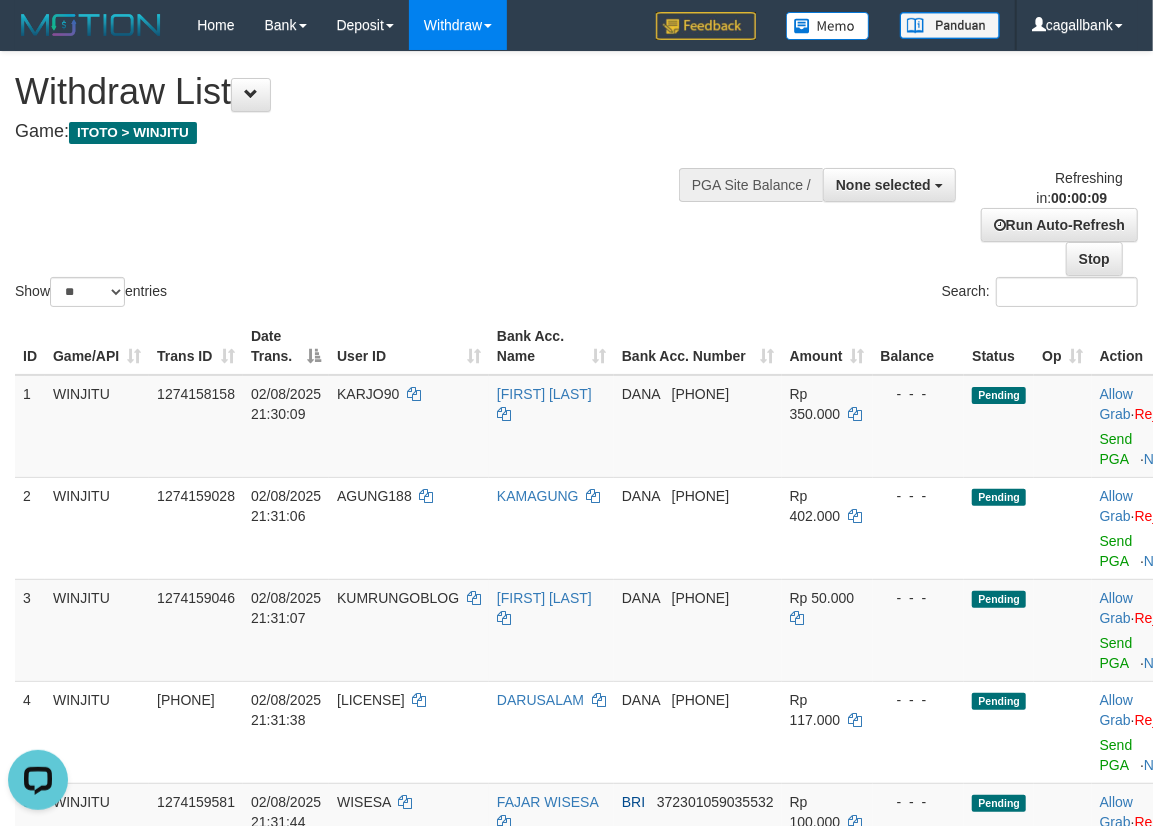 scroll, scrollTop: 0, scrollLeft: 0, axis: both 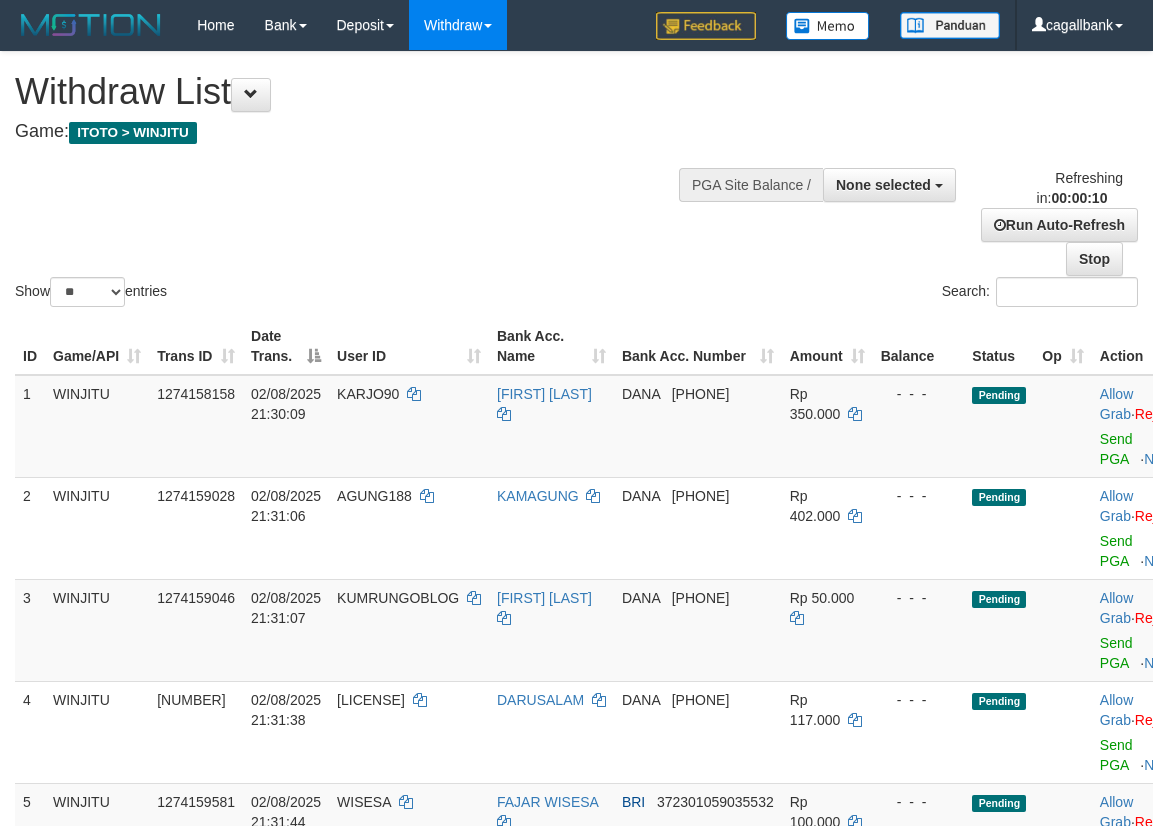 select 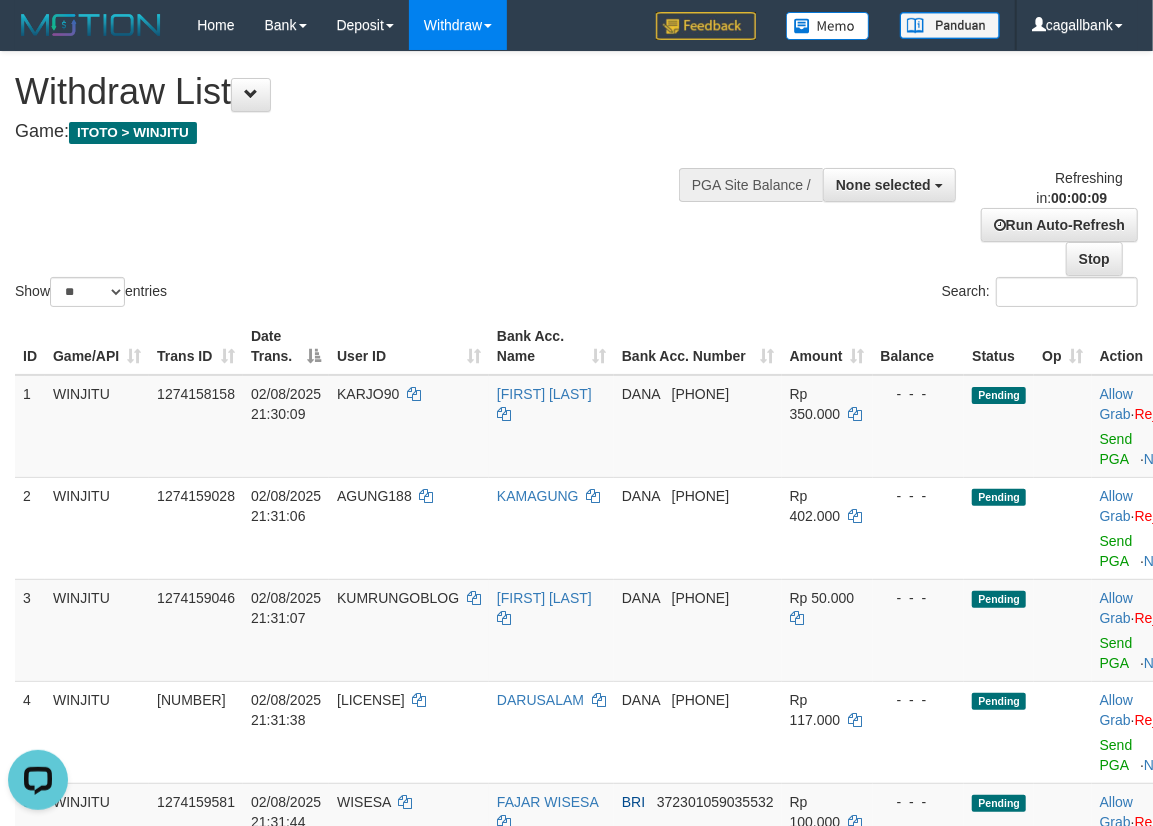 scroll, scrollTop: 0, scrollLeft: 0, axis: both 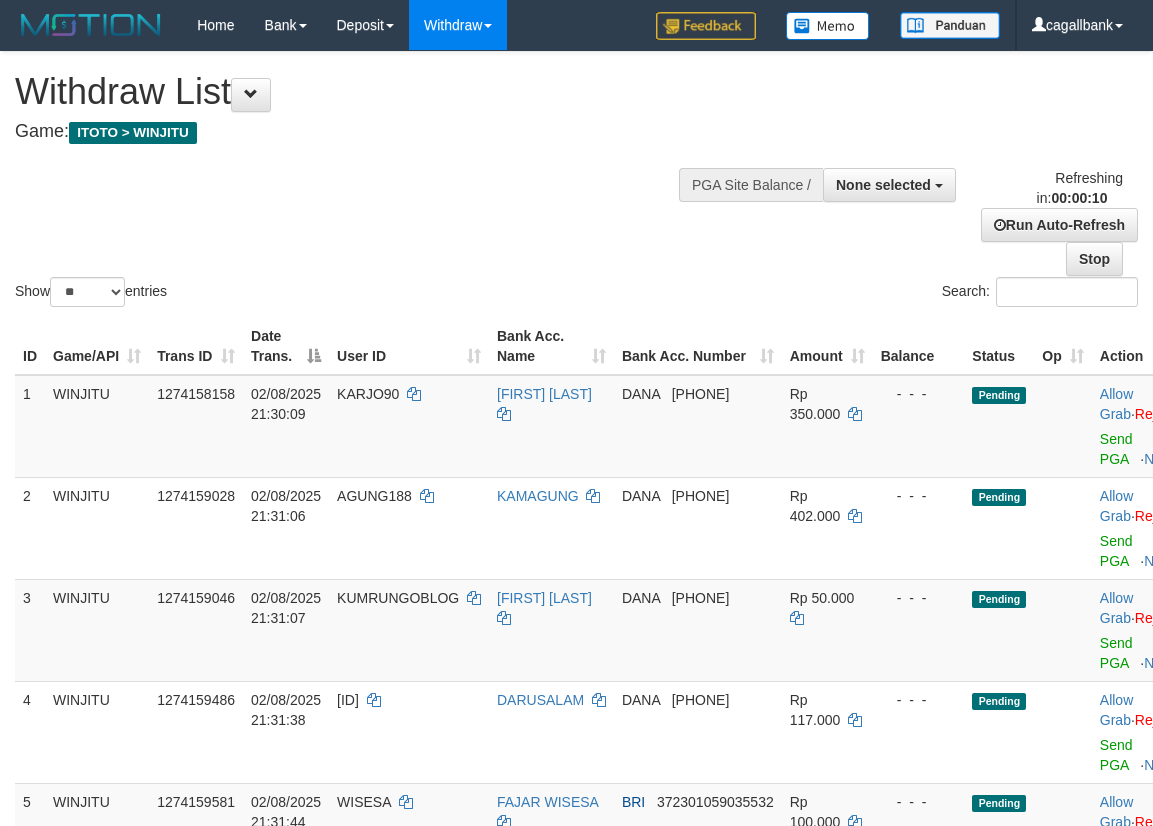 select 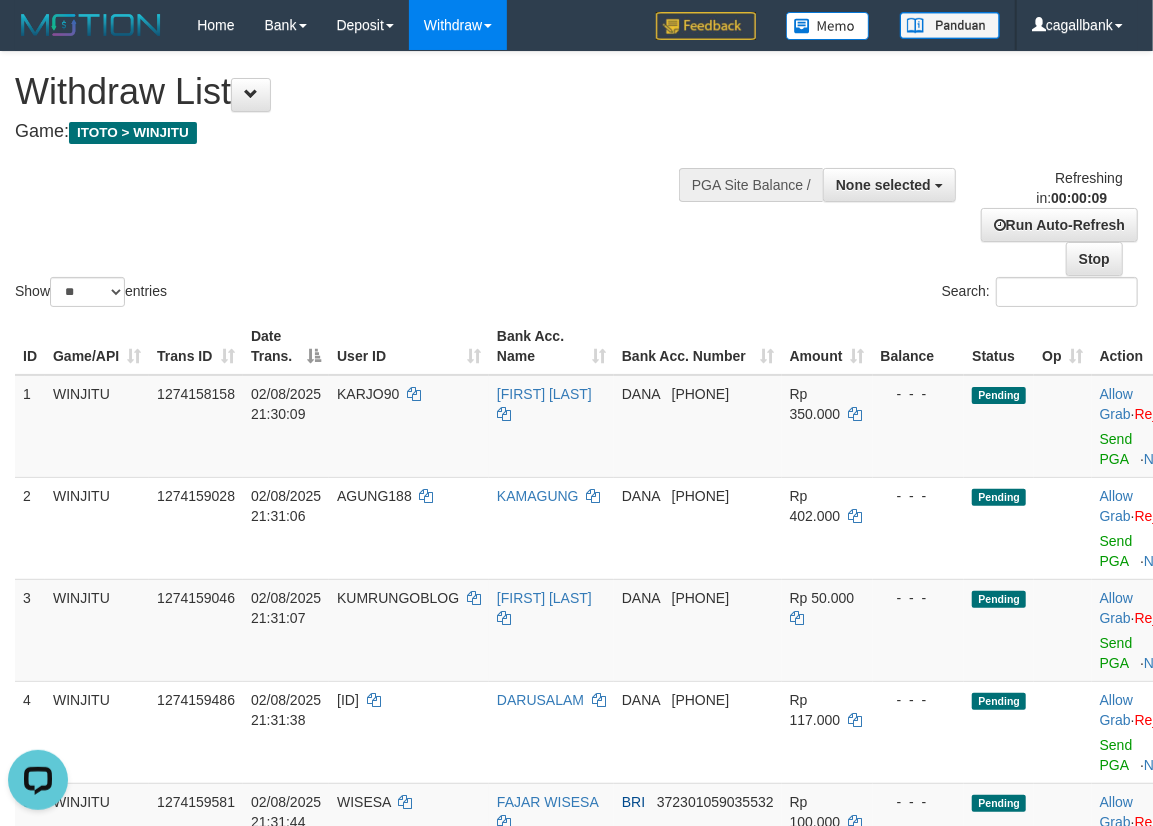 scroll, scrollTop: 0, scrollLeft: 0, axis: both 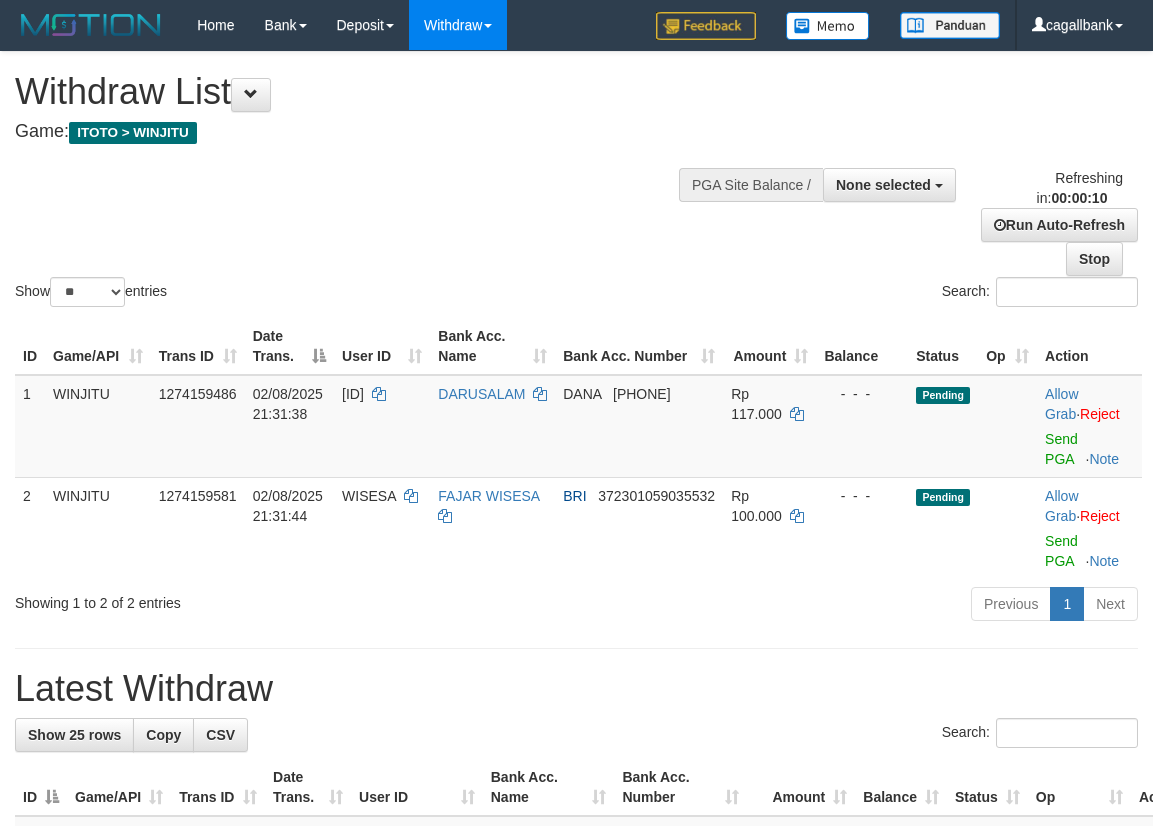 select 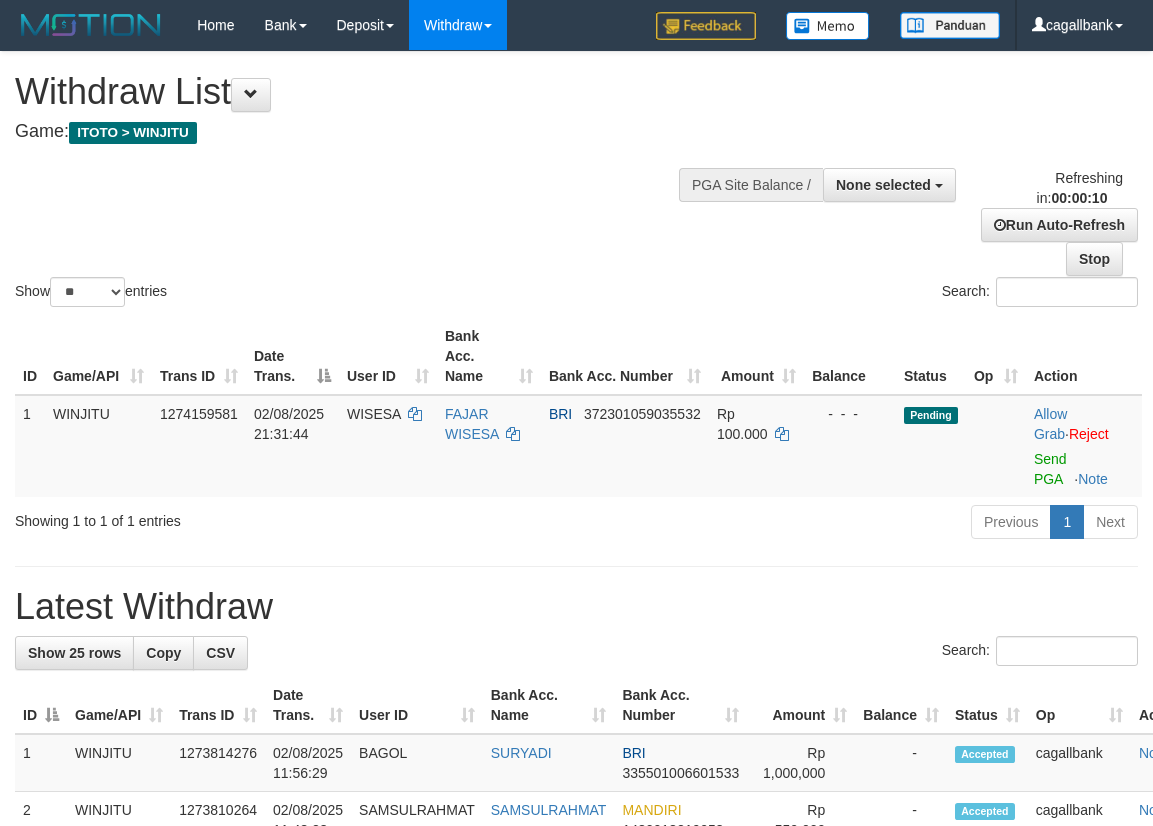 select 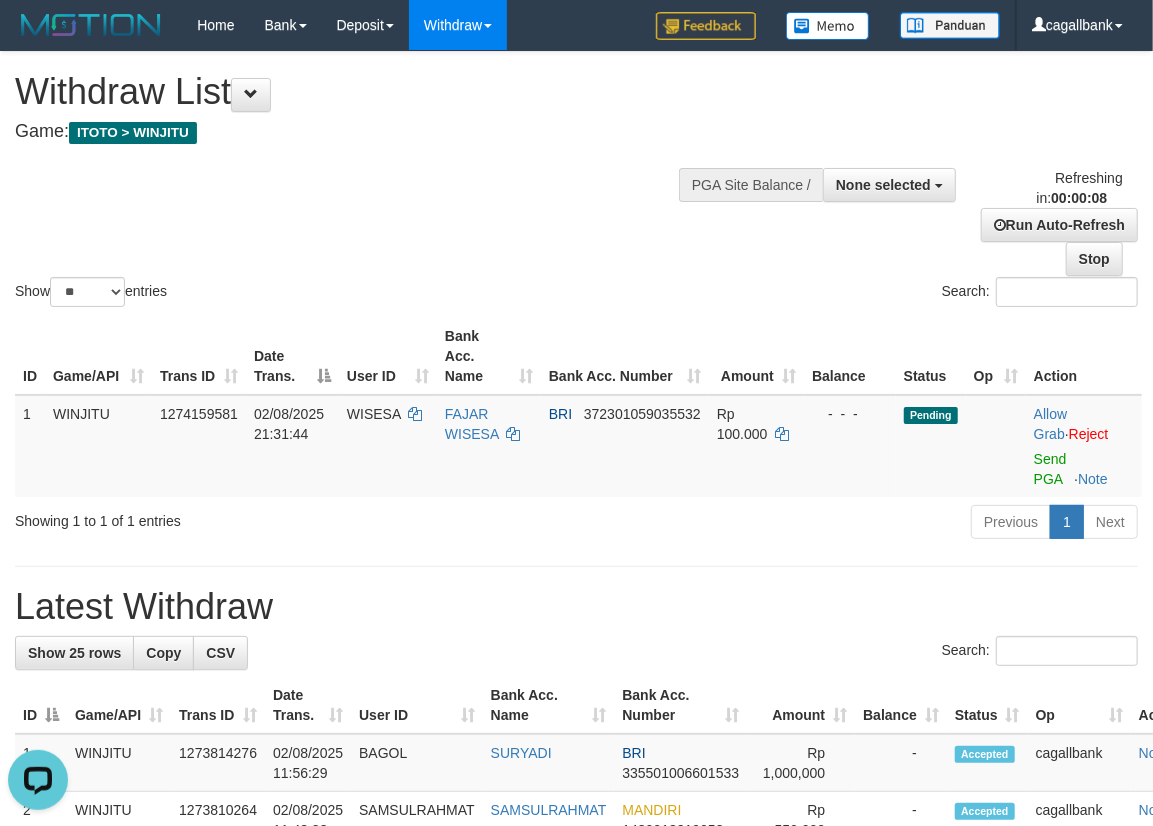 scroll, scrollTop: 0, scrollLeft: 0, axis: both 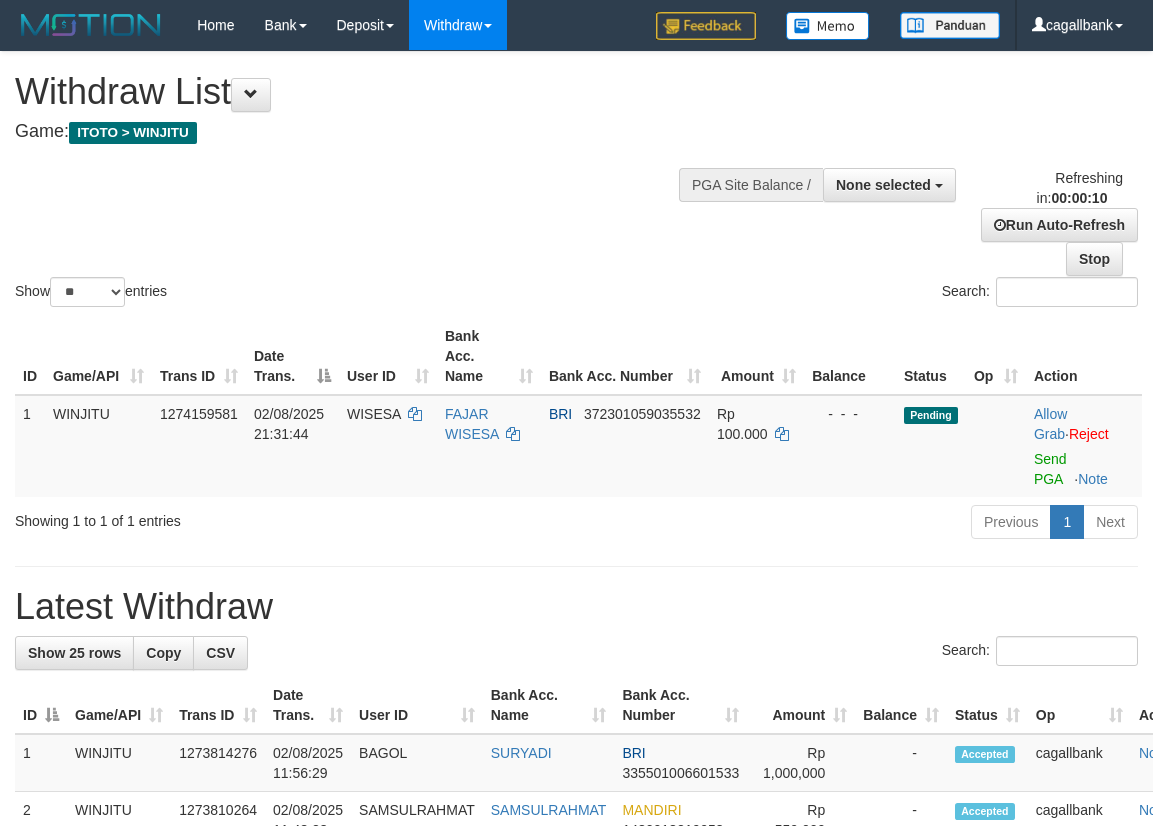select 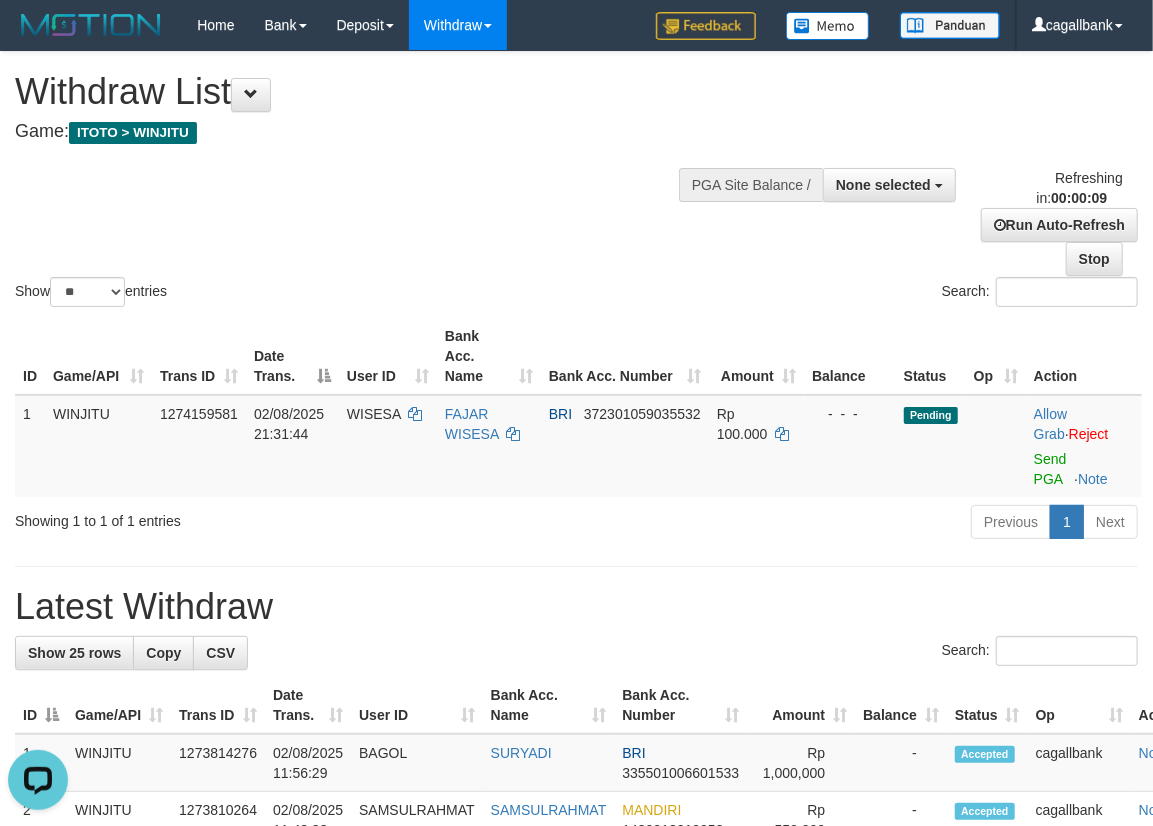scroll, scrollTop: 0, scrollLeft: 0, axis: both 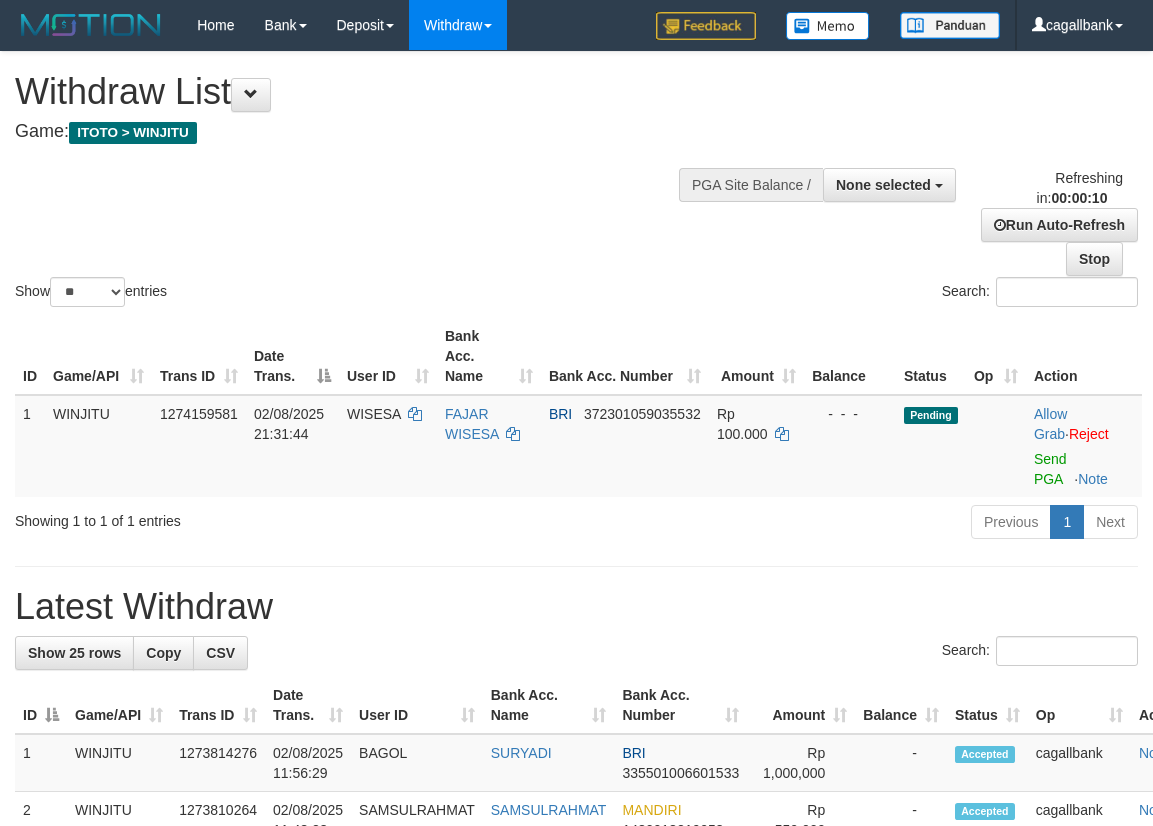 select 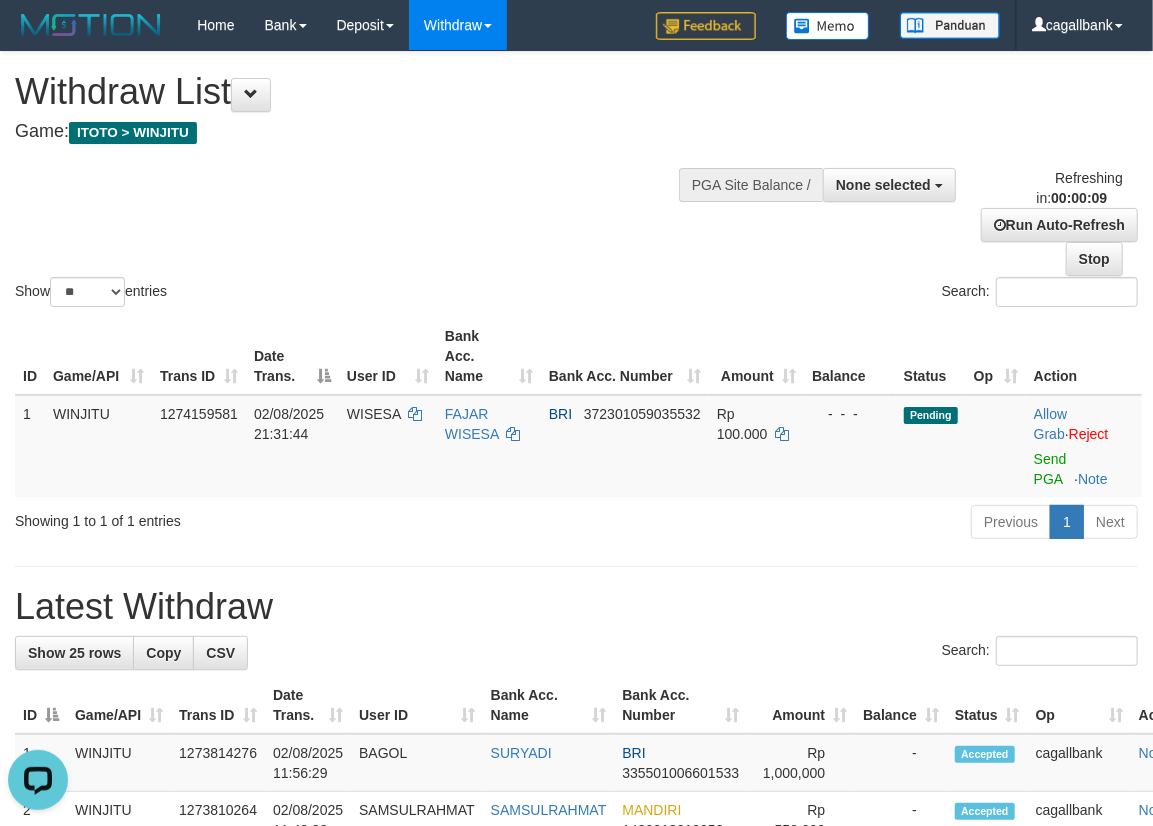 scroll, scrollTop: 0, scrollLeft: 0, axis: both 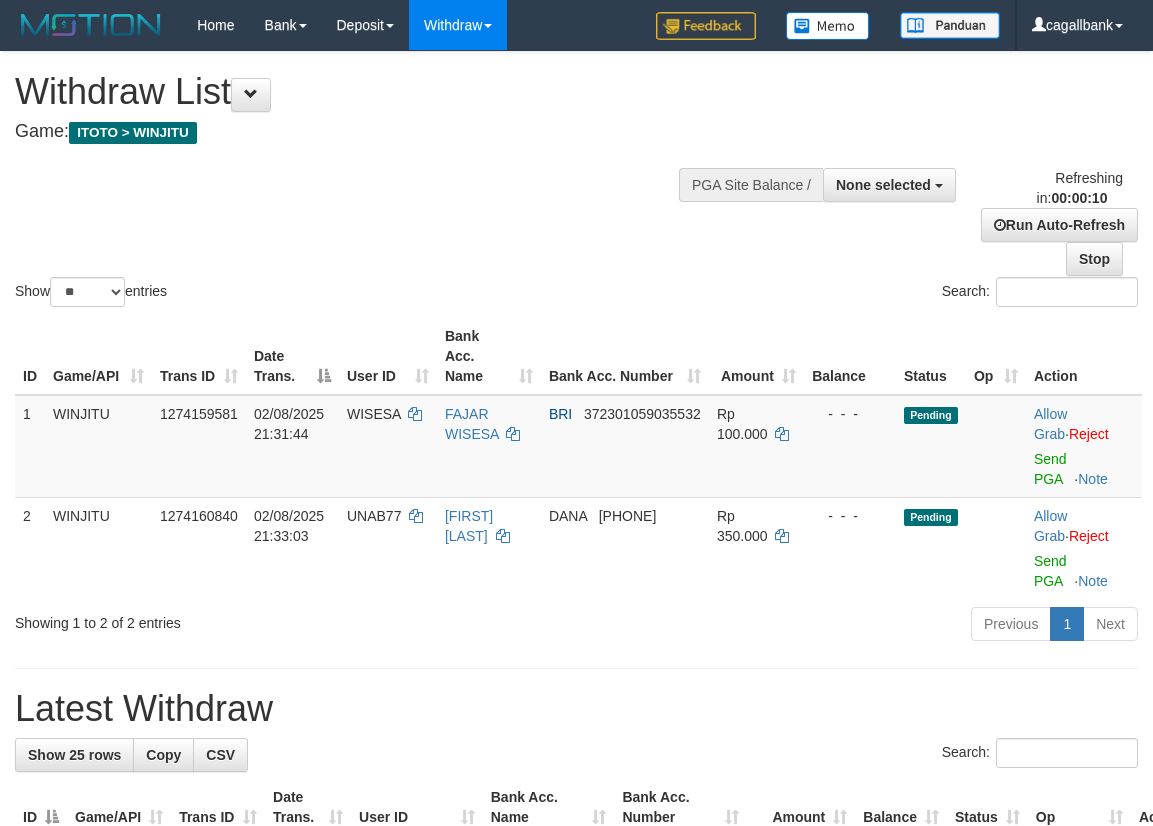 select 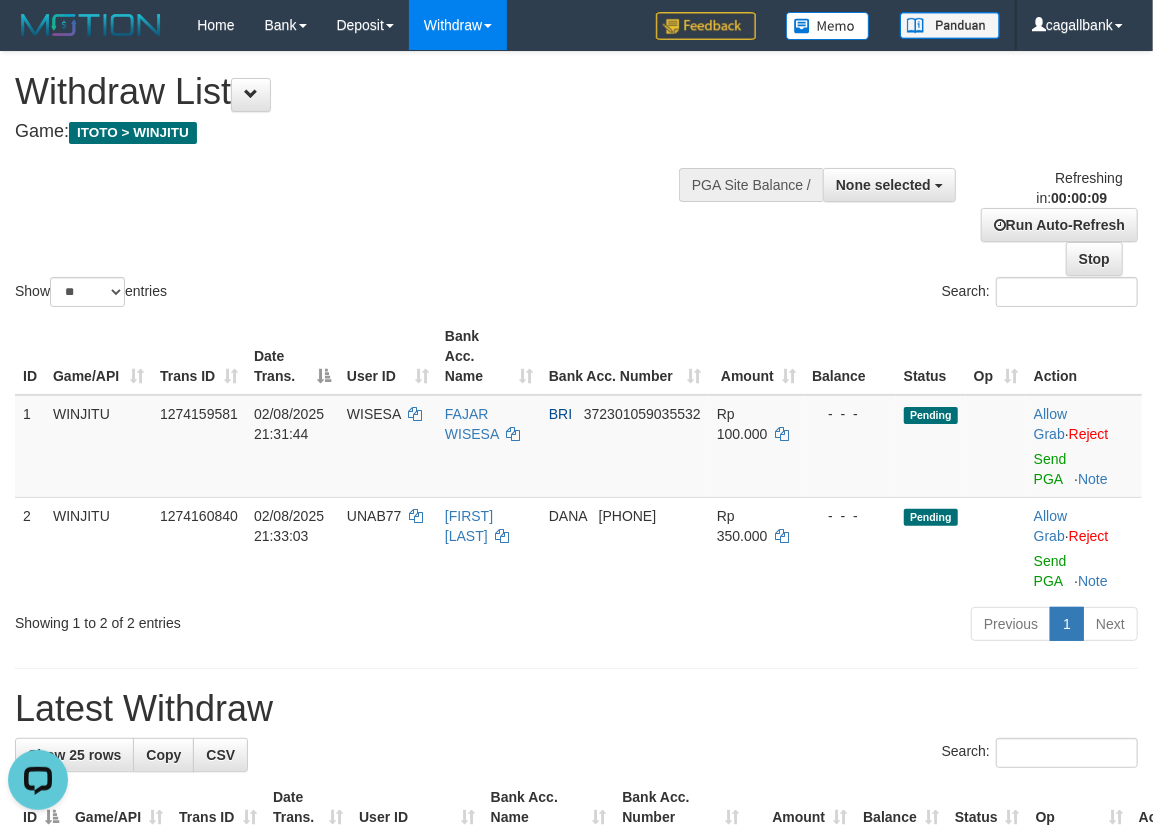 scroll, scrollTop: 0, scrollLeft: 0, axis: both 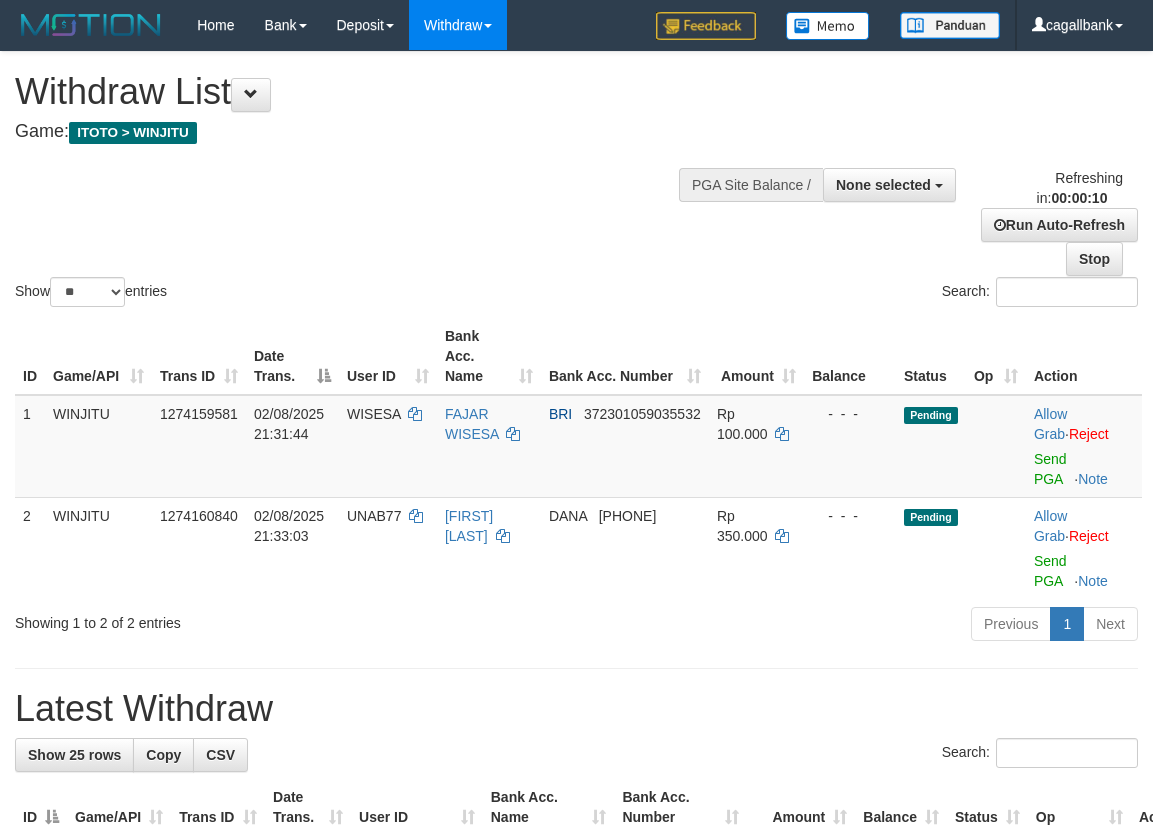 select 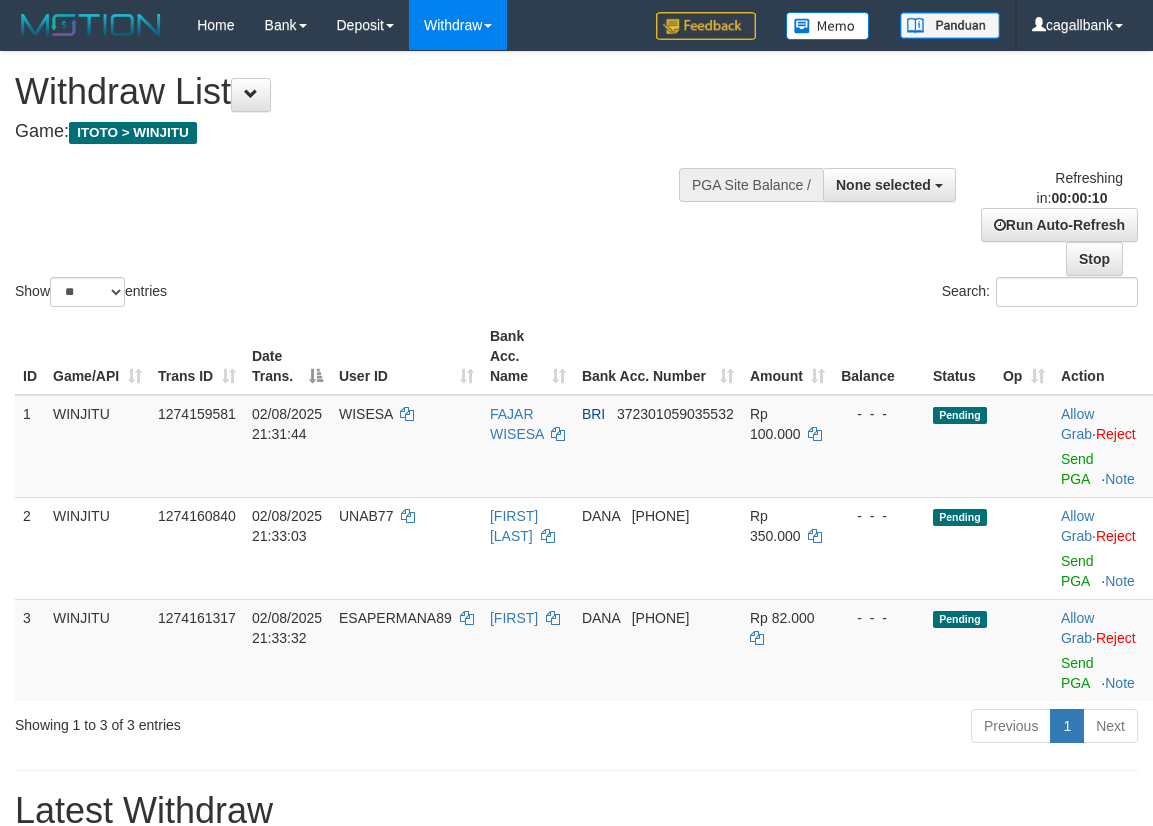 select 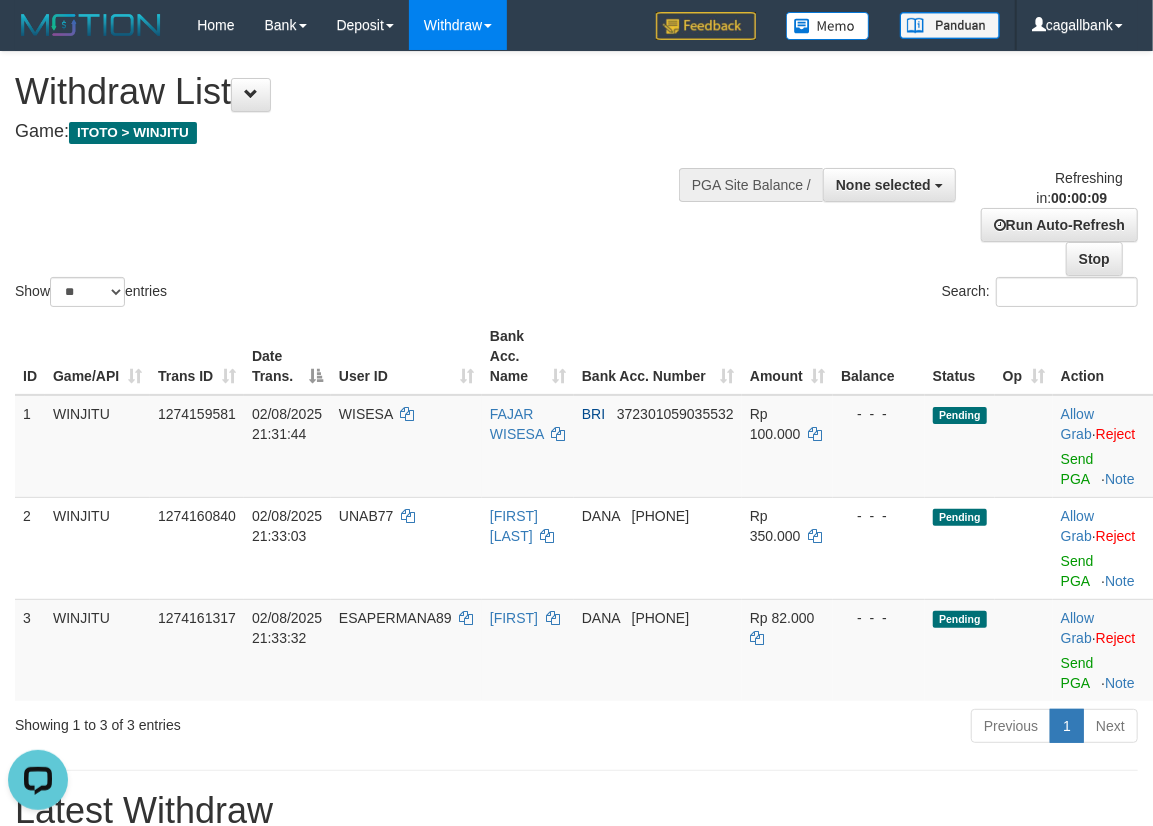 scroll, scrollTop: 0, scrollLeft: 0, axis: both 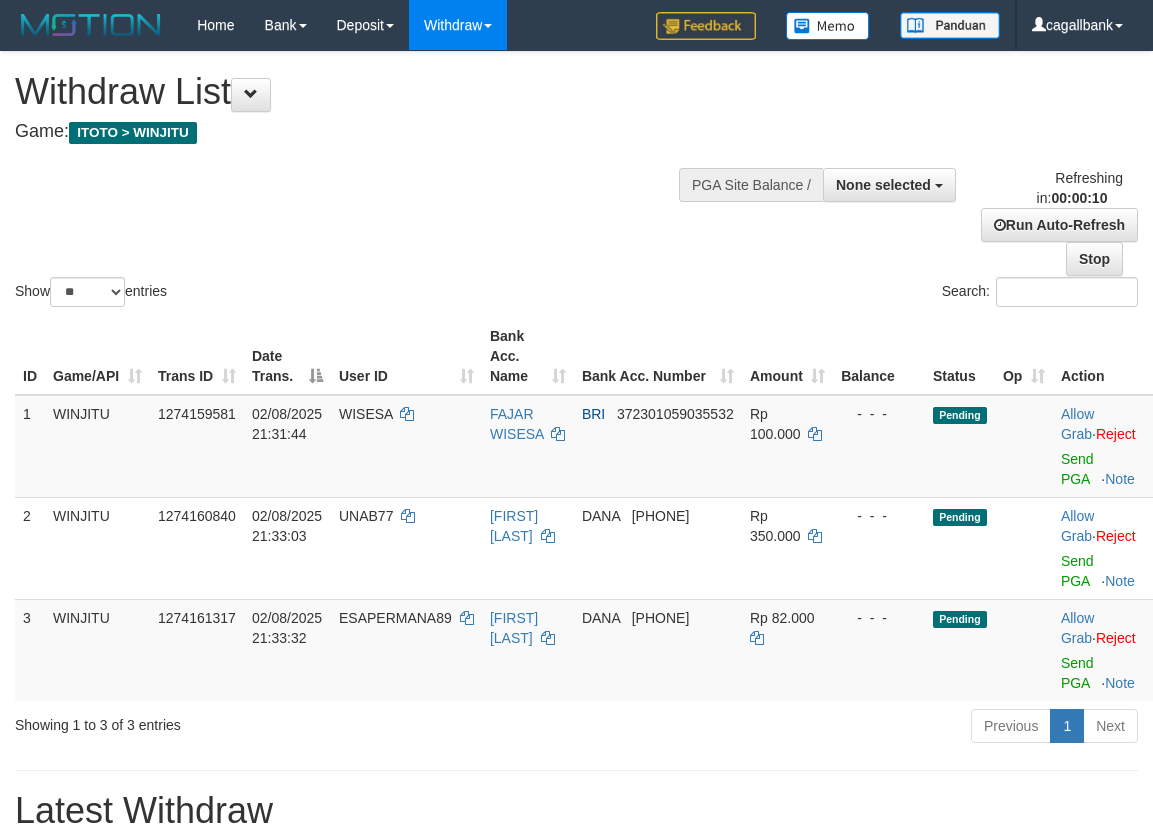 select 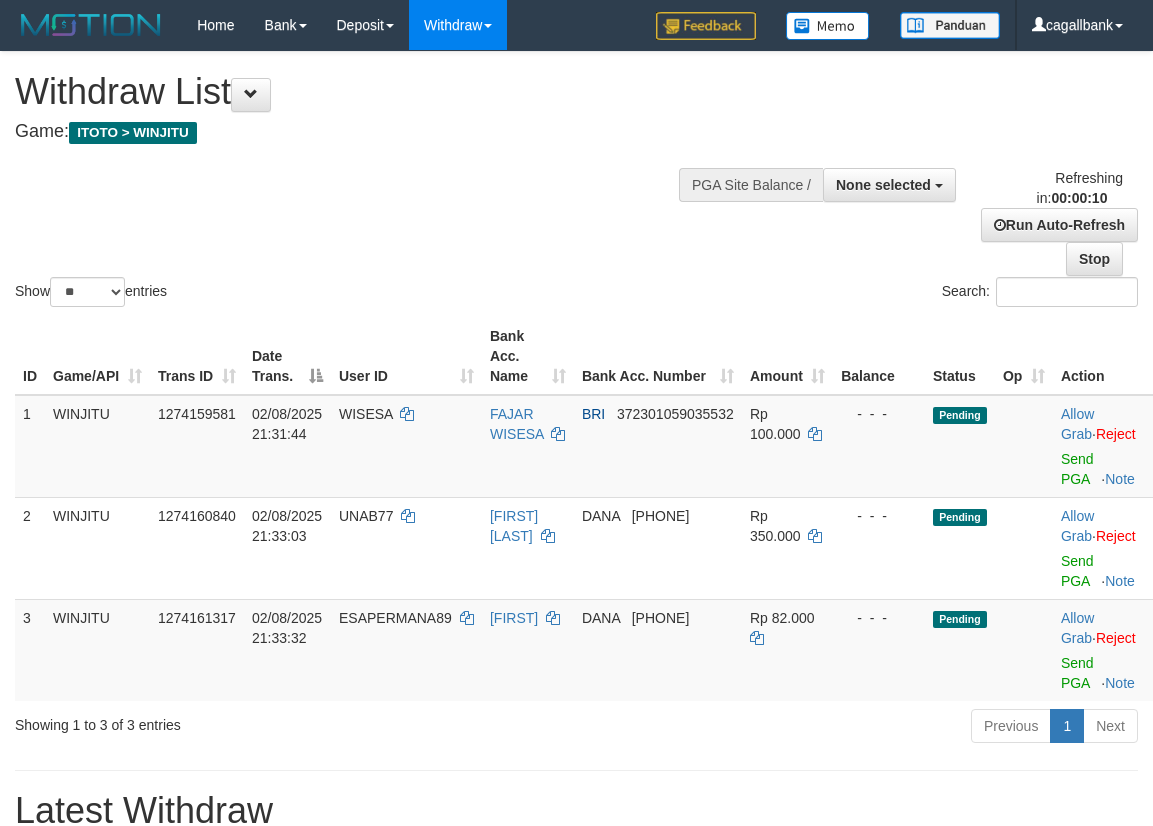 select 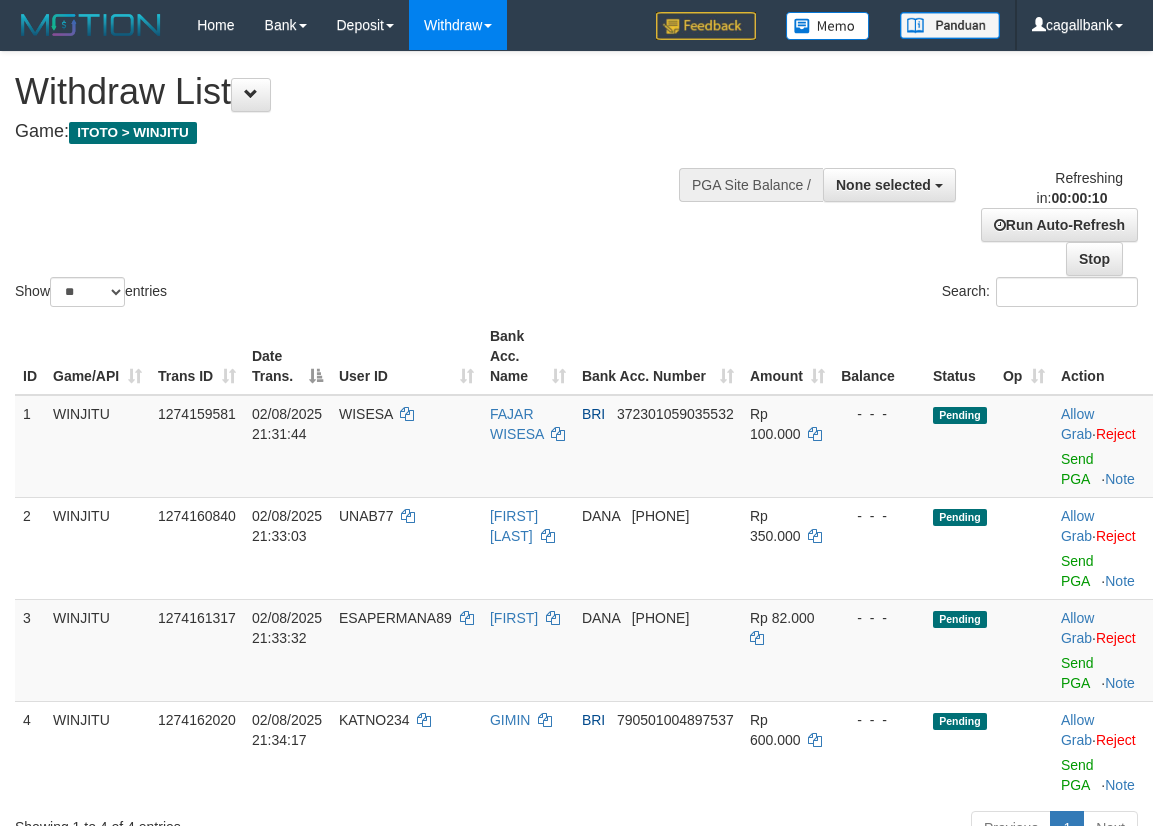 select 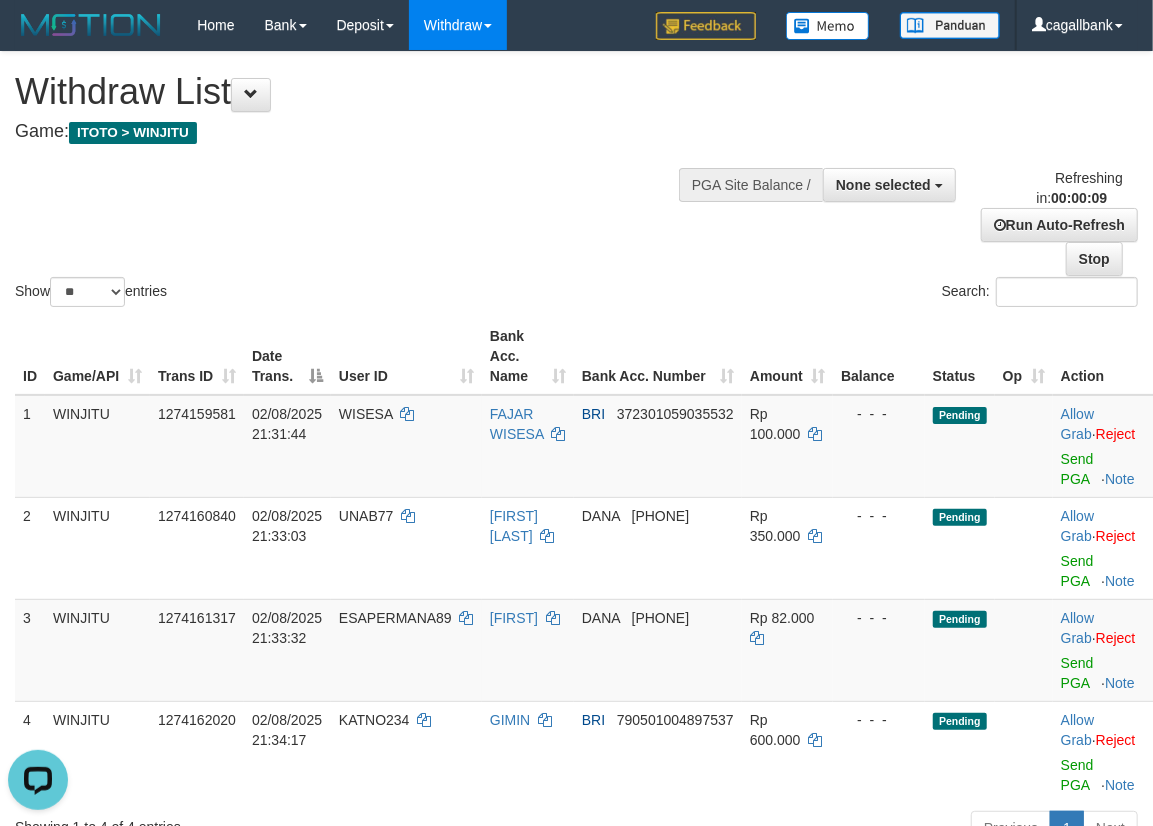 scroll, scrollTop: 0, scrollLeft: 0, axis: both 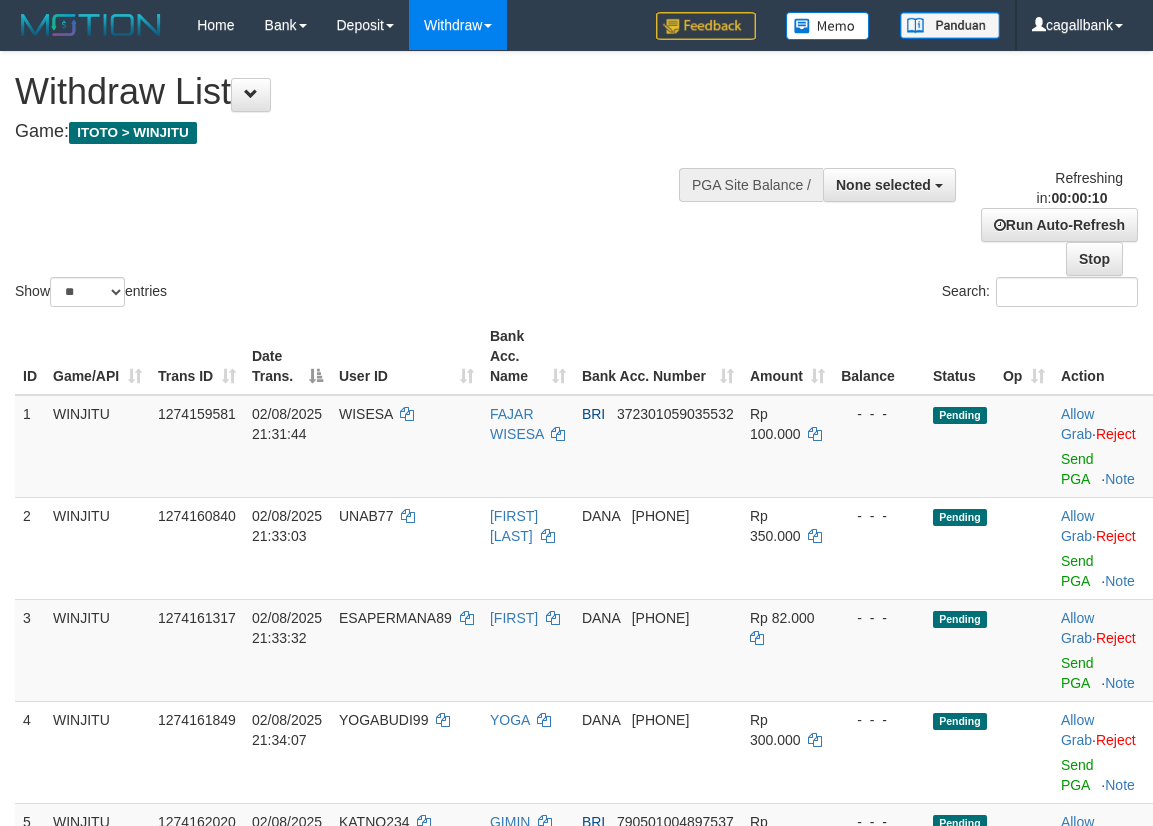 select 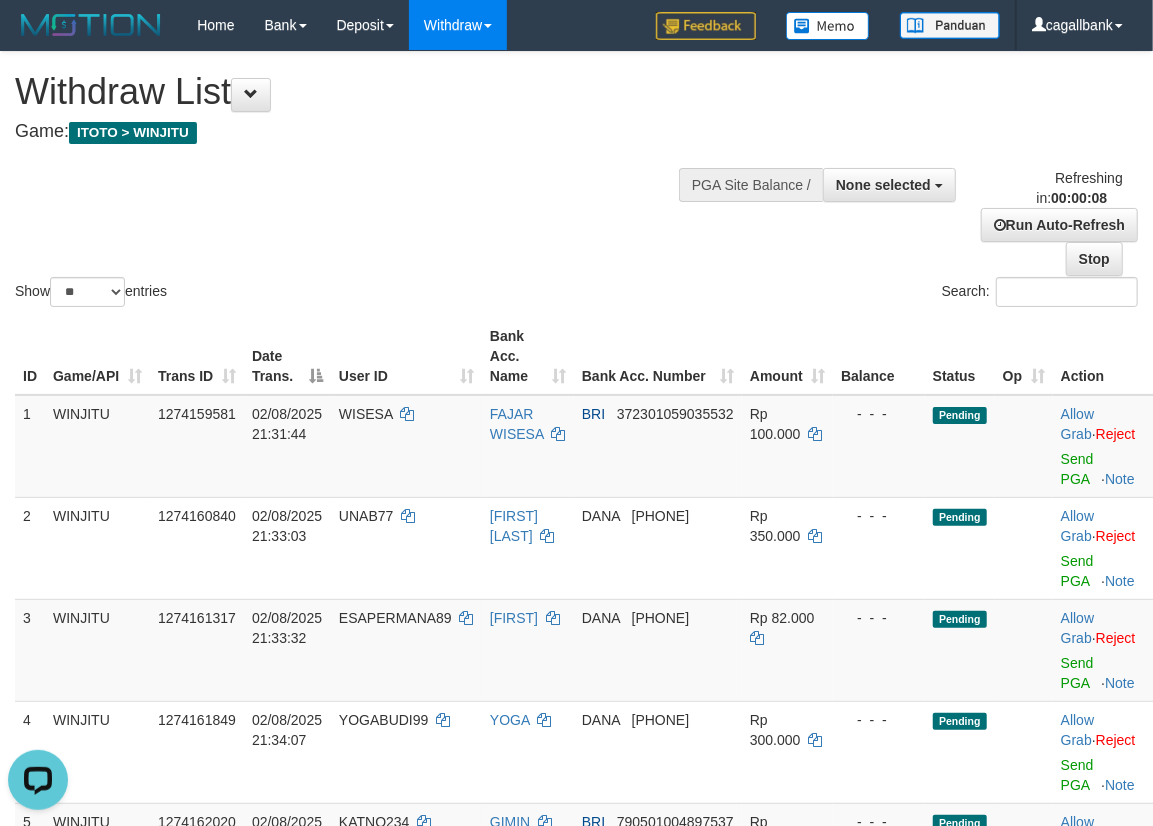 scroll, scrollTop: 0, scrollLeft: 0, axis: both 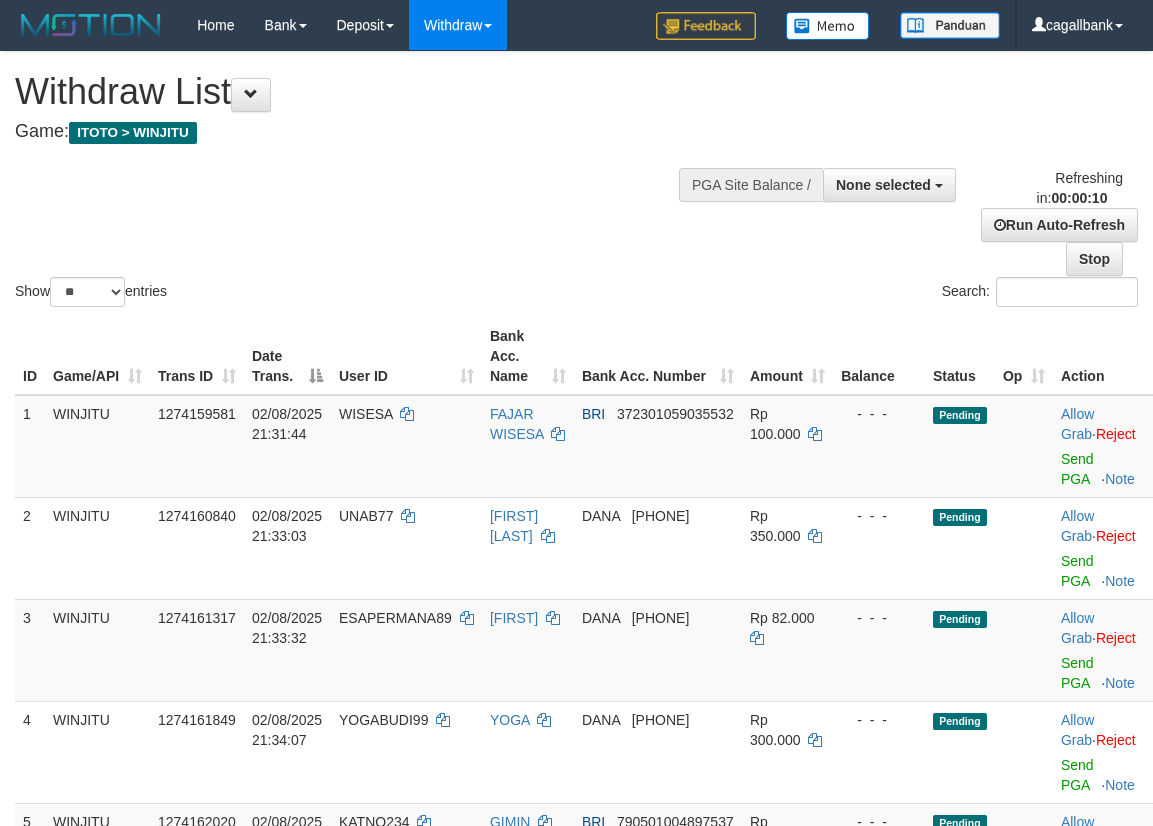 select 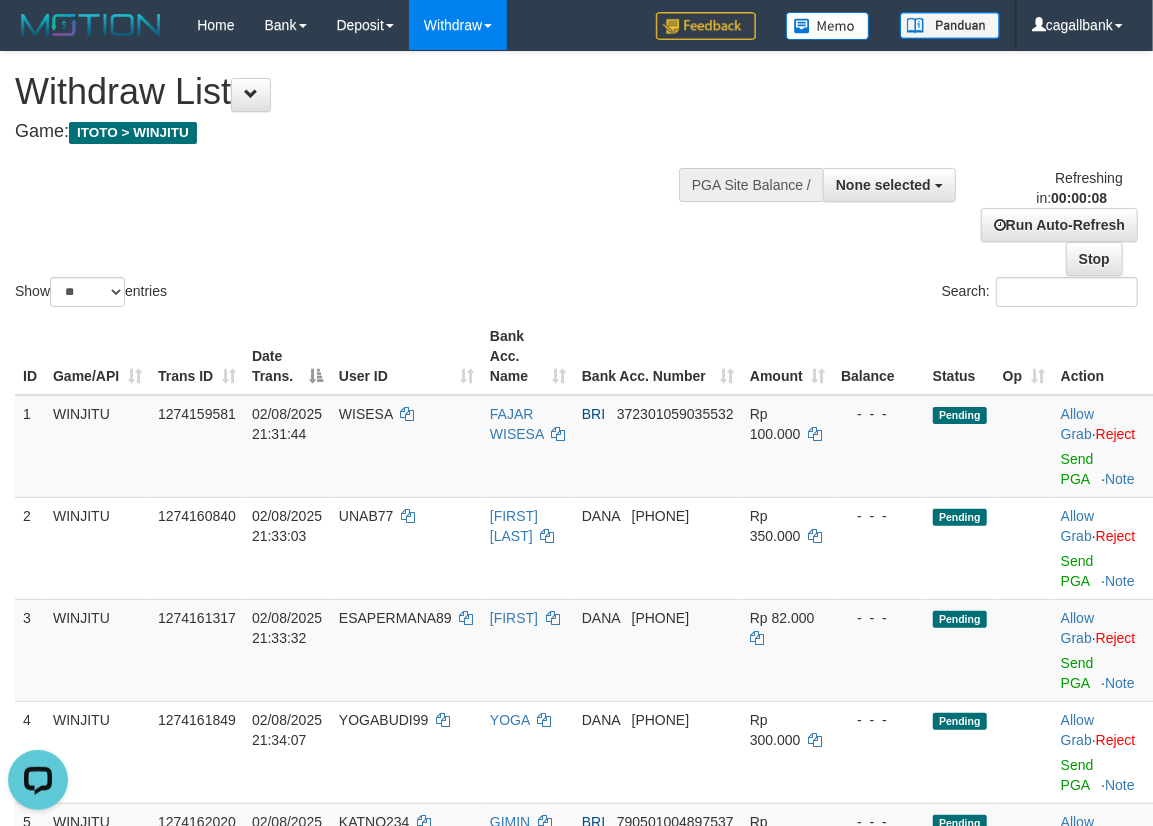 scroll, scrollTop: 0, scrollLeft: 0, axis: both 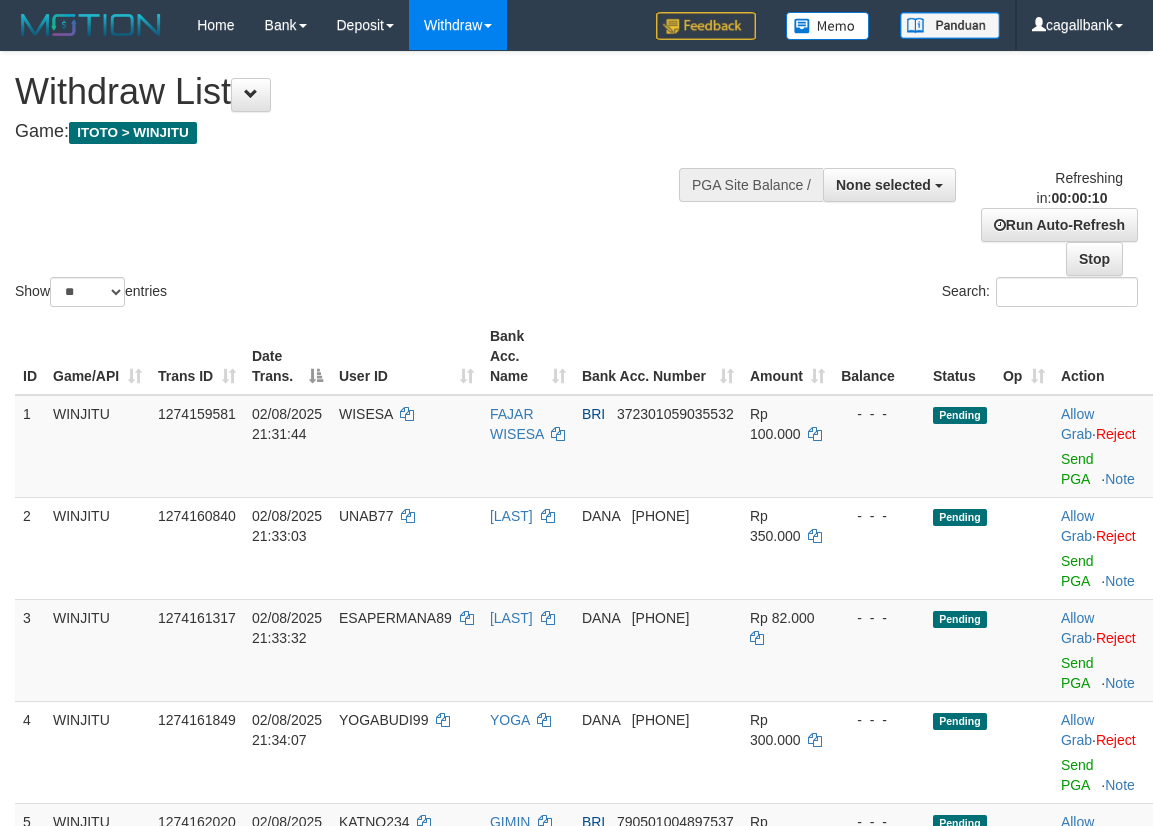 select 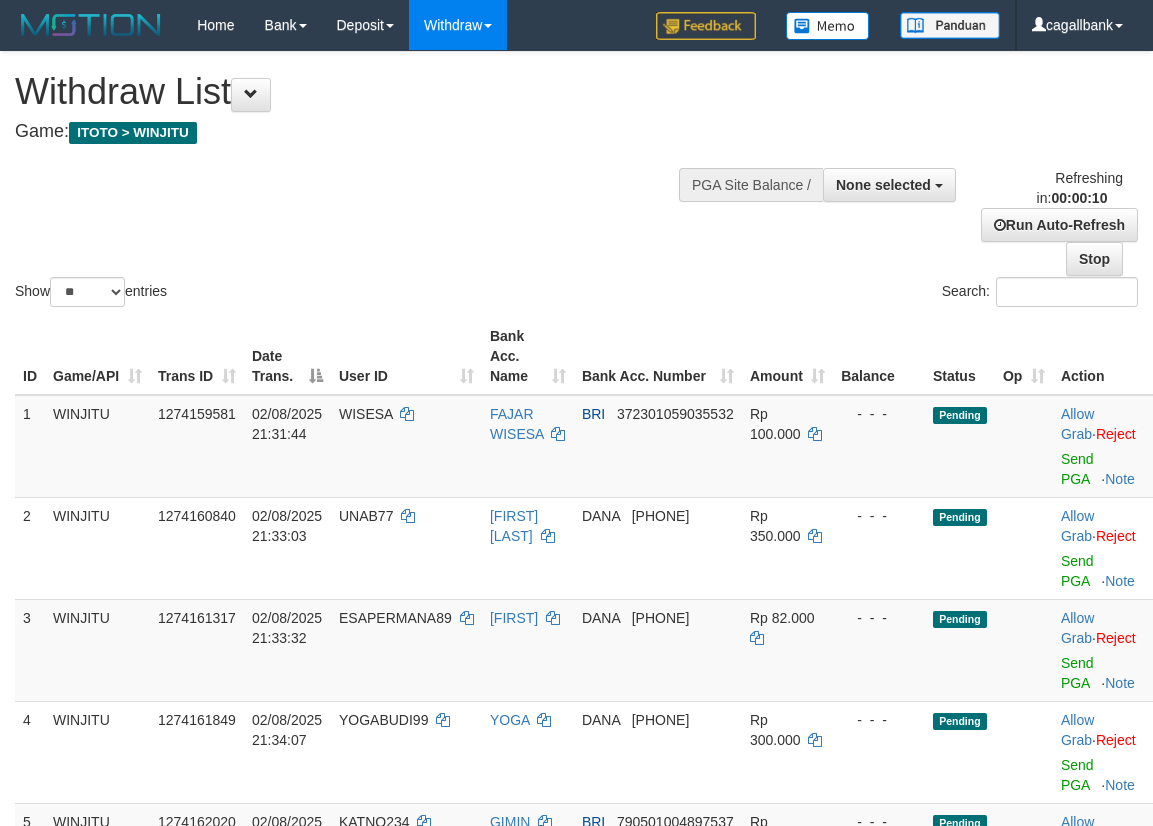 select 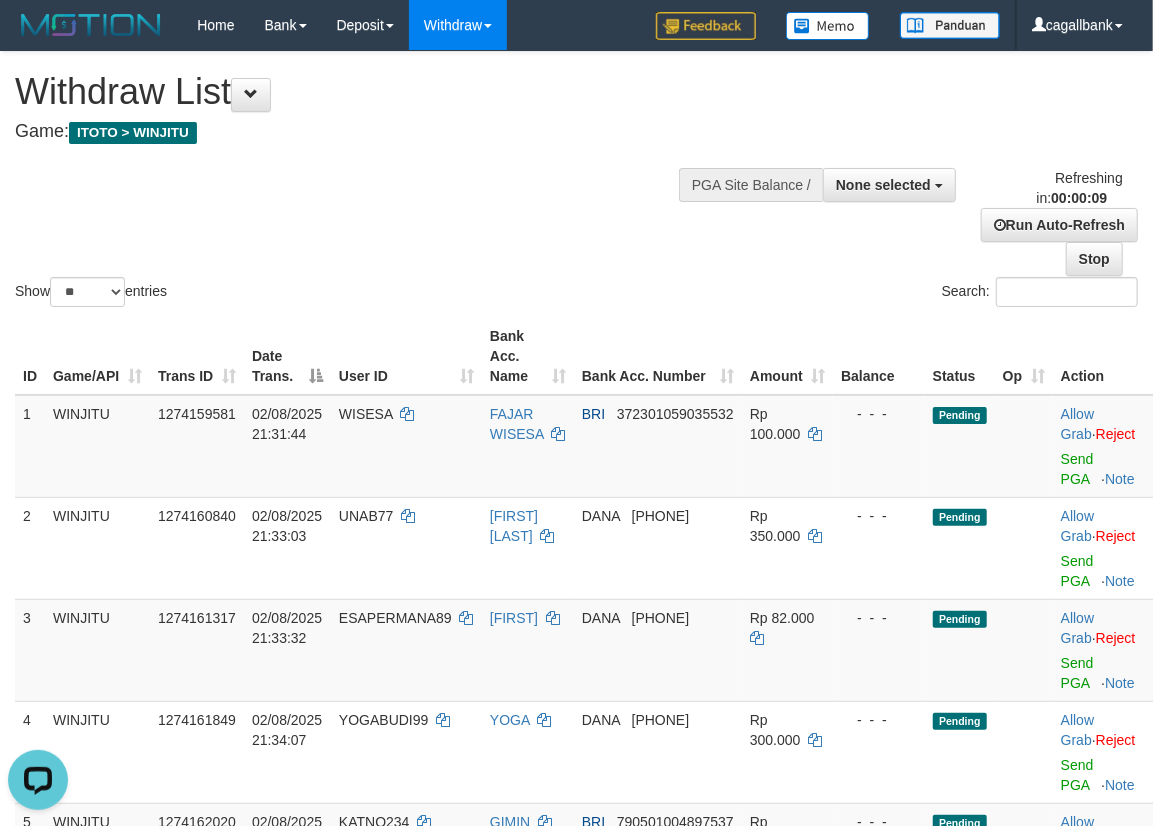 scroll, scrollTop: 0, scrollLeft: 0, axis: both 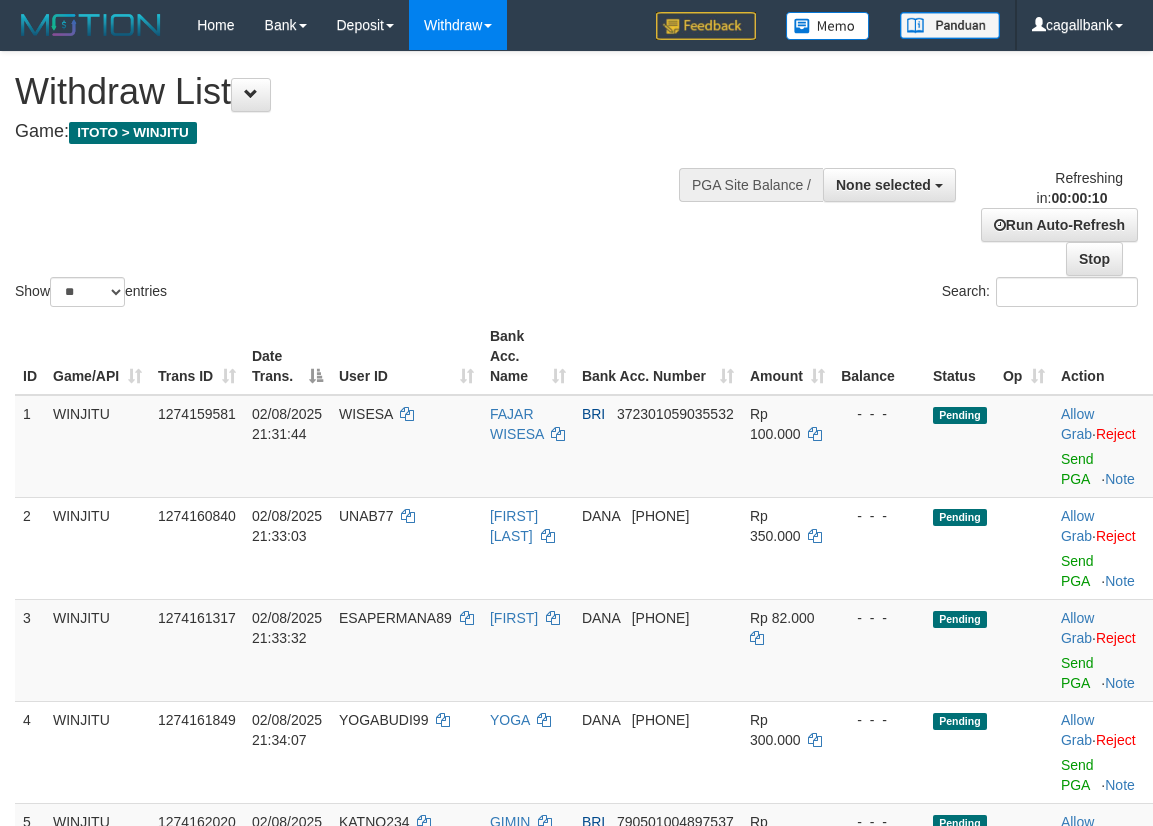select 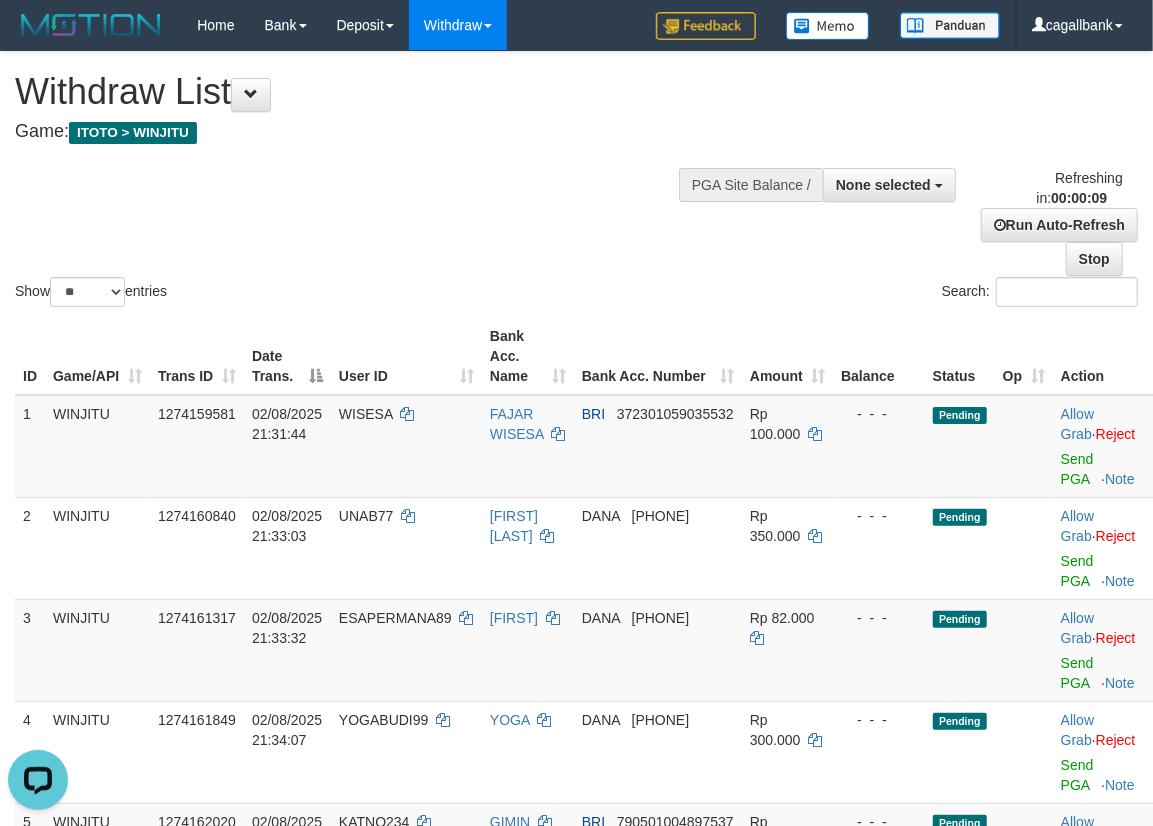 scroll, scrollTop: 0, scrollLeft: 0, axis: both 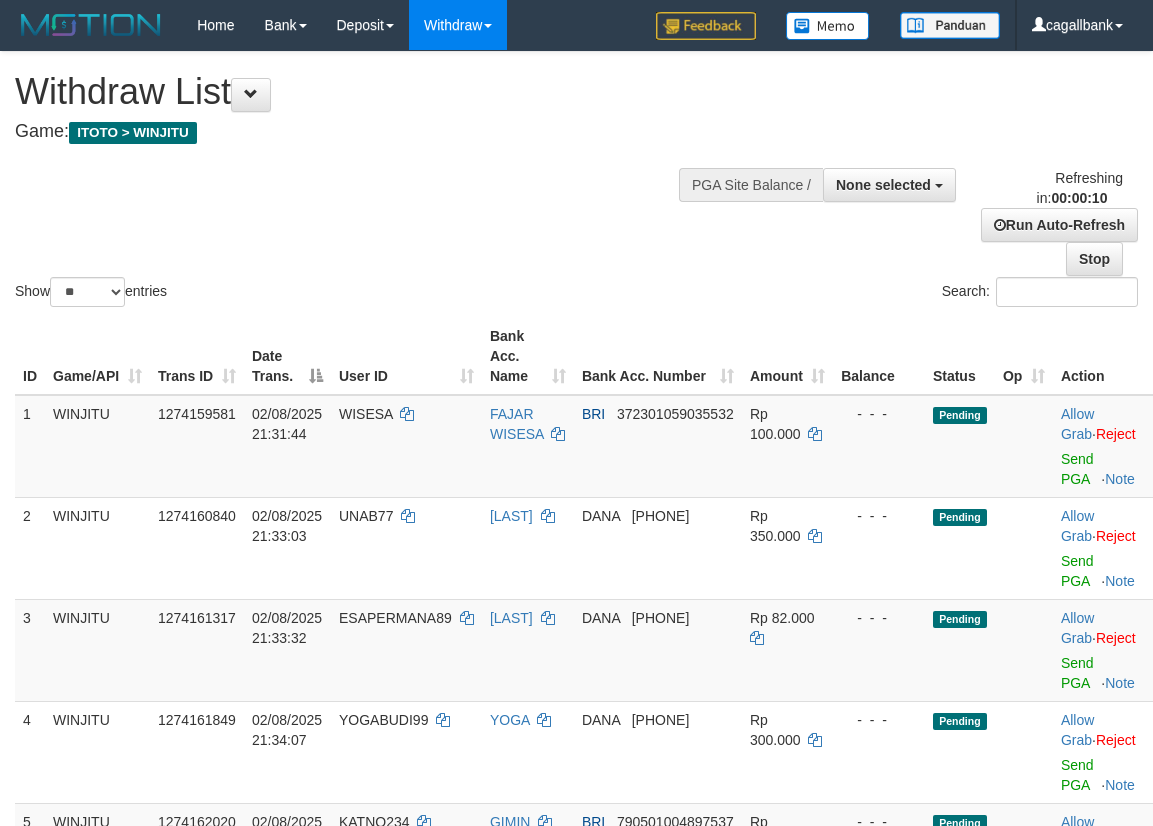 select 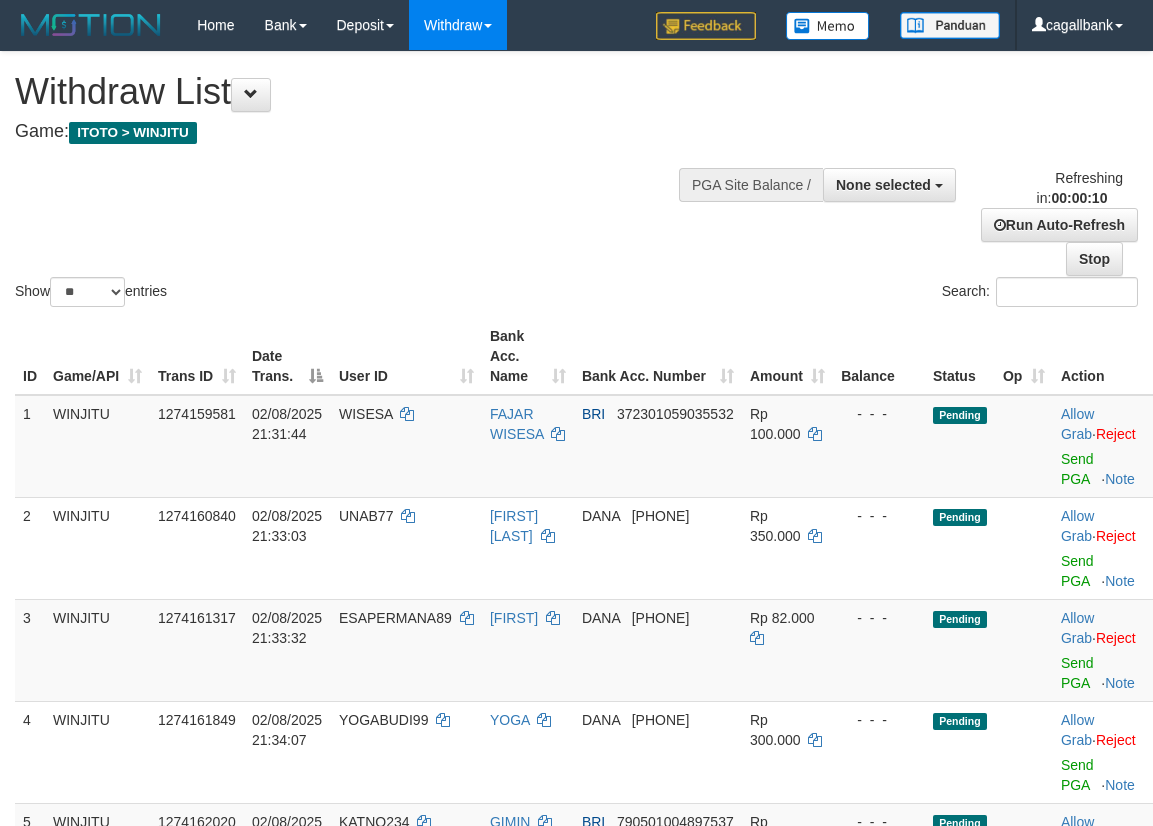 select 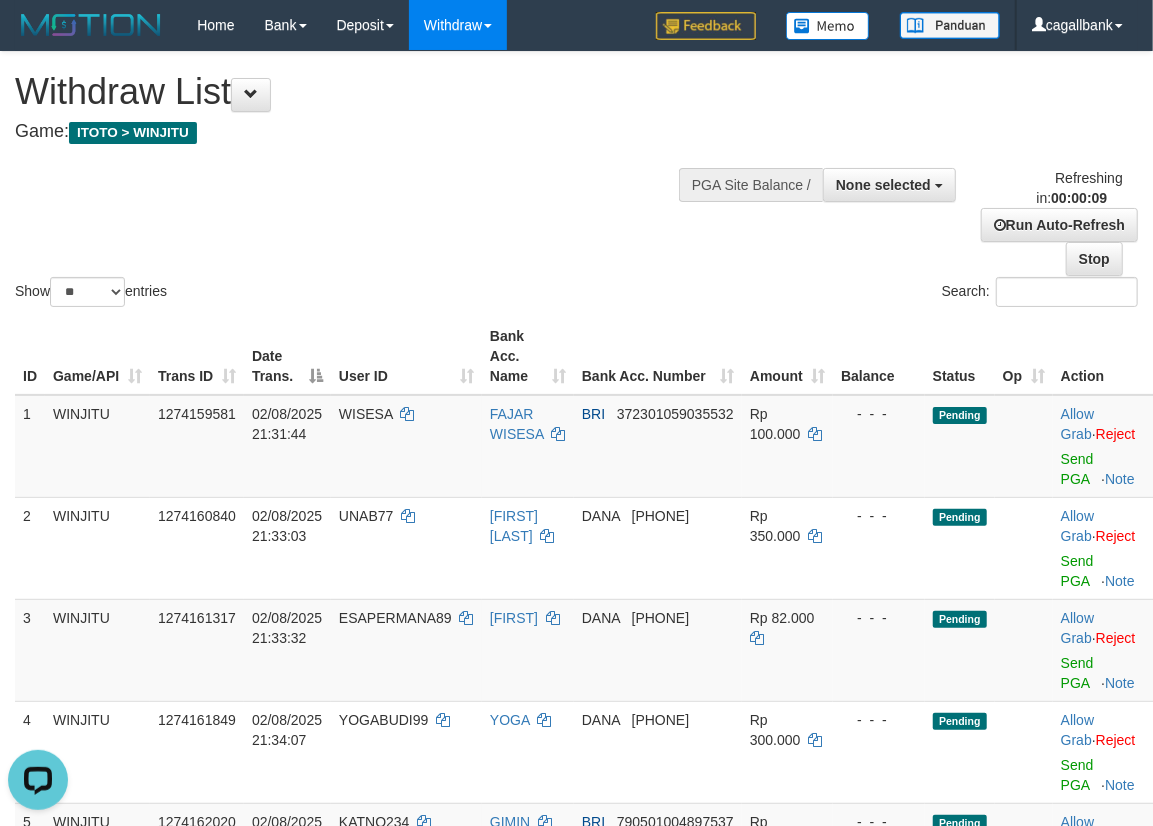 scroll, scrollTop: 0, scrollLeft: 0, axis: both 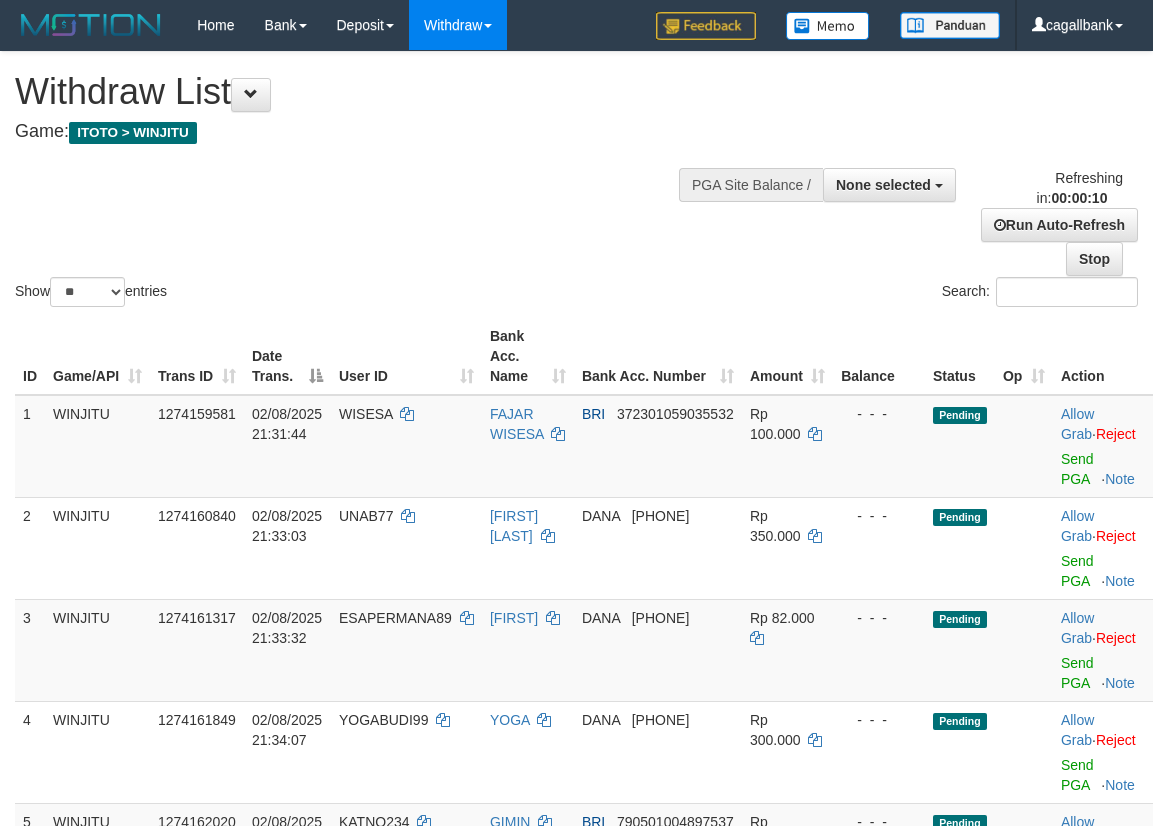 select 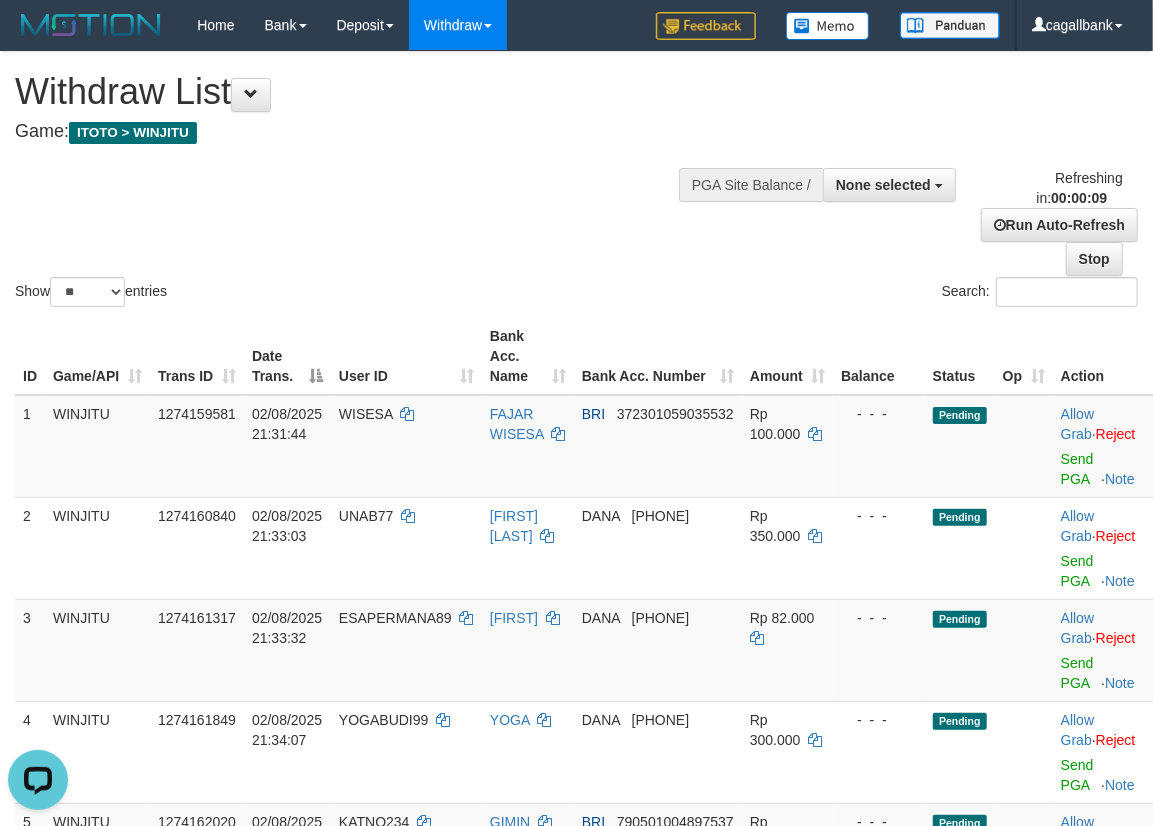 scroll, scrollTop: 0, scrollLeft: 0, axis: both 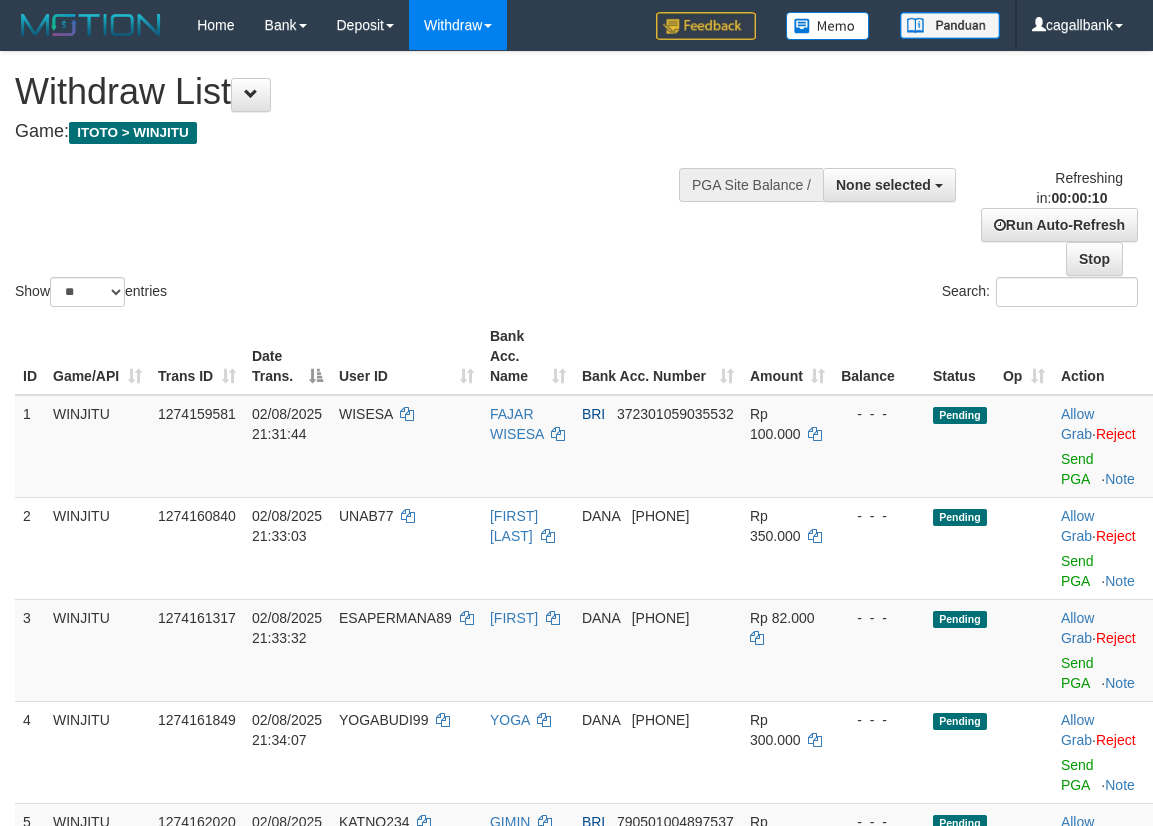 select 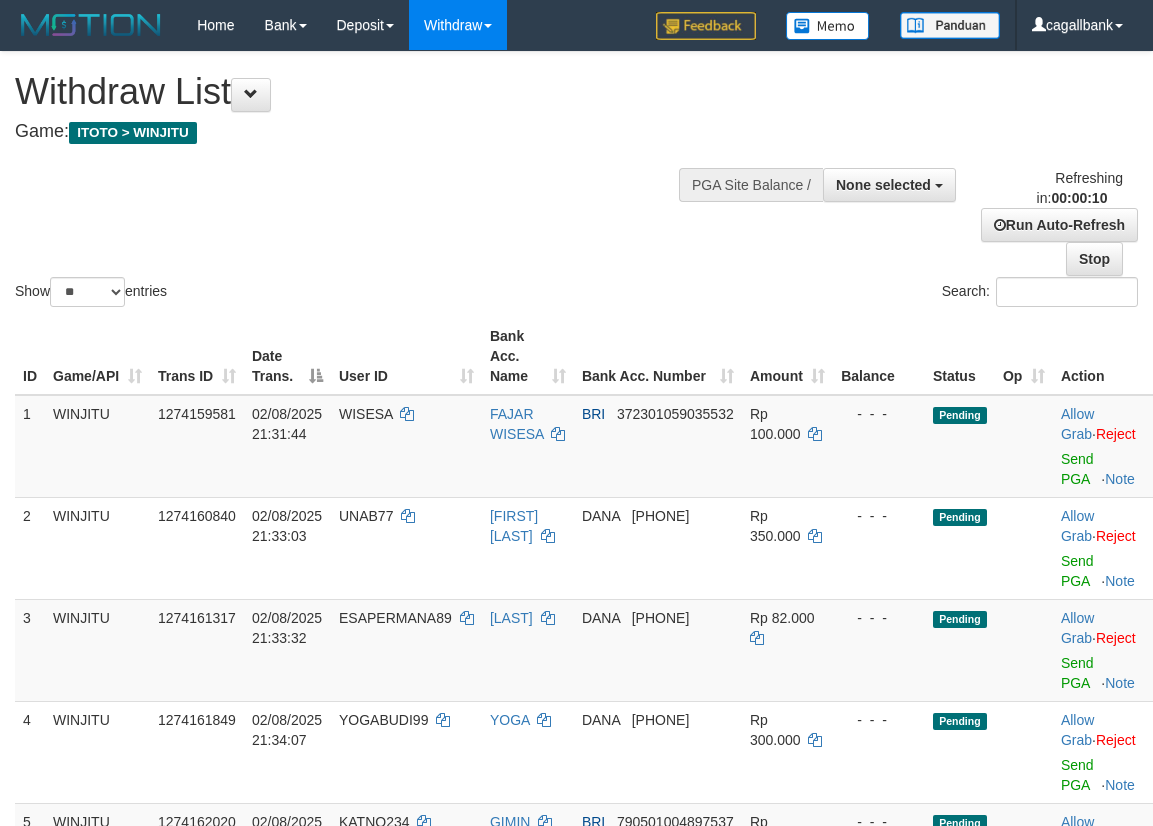 select 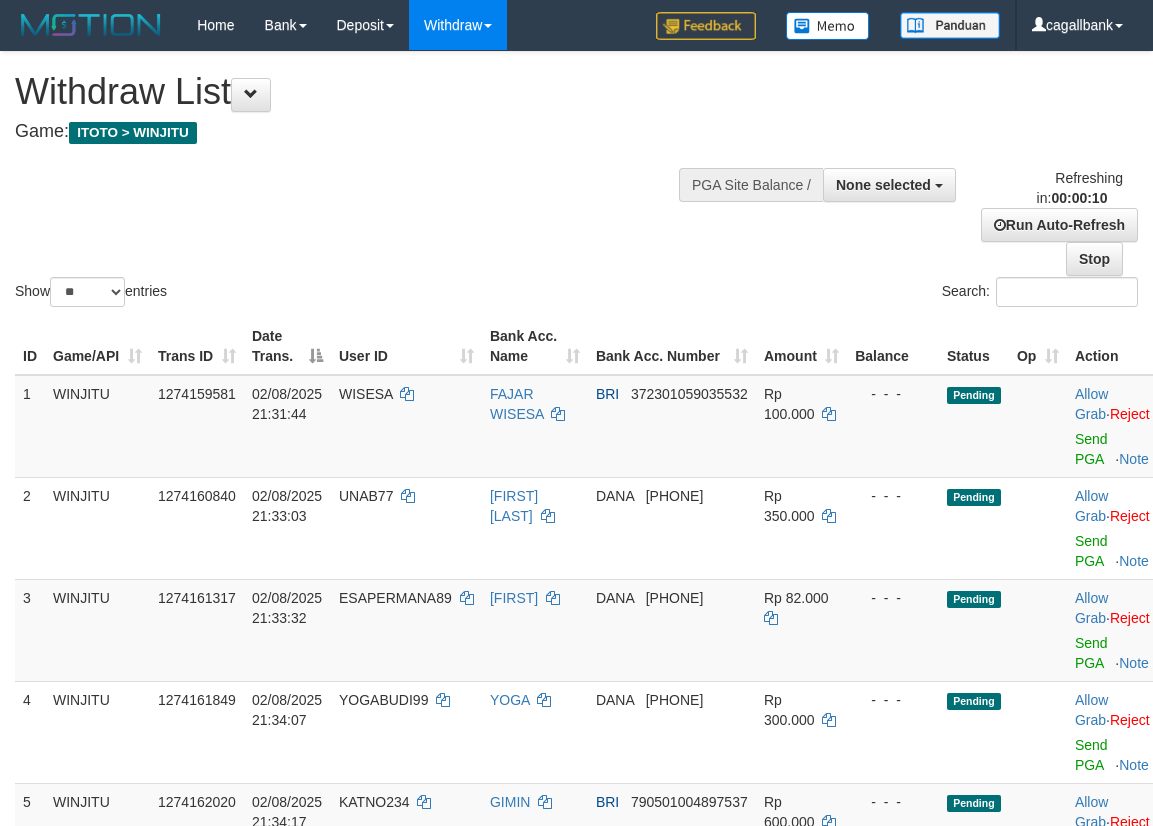 select 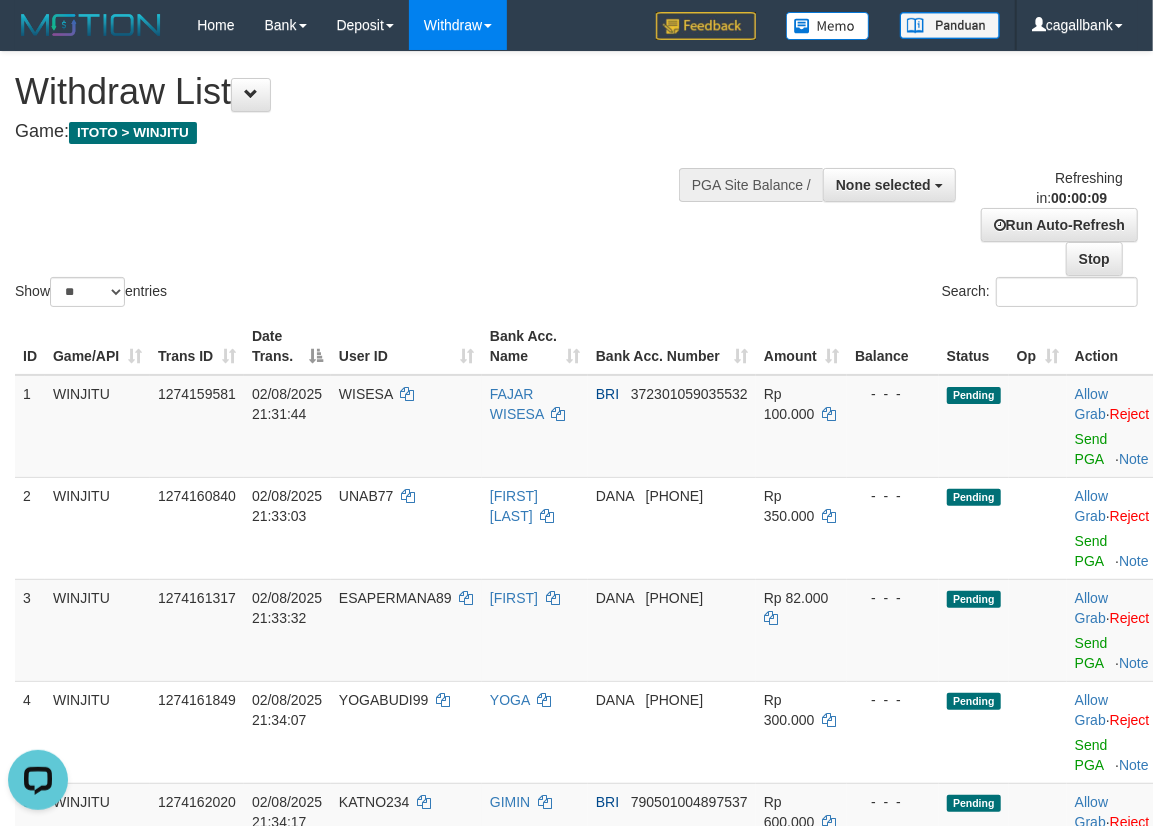 scroll, scrollTop: 0, scrollLeft: 0, axis: both 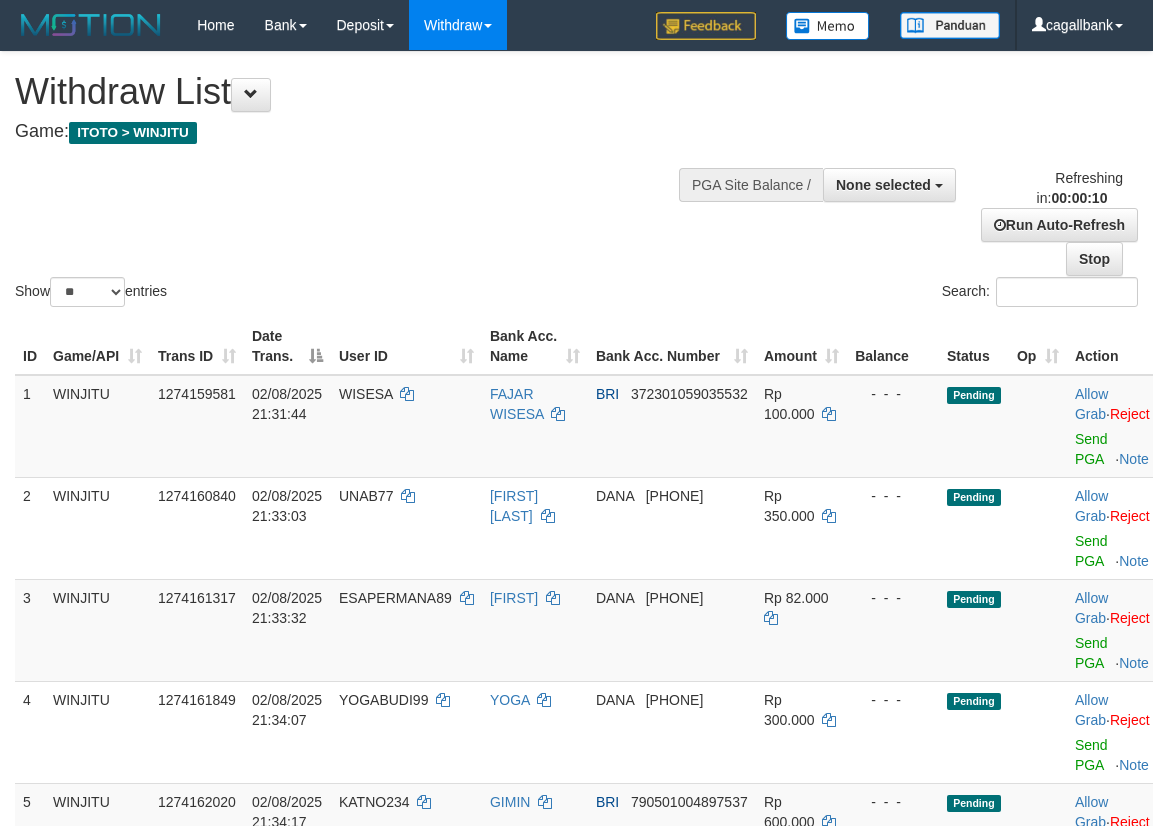 select 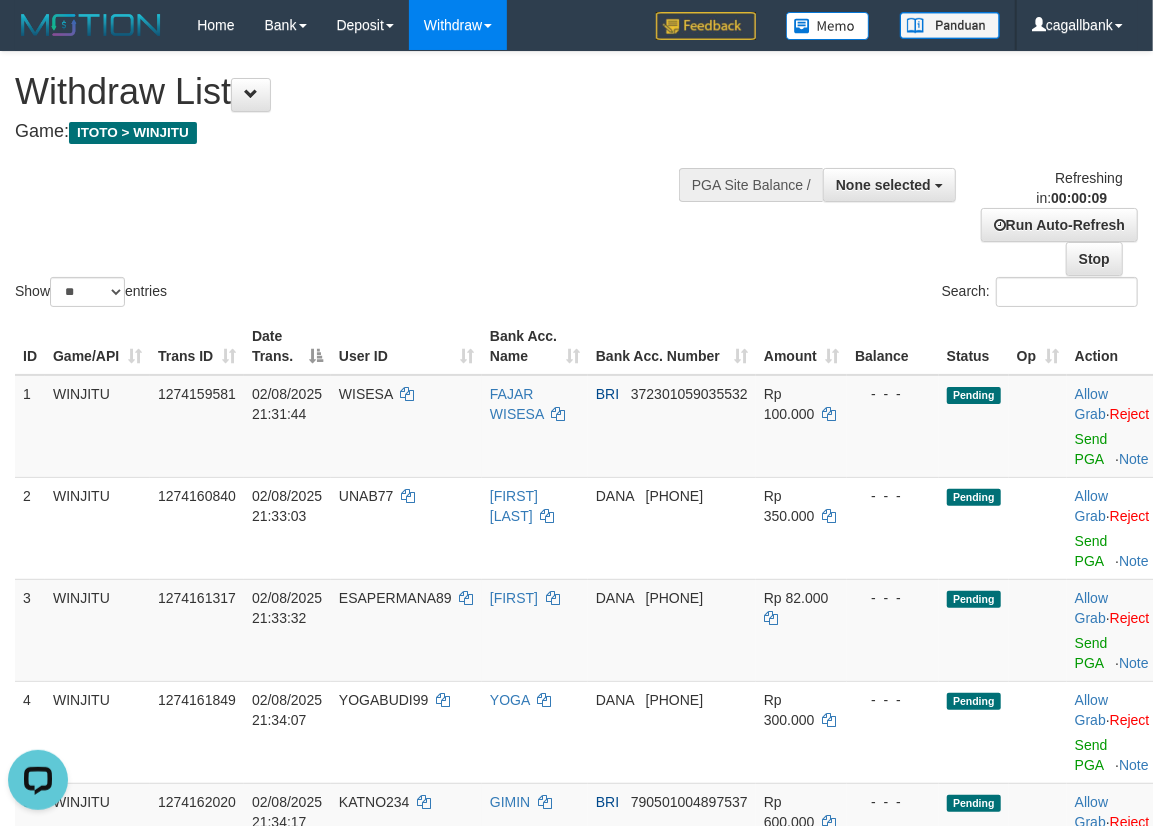 scroll, scrollTop: 0, scrollLeft: 0, axis: both 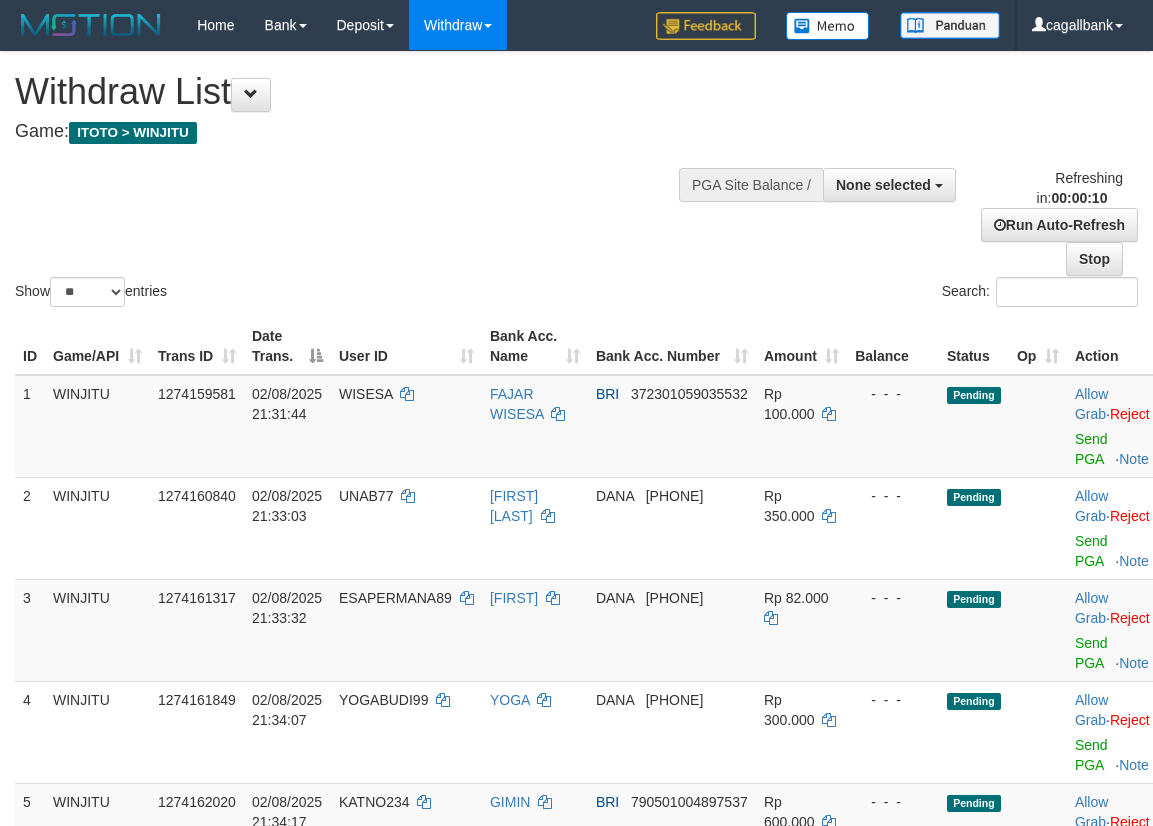 select 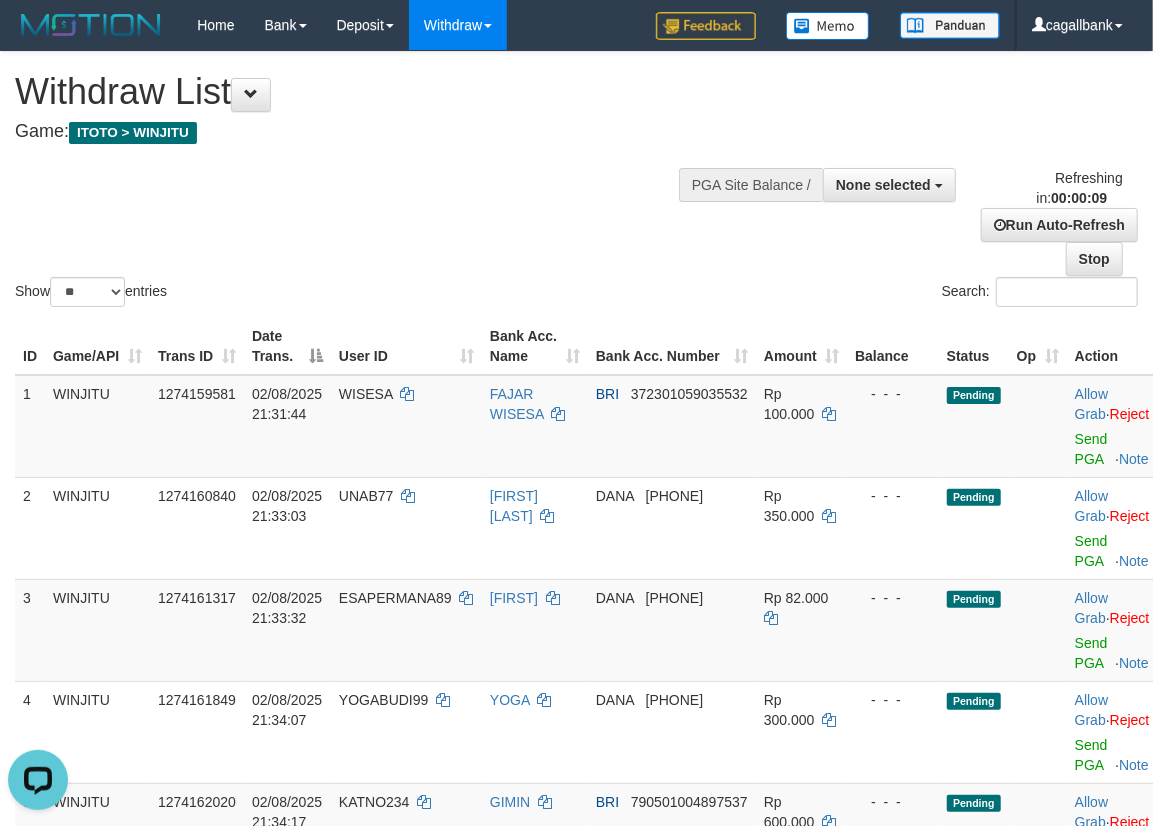scroll, scrollTop: 0, scrollLeft: 0, axis: both 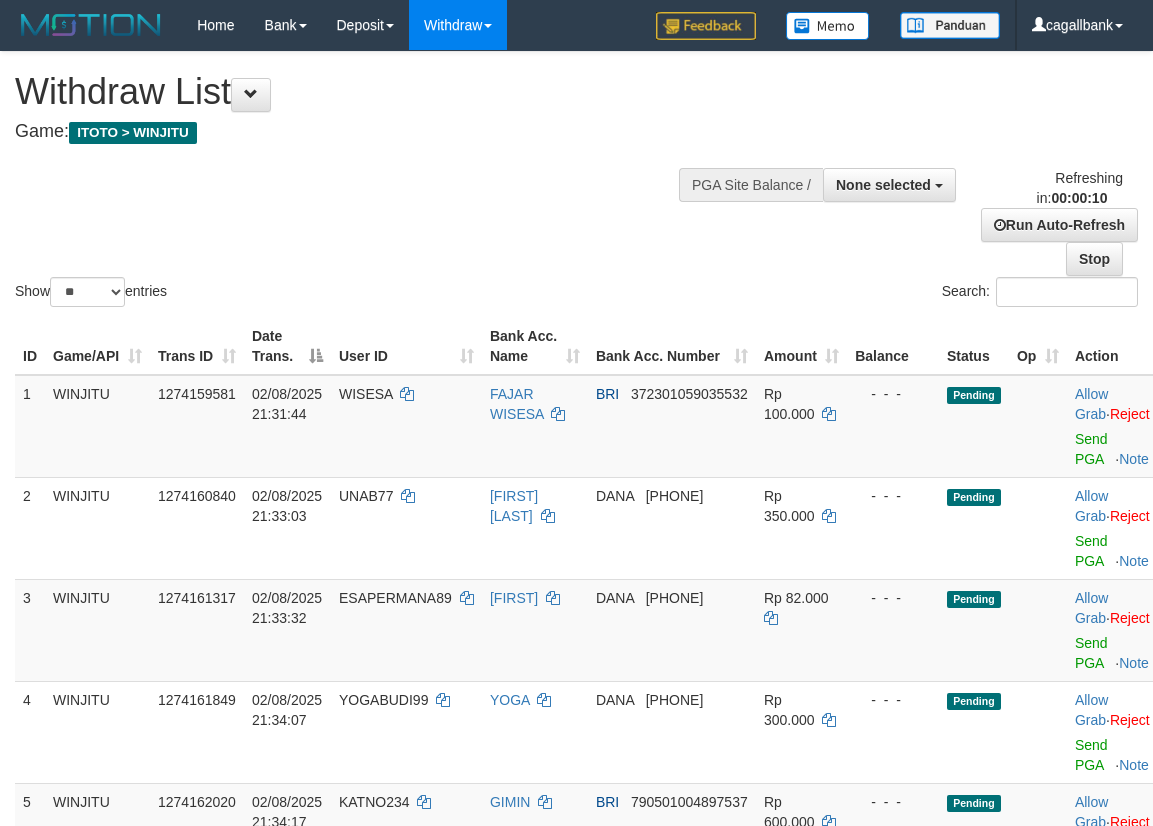 select 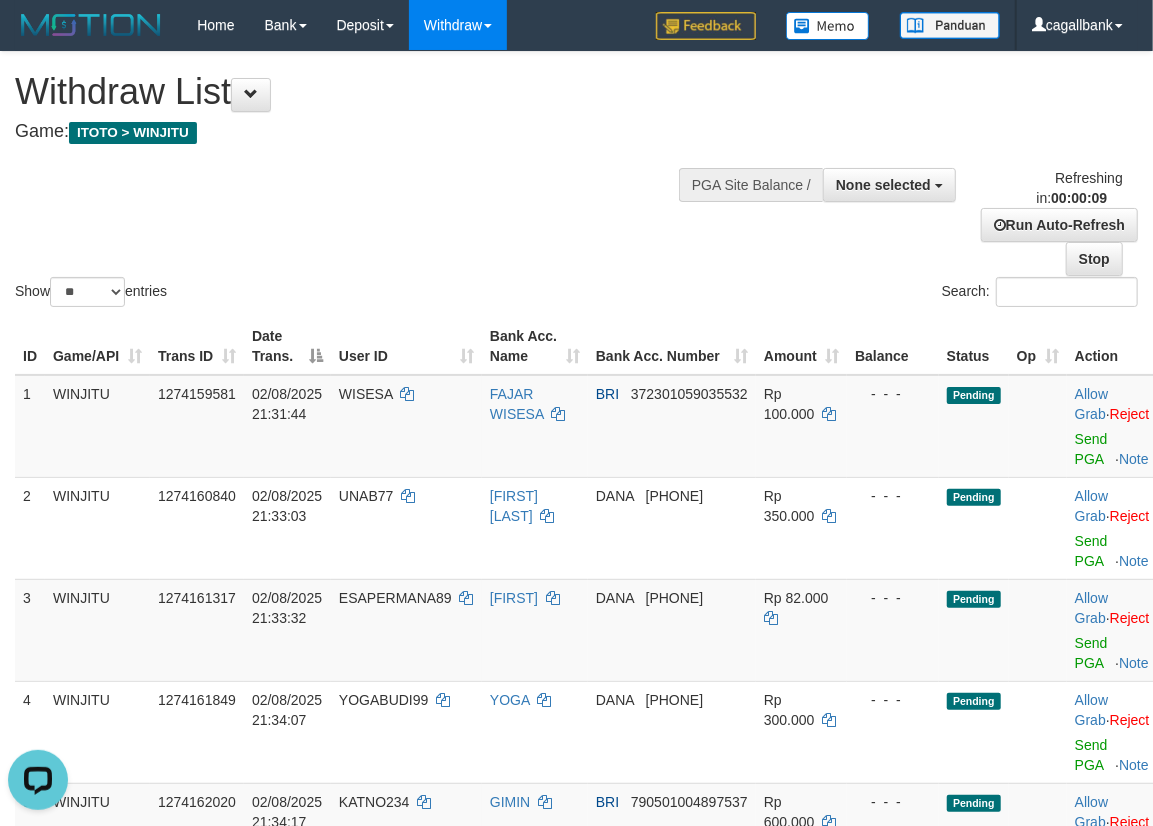 scroll, scrollTop: 0, scrollLeft: 0, axis: both 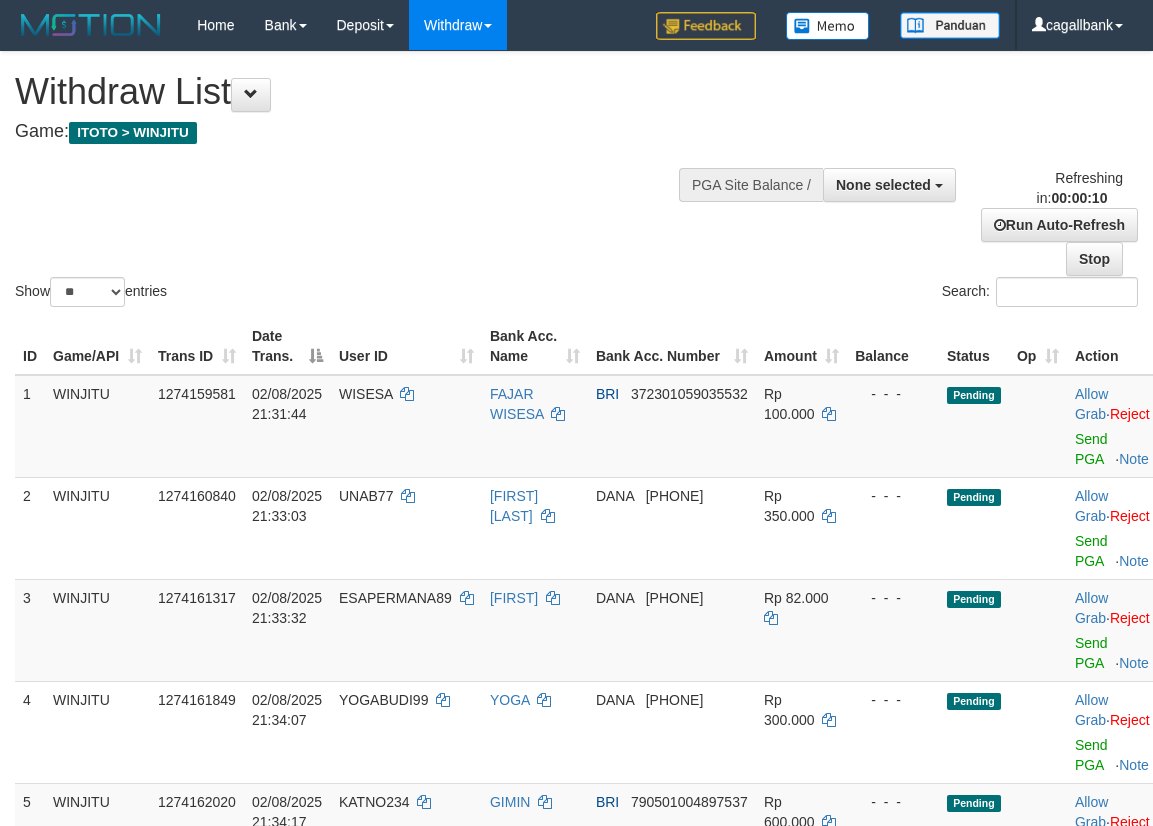 select 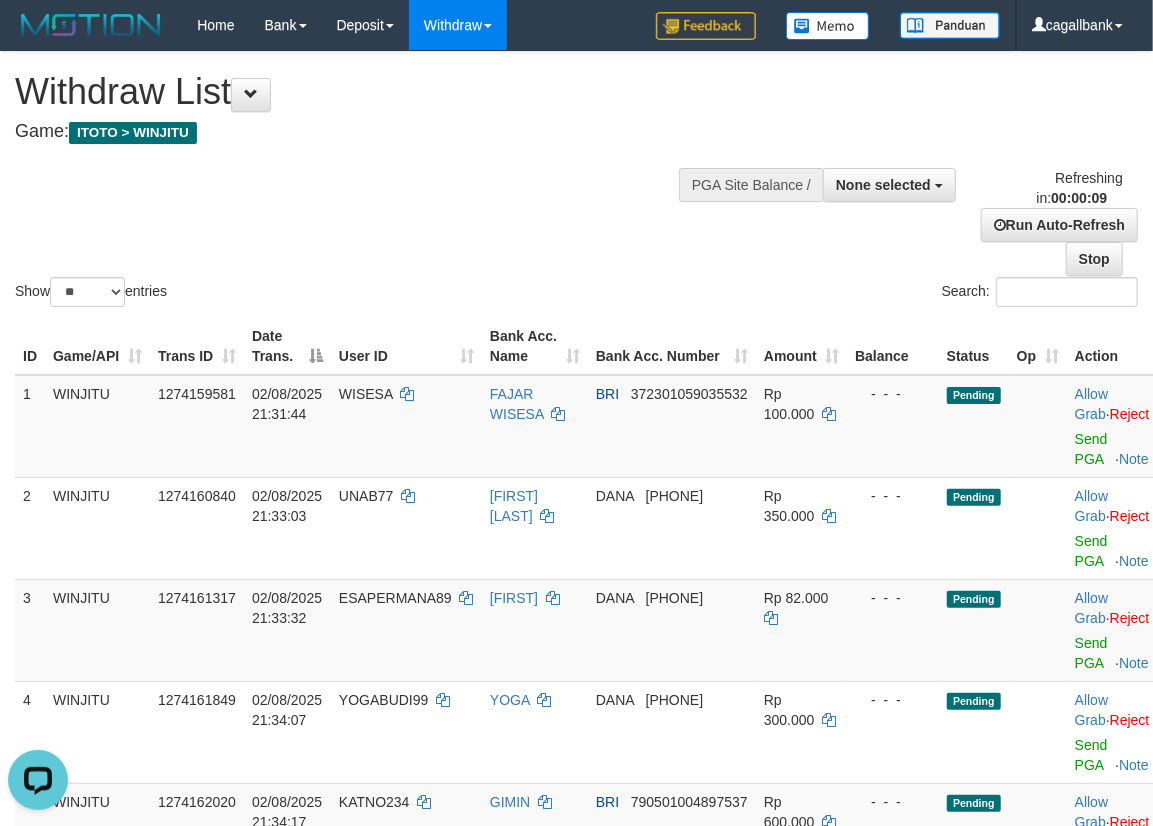 scroll, scrollTop: 0, scrollLeft: 0, axis: both 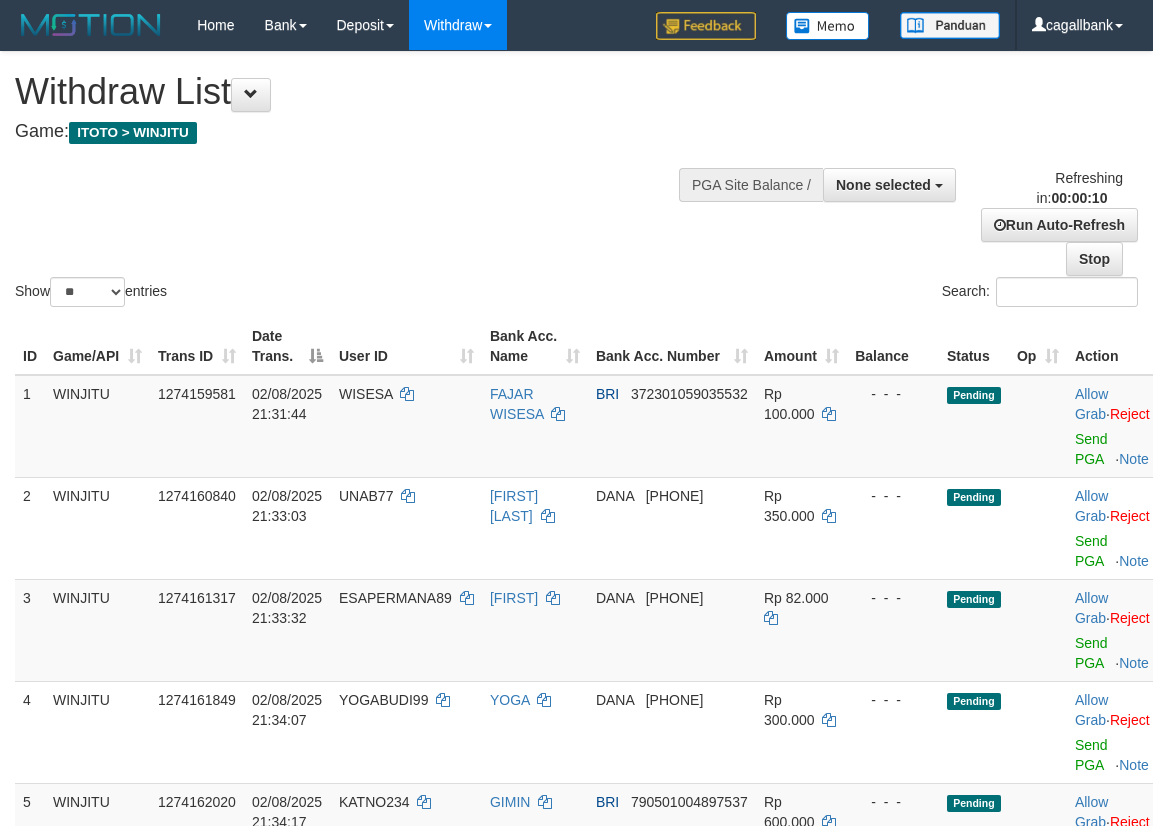 select 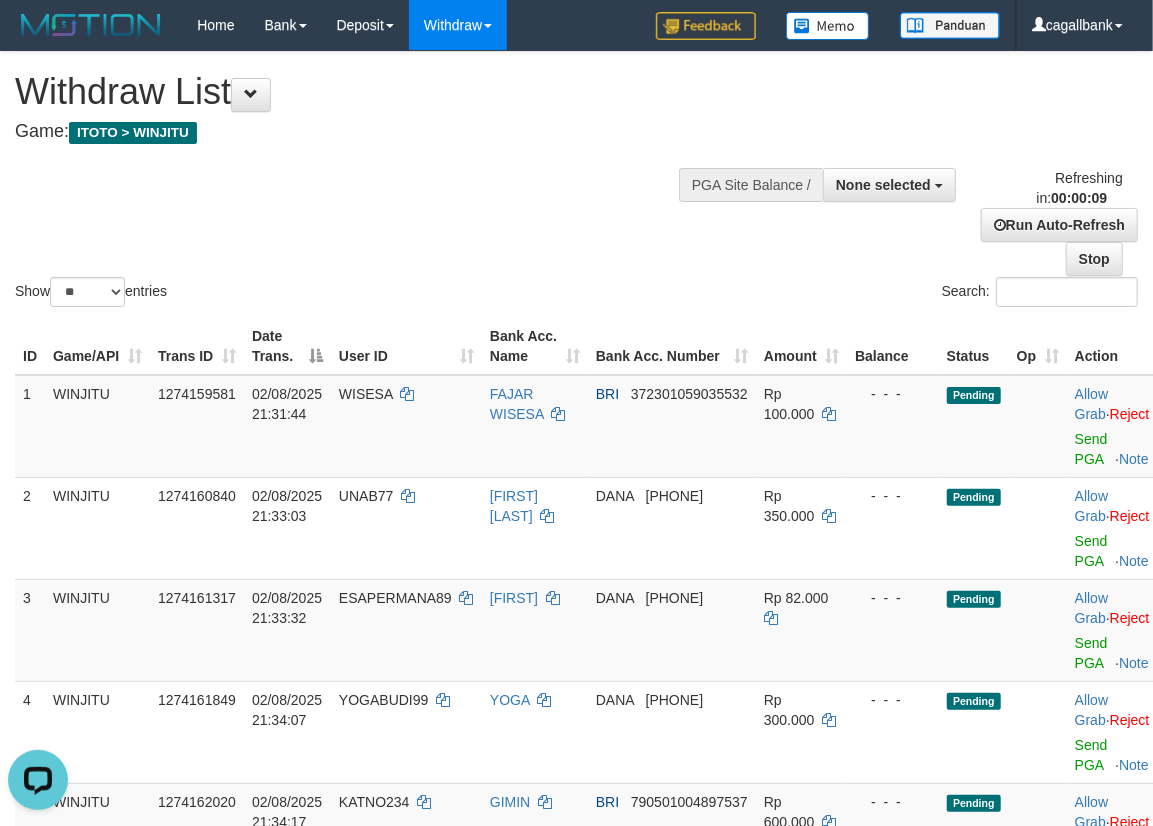 scroll, scrollTop: 0, scrollLeft: 0, axis: both 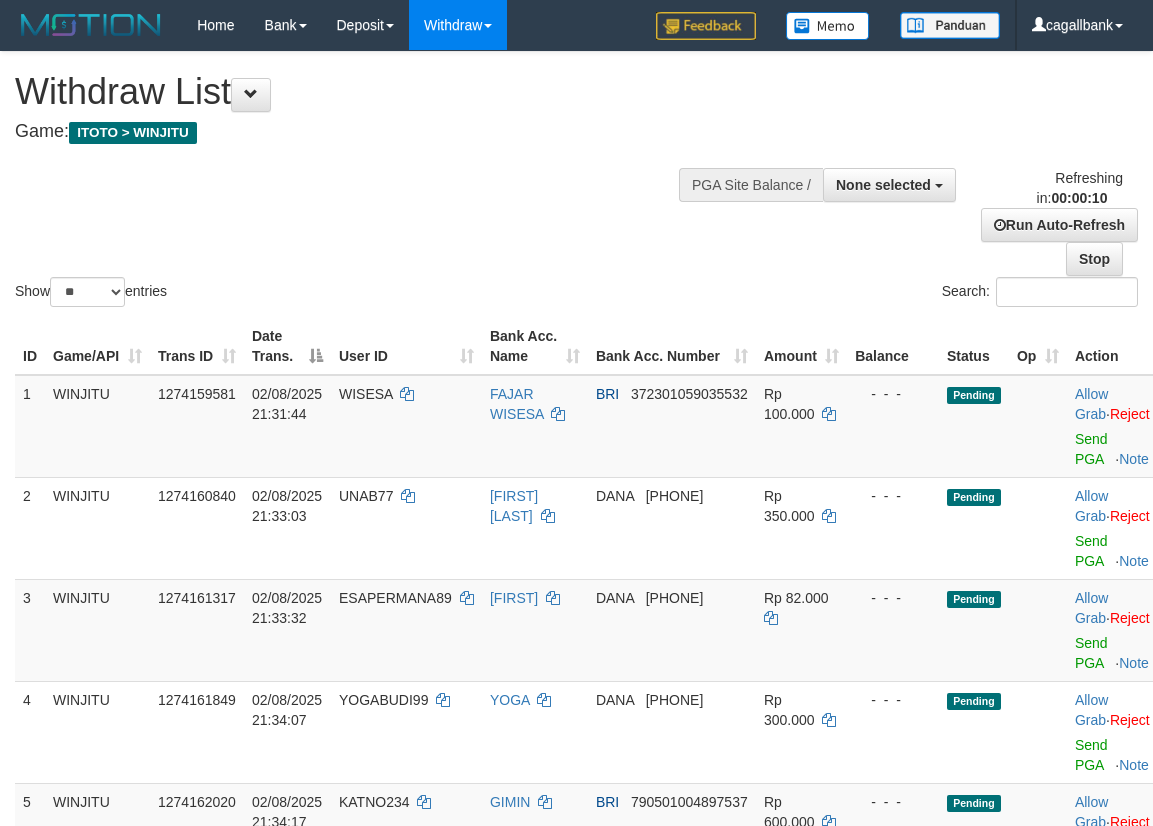 select 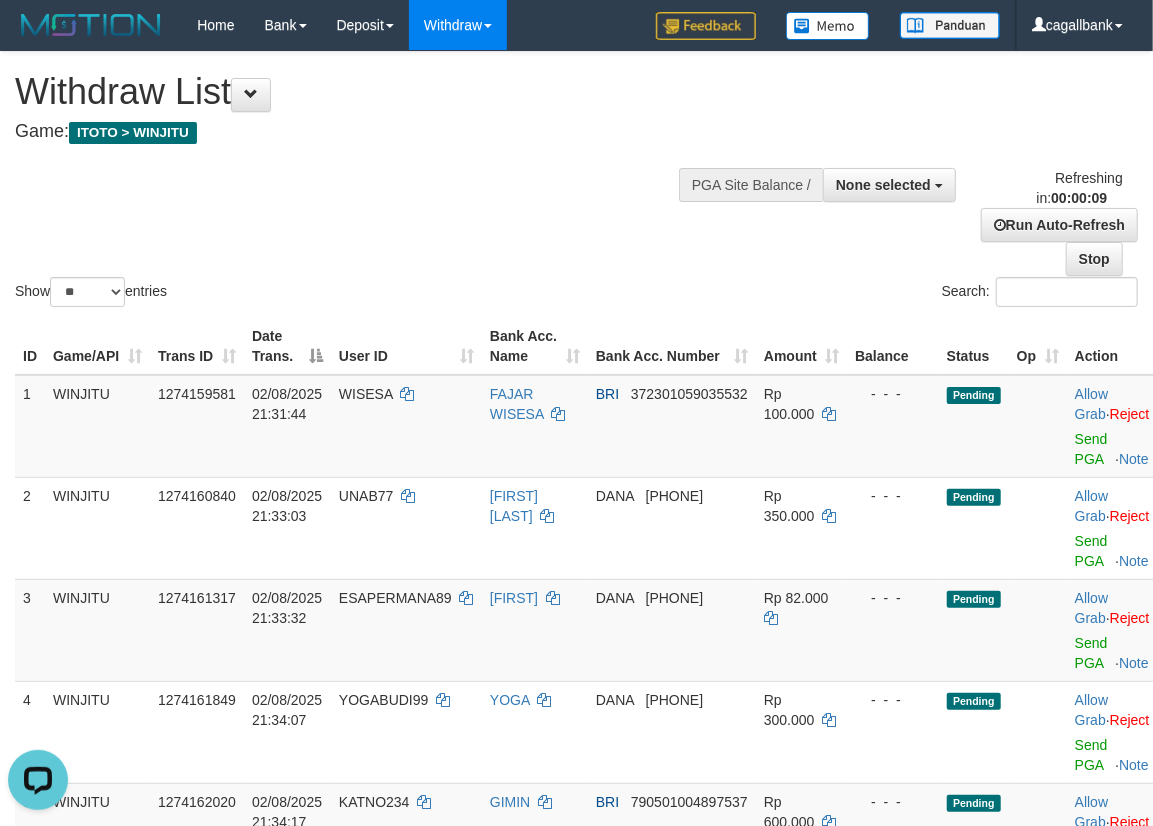 scroll, scrollTop: 0, scrollLeft: 0, axis: both 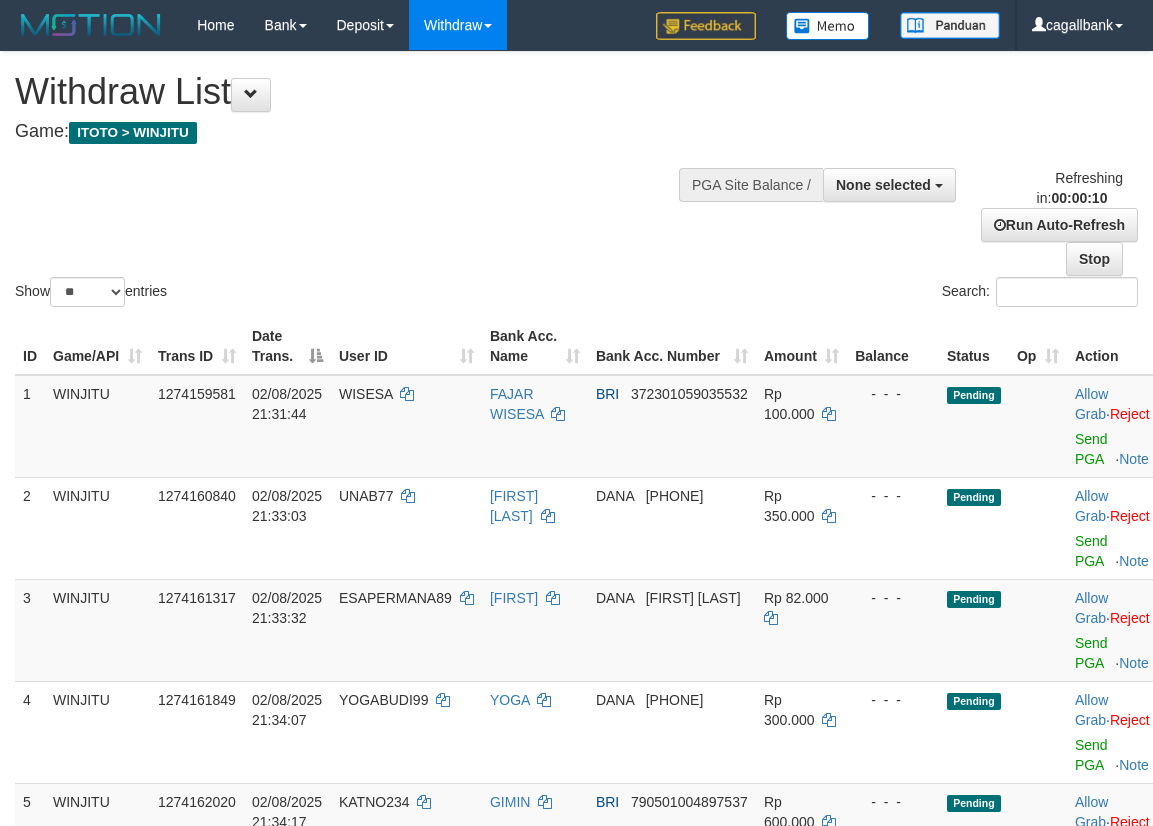 select 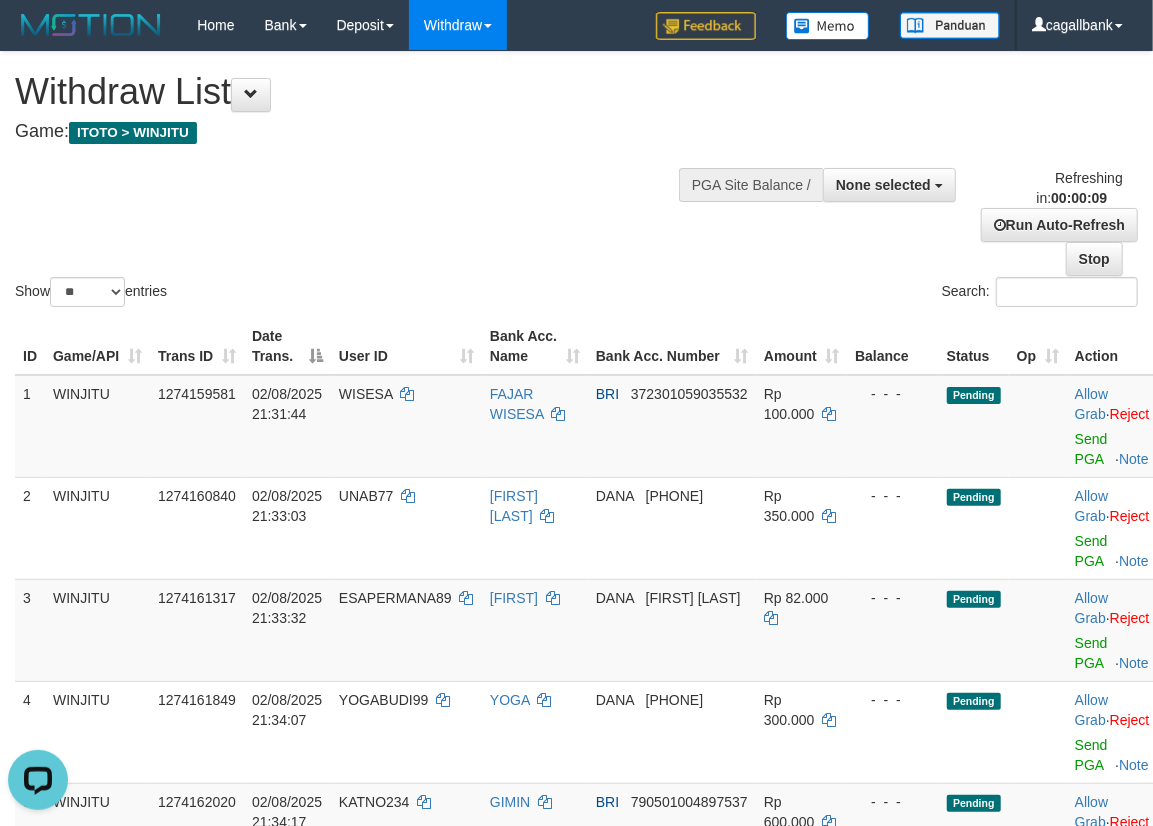 scroll, scrollTop: 0, scrollLeft: 0, axis: both 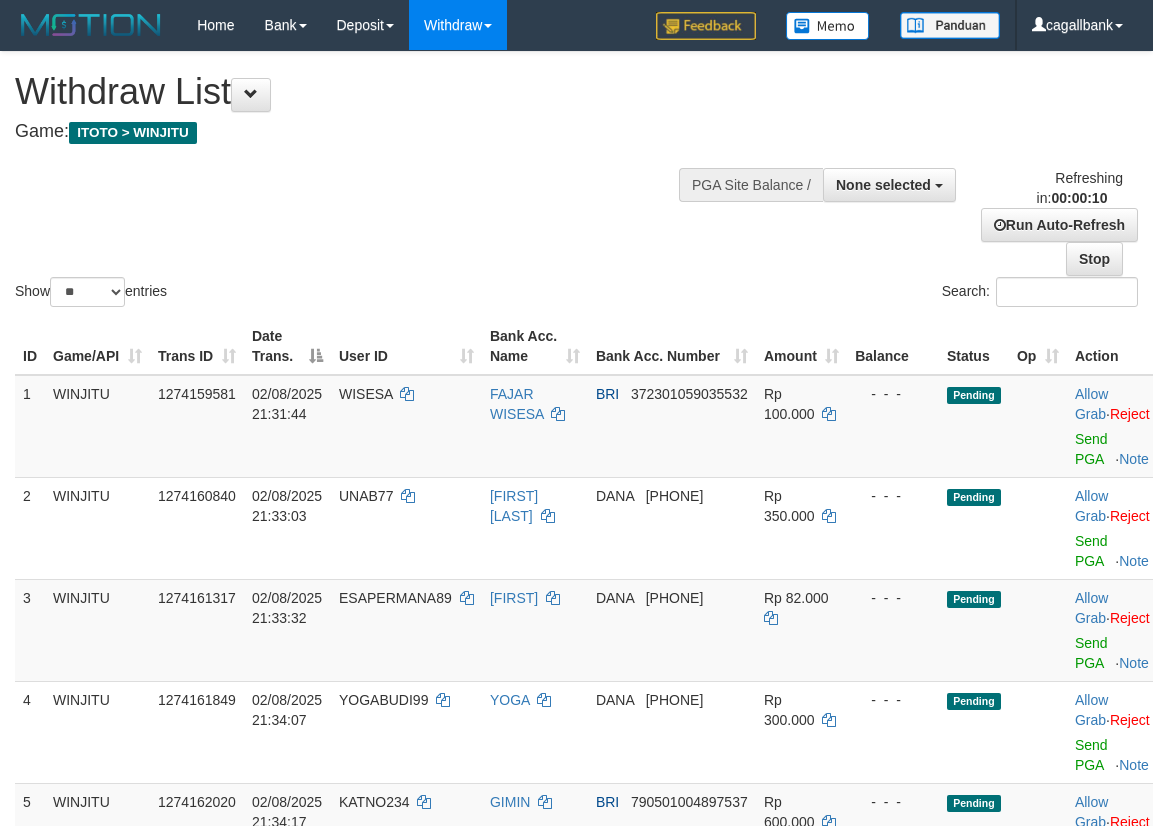 select 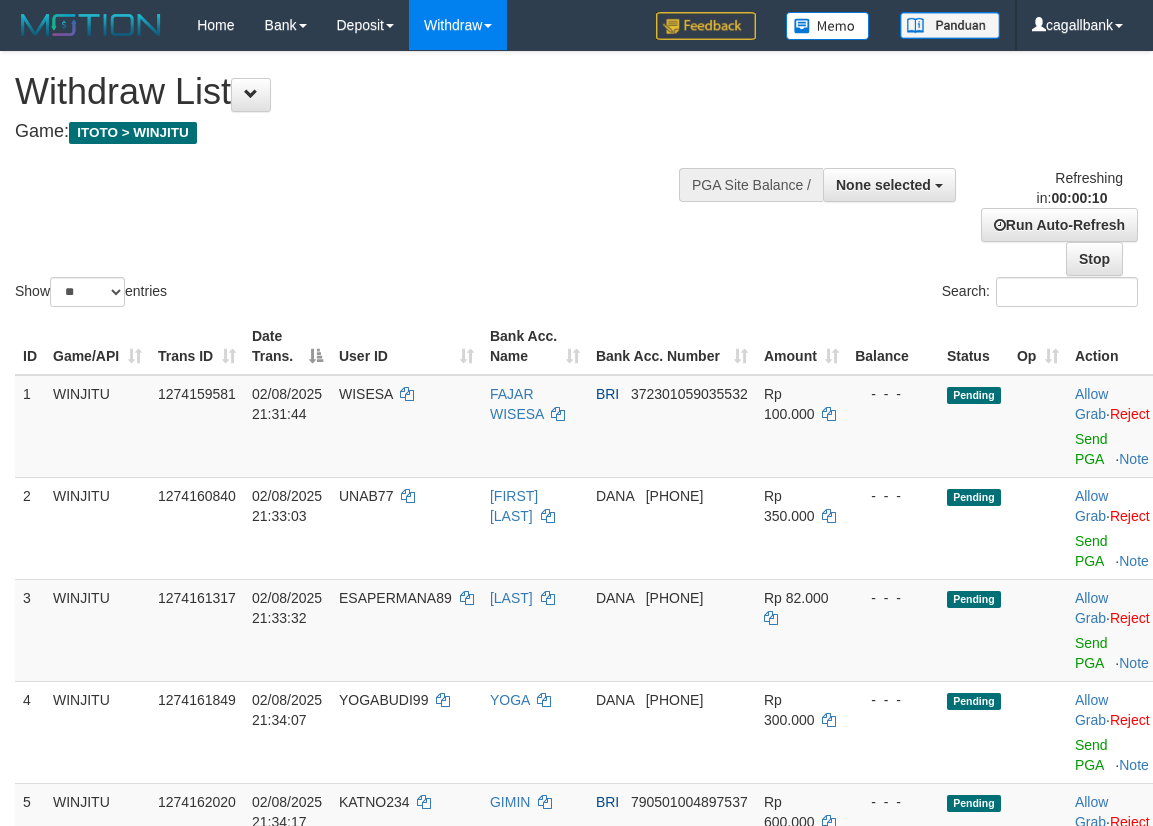 select 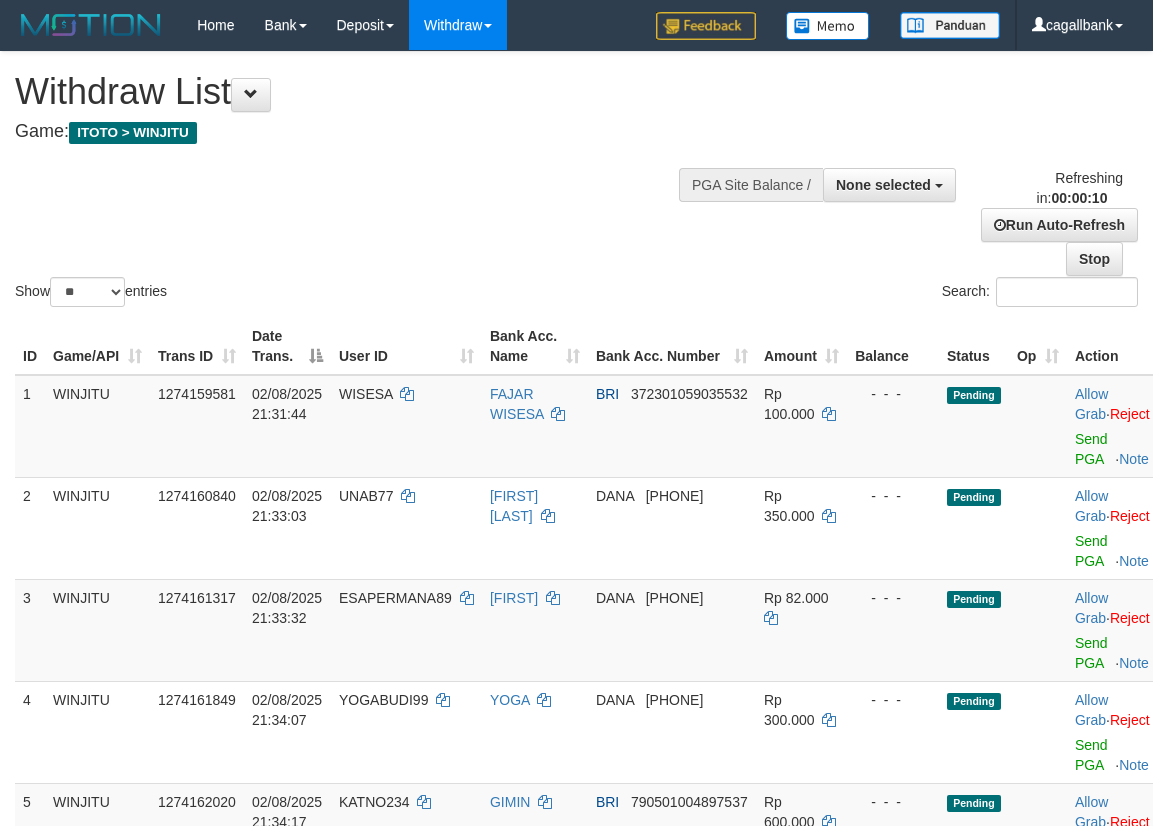 select 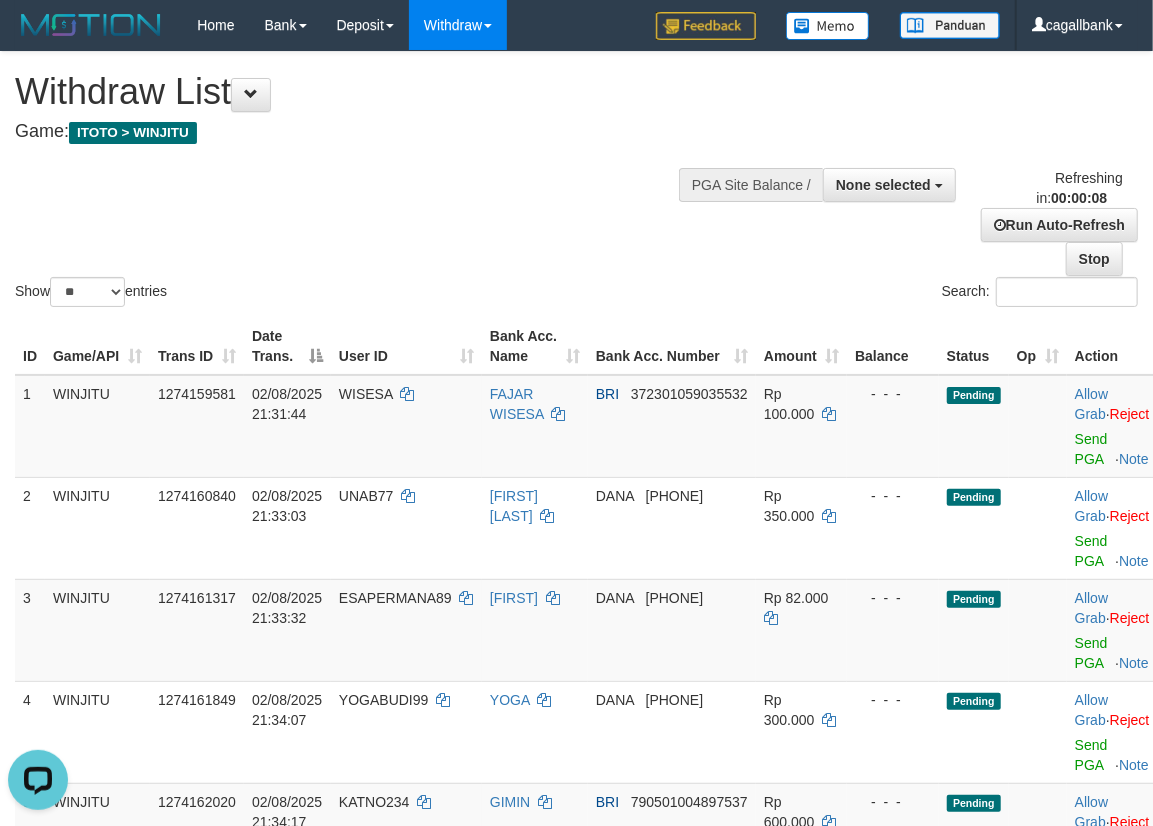 scroll, scrollTop: 0, scrollLeft: 0, axis: both 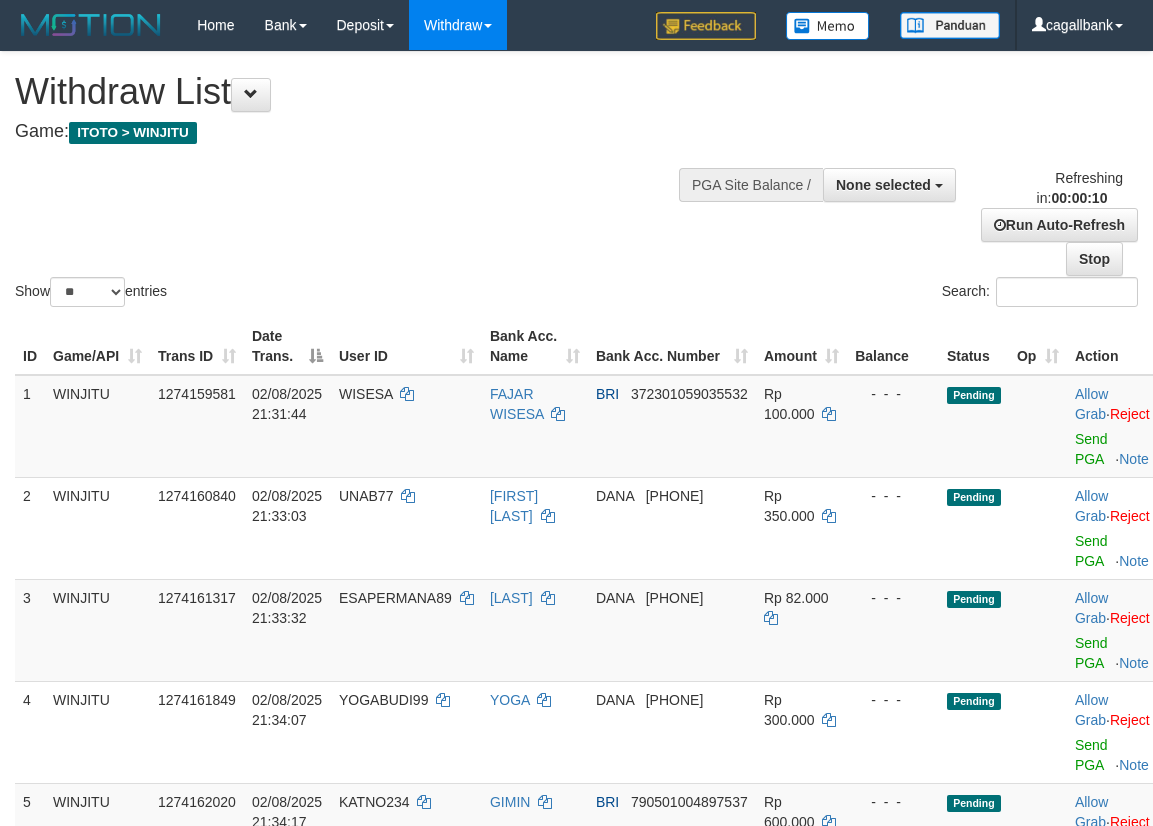 select 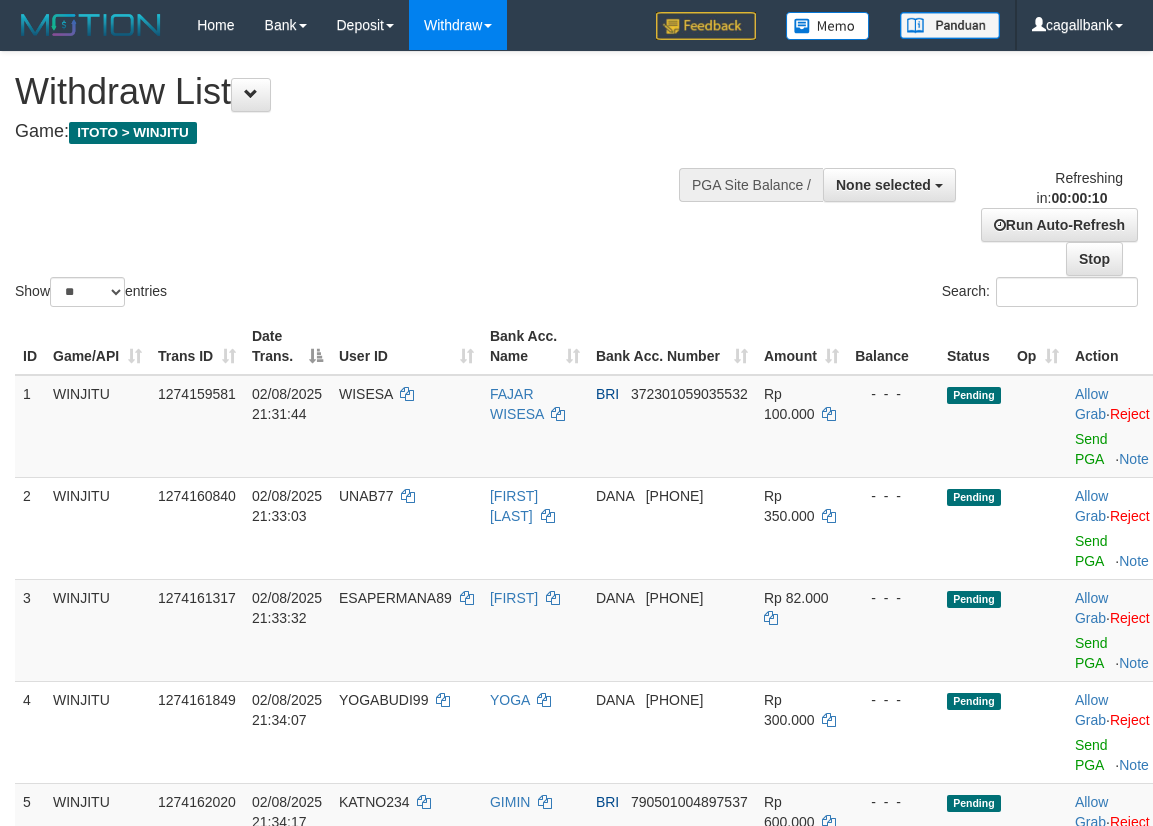 select 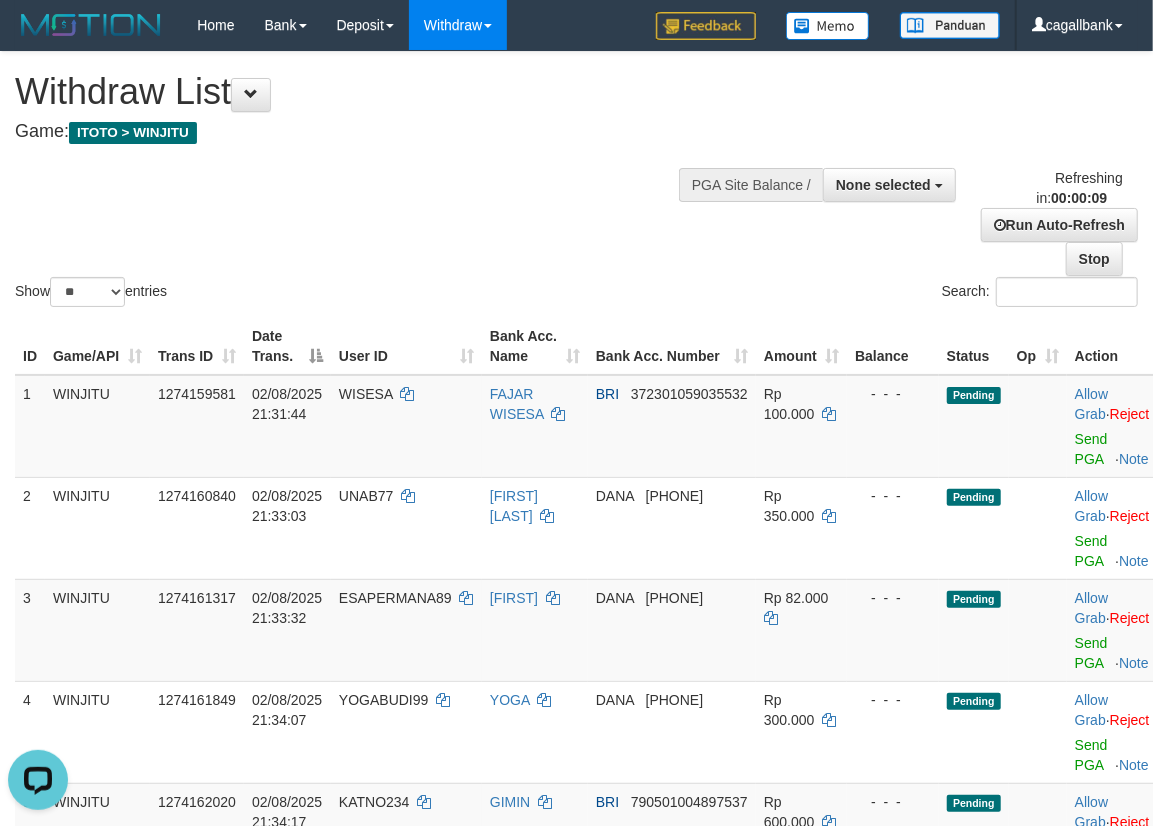 scroll, scrollTop: 0, scrollLeft: 0, axis: both 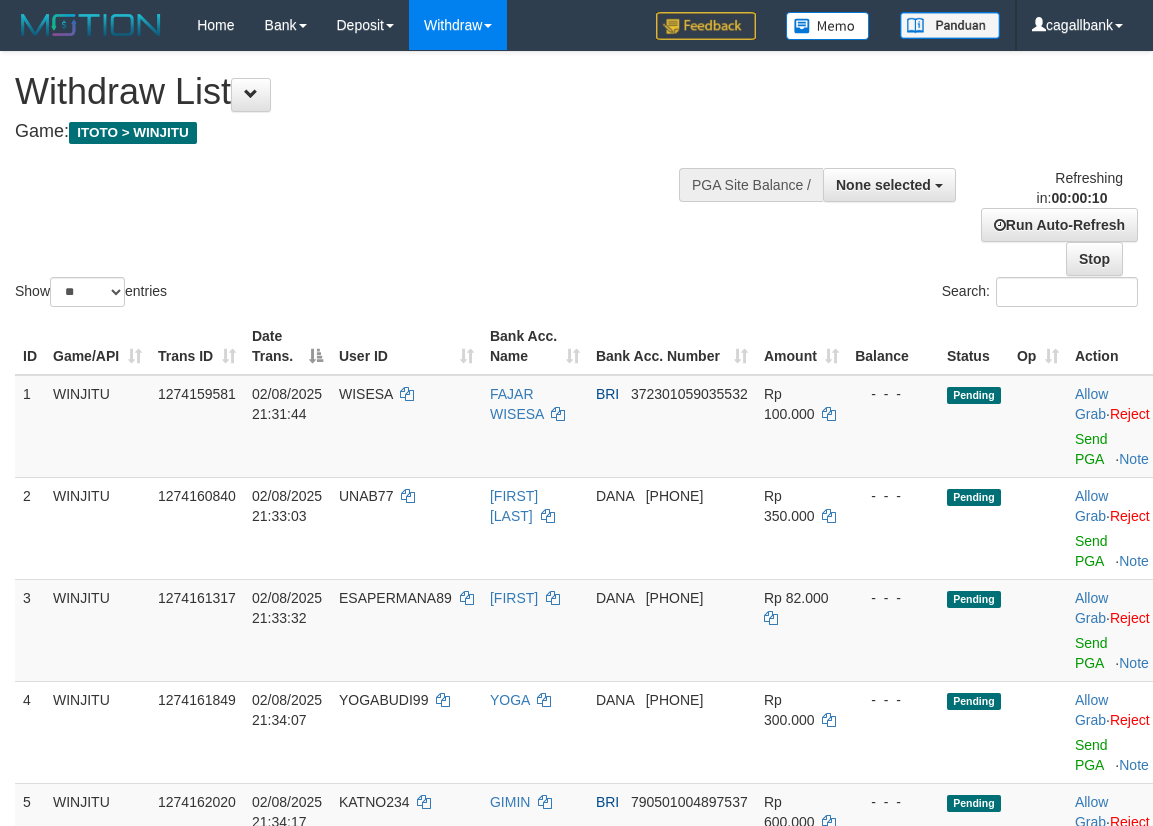 select 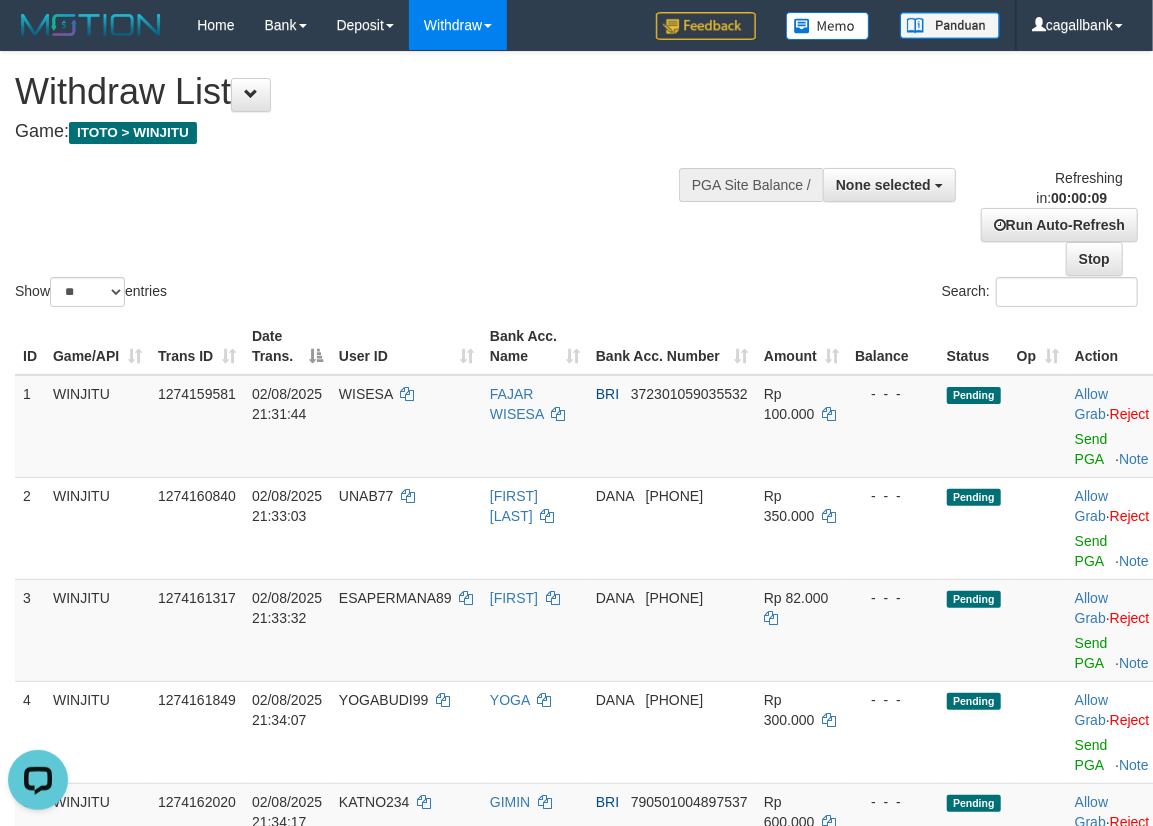 scroll, scrollTop: 0, scrollLeft: 0, axis: both 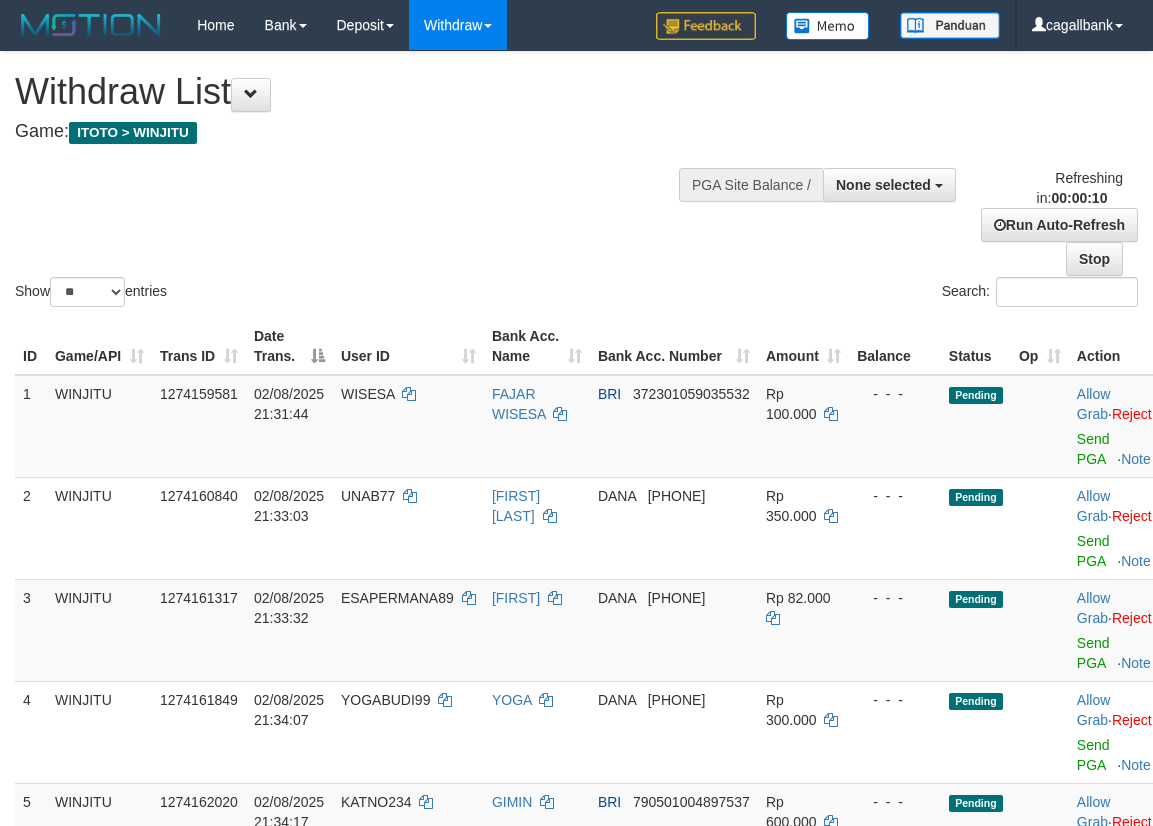 select 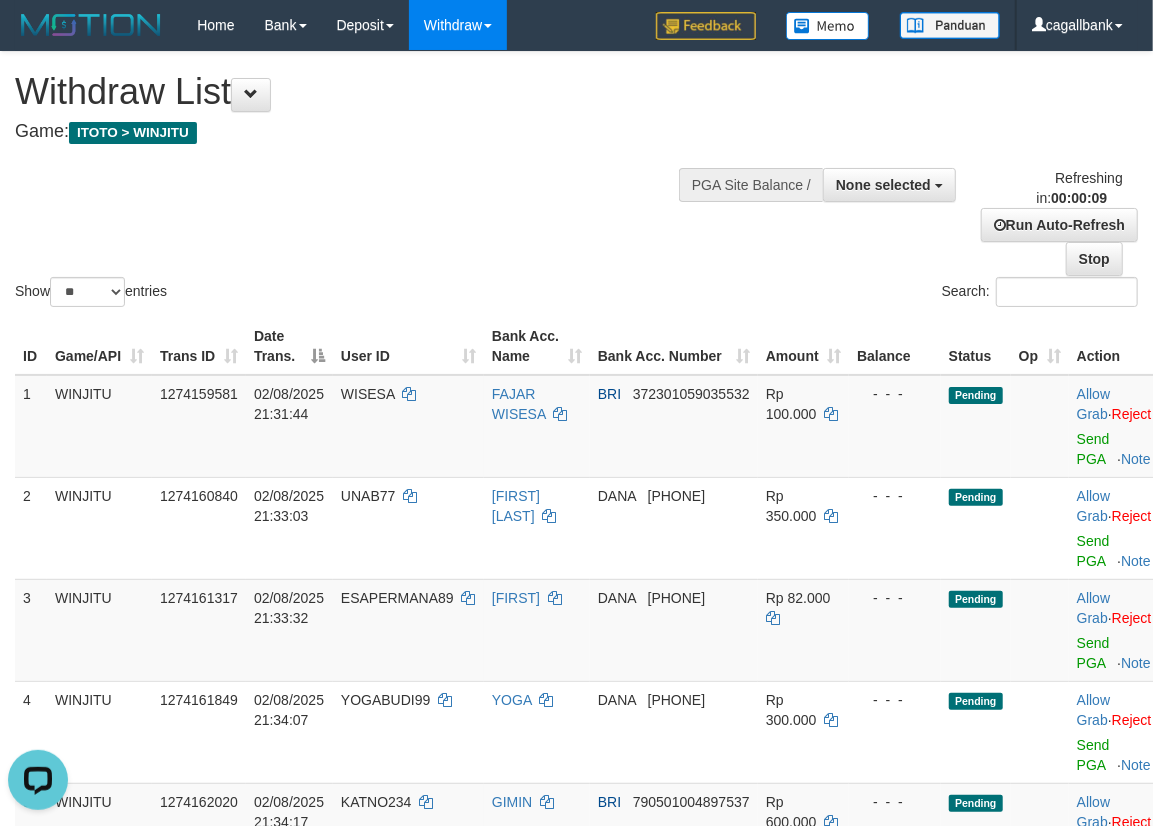 scroll, scrollTop: 0, scrollLeft: 0, axis: both 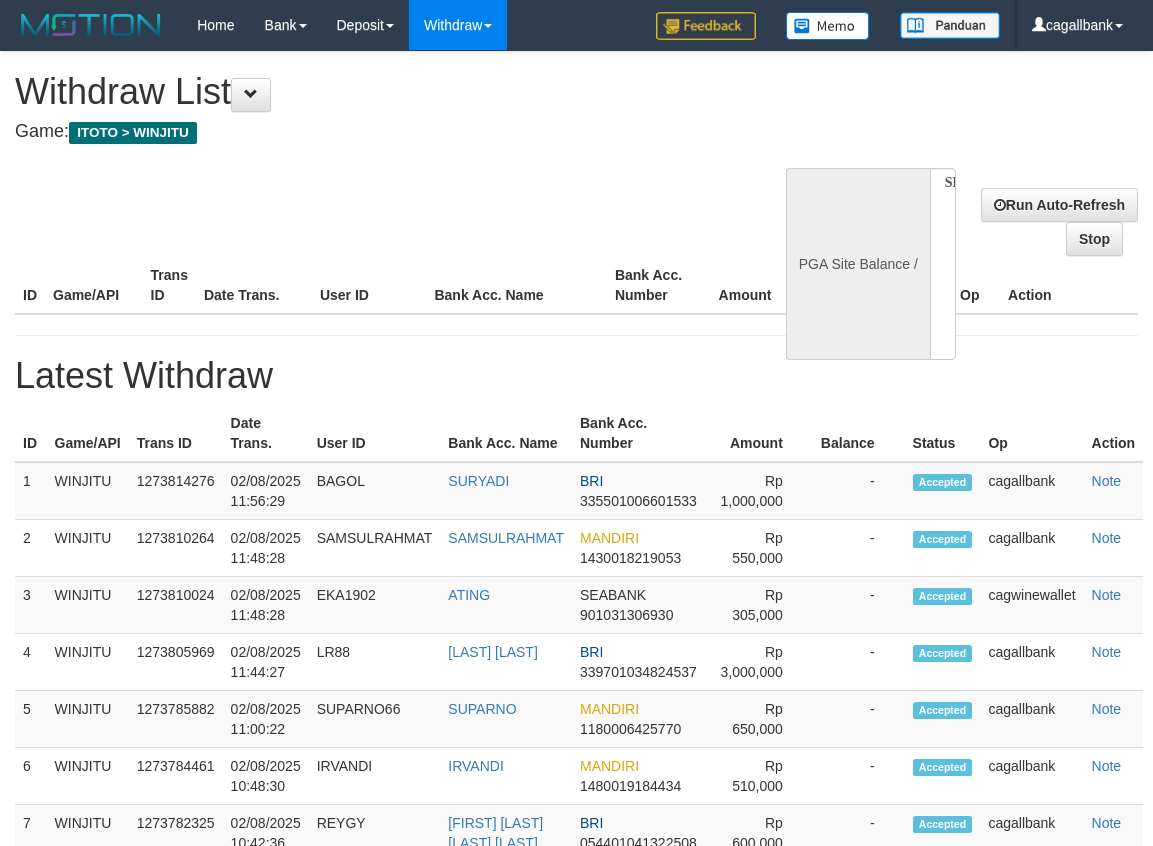 select 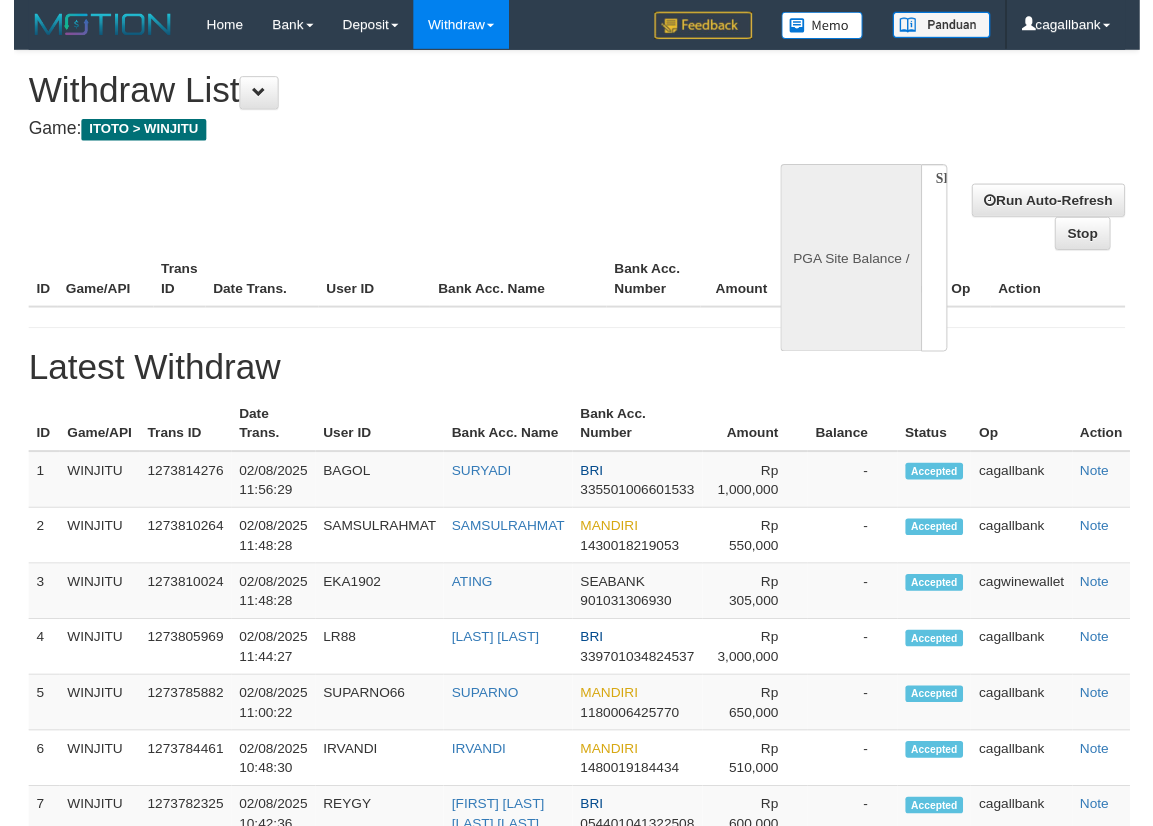 scroll, scrollTop: 0, scrollLeft: 0, axis: both 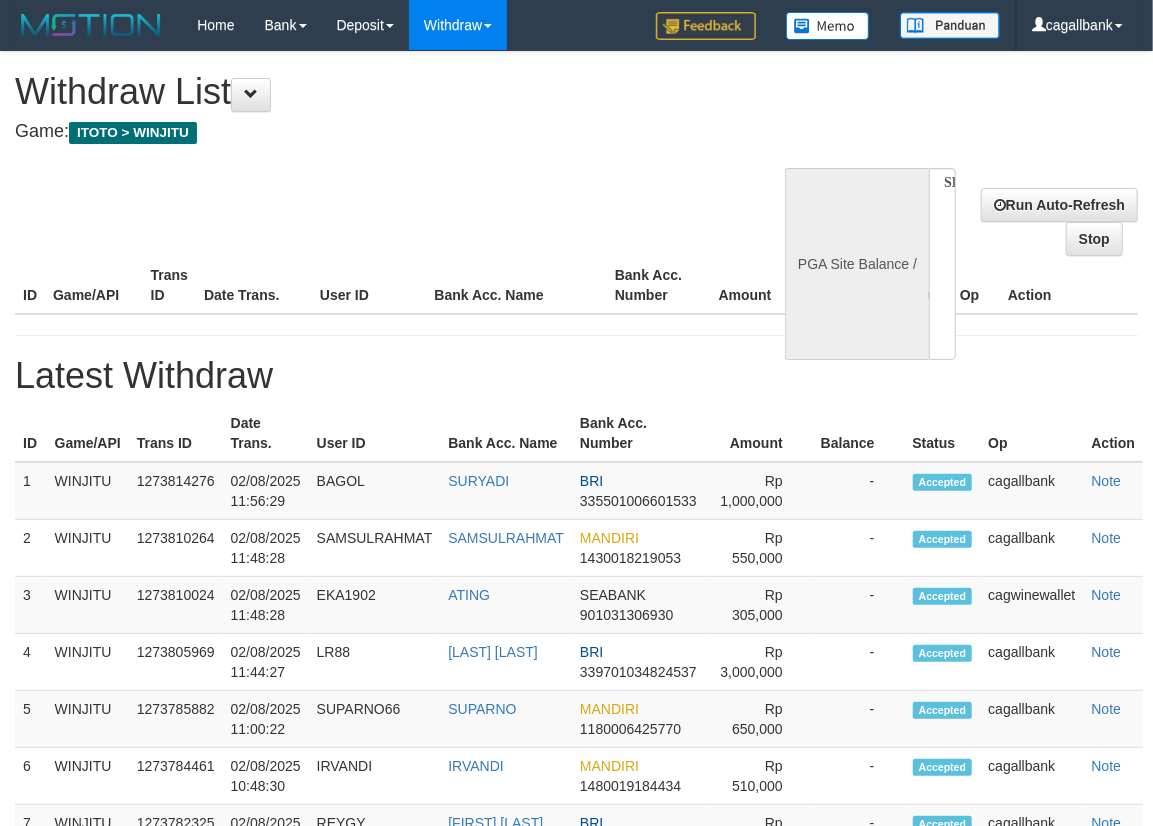 select on "**" 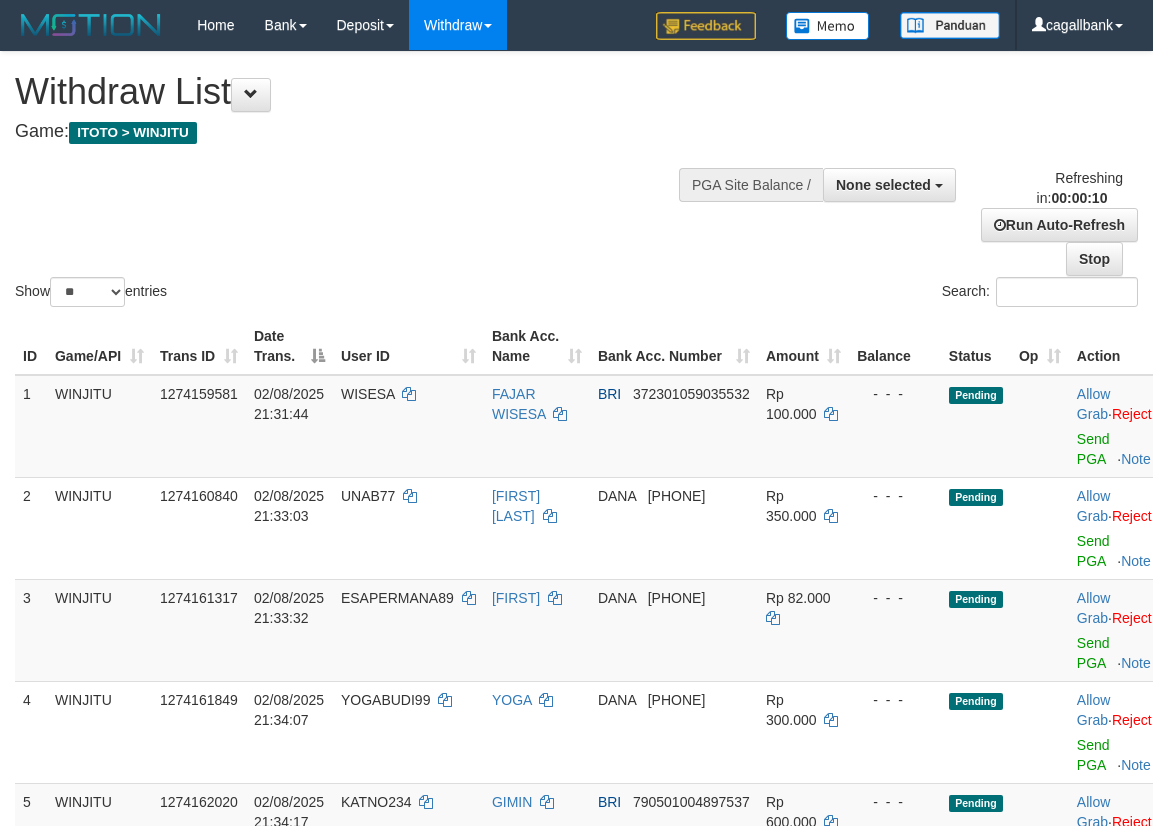 select 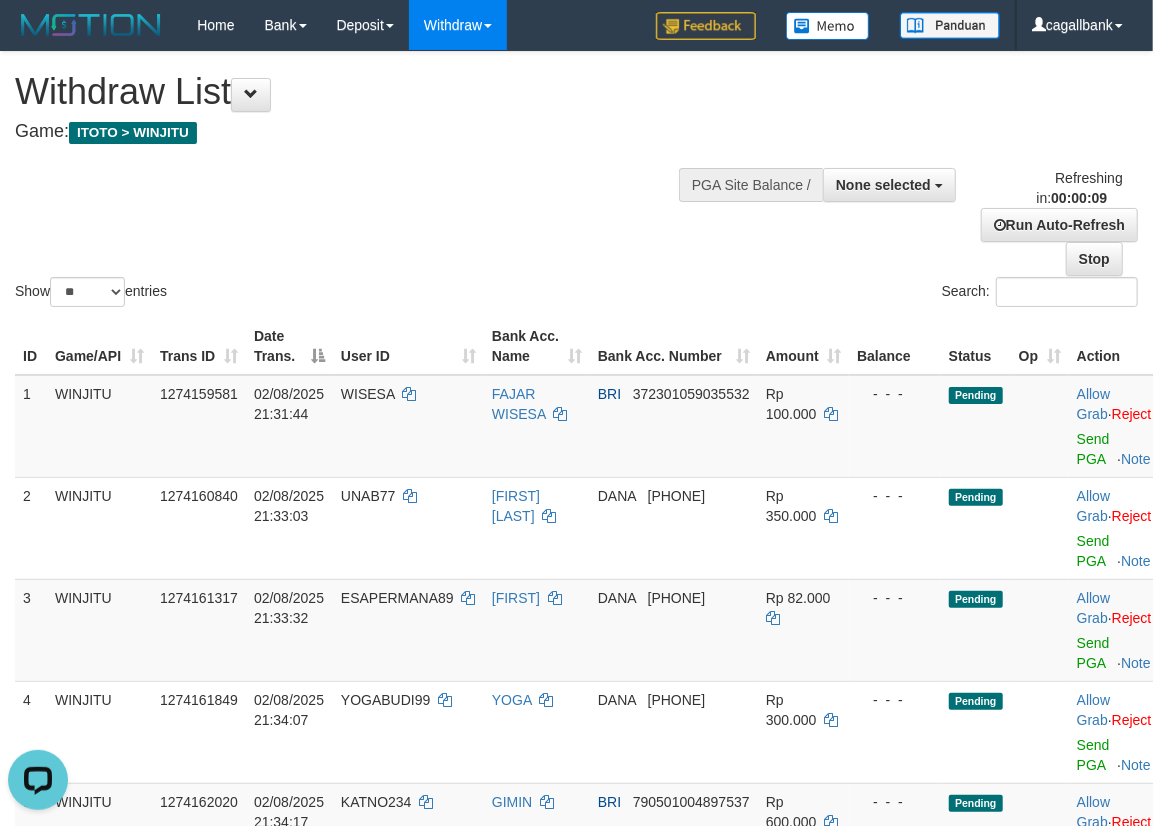 scroll, scrollTop: 0, scrollLeft: 0, axis: both 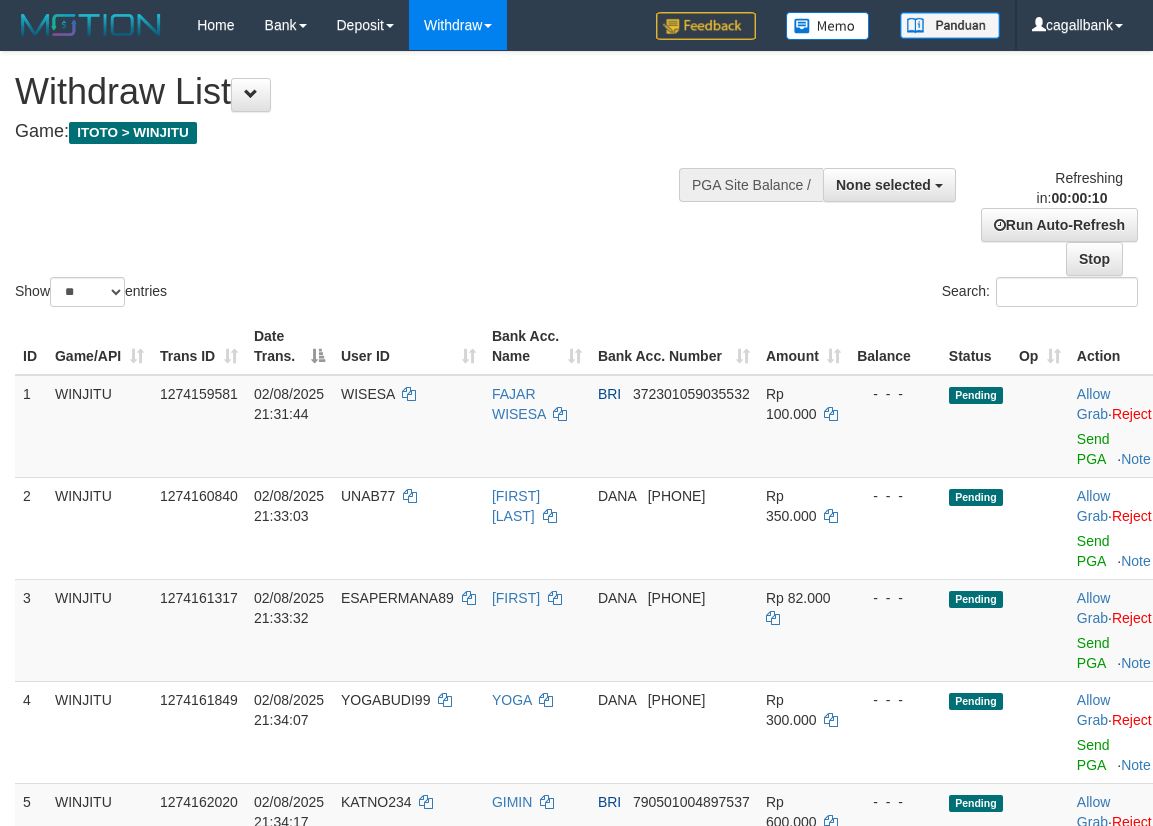 select 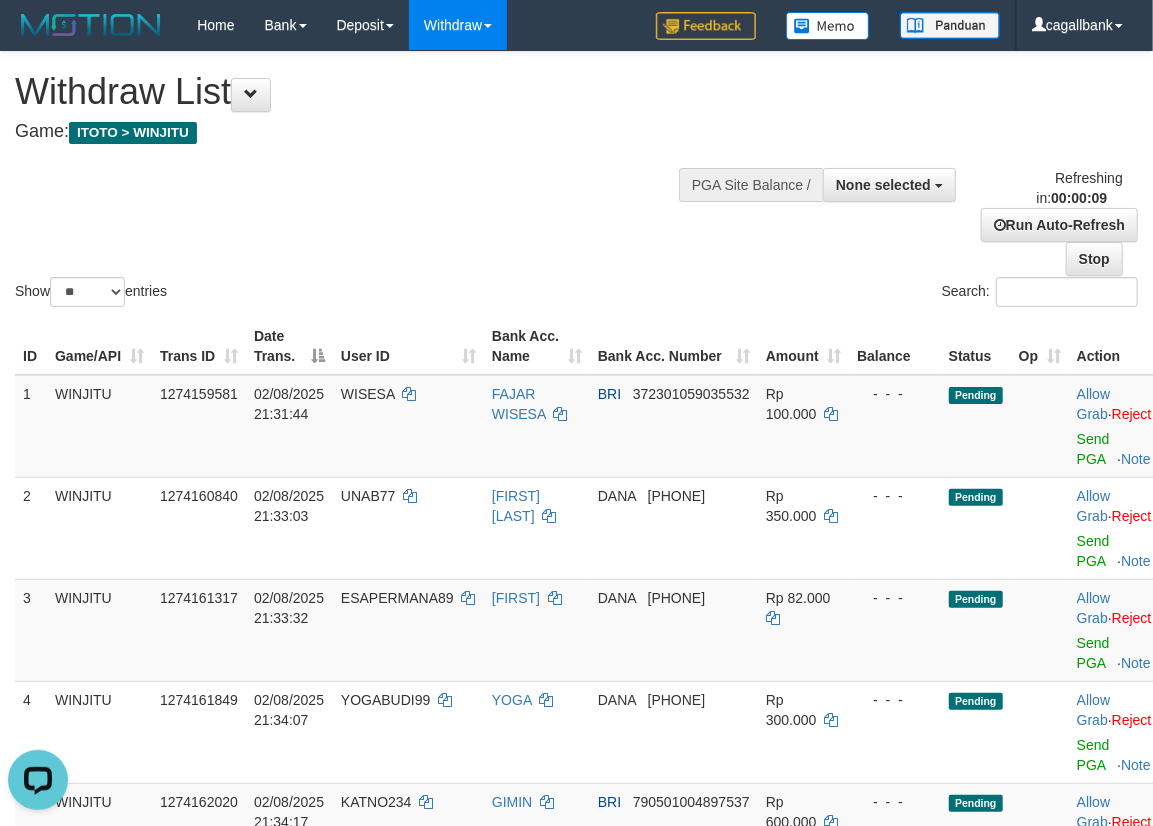 scroll, scrollTop: 0, scrollLeft: 0, axis: both 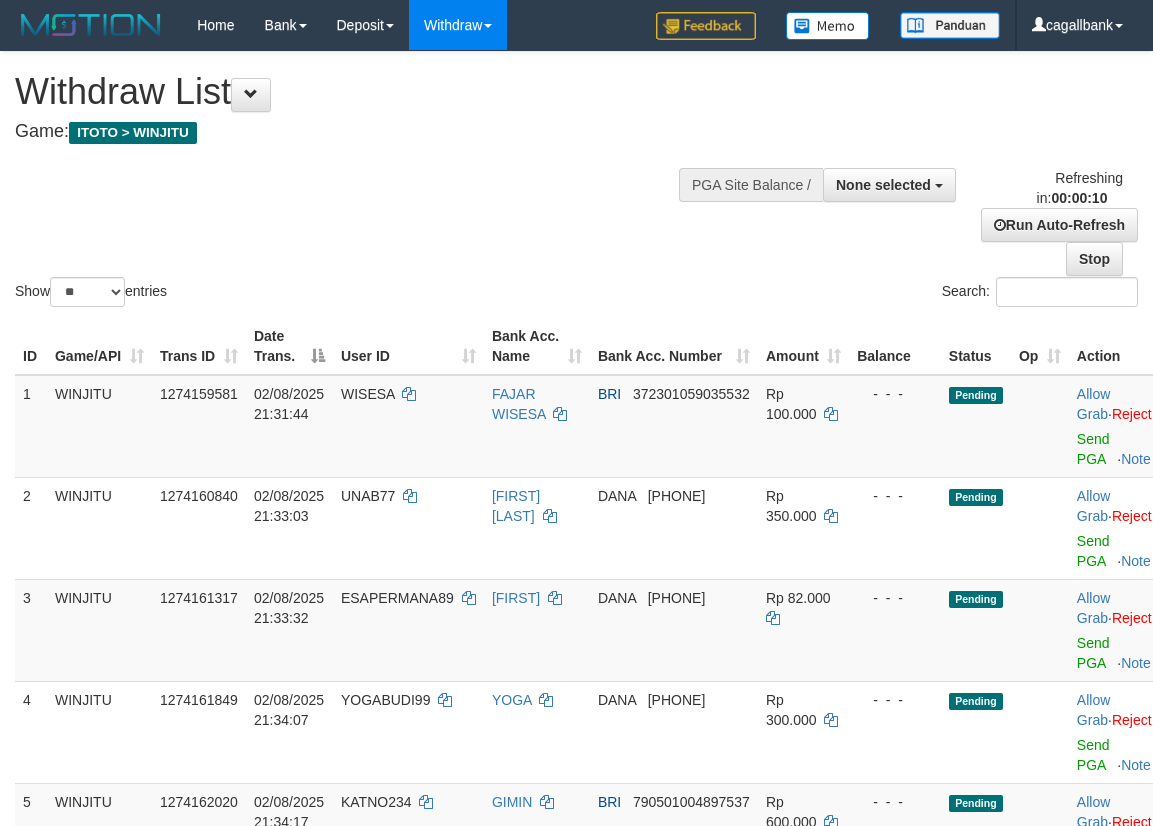 select 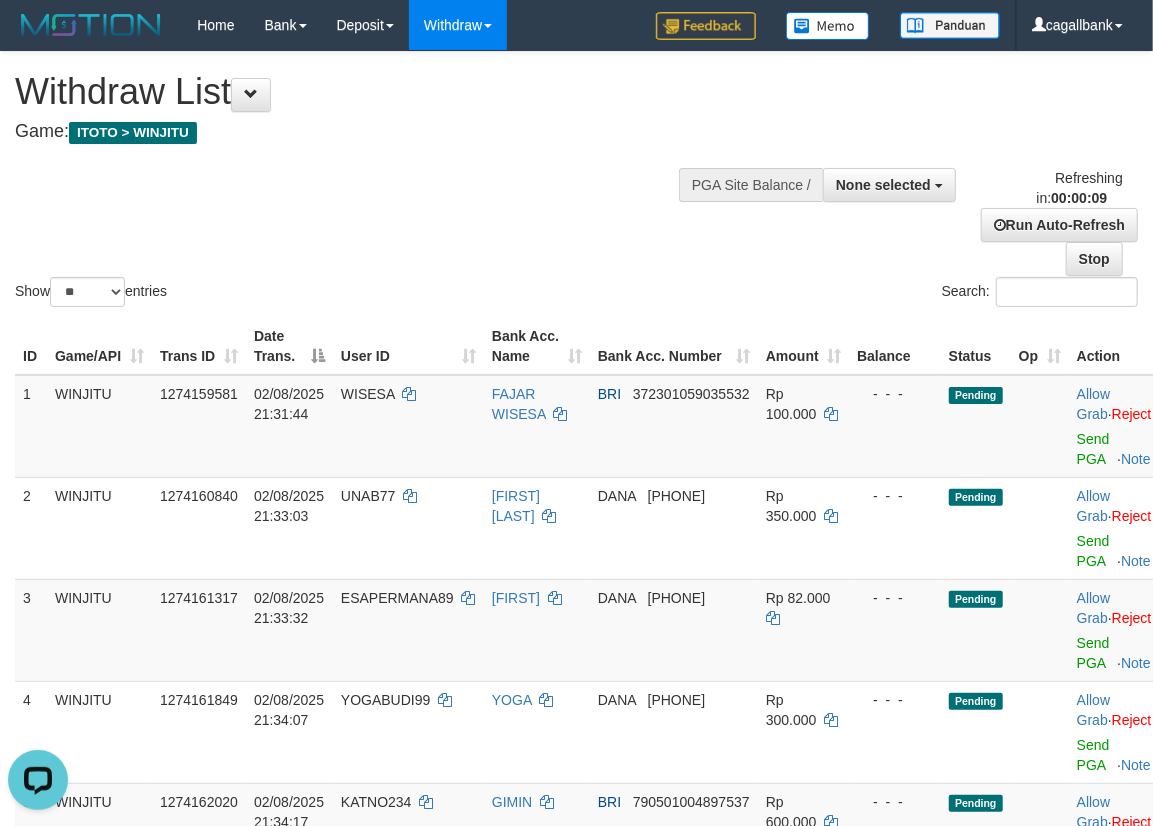 scroll, scrollTop: 0, scrollLeft: 0, axis: both 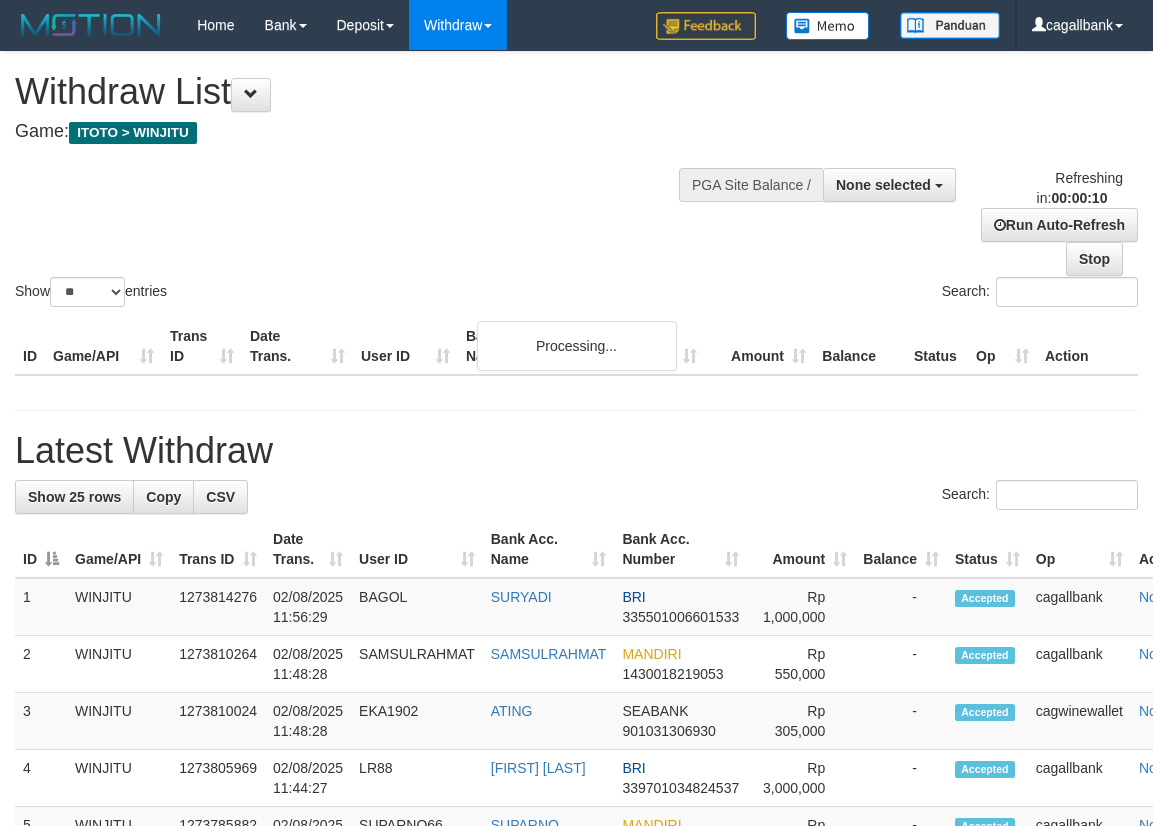 select 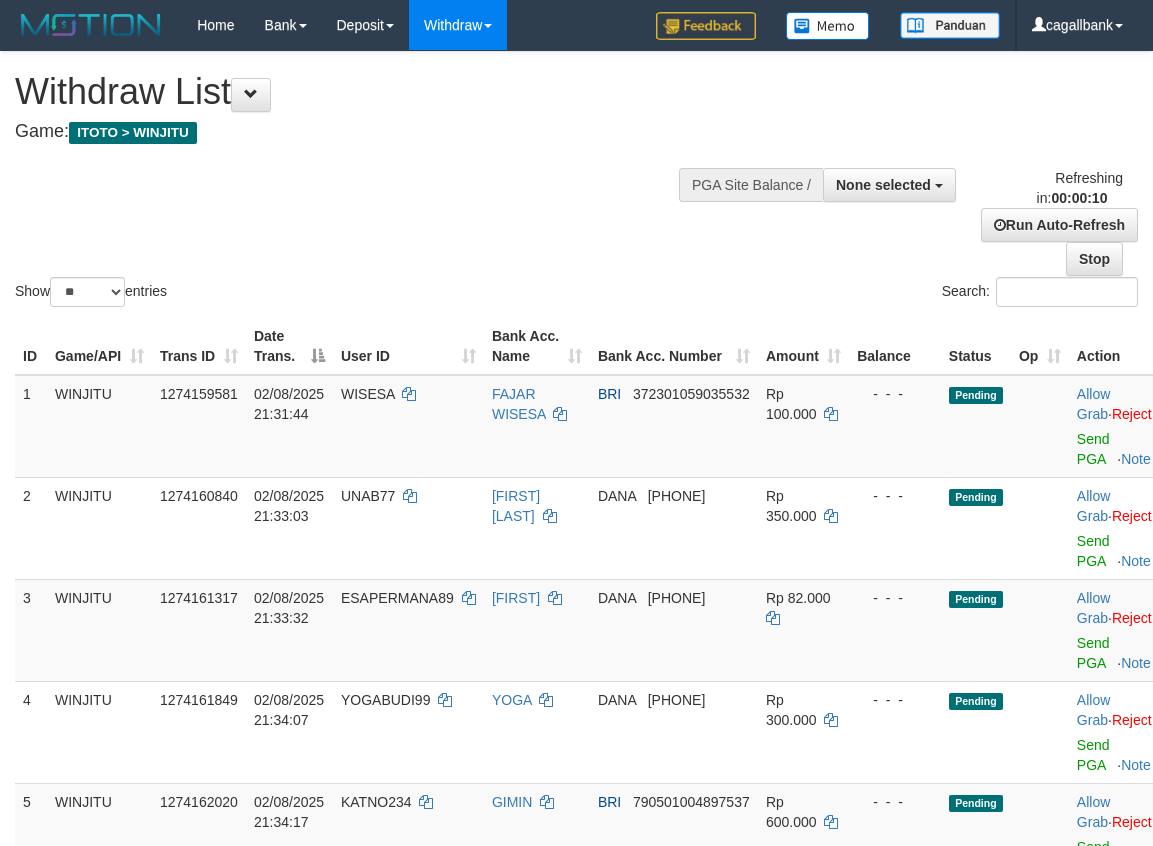 select 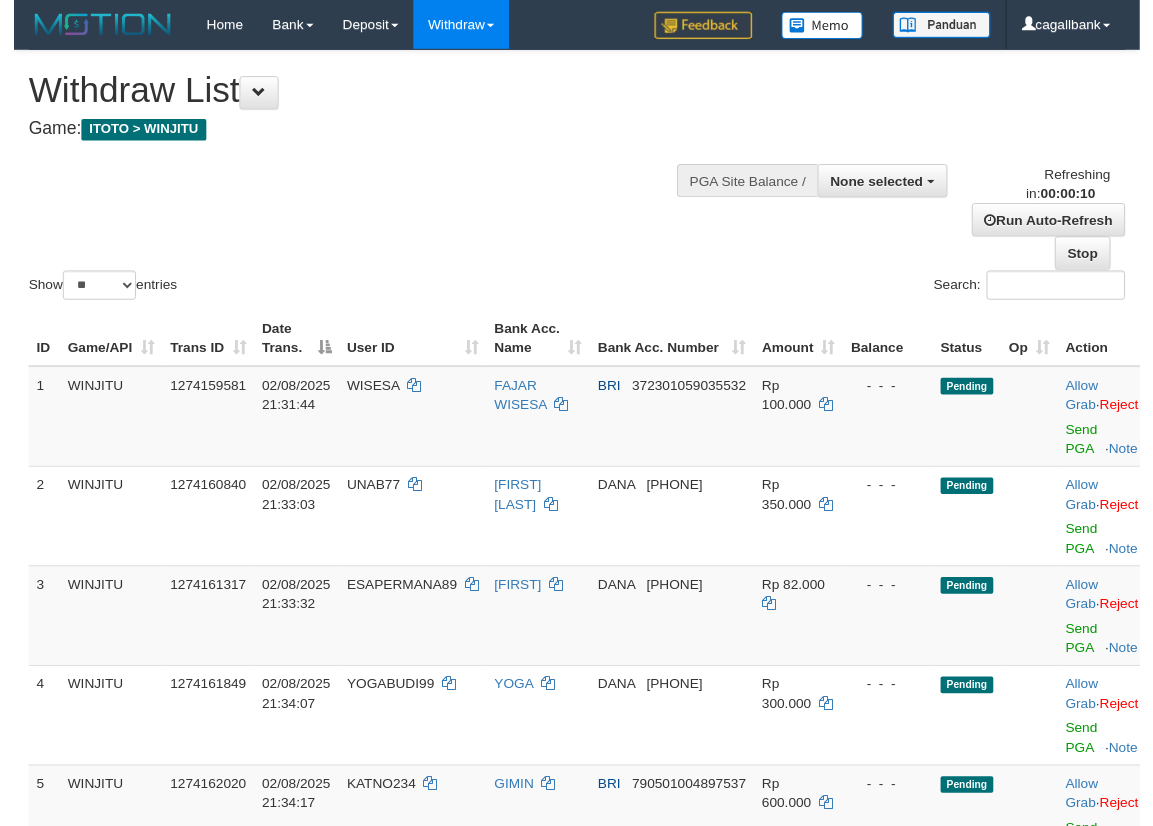 scroll, scrollTop: 0, scrollLeft: 0, axis: both 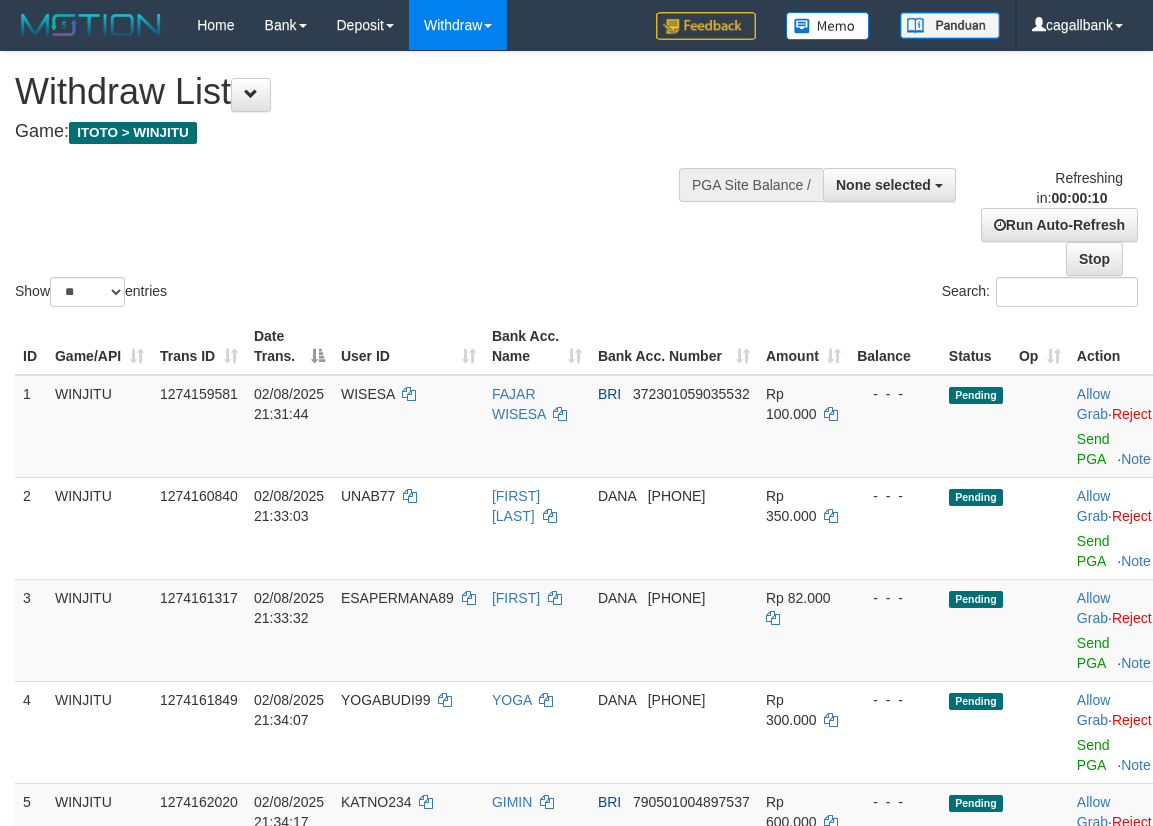 select 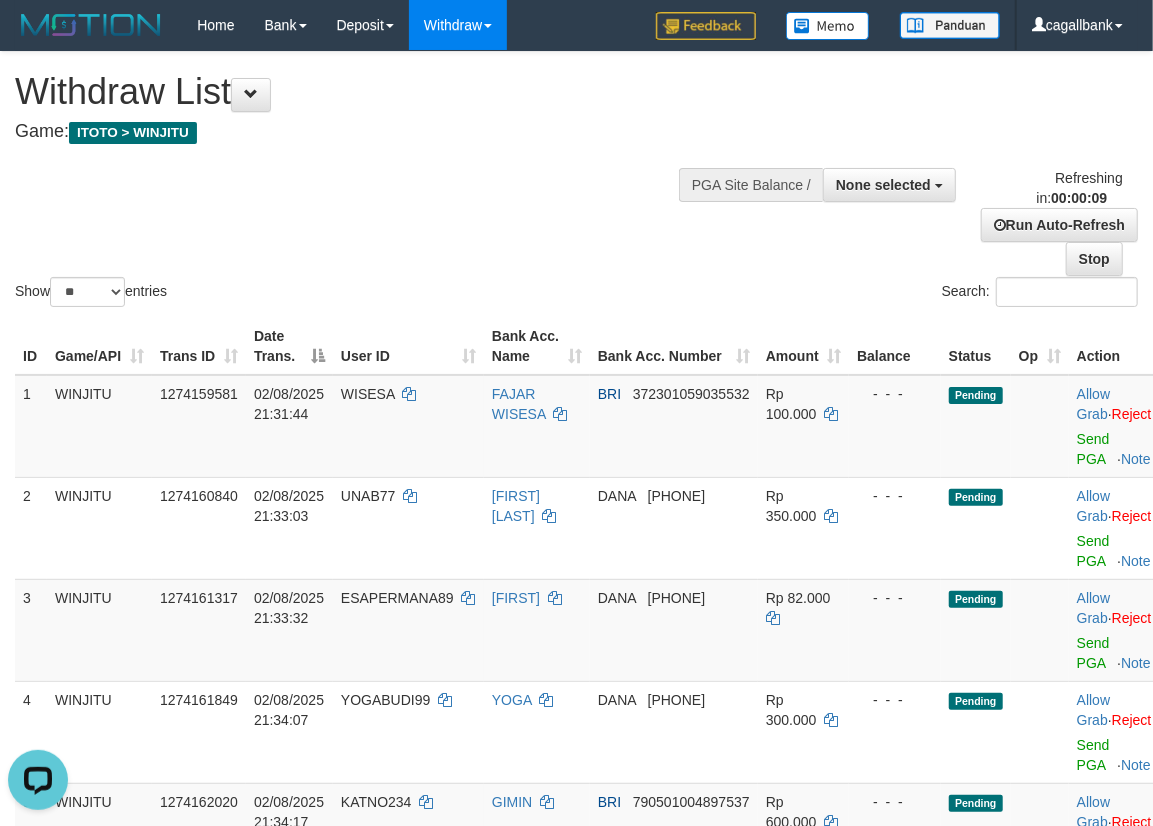 scroll, scrollTop: 0, scrollLeft: 0, axis: both 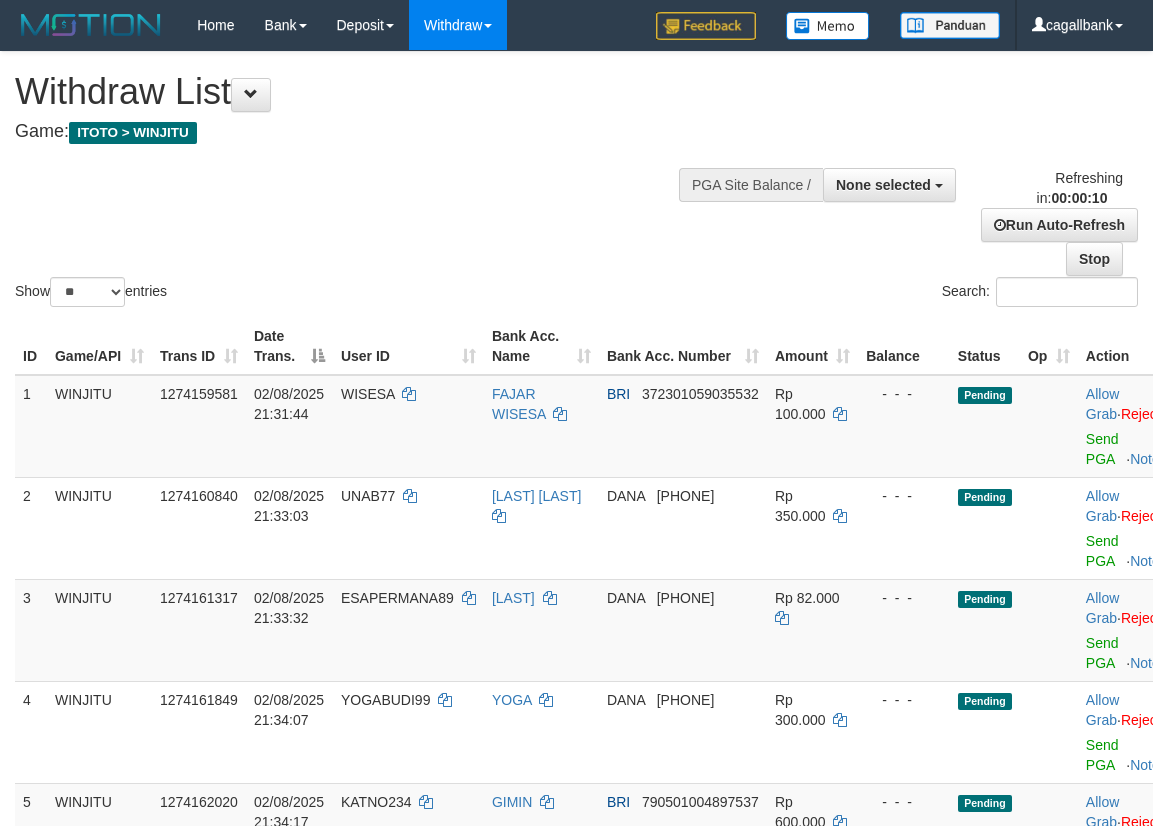 select 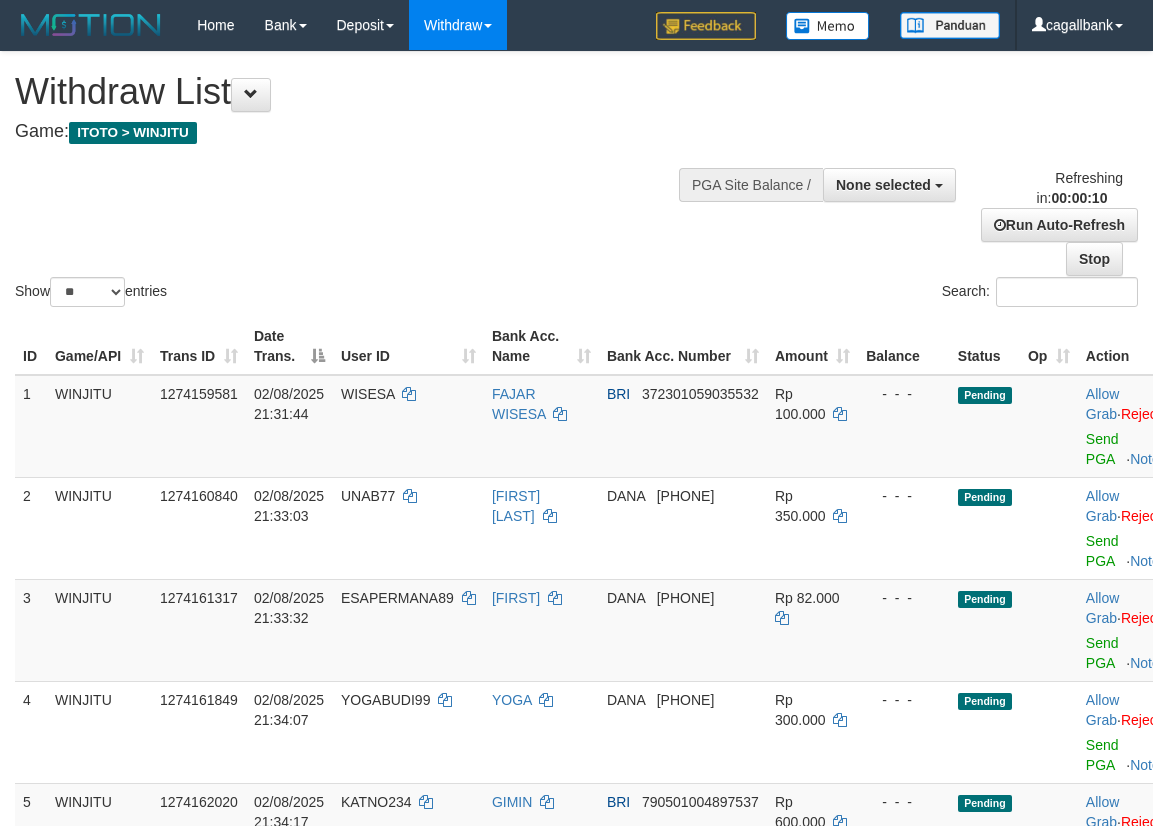 select 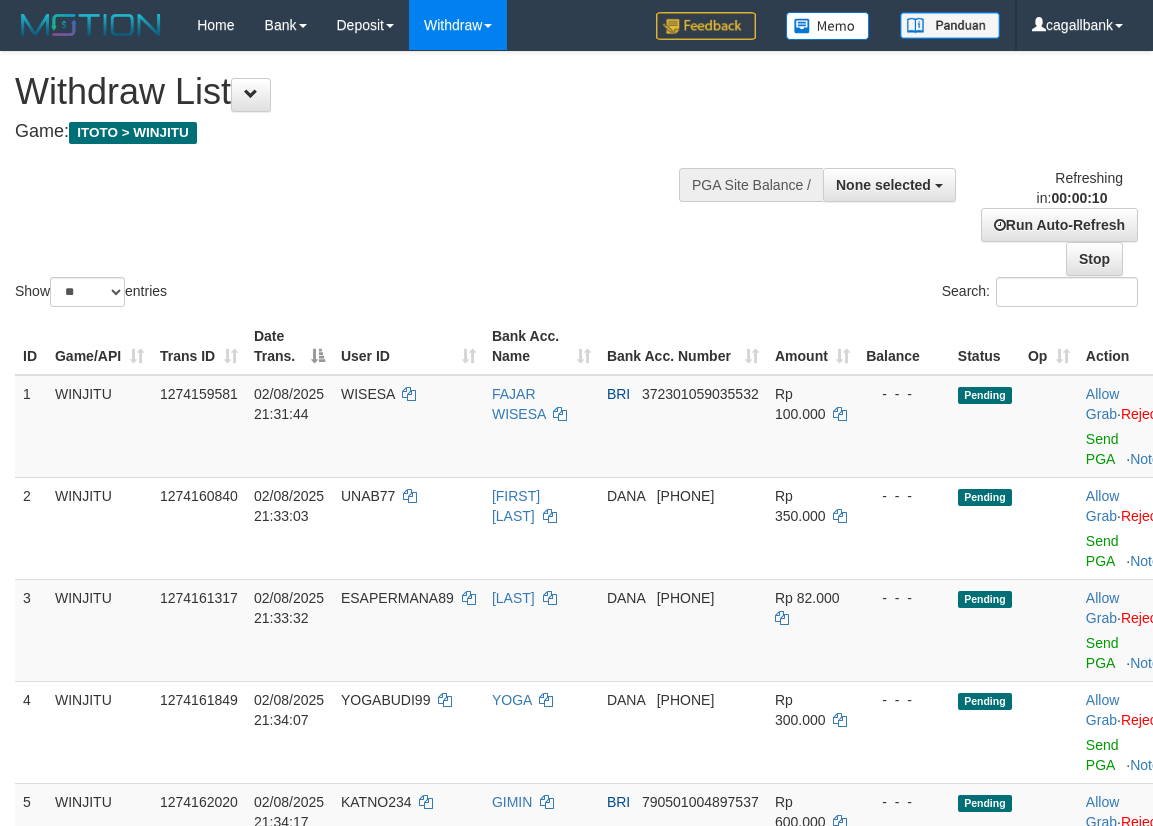 select 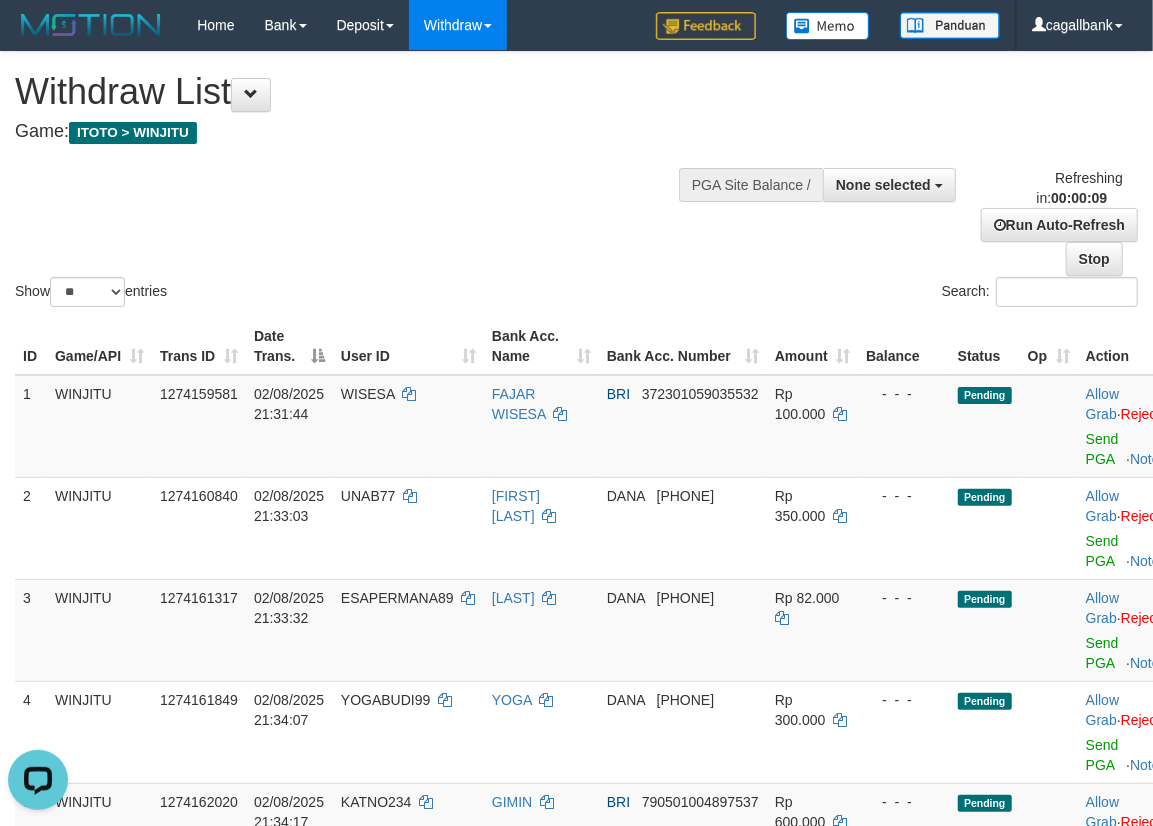 scroll, scrollTop: 0, scrollLeft: 0, axis: both 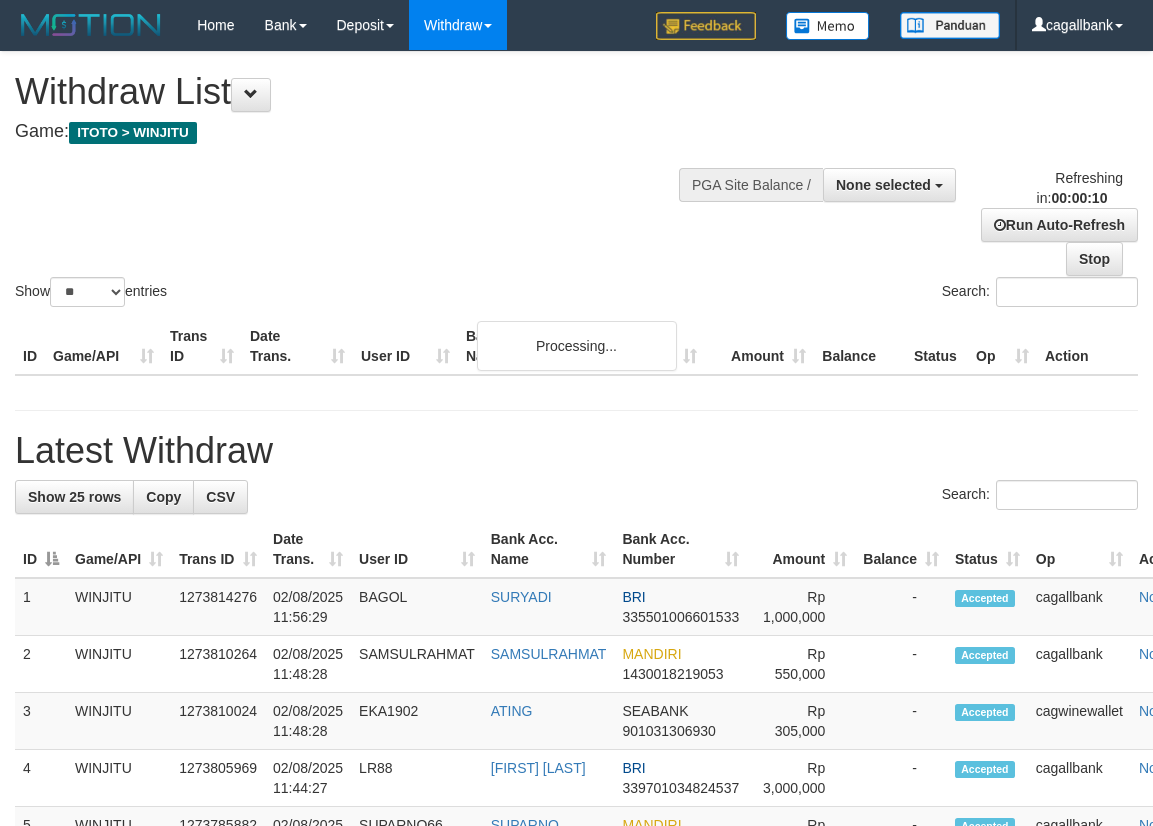 select 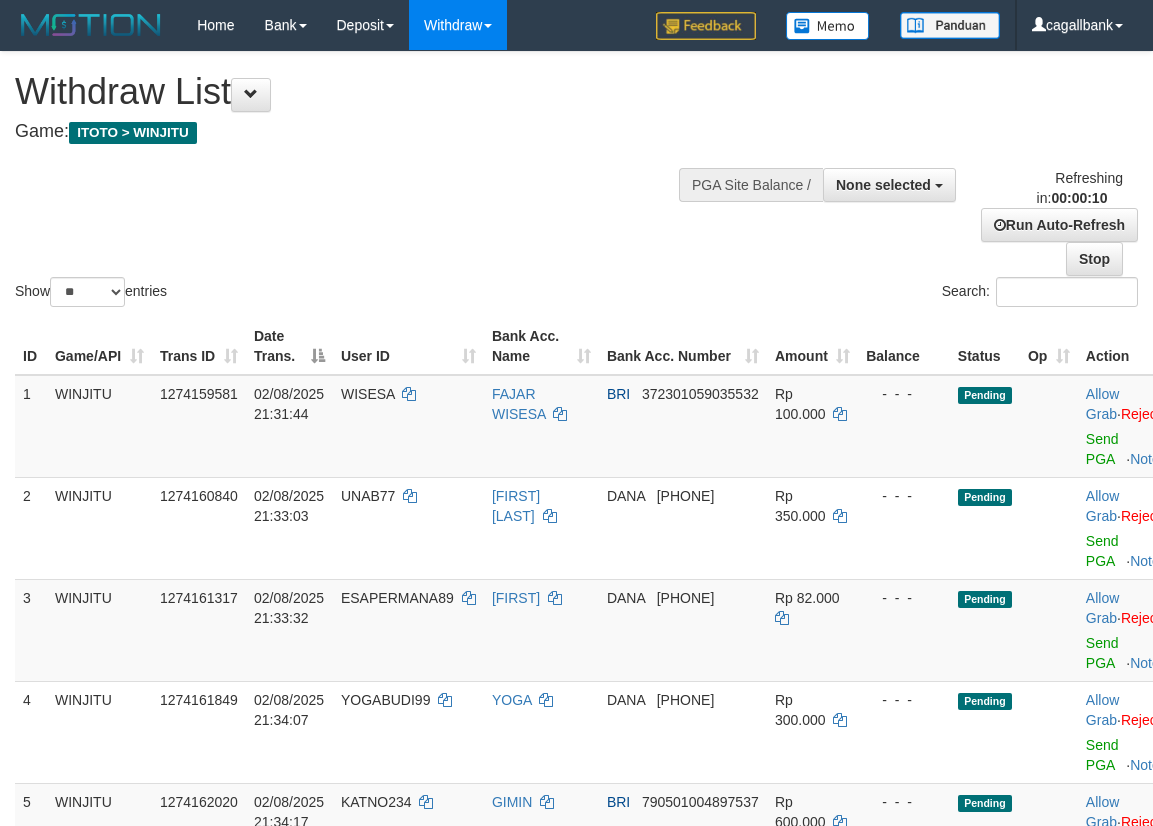 select 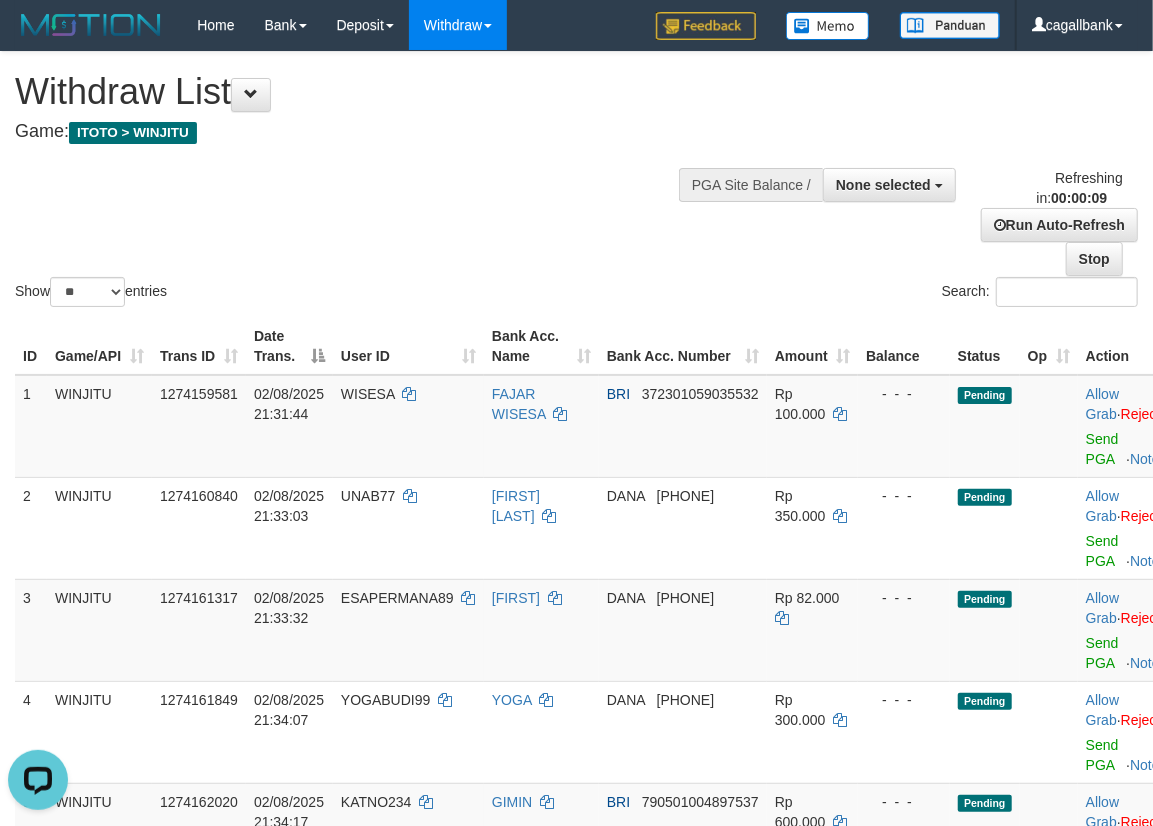 scroll, scrollTop: 0, scrollLeft: 0, axis: both 